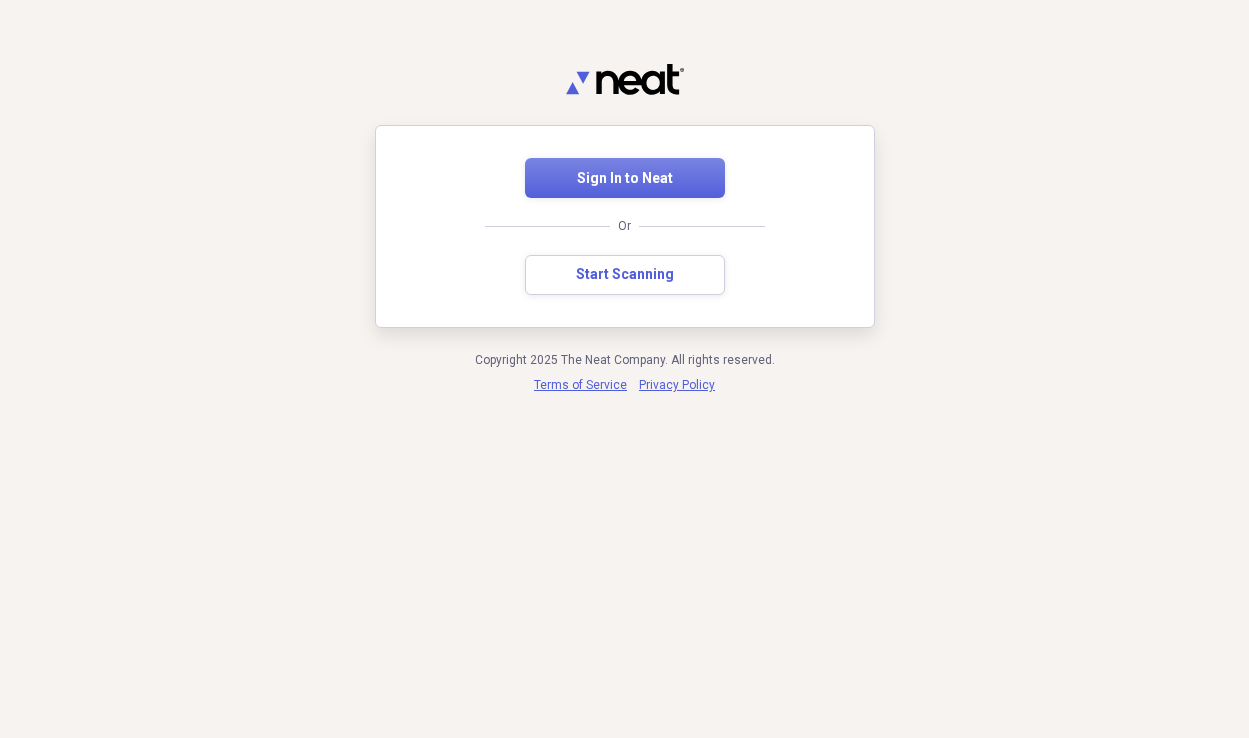 scroll, scrollTop: 0, scrollLeft: 0, axis: both 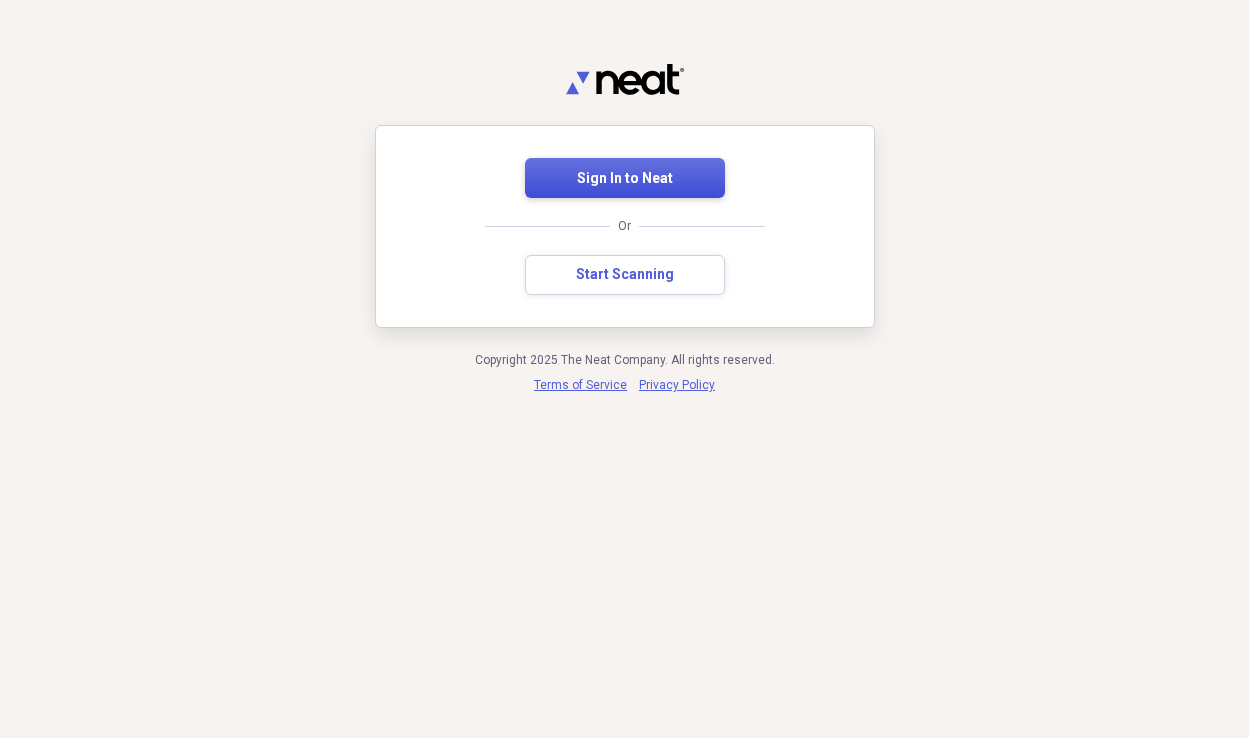 click on "Sign In to Neat" at bounding box center (625, 179) 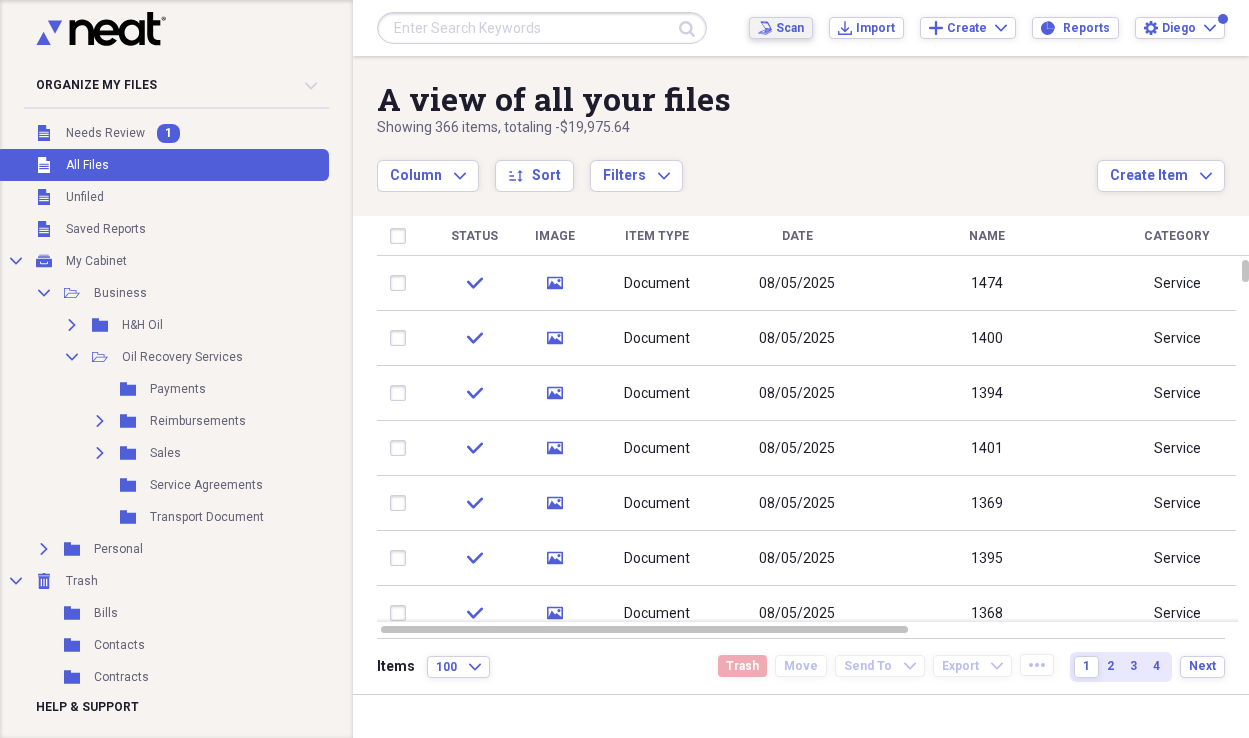 click on "Scan" at bounding box center [790, 28] 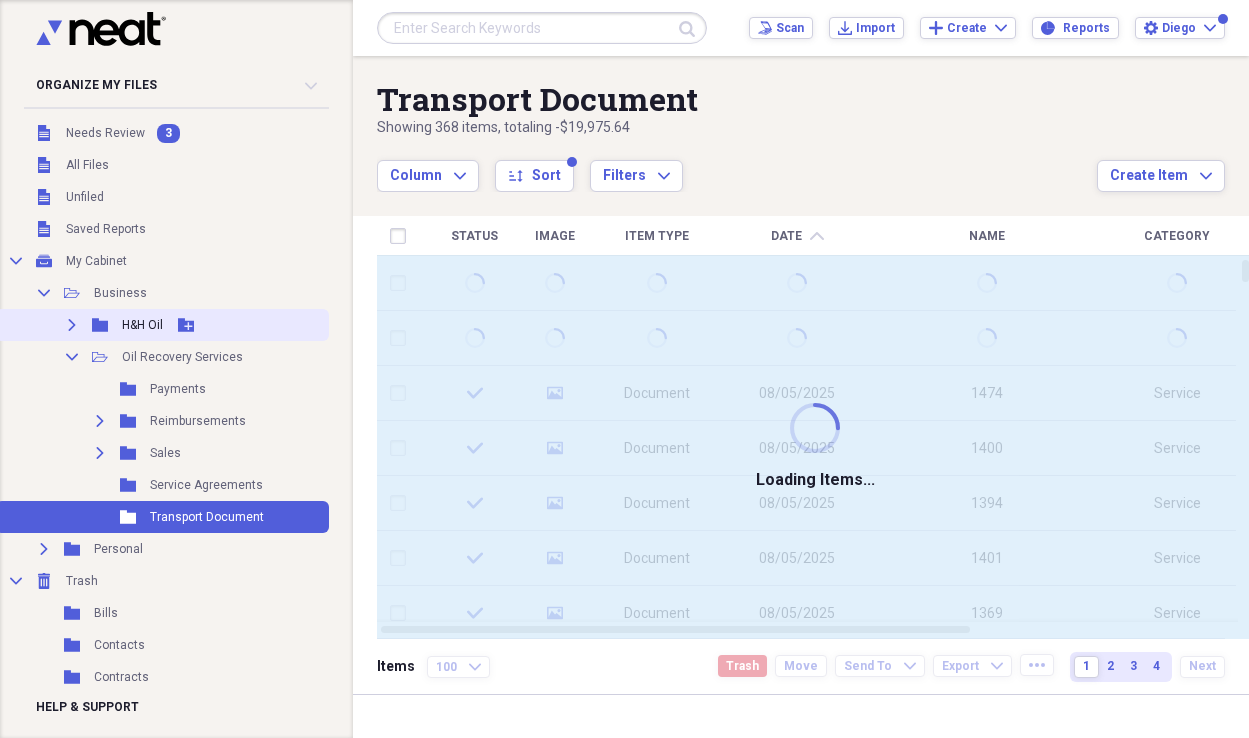 click on "H&H Oil" at bounding box center [142, 325] 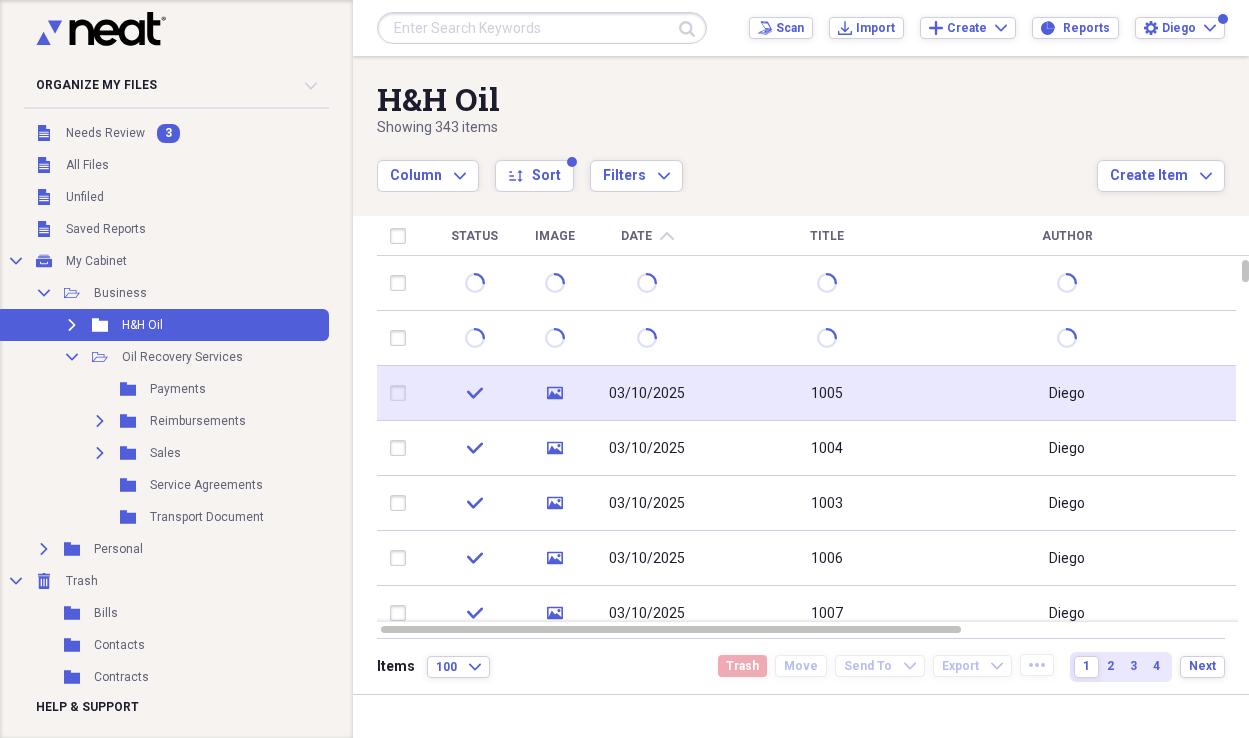 click on "03/10/2025" at bounding box center (647, 394) 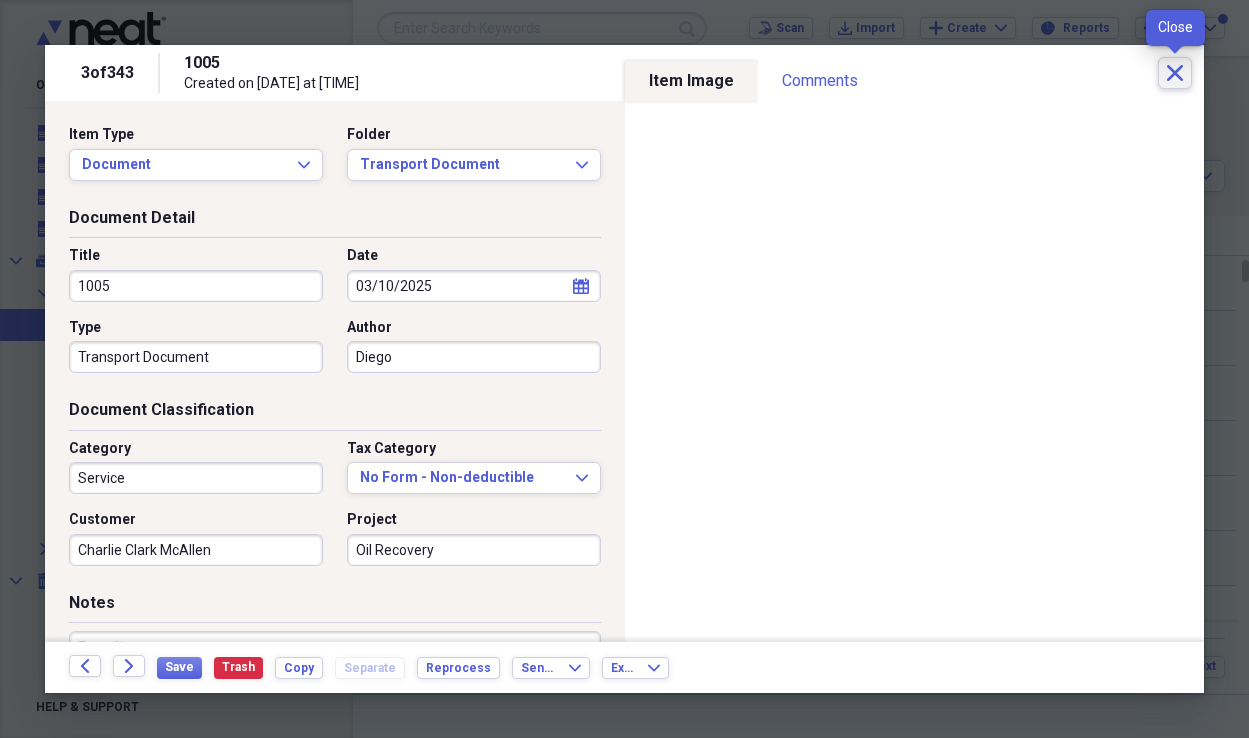 click 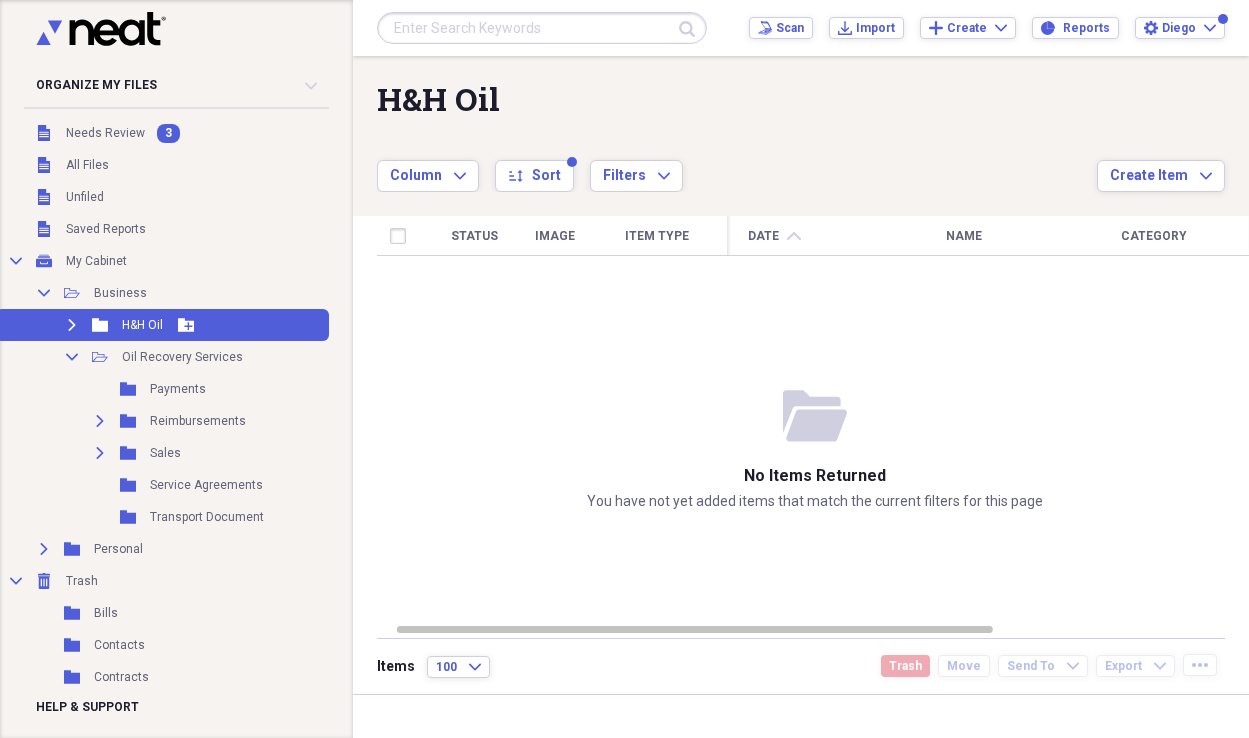 click on "H&H Oil" at bounding box center (142, 325) 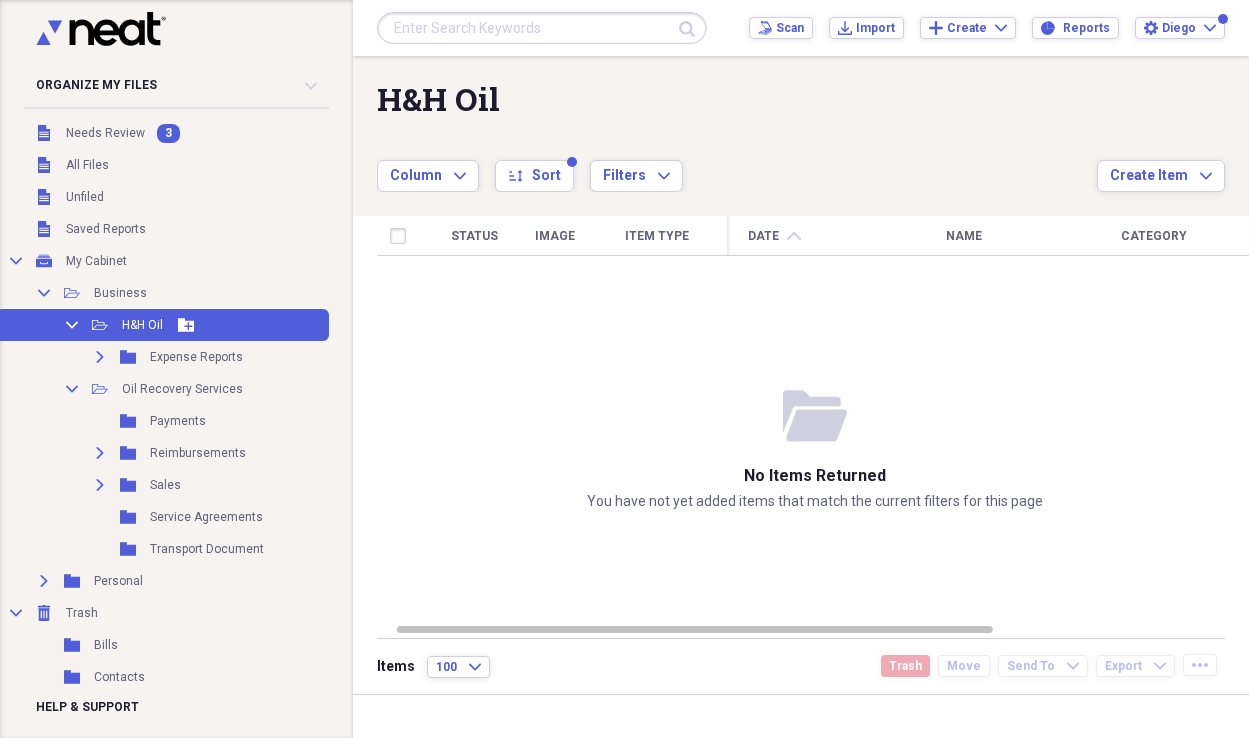 click on "Collapse" 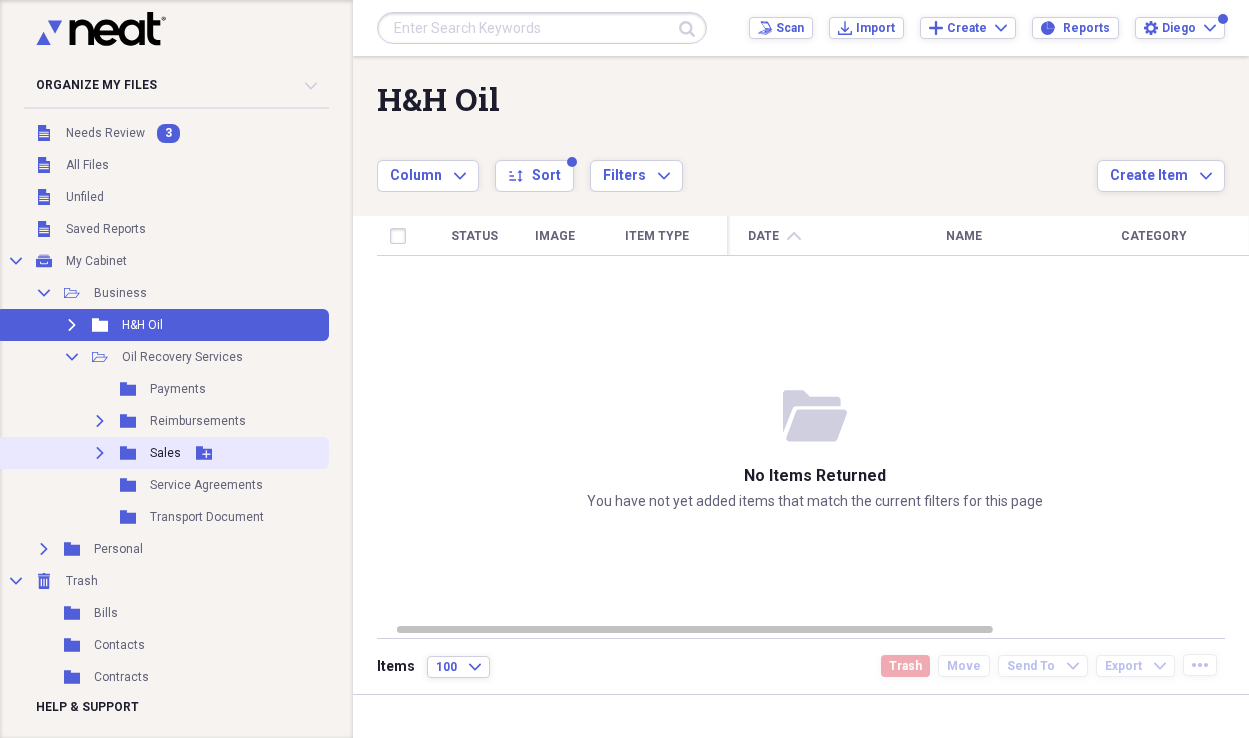 click on "Sales" at bounding box center (165, 453) 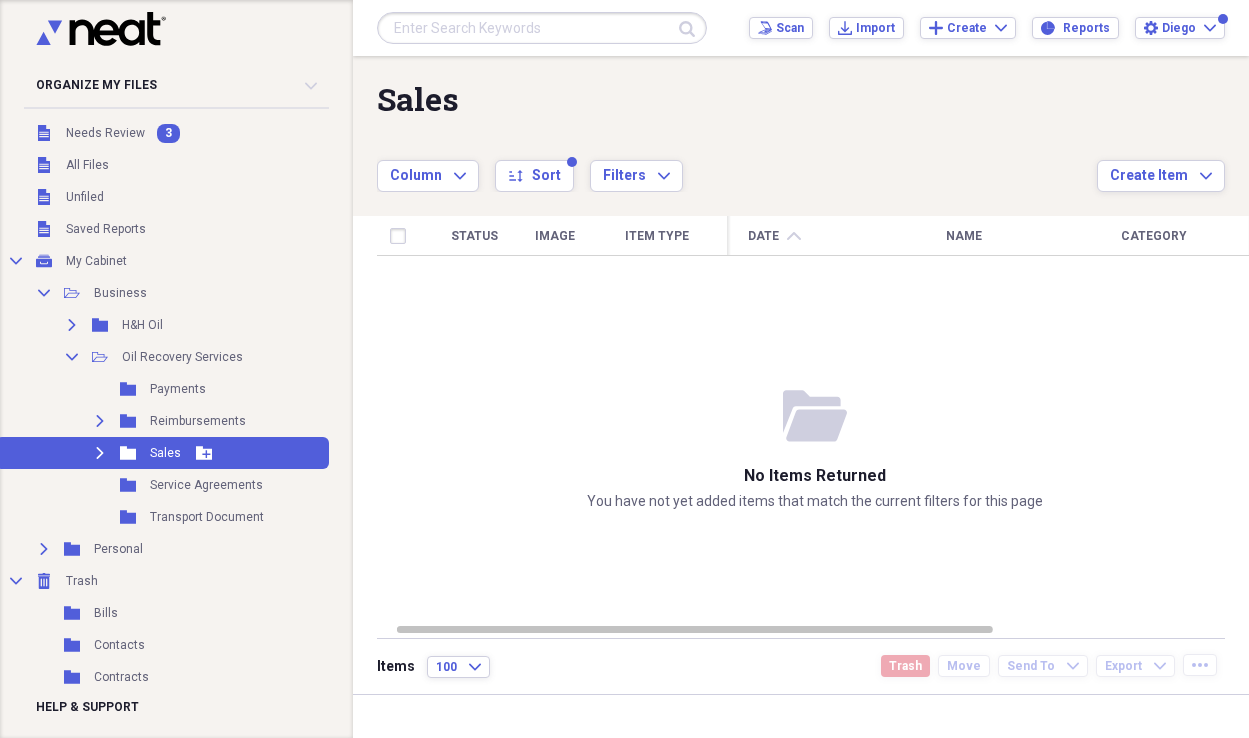 click 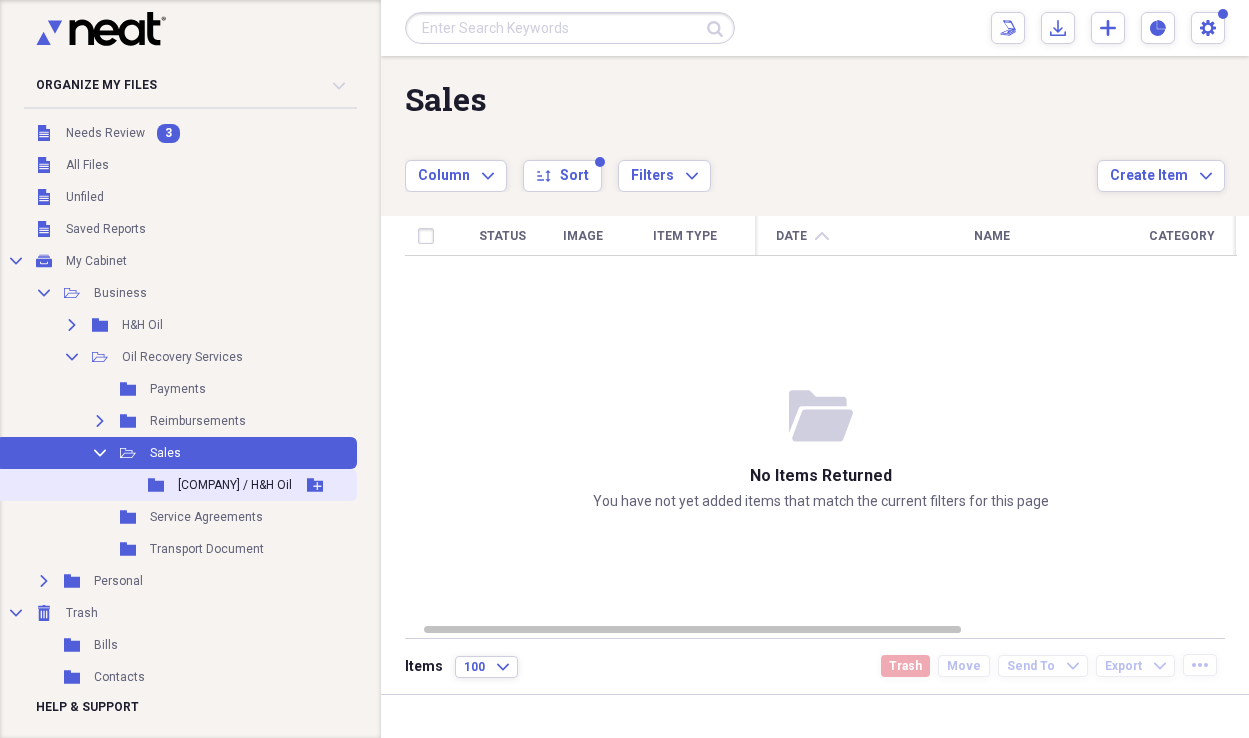 click on "[COMPANY] / H&H Oil" at bounding box center [235, 485] 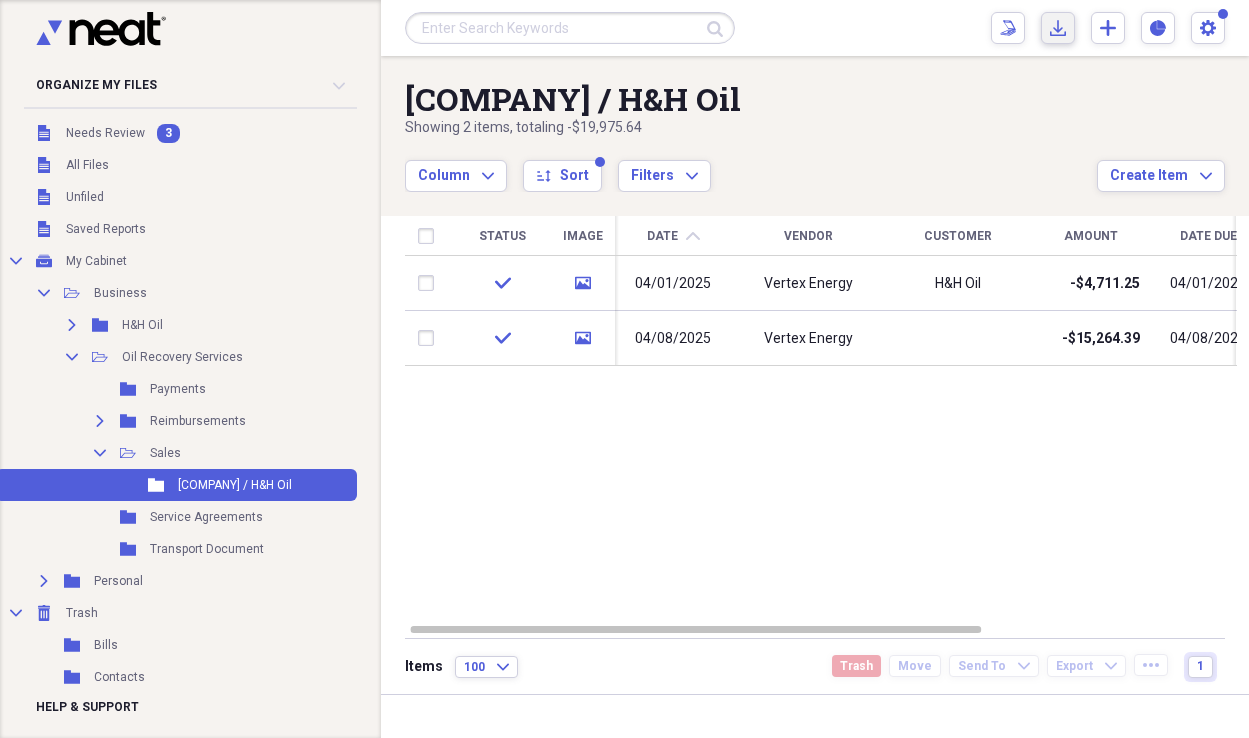 click on "Import" 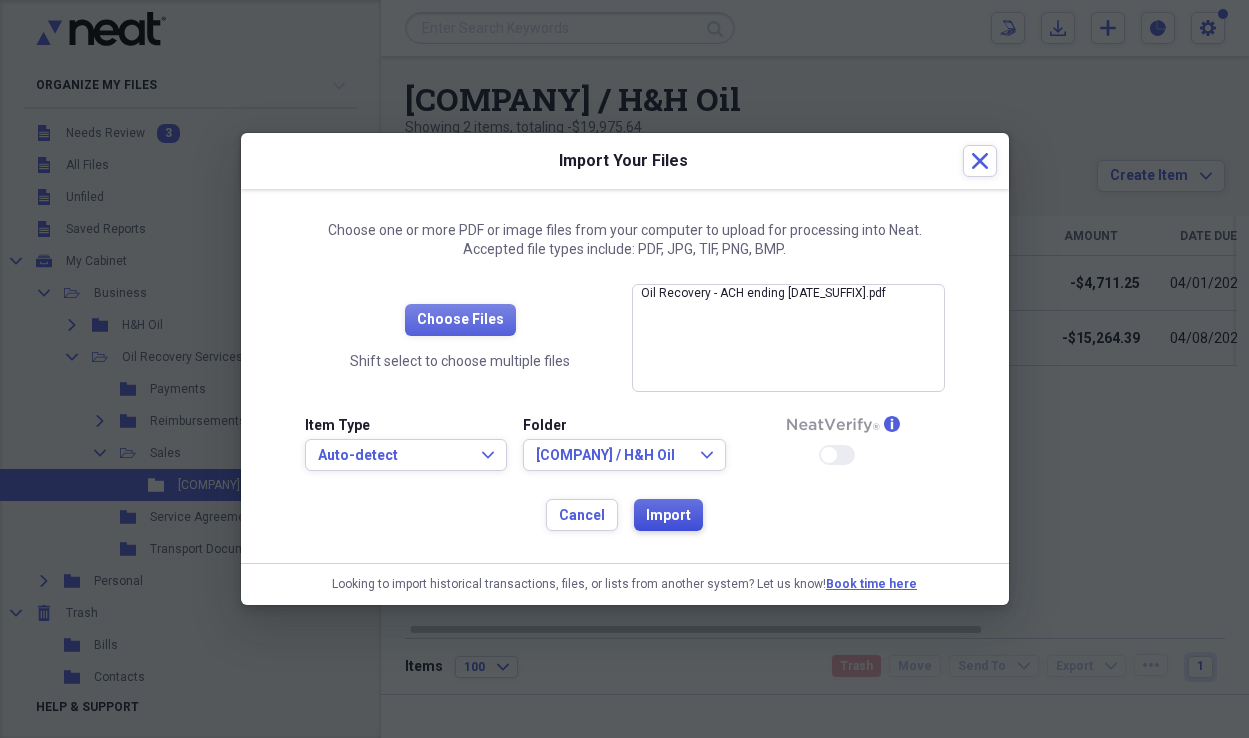 click on "Import" at bounding box center (668, 516) 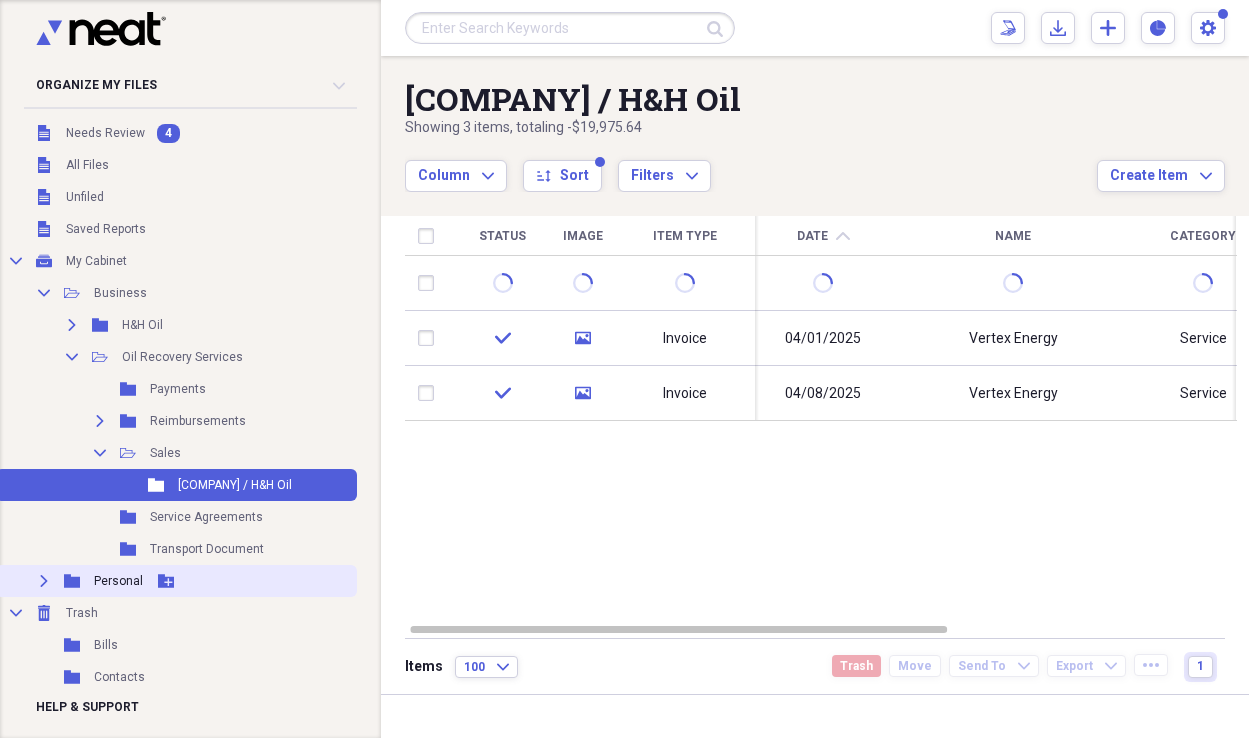 click on "Expand" 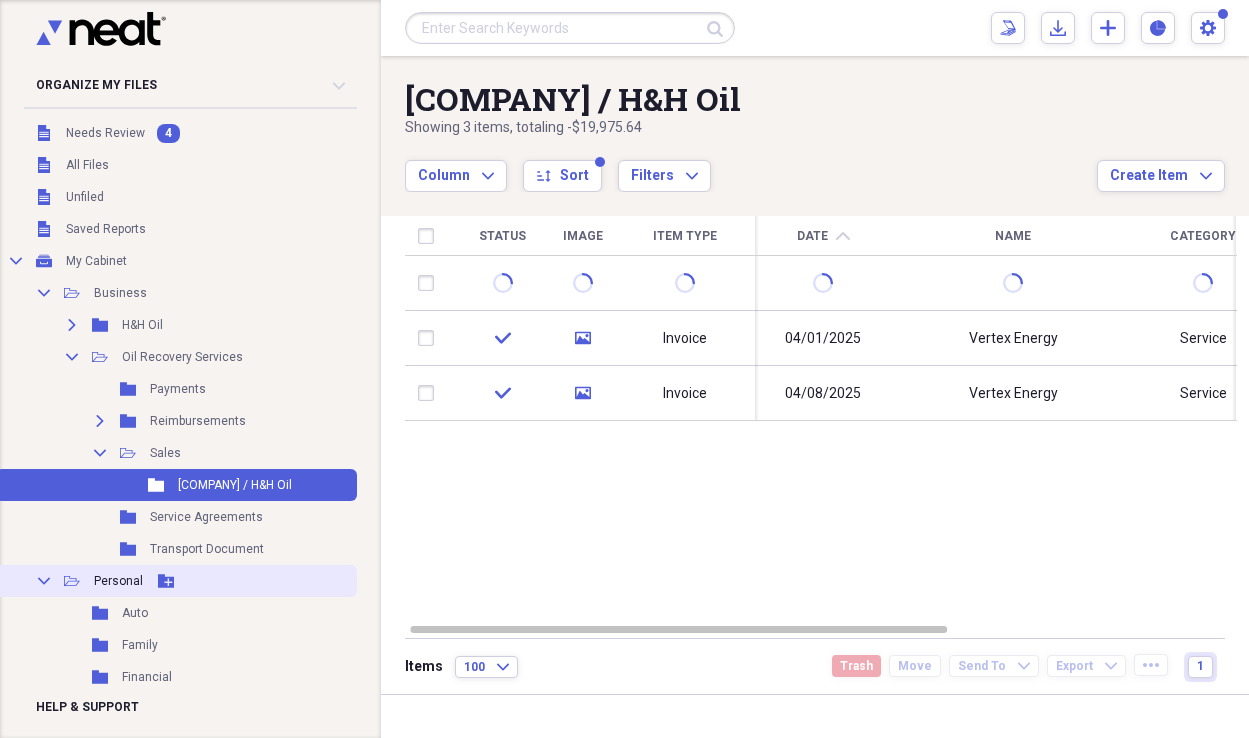 click on "Collapse" 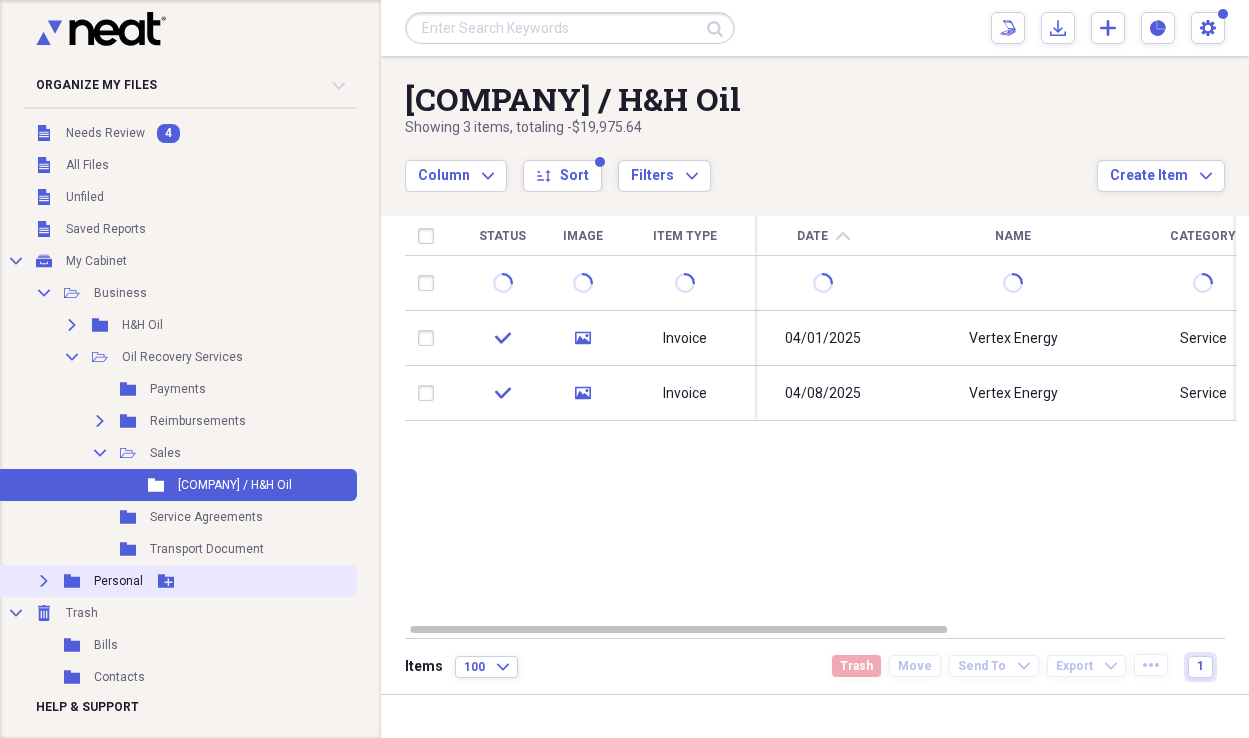 click on "Expand" at bounding box center (44, 581) 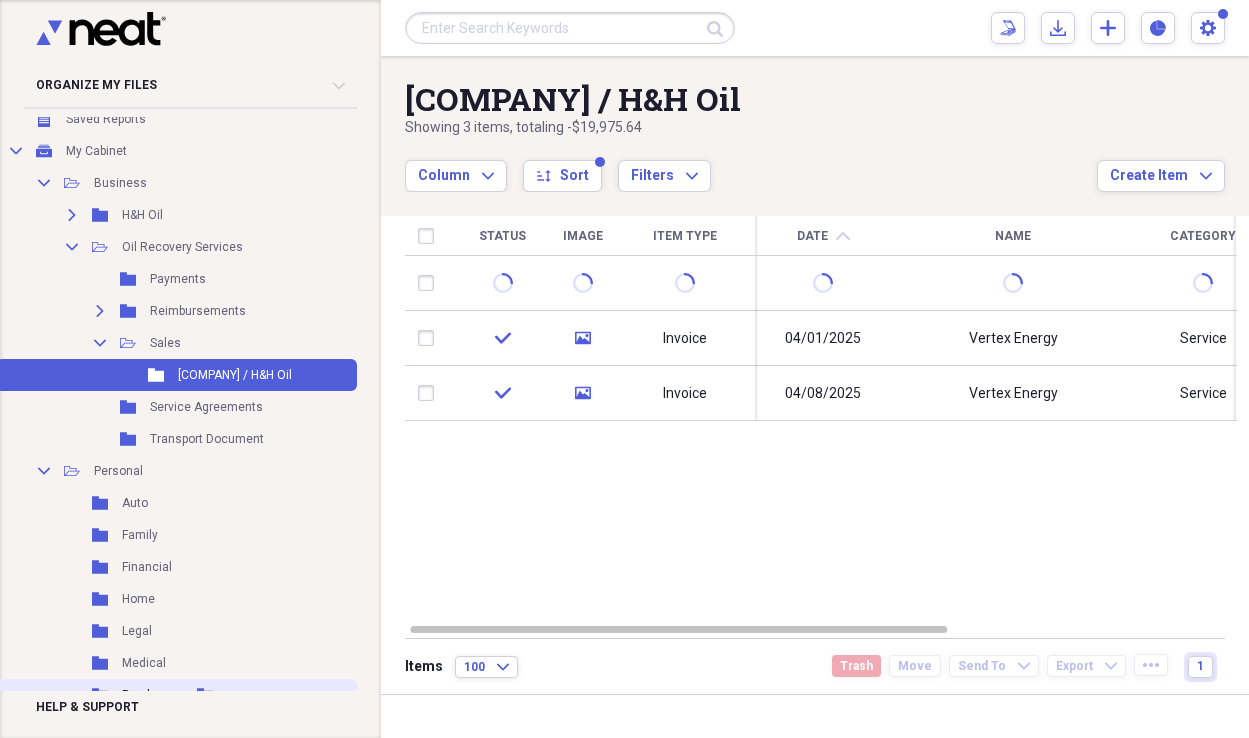 scroll, scrollTop: 0, scrollLeft: 0, axis: both 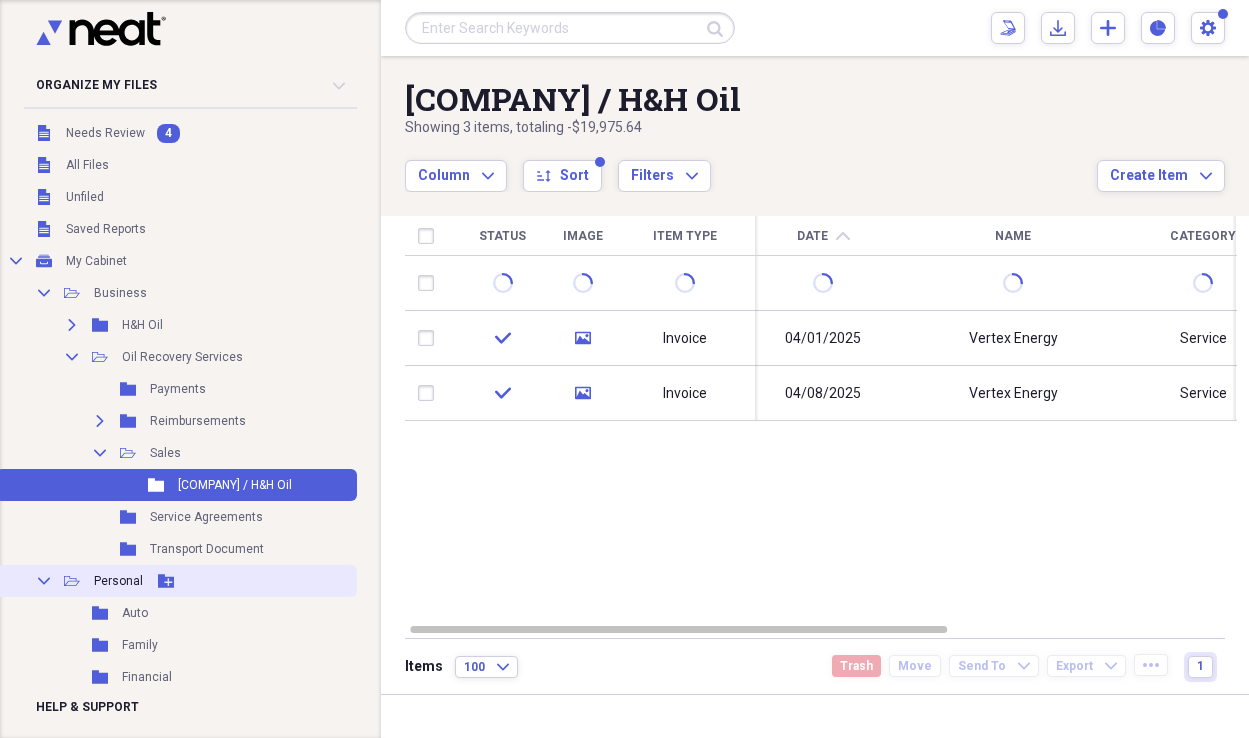 click 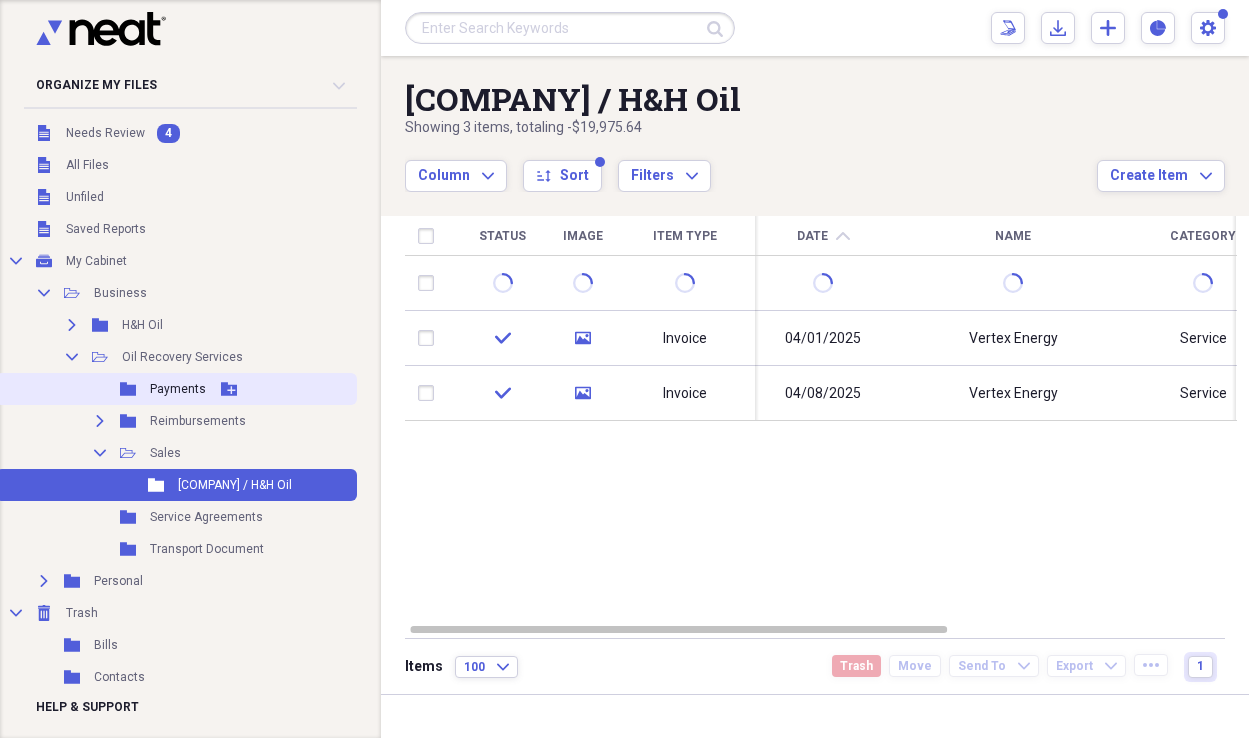 click on "Folder Payments Add Folder" at bounding box center [176, 389] 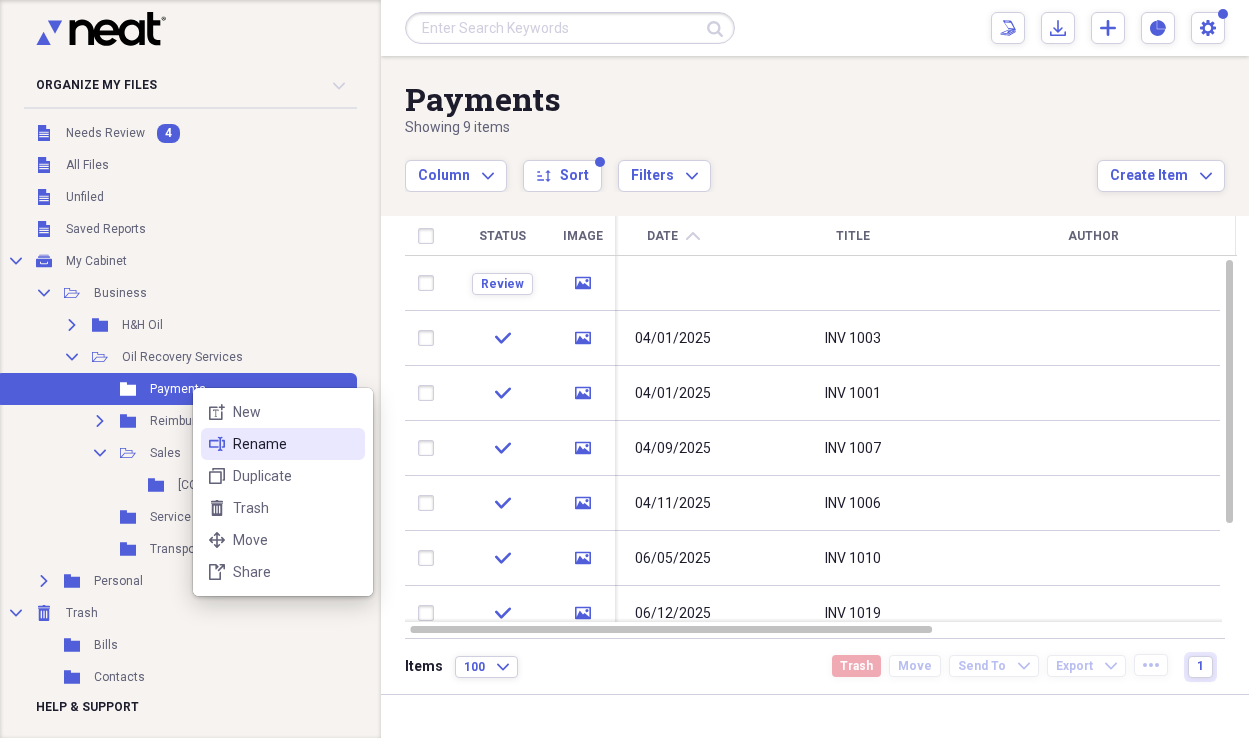 click on "rename Rename" at bounding box center [283, 444] 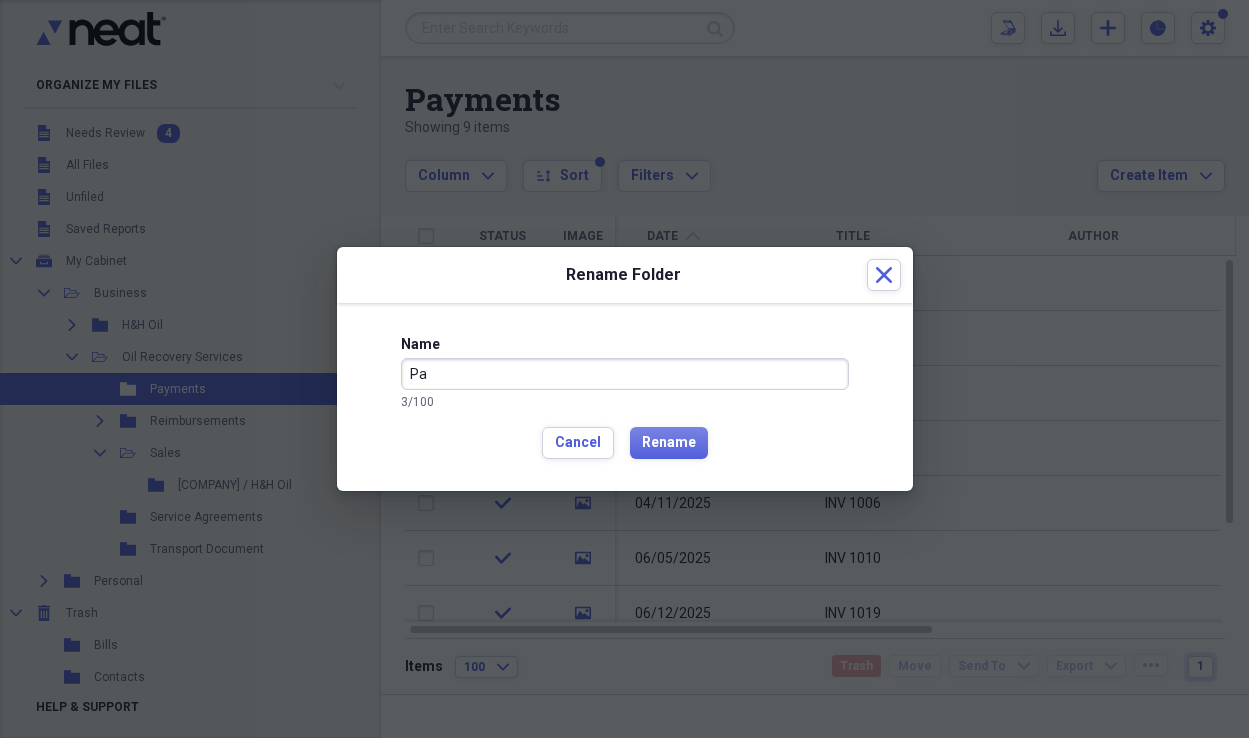 type on "P" 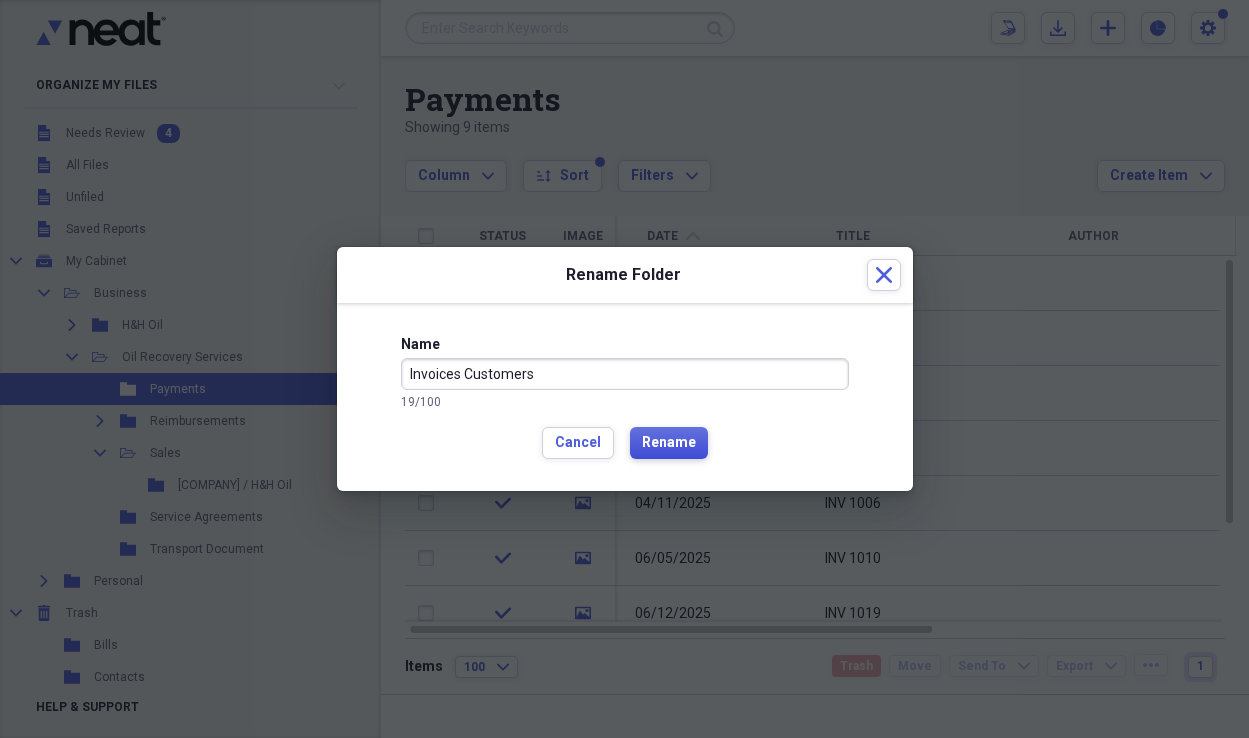 type on "Invoices Customers" 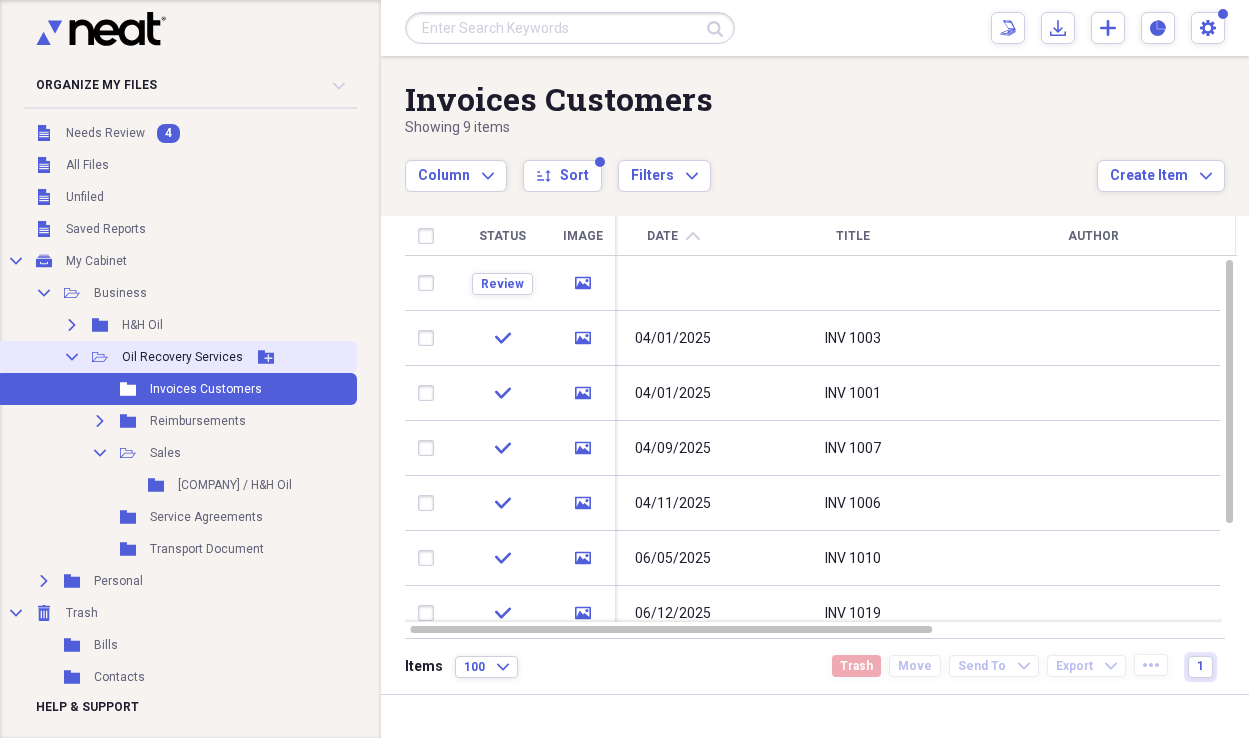 click 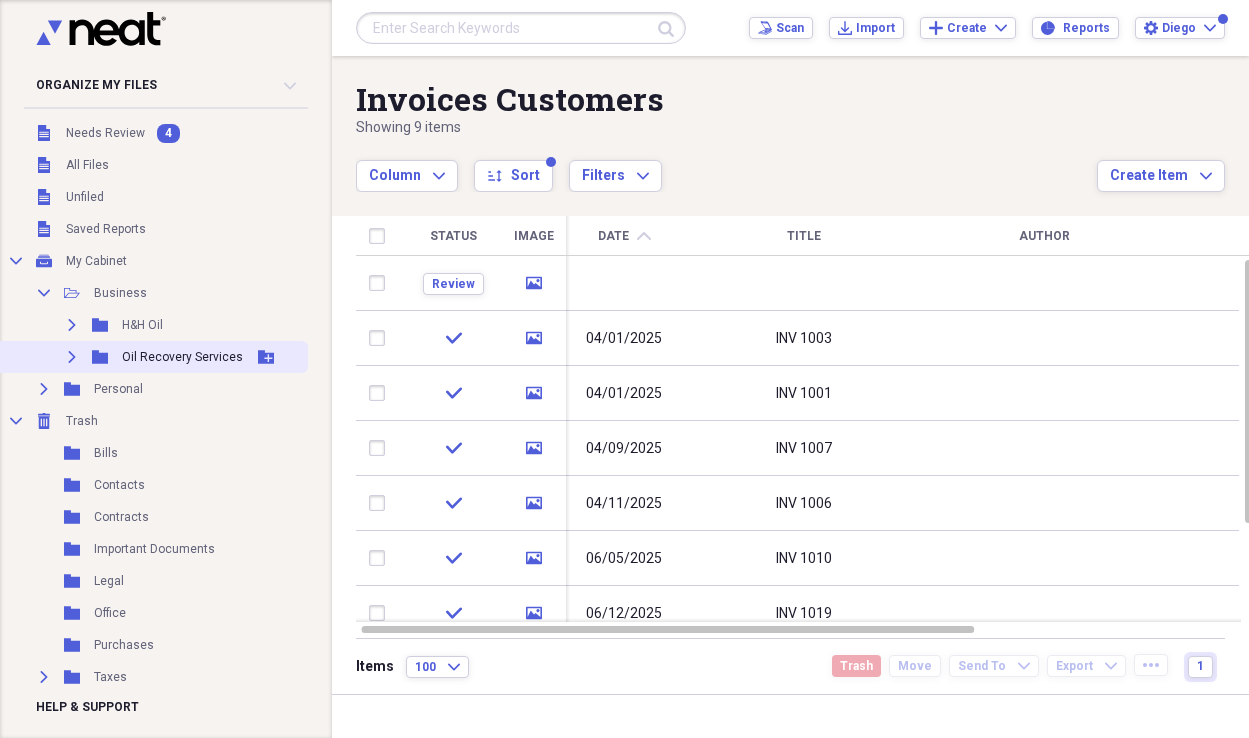 click 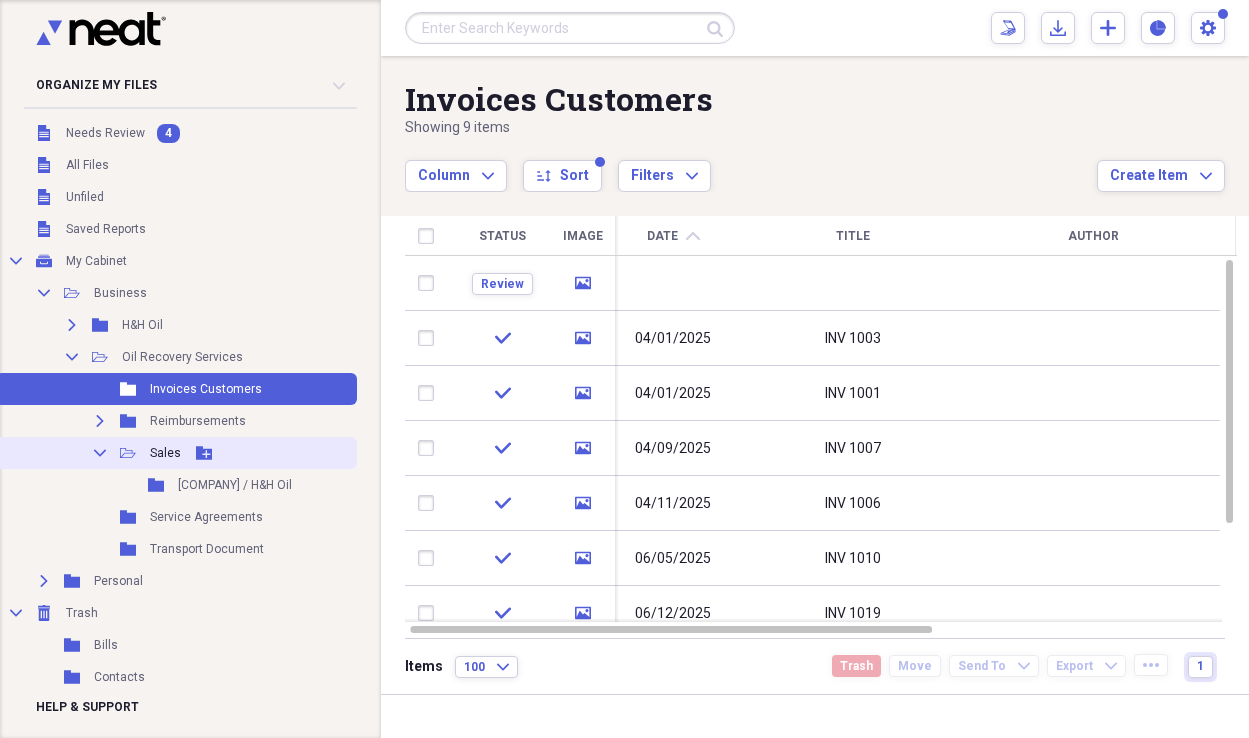 click 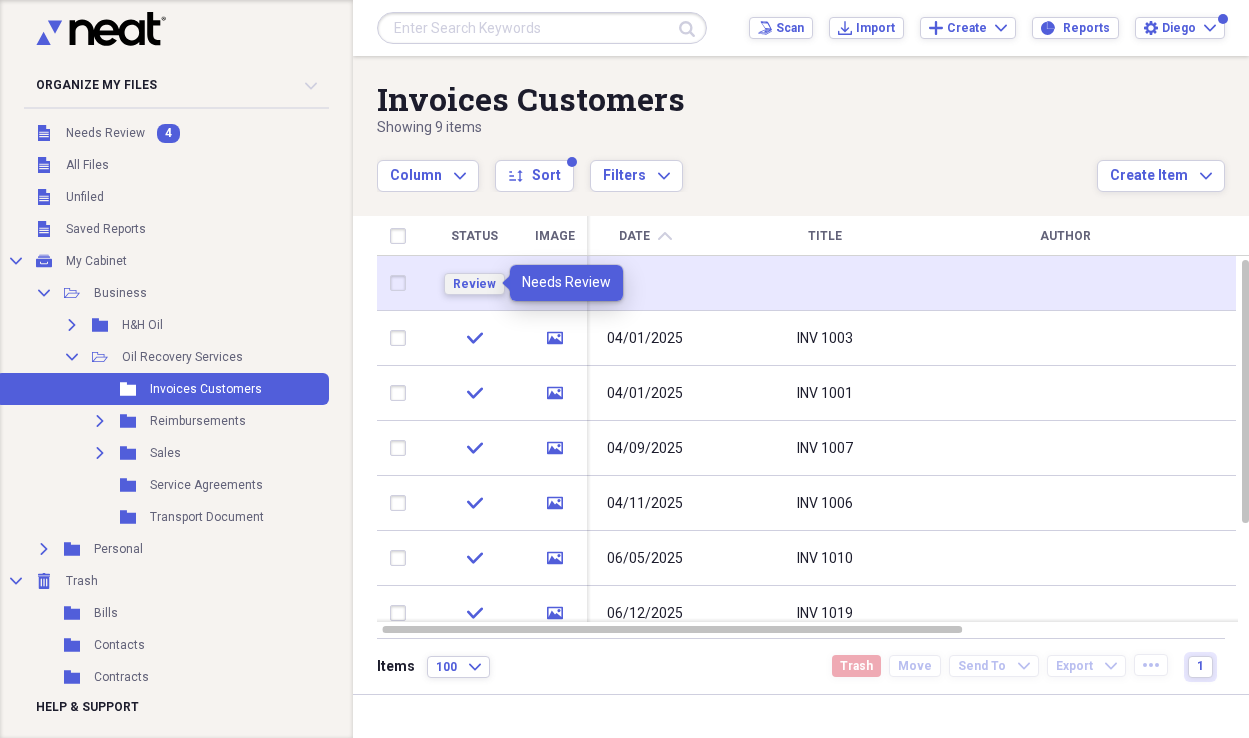 click on "Review" at bounding box center [474, 284] 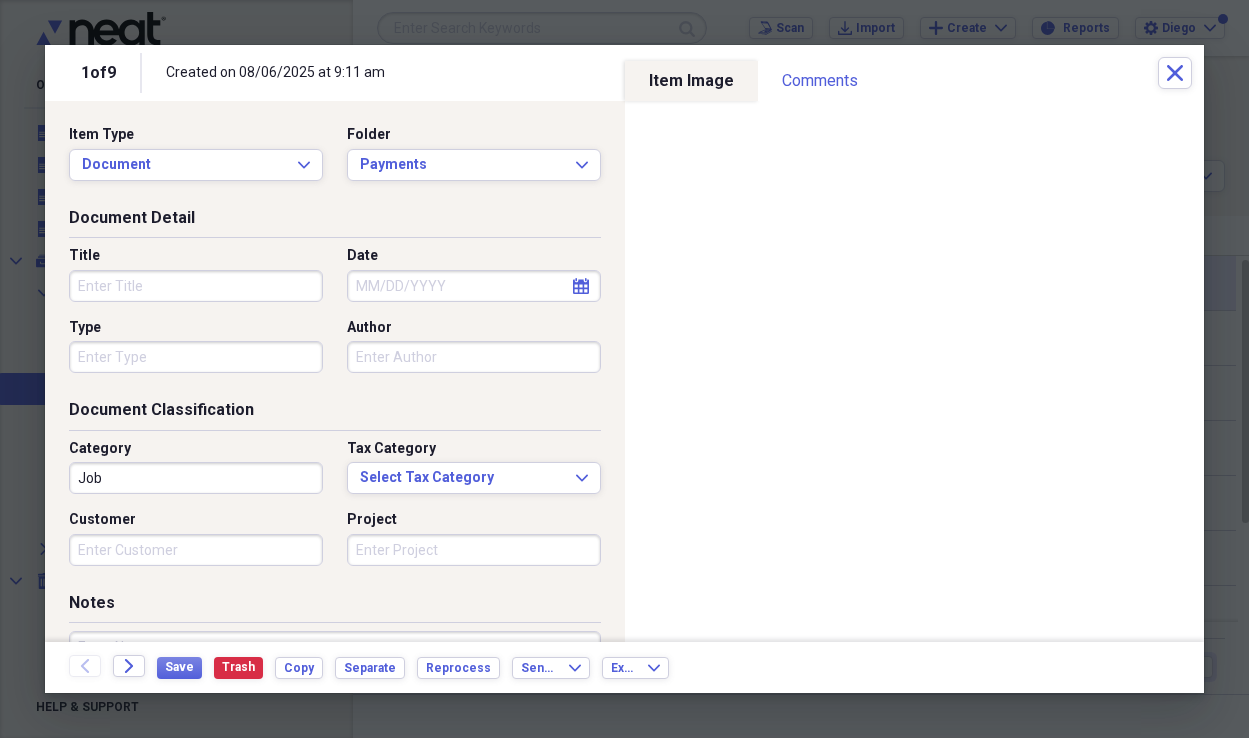 click on "Title" at bounding box center [196, 286] 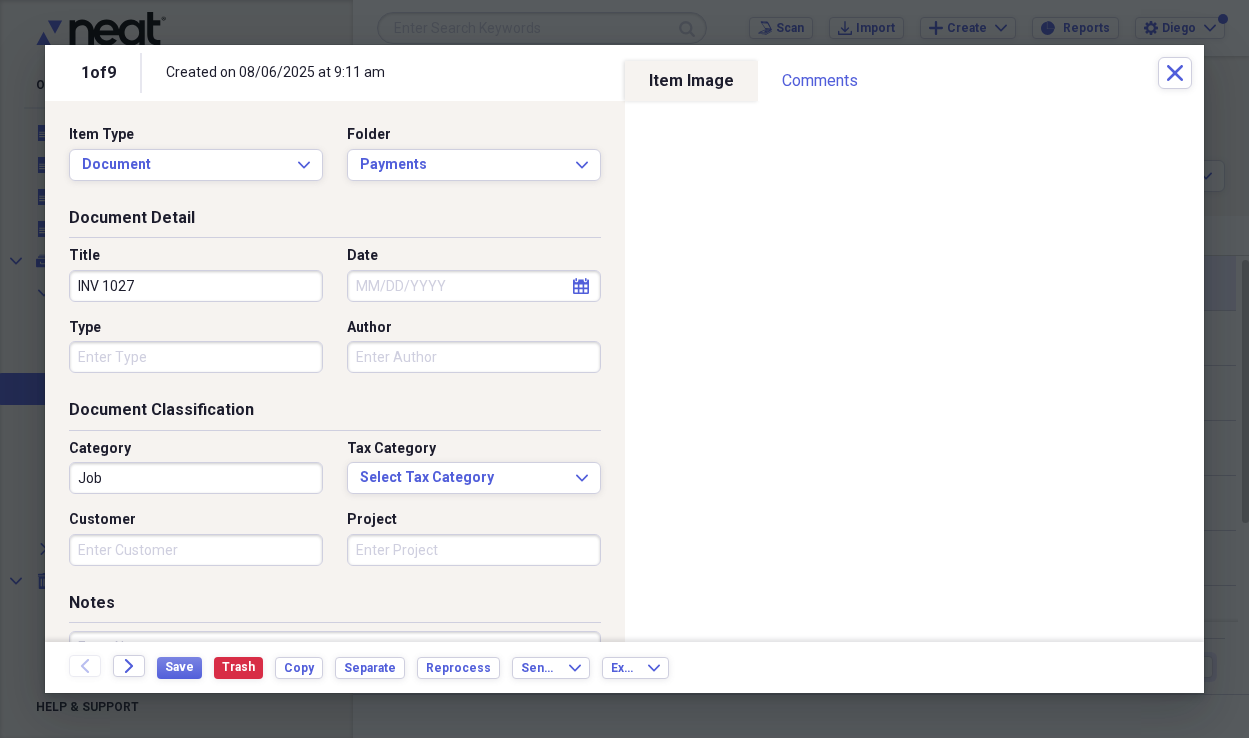 type on "INV 1027" 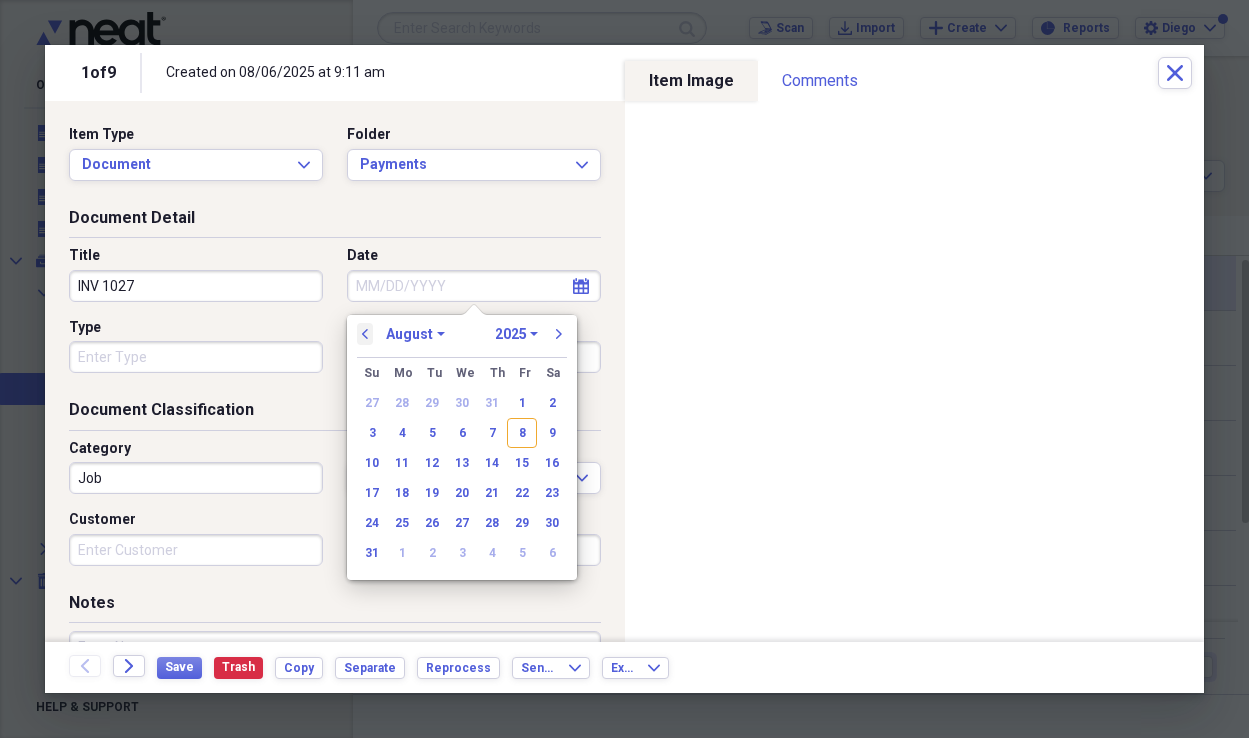 click on "previous" at bounding box center [365, 334] 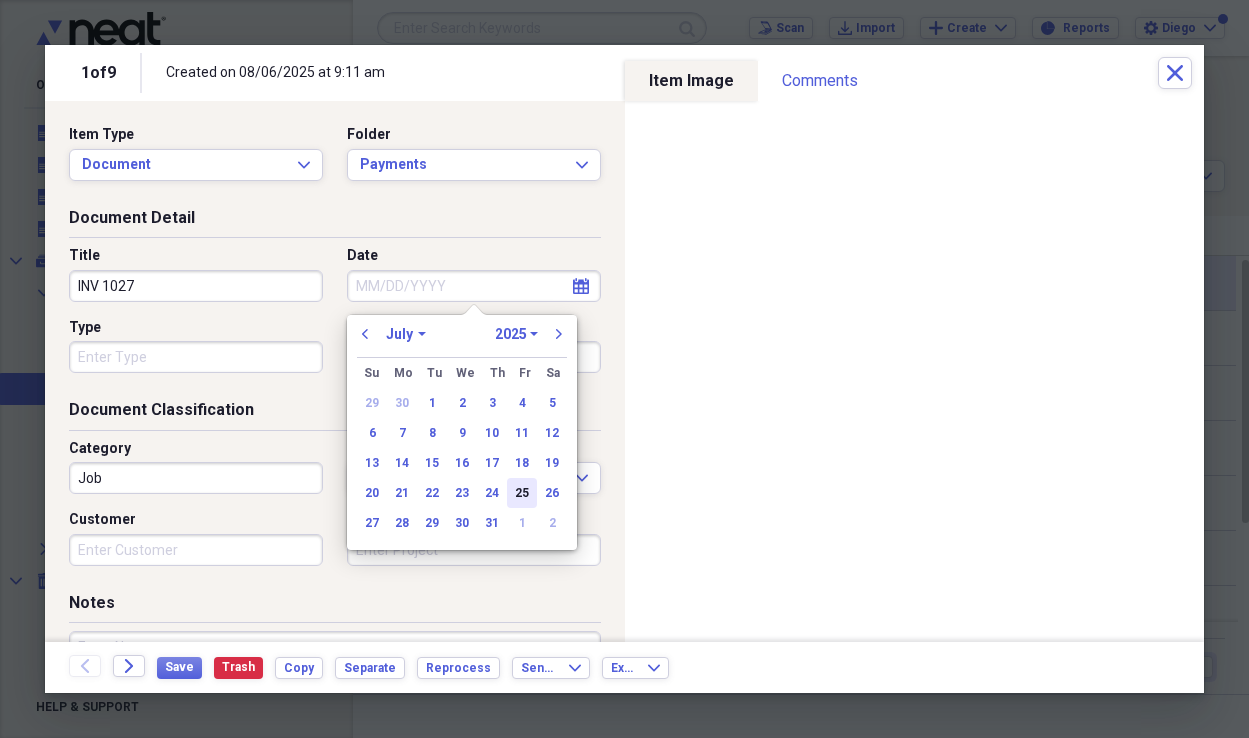 click on "25" at bounding box center (522, 493) 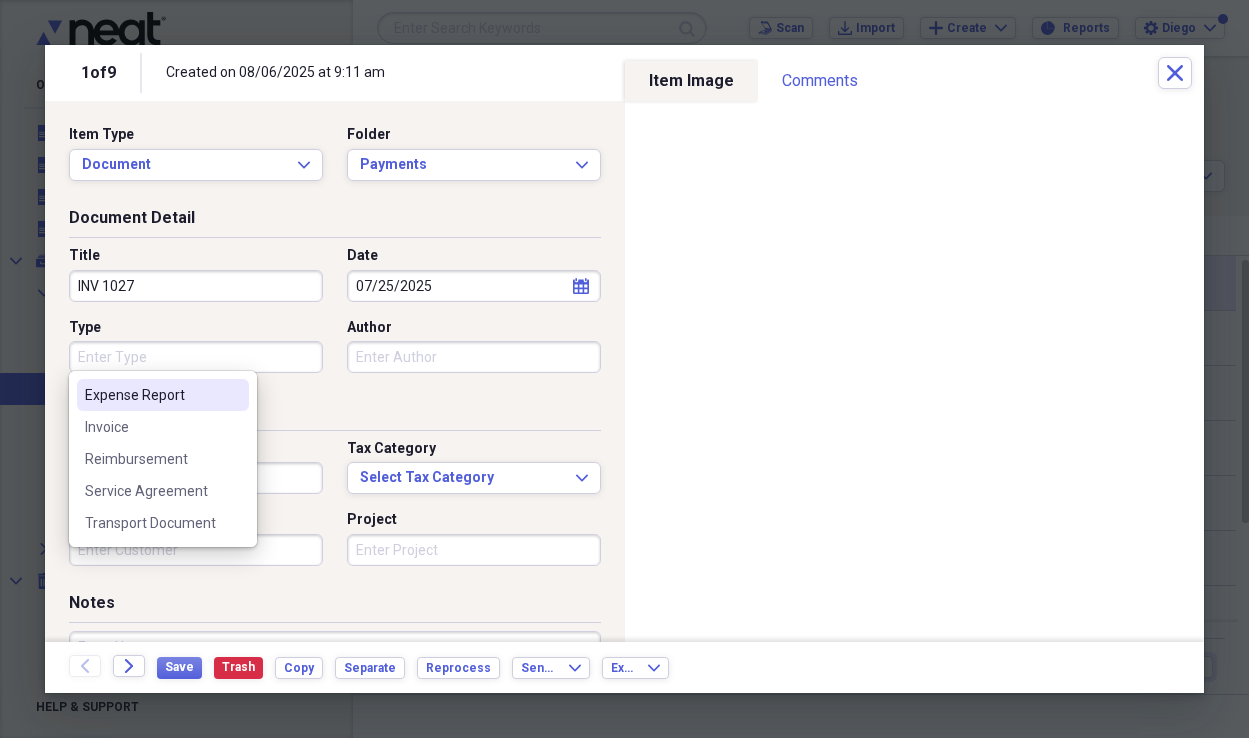 click on "Type" at bounding box center [196, 357] 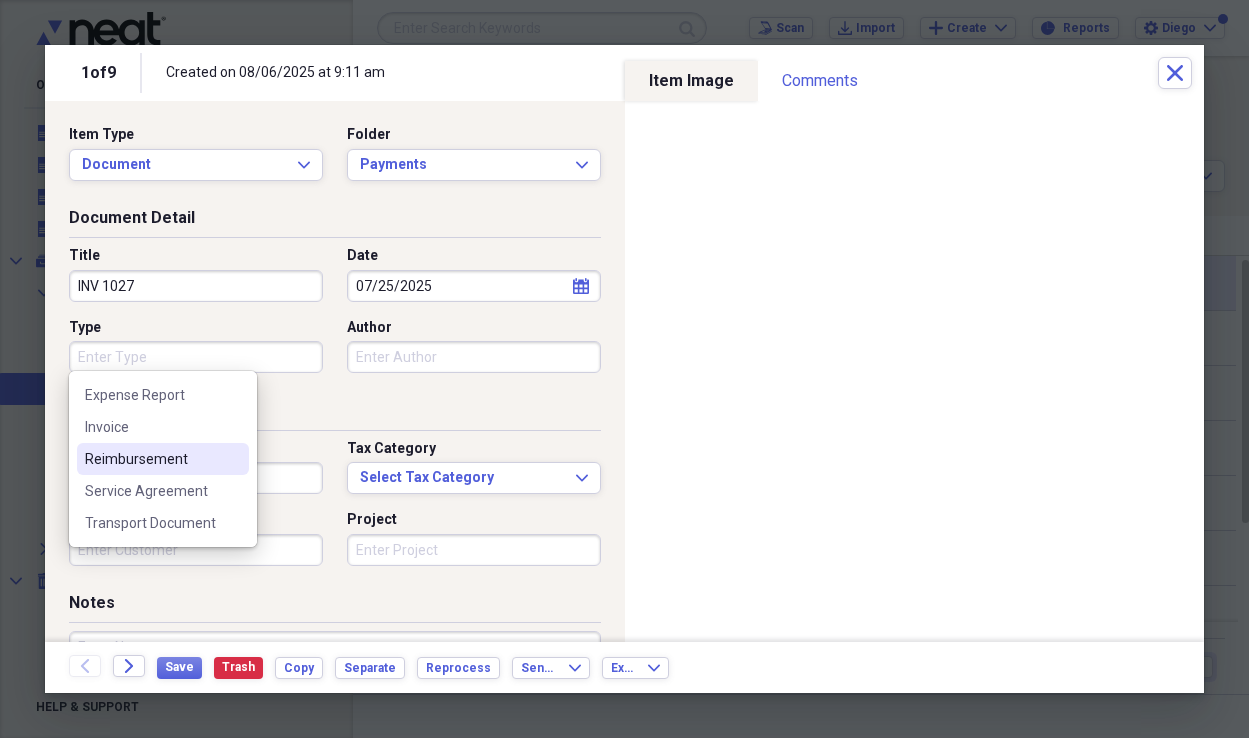click on "Invoice" at bounding box center (163, 427) 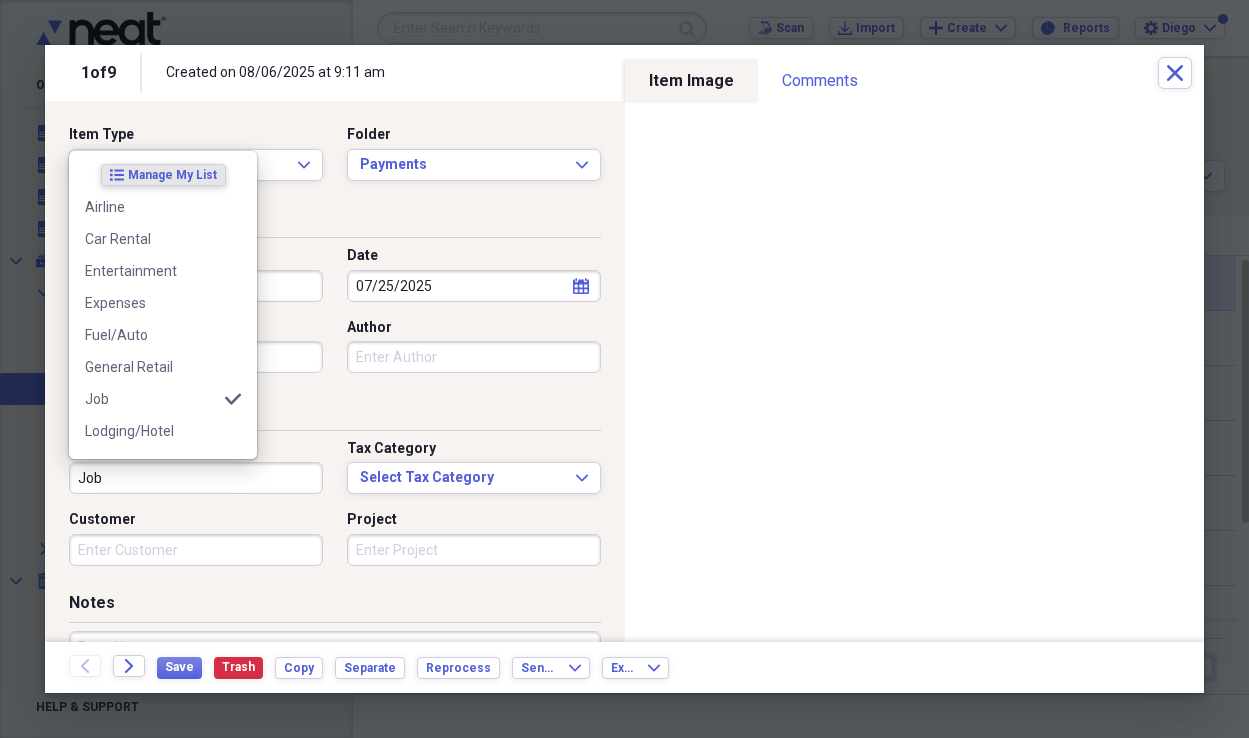 click on "Job" at bounding box center [196, 478] 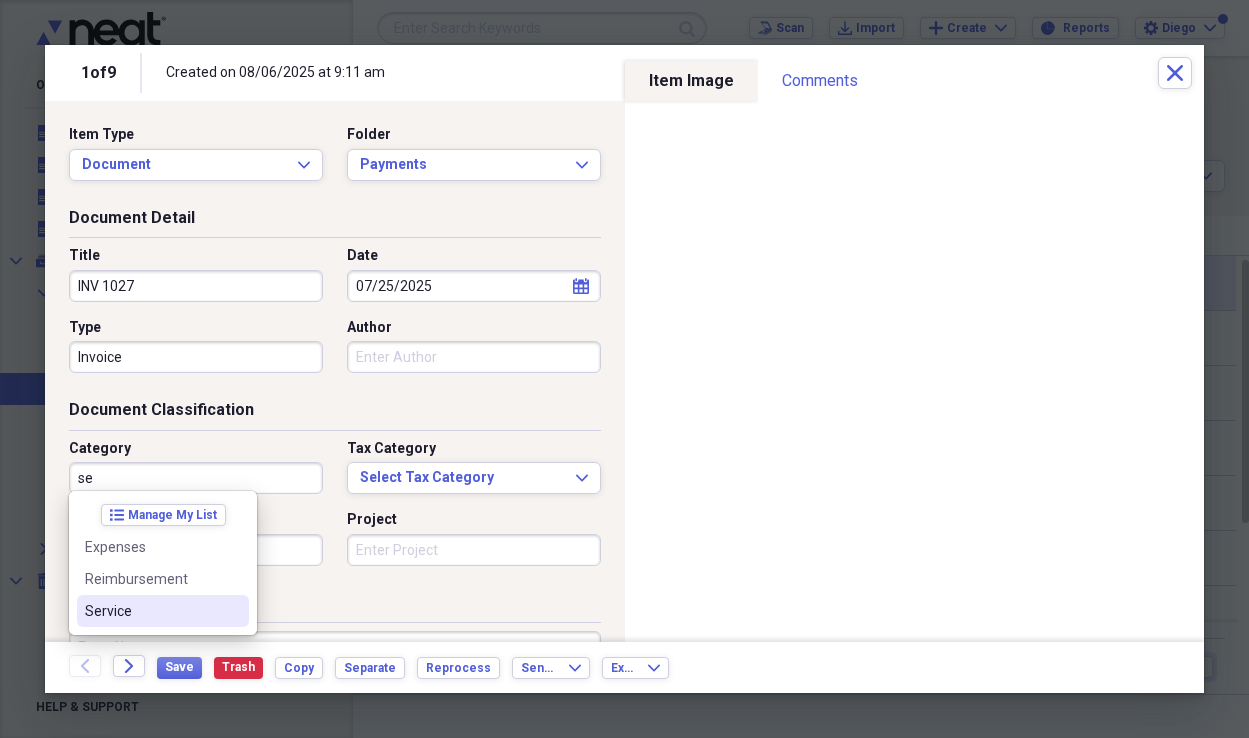 click on "Service" at bounding box center [151, 611] 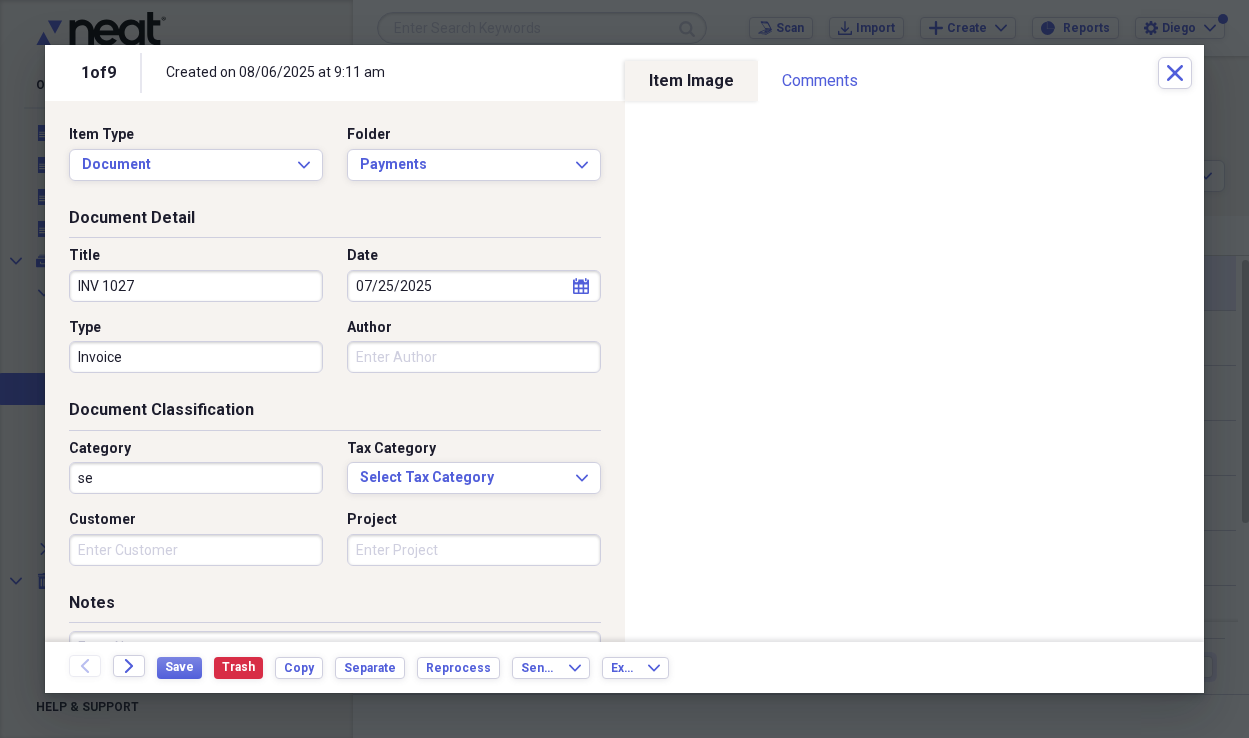 type on "Service" 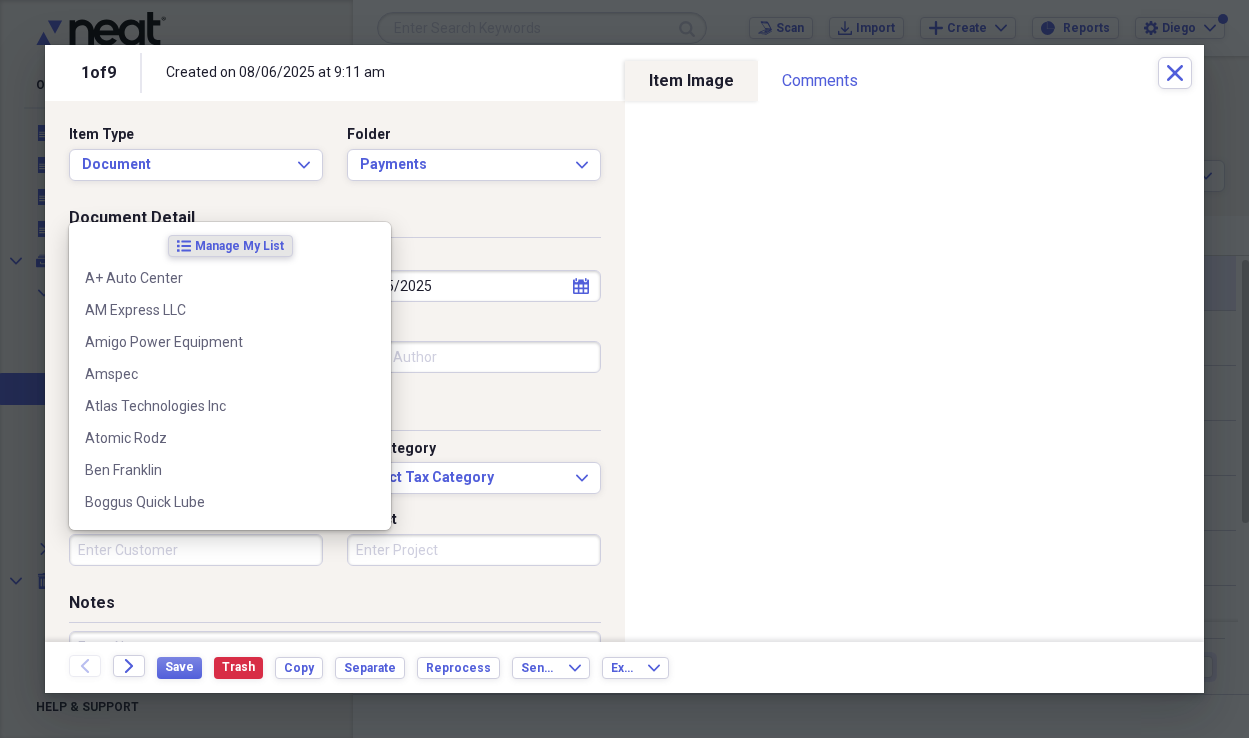 click on "Customer" at bounding box center [196, 550] 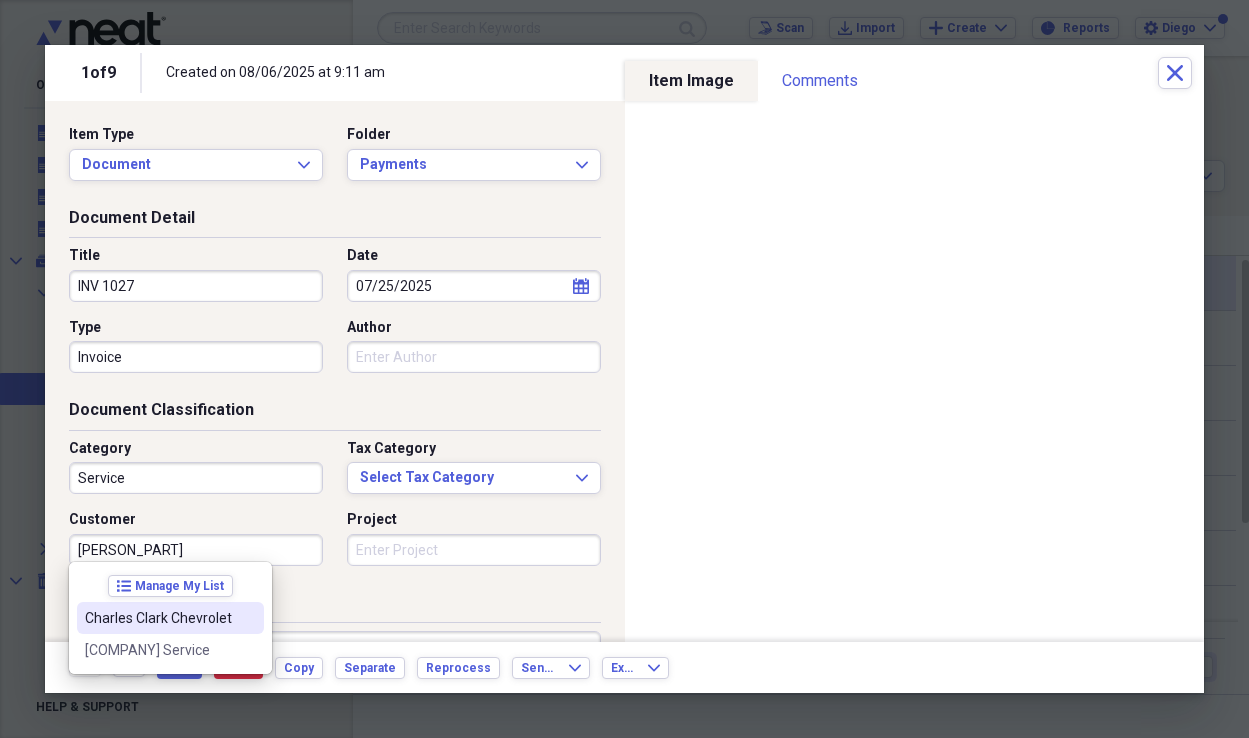 click on "Charles Clark Chevrolet" at bounding box center (158, 618) 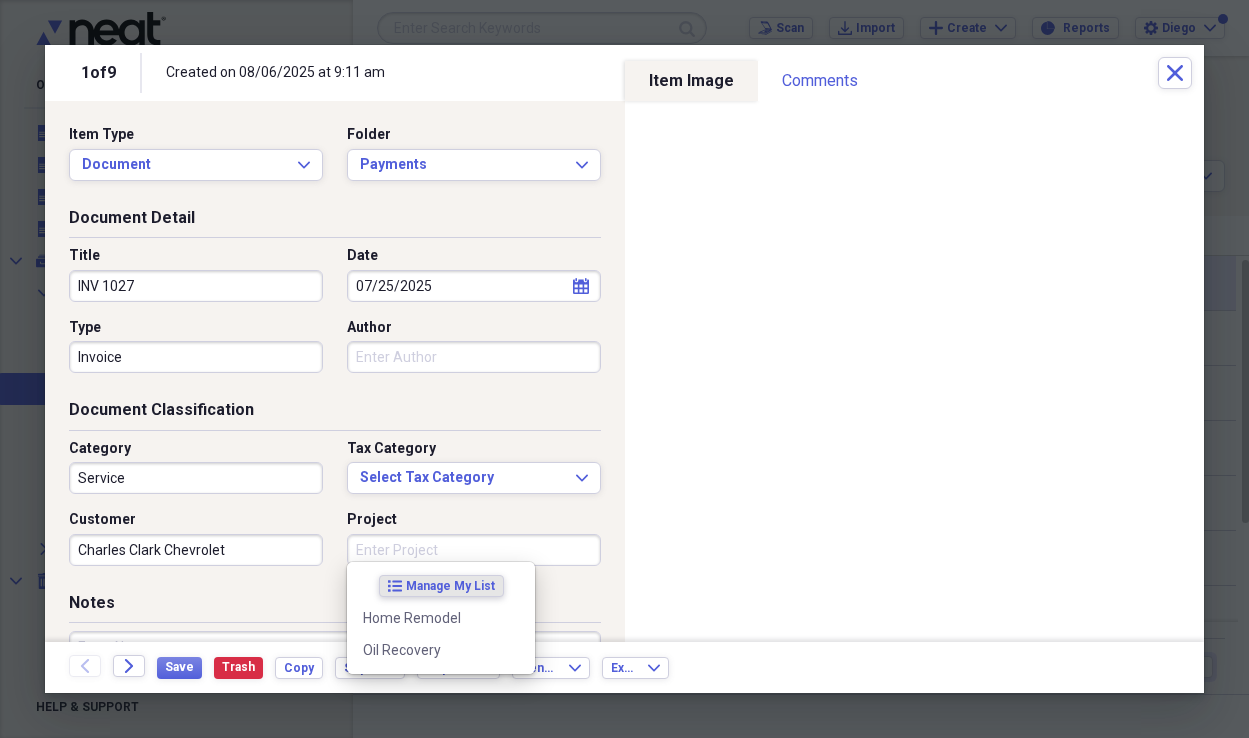 click on "Project" at bounding box center (474, 550) 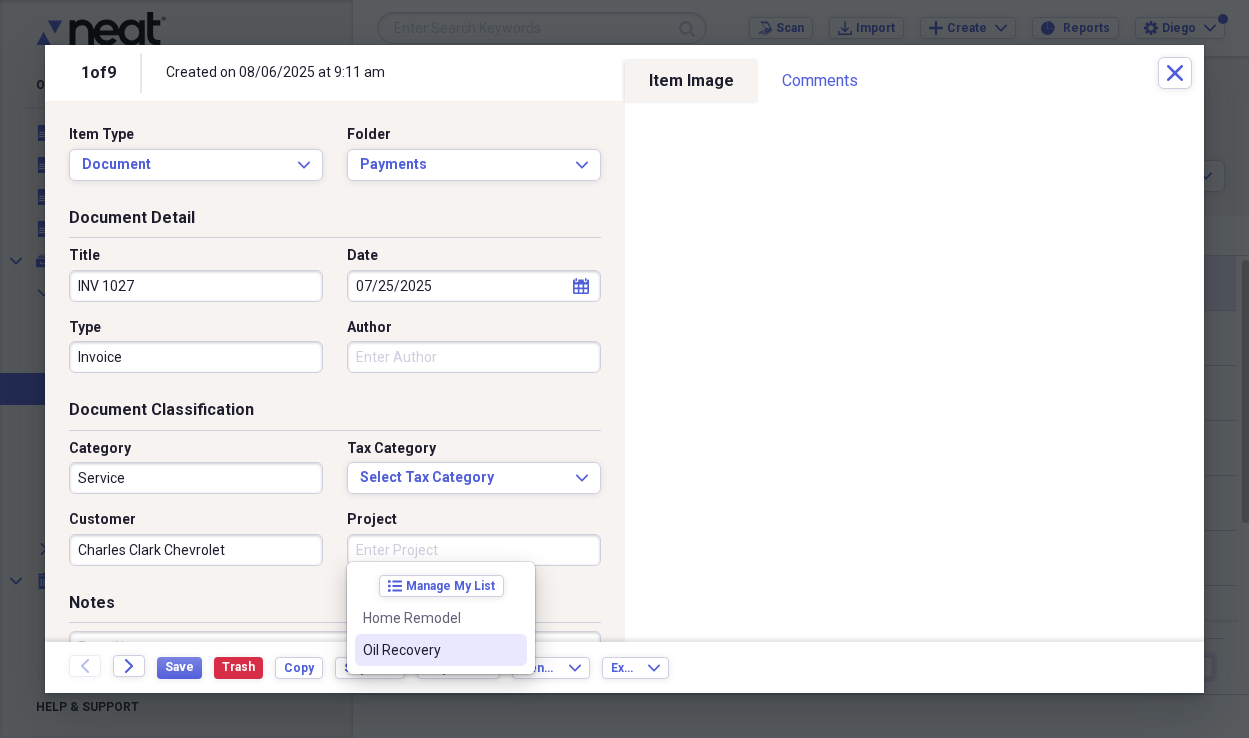 click on "Oil Recovery" at bounding box center (429, 650) 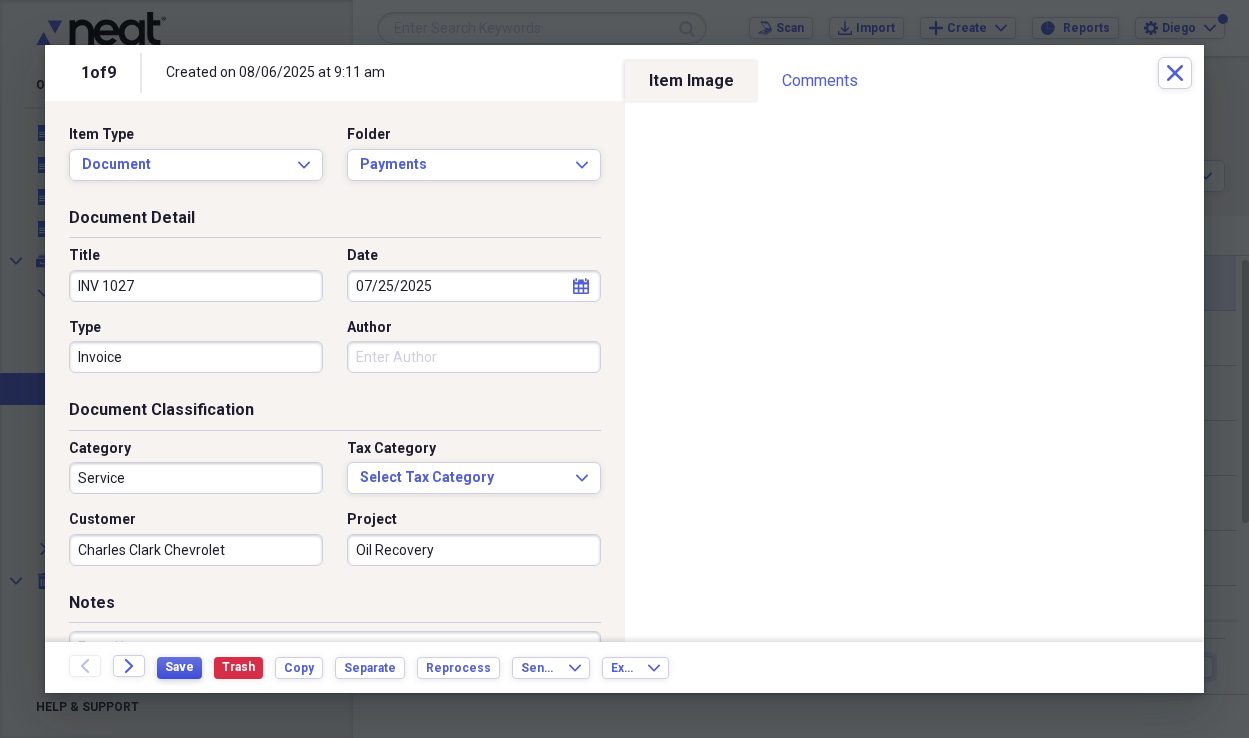 click on "Save" at bounding box center (179, 667) 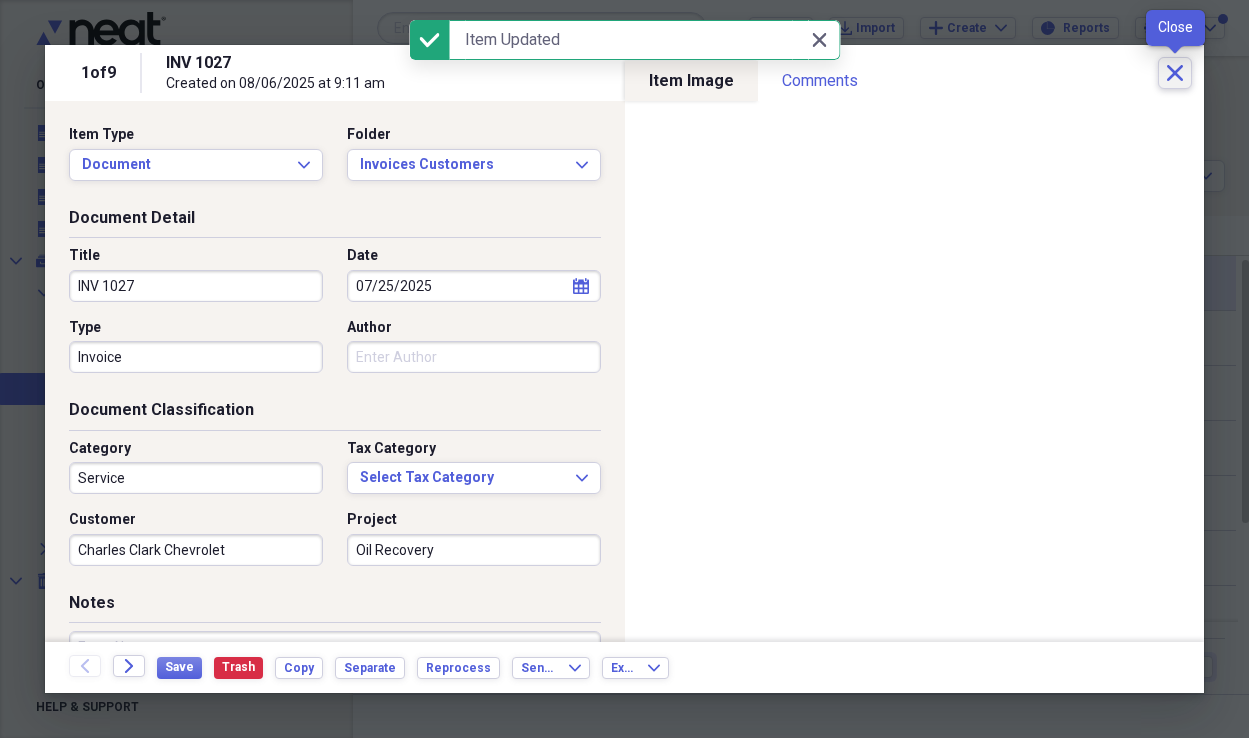 click 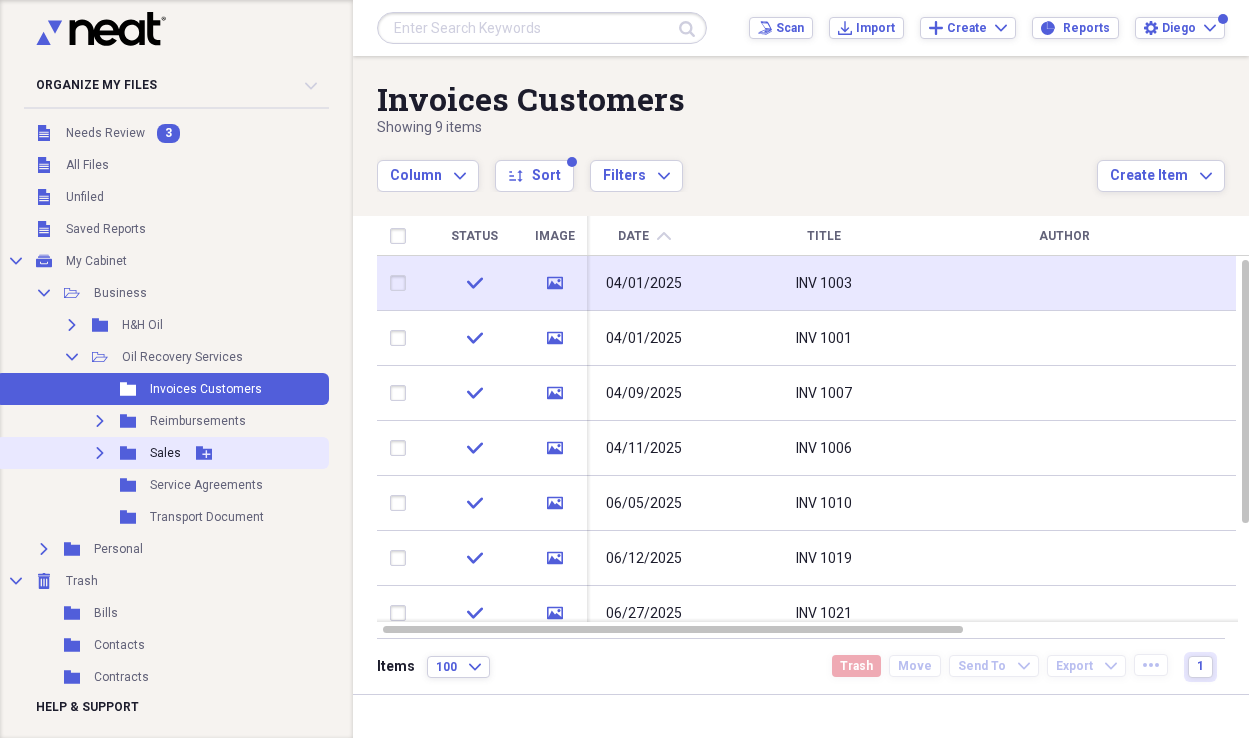 click on "Expand" 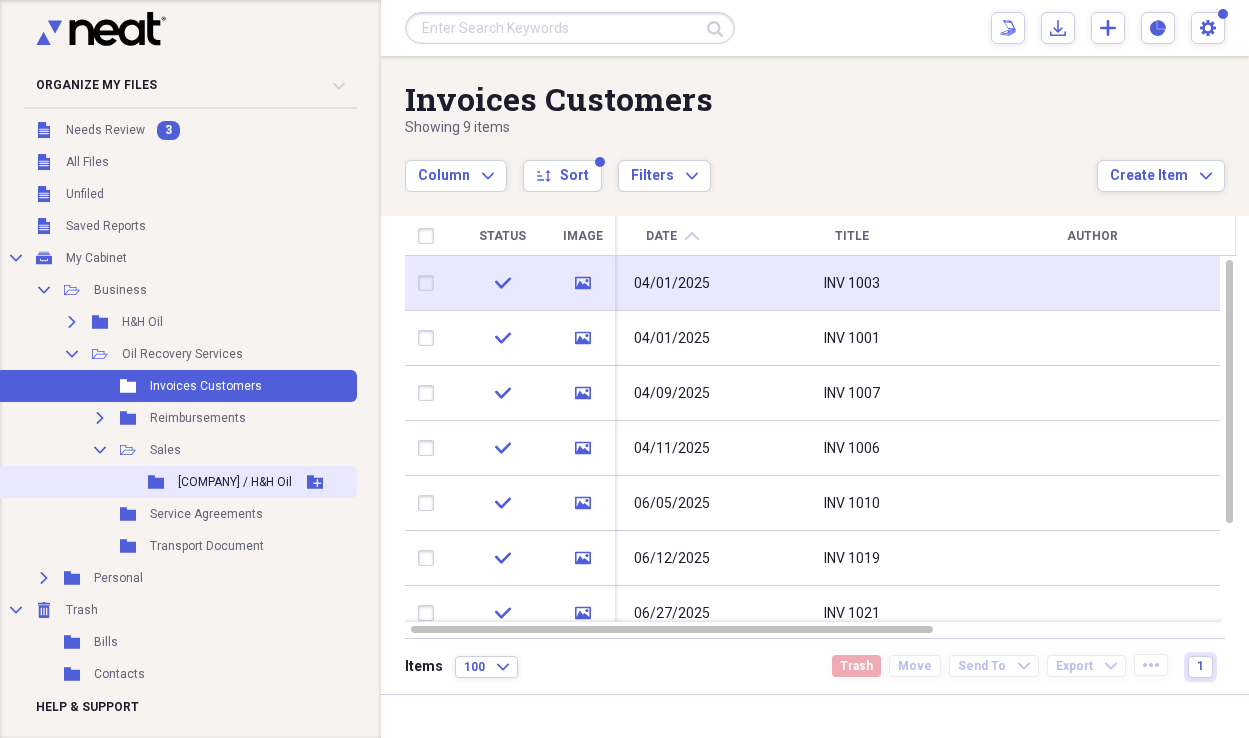 click on "[COMPANY] / H&H Oil" at bounding box center (235, 482) 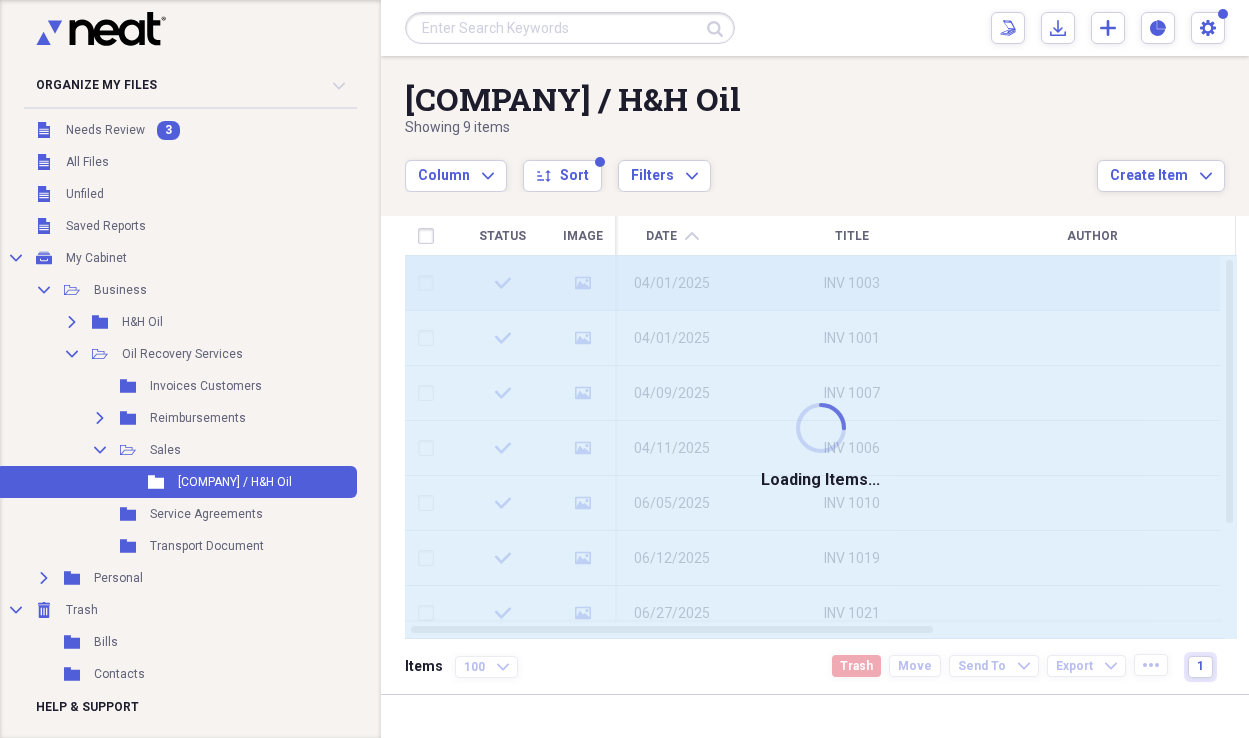 scroll, scrollTop: 2, scrollLeft: 0, axis: vertical 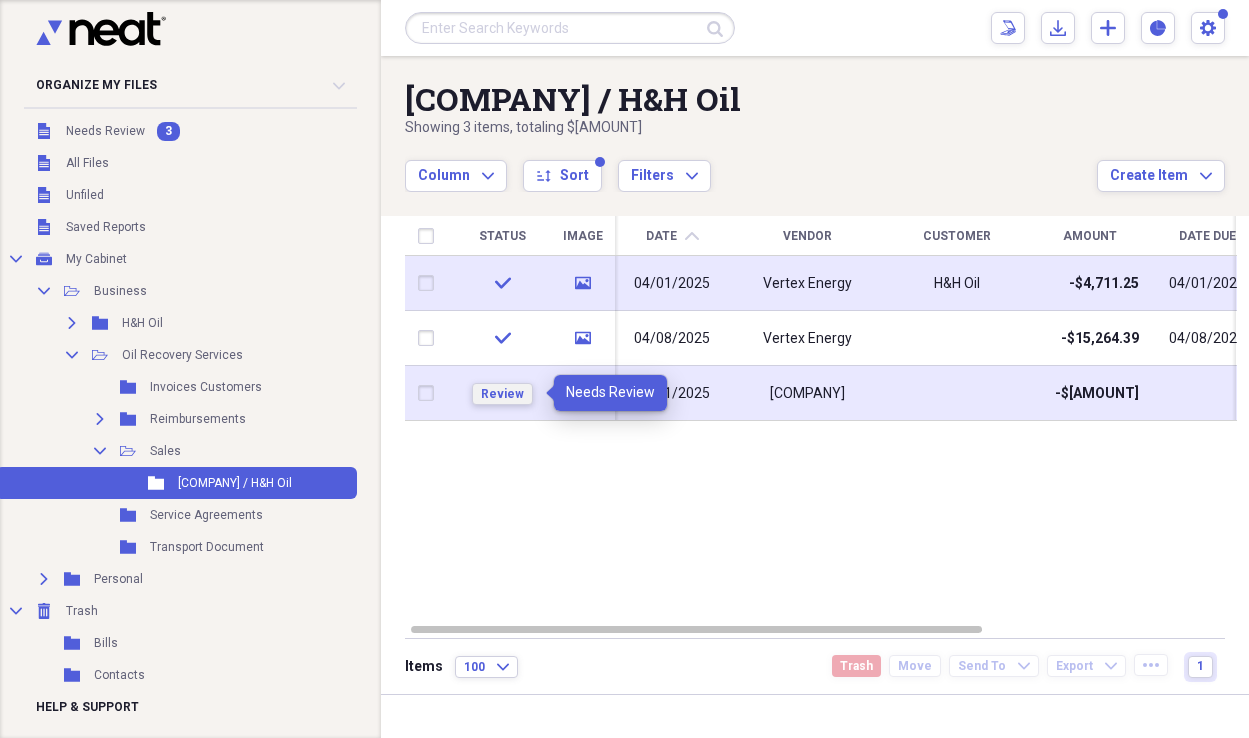 click on "Review" at bounding box center [502, 394] 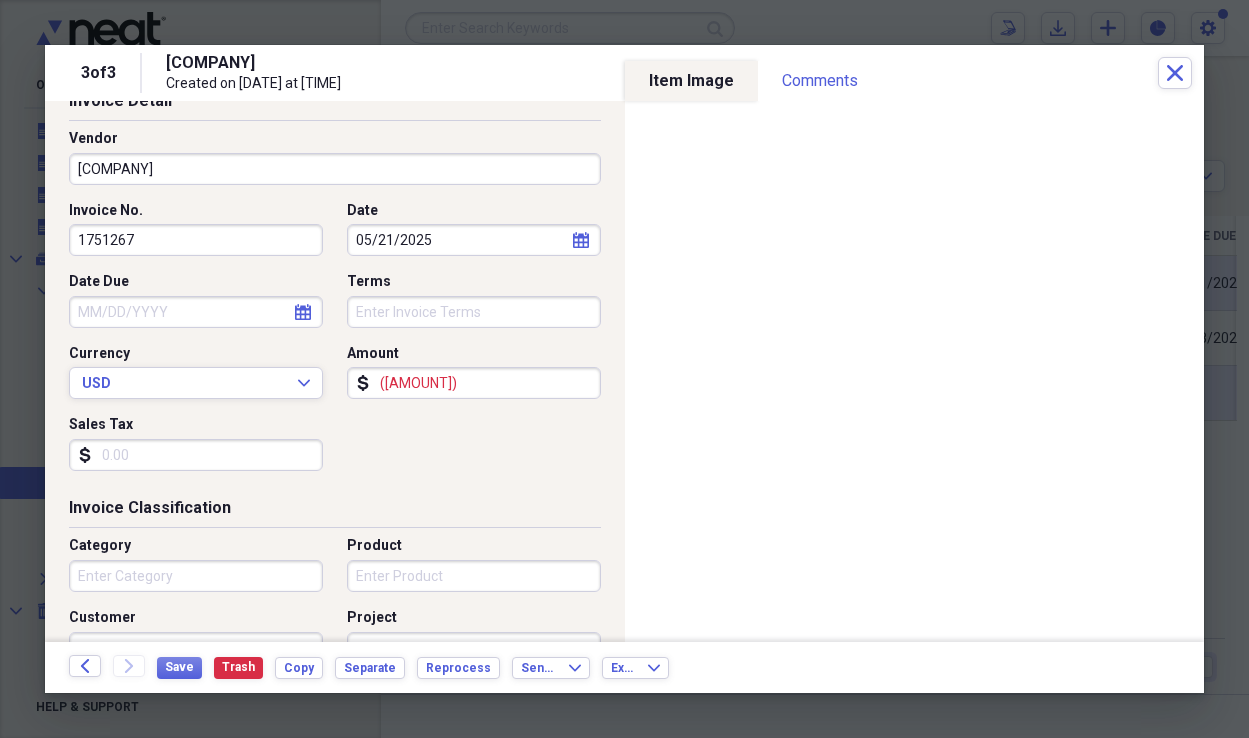 scroll, scrollTop: 116, scrollLeft: 0, axis: vertical 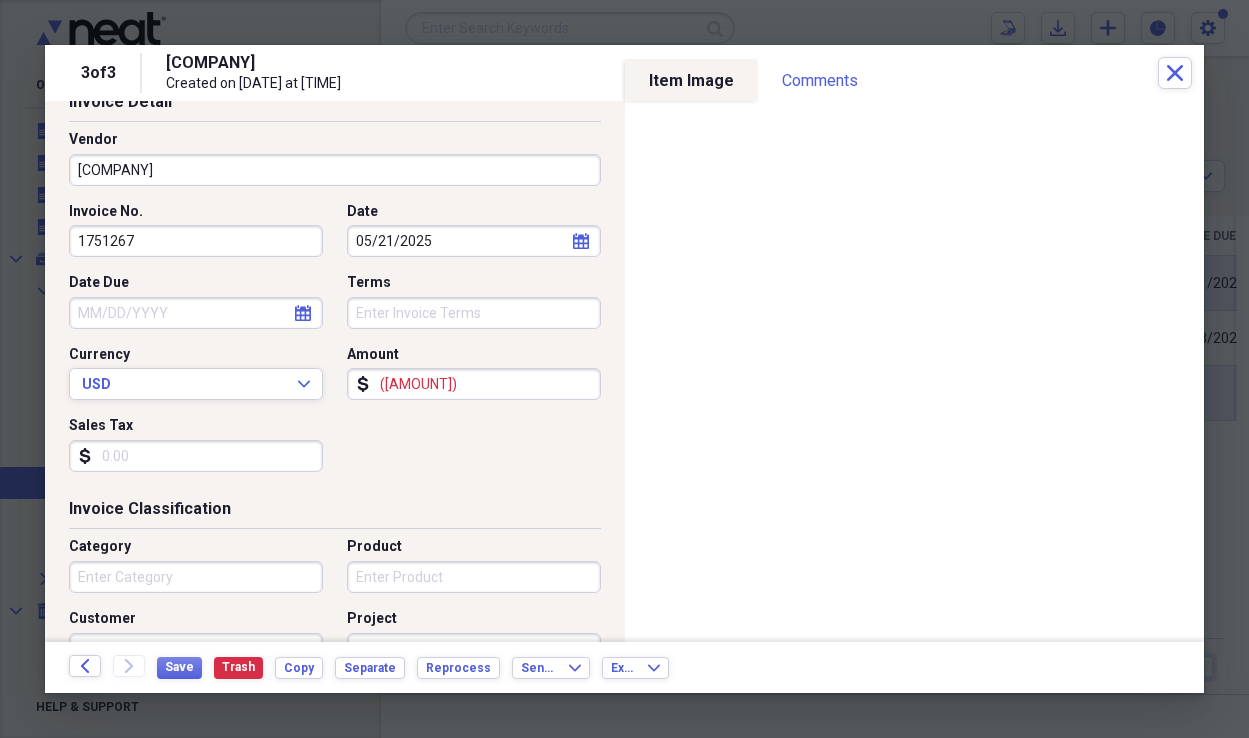 click on "calendar" 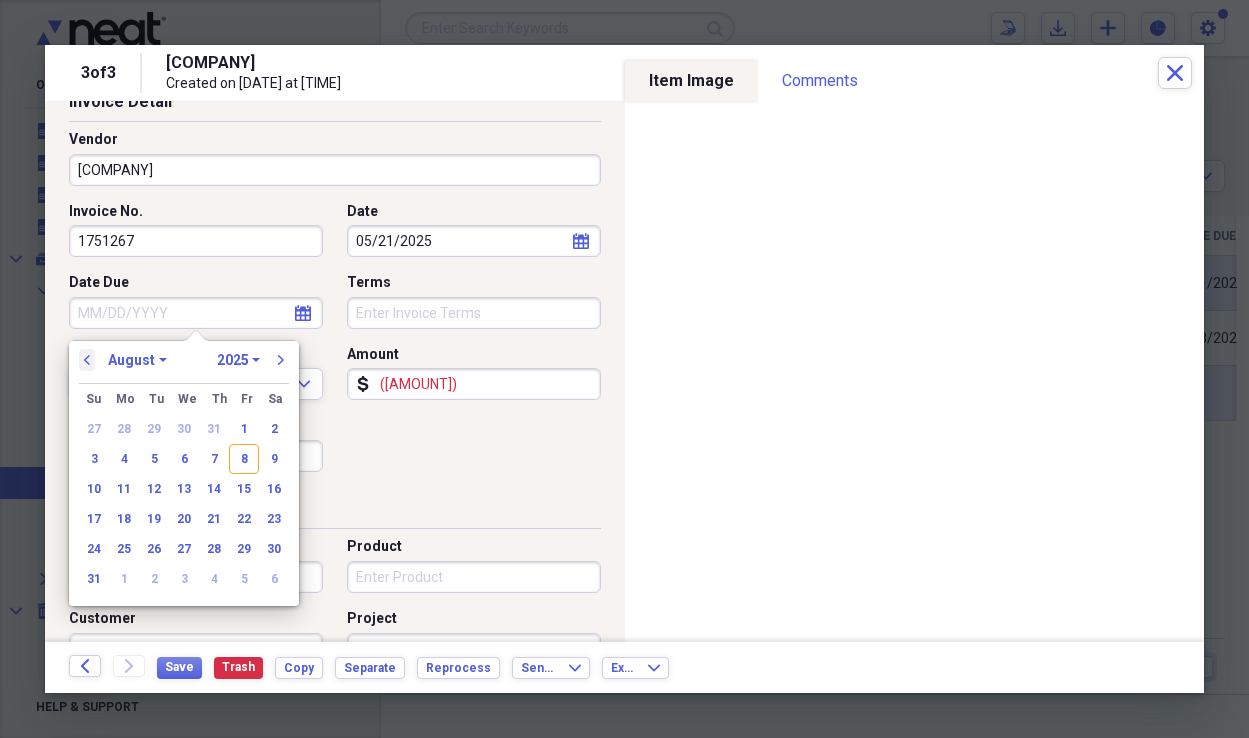 click on "previous" at bounding box center (87, 360) 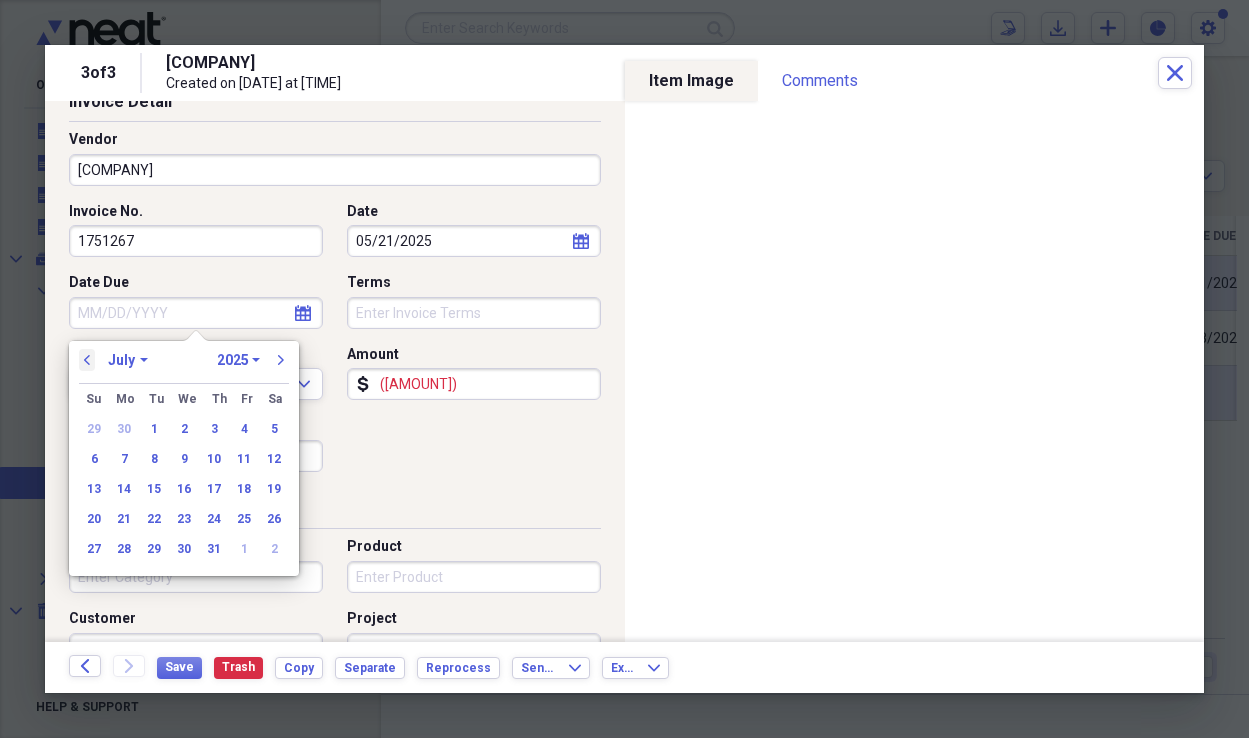 click on "previous" at bounding box center (87, 360) 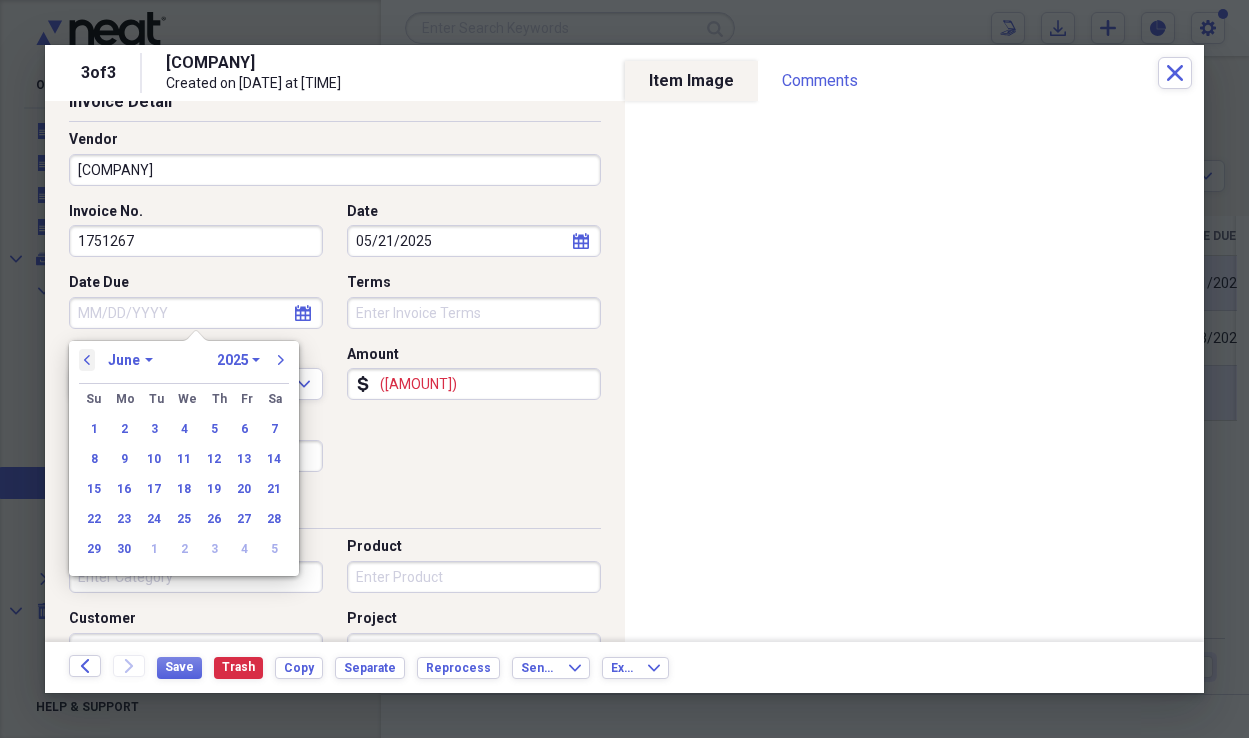 click on "previous" at bounding box center (87, 360) 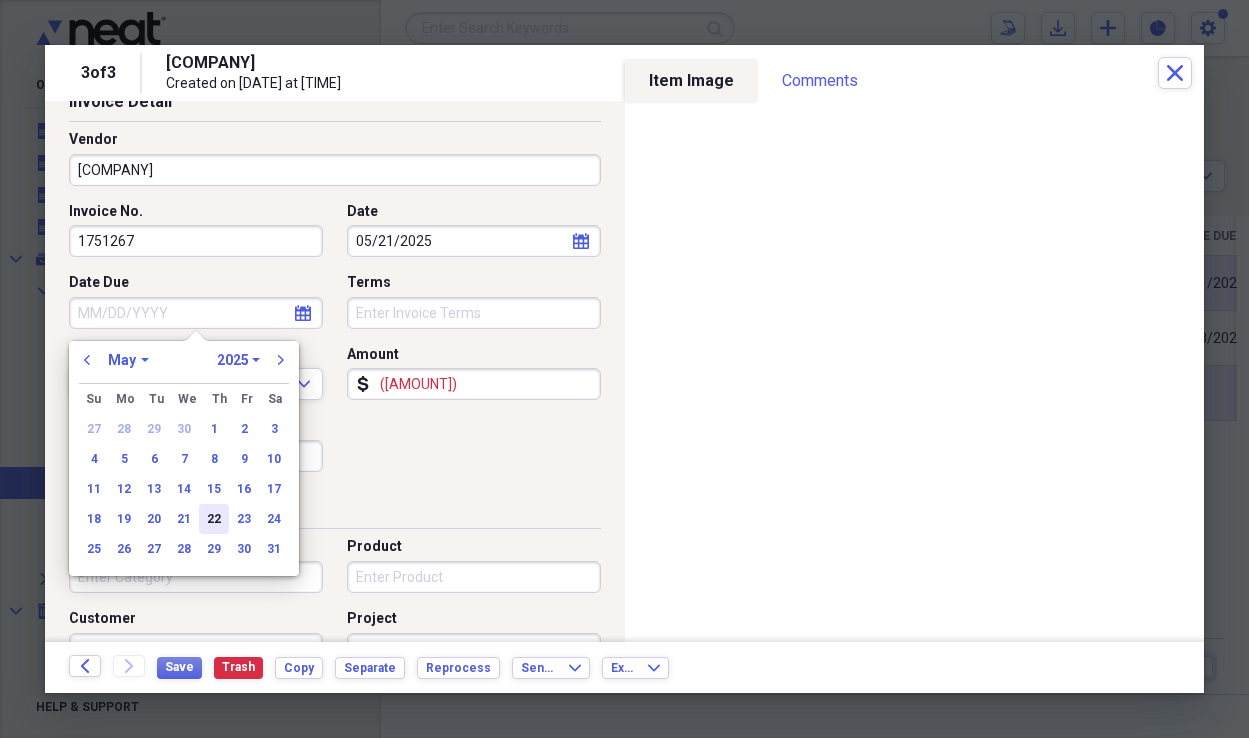 click on "22" at bounding box center (214, 519) 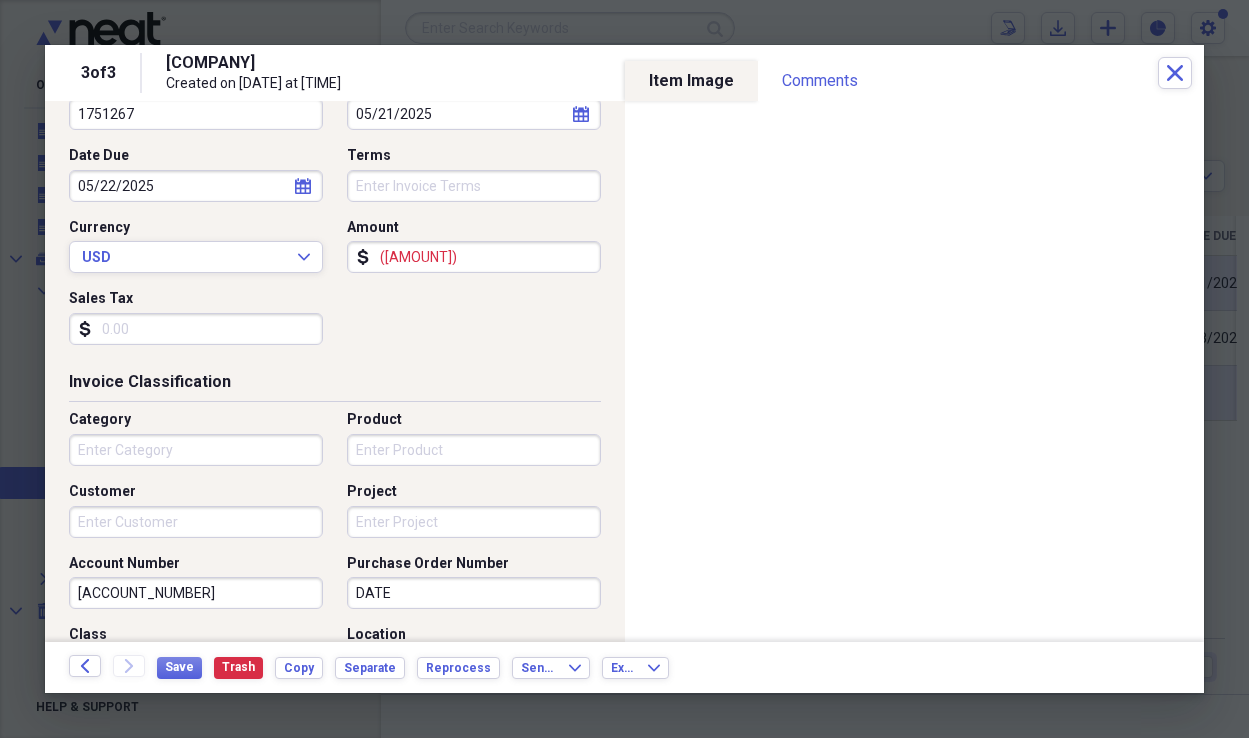 scroll, scrollTop: 270, scrollLeft: 0, axis: vertical 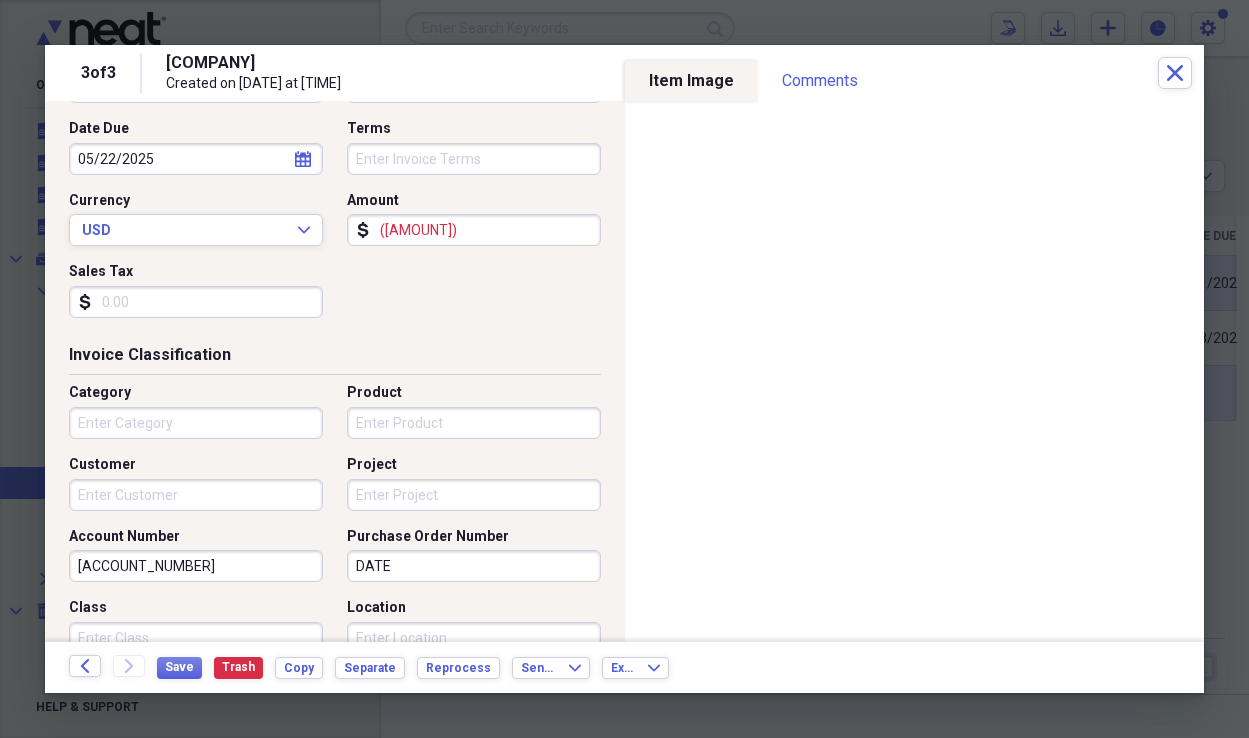 click on "Category" at bounding box center [196, 423] 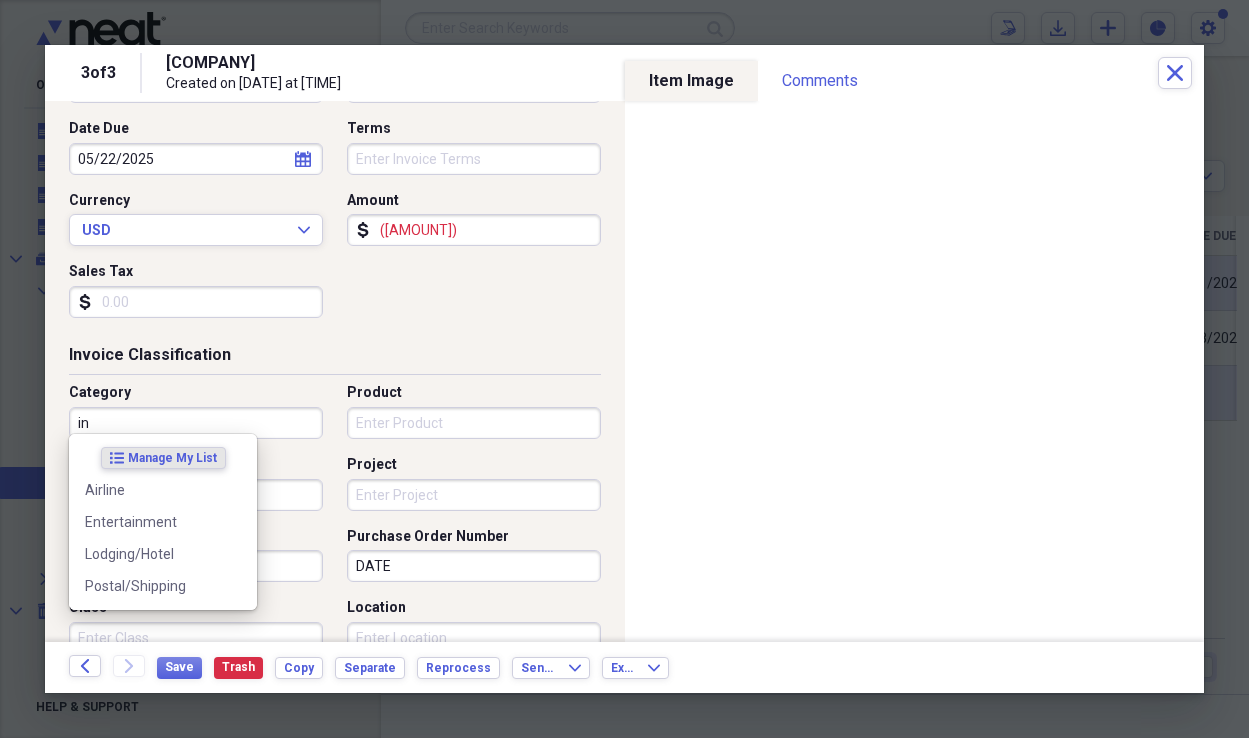 type on "i" 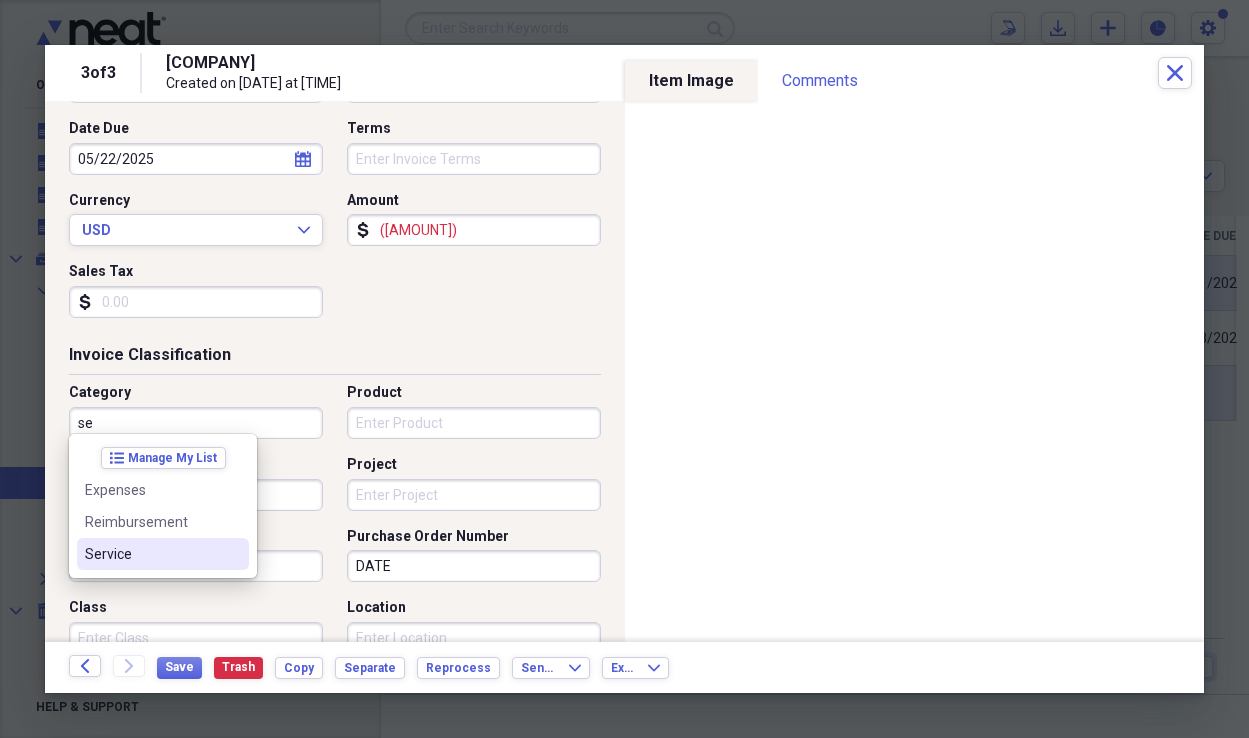 click on "Service" at bounding box center [151, 554] 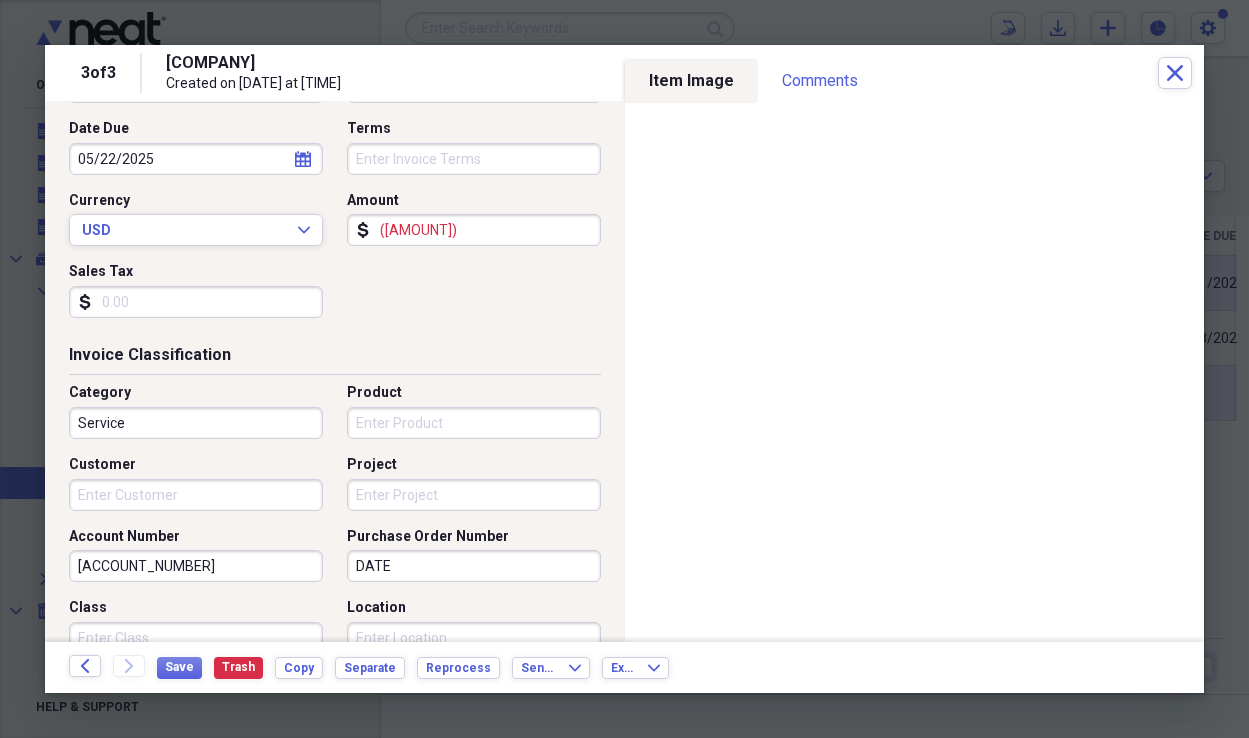 click on "Service" at bounding box center [196, 423] 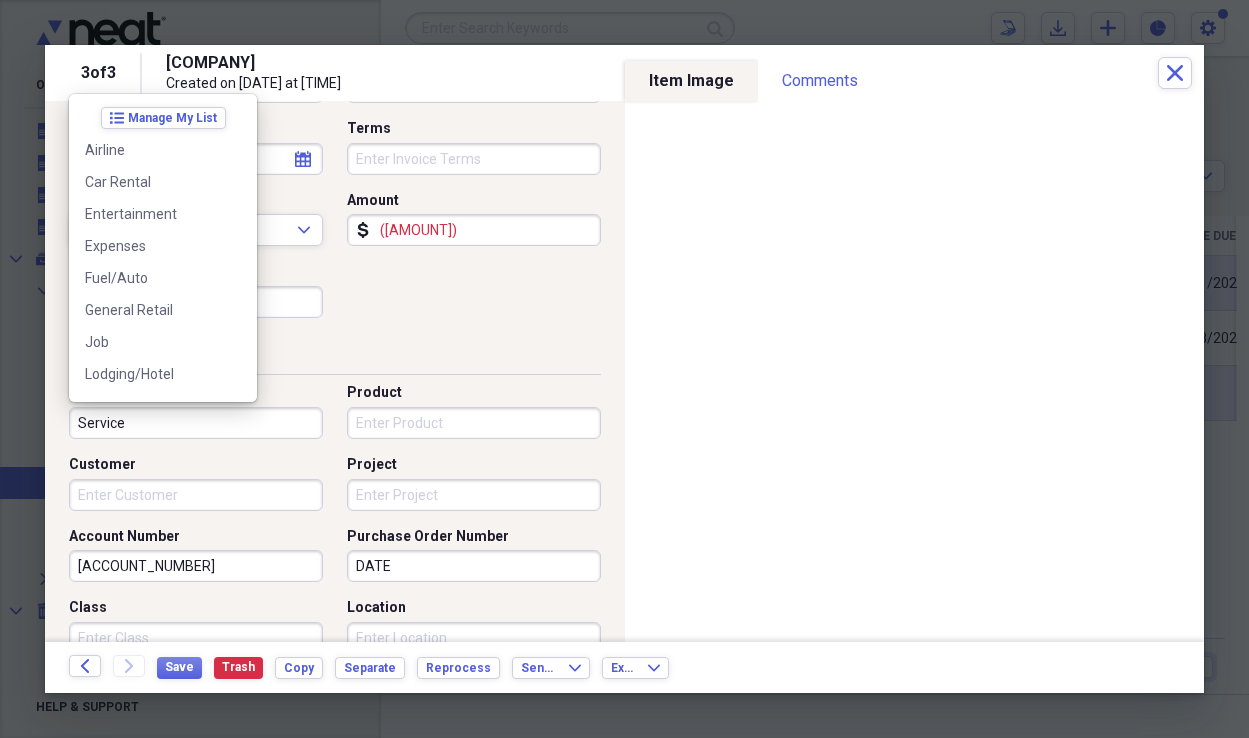 click on "Service" at bounding box center (196, 423) 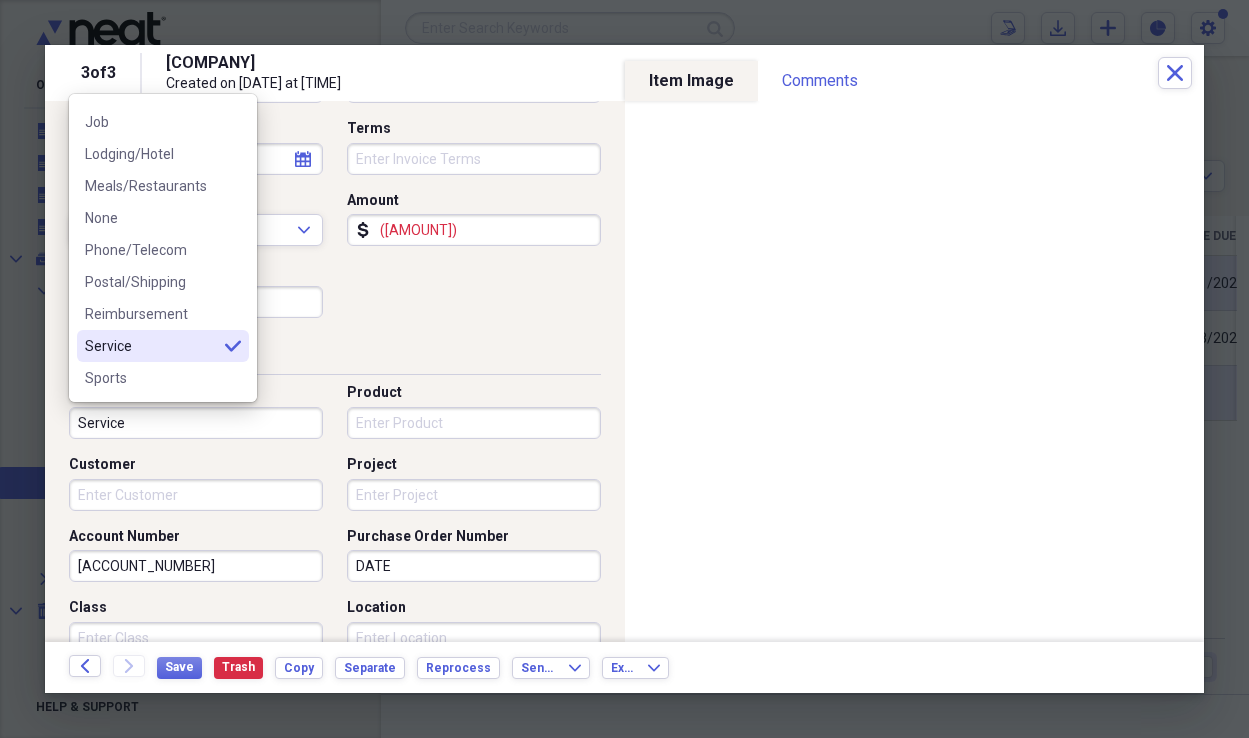 click on "Service" at bounding box center [196, 423] 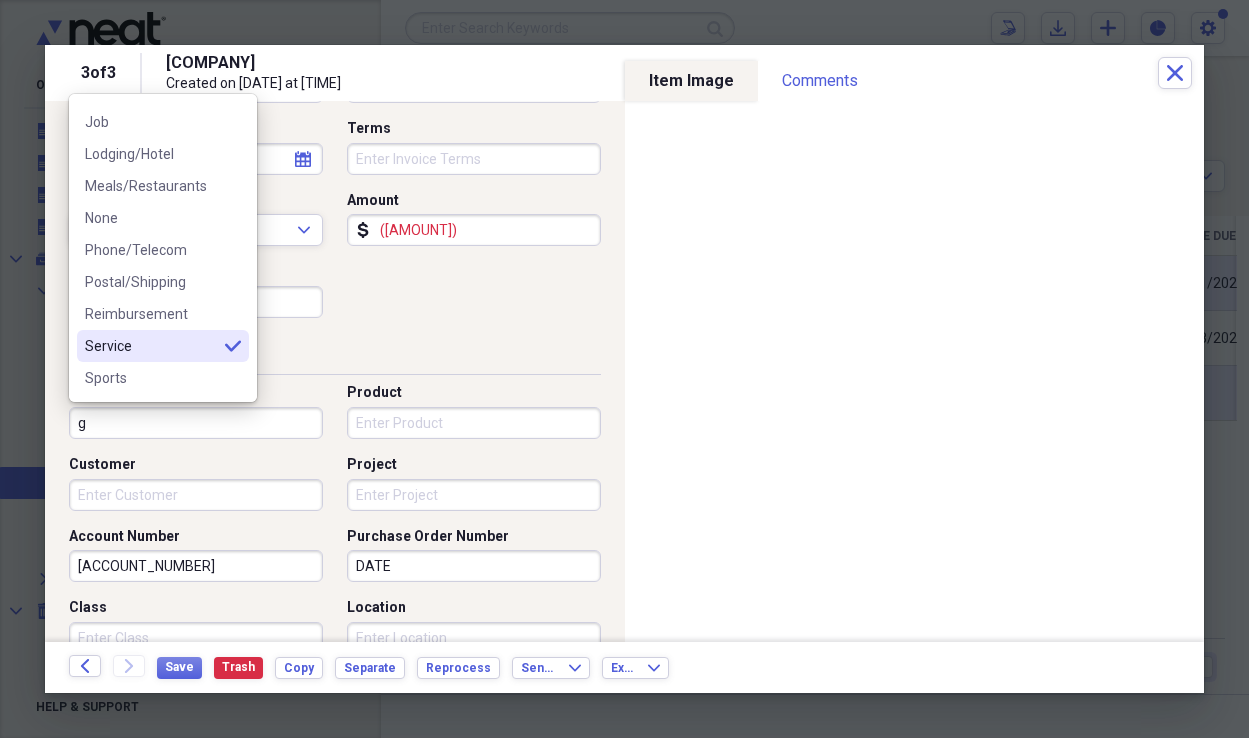 scroll, scrollTop: 0, scrollLeft: 0, axis: both 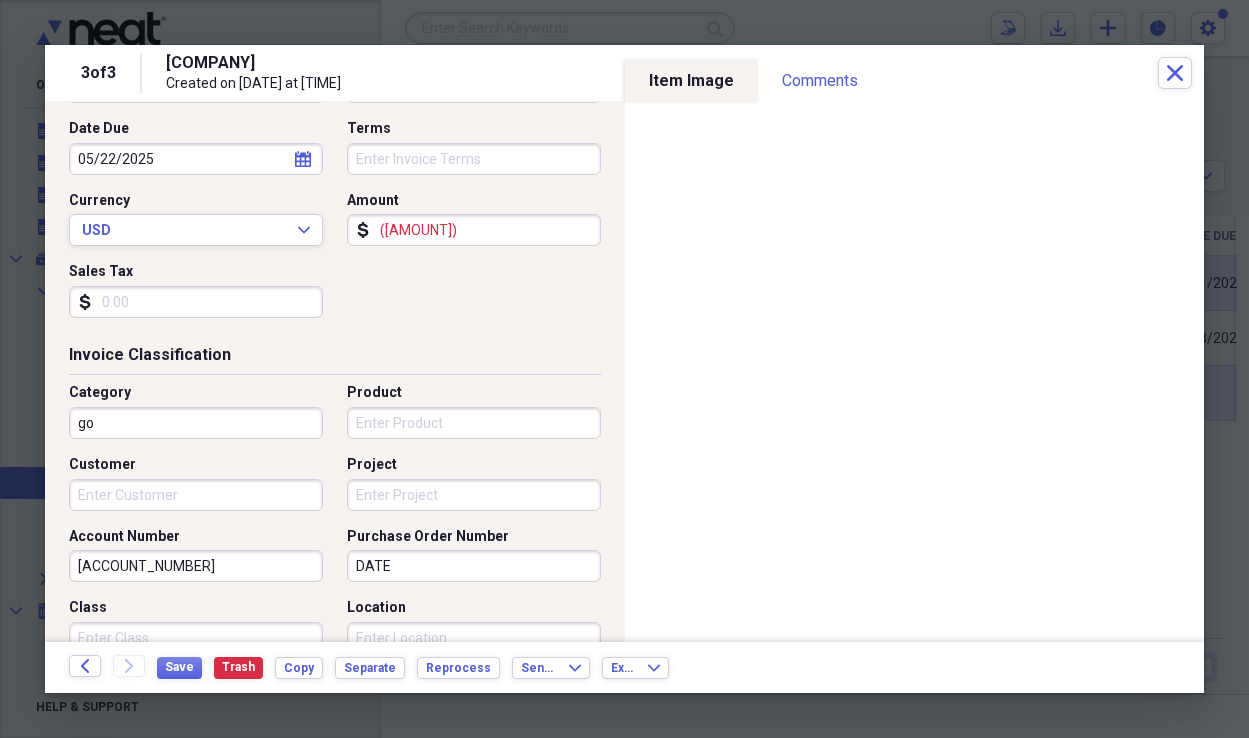 type on "g" 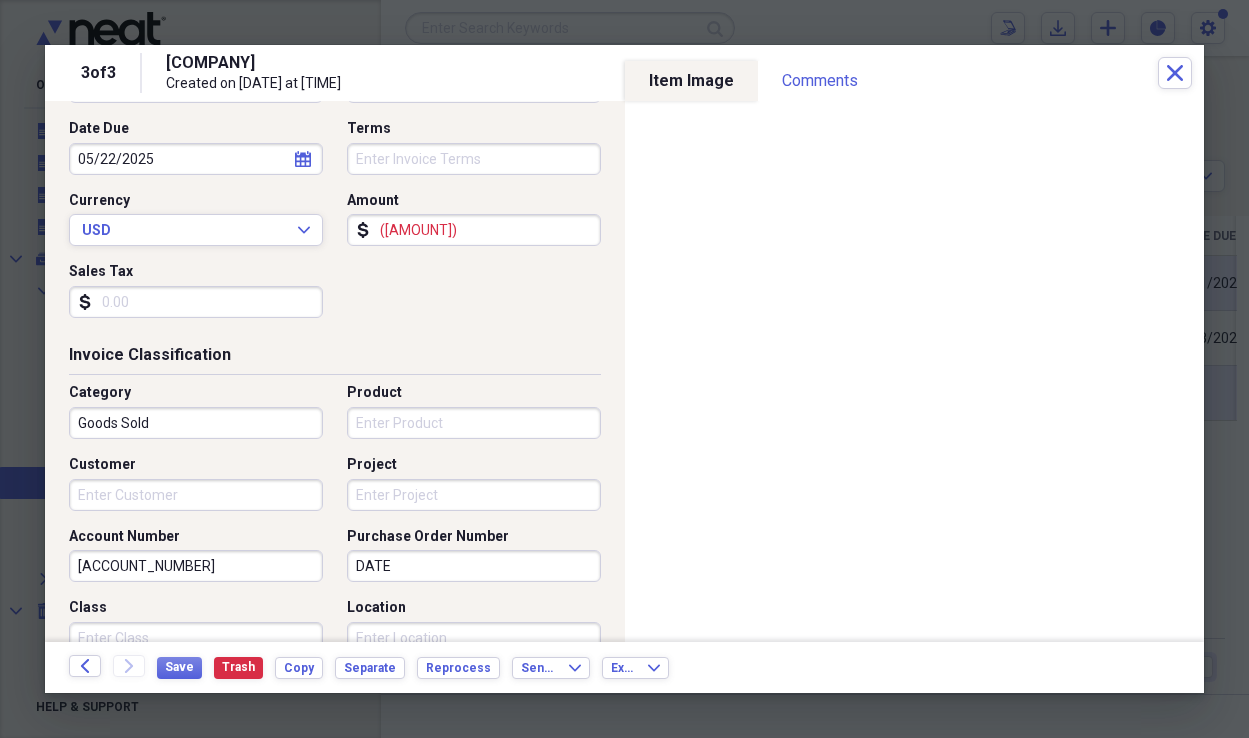 type on "Goods Sold" 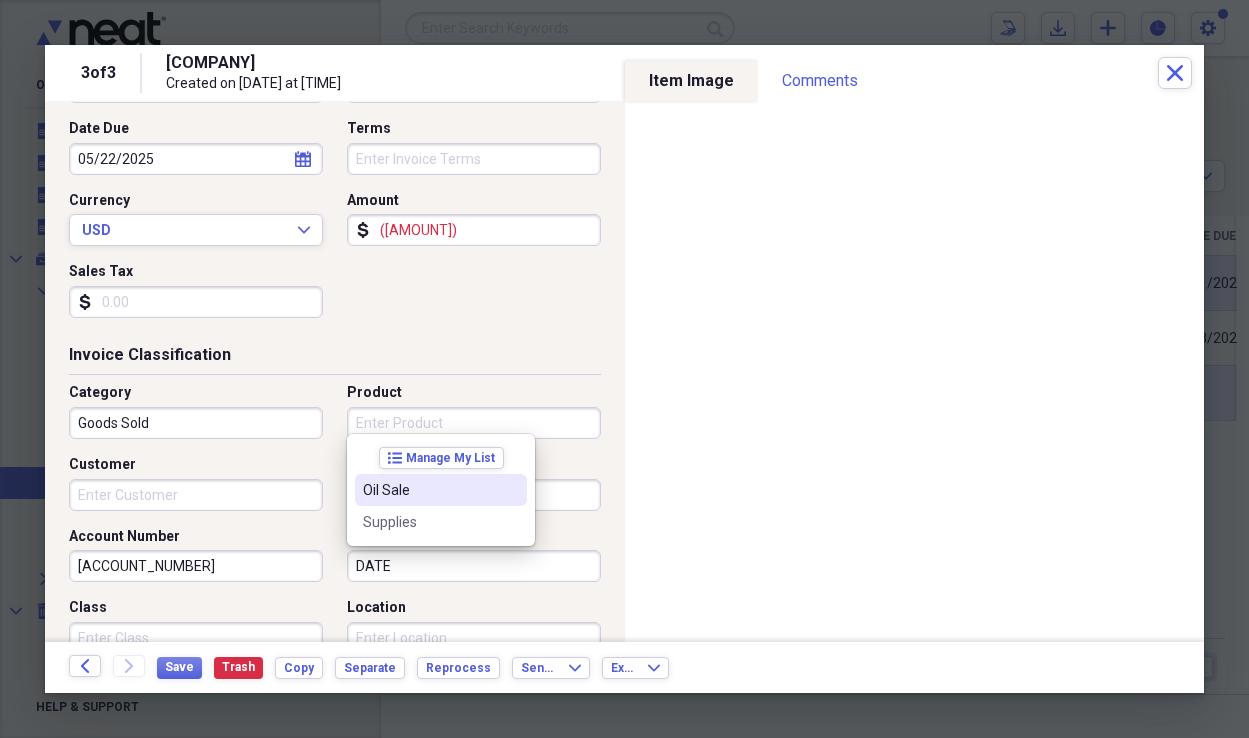 click on "Oil Sale" at bounding box center [429, 490] 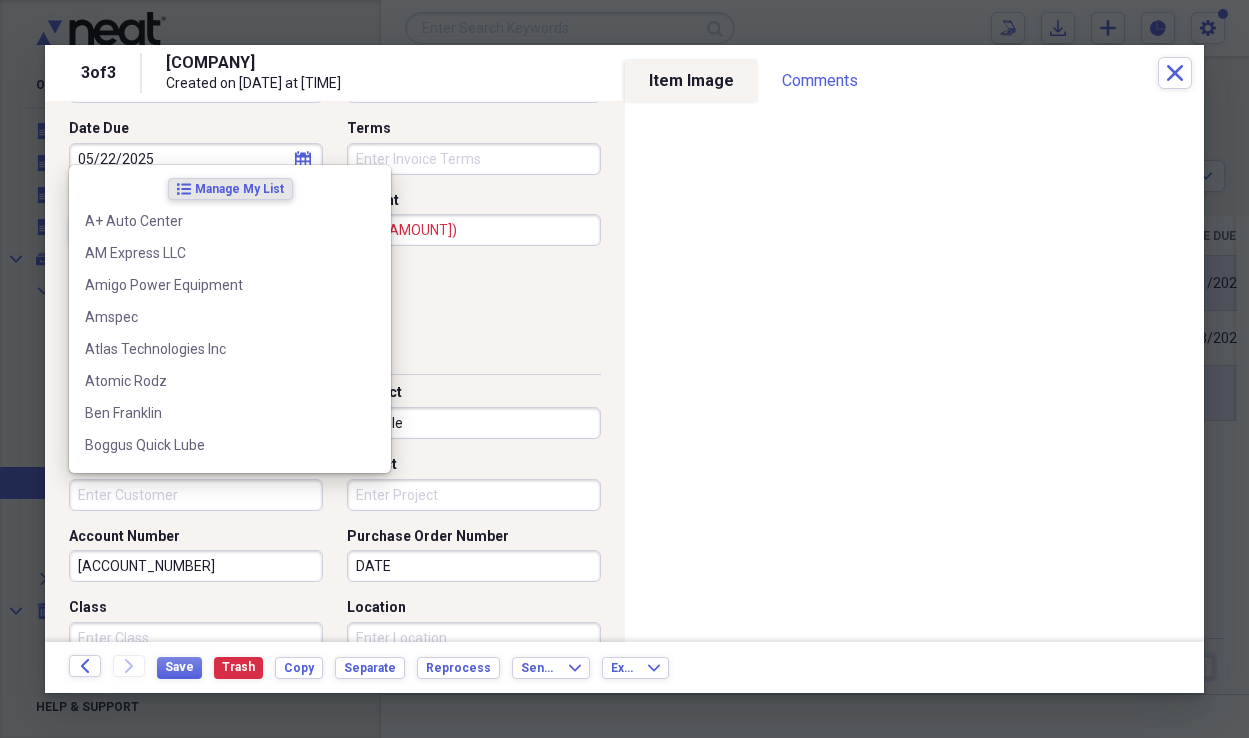 click on "Customer" at bounding box center (196, 495) 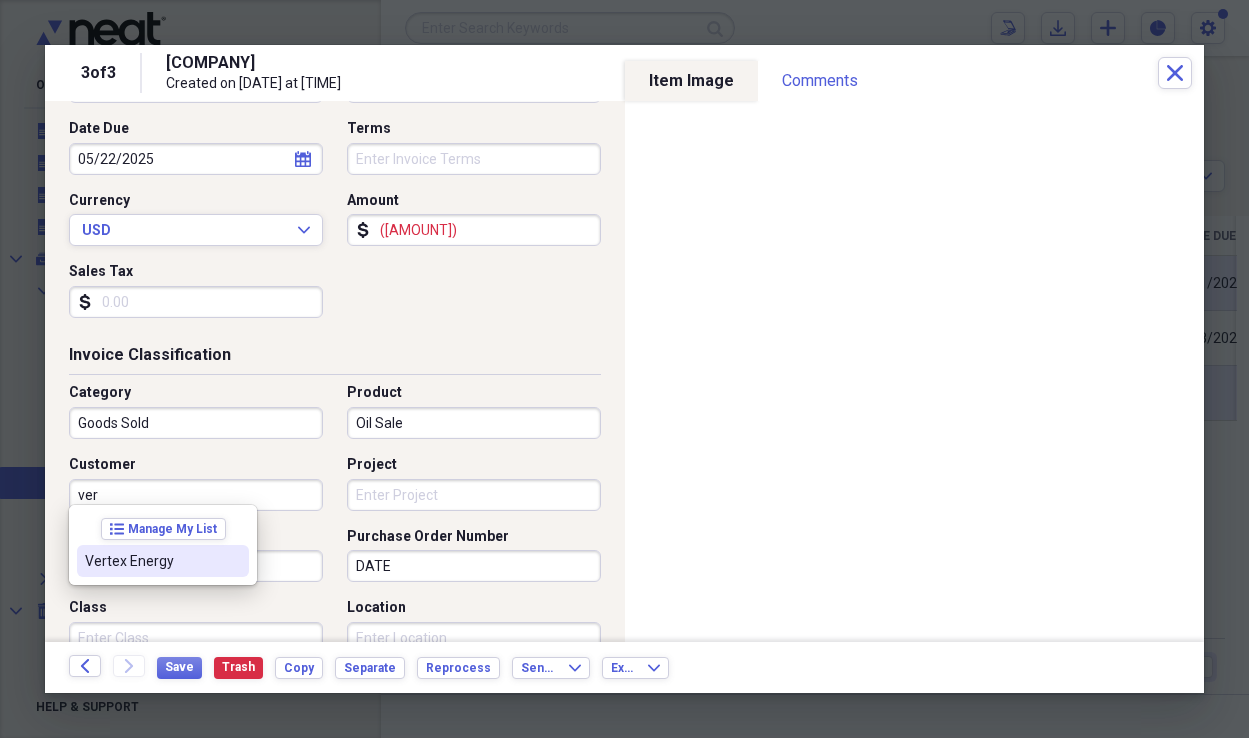 click at bounding box center (233, 561) 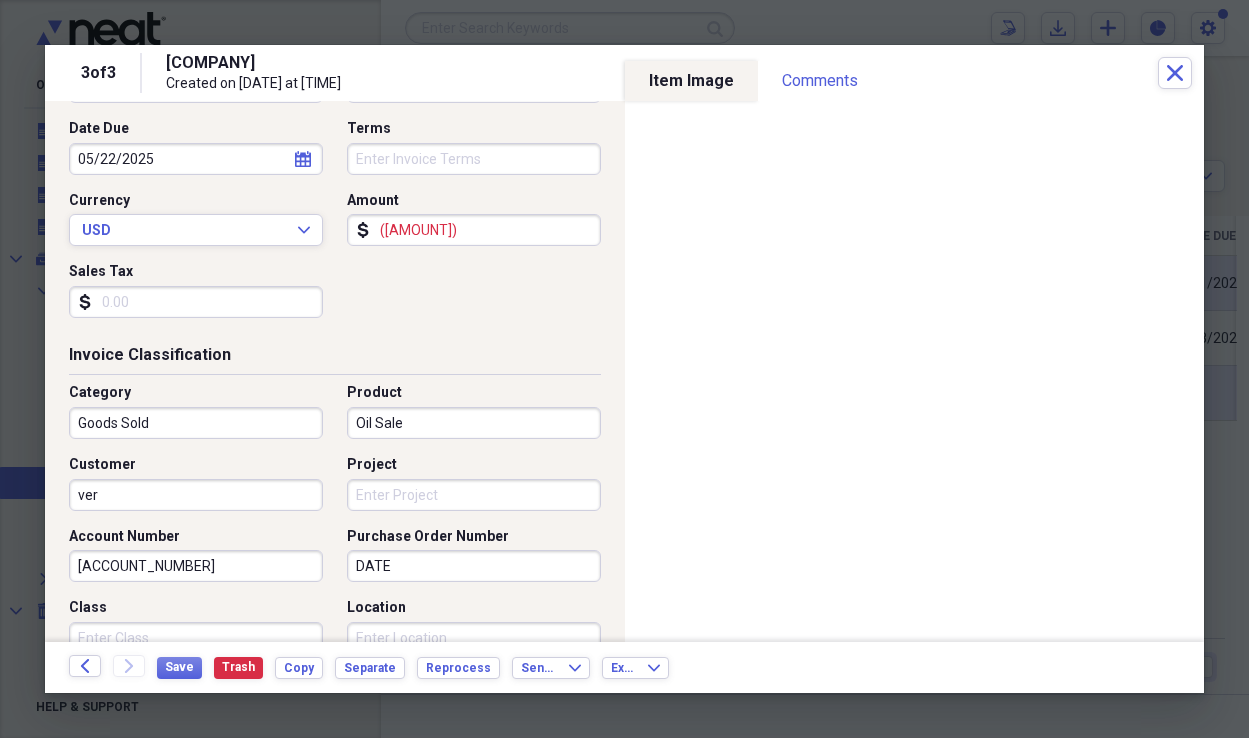 type on "Vertex Energy" 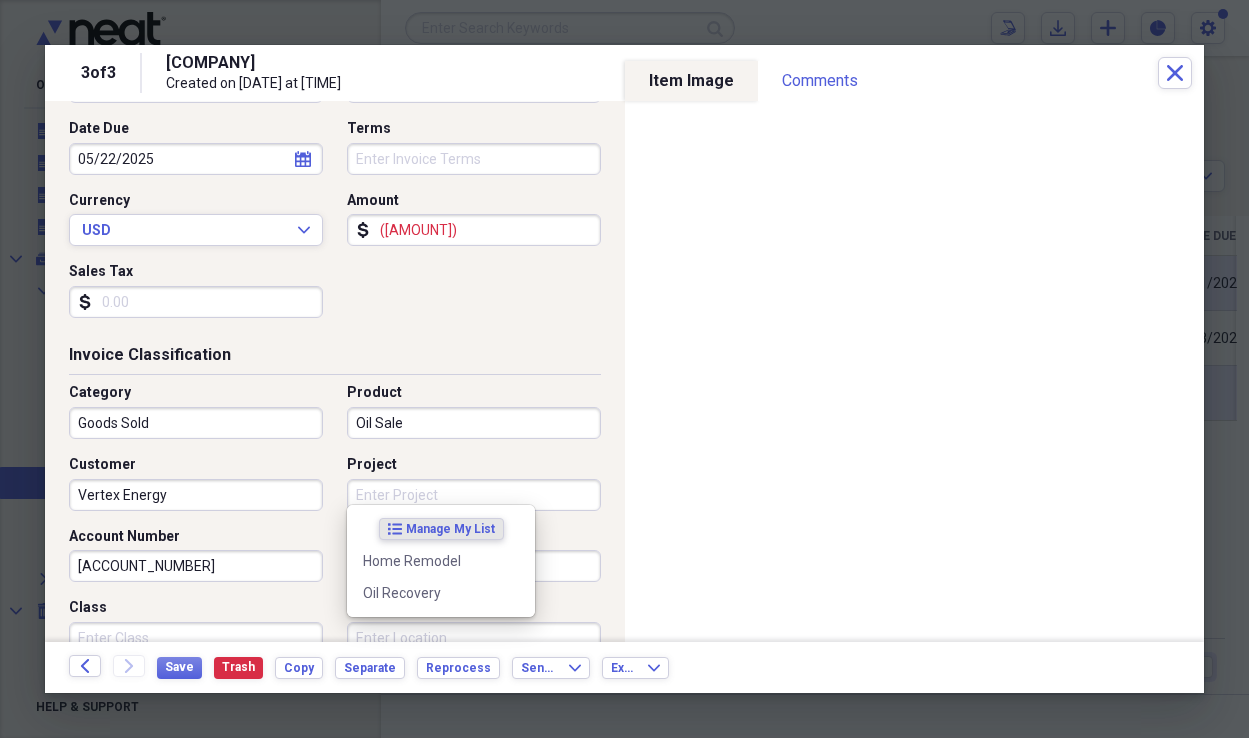 click on "Project" at bounding box center (474, 495) 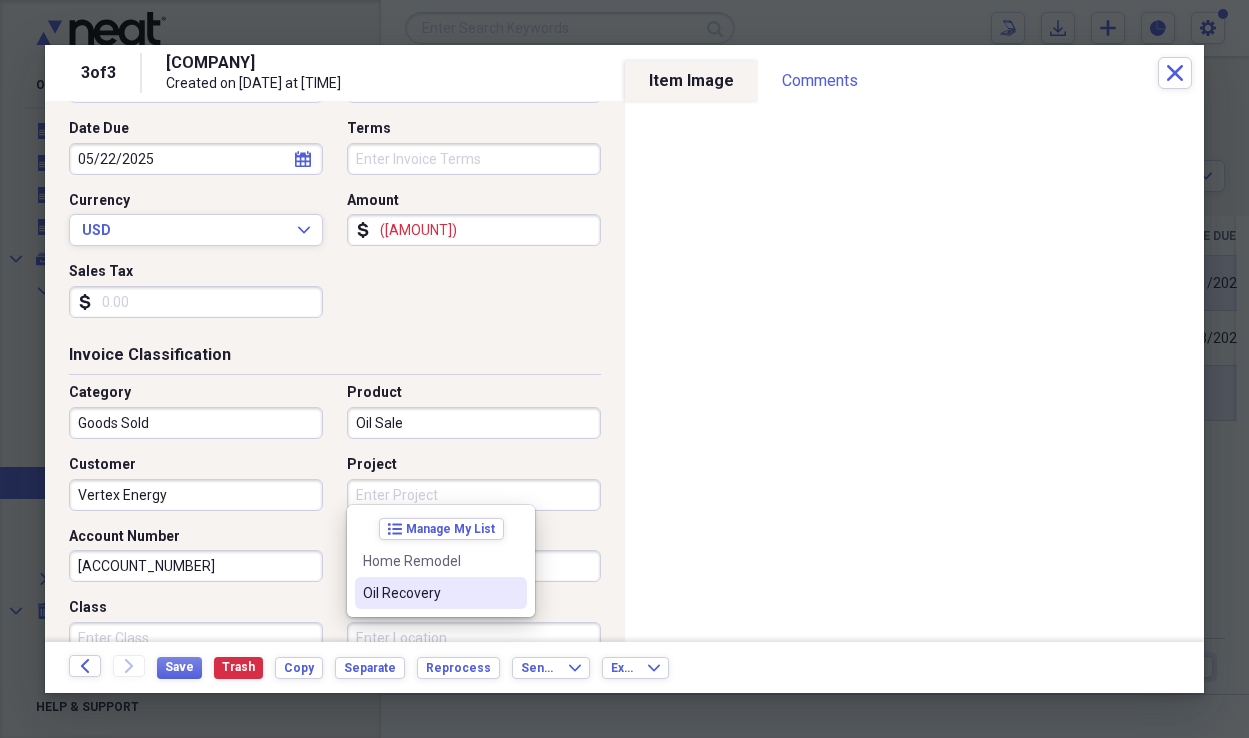 click on "Oil Recovery" at bounding box center (441, 593) 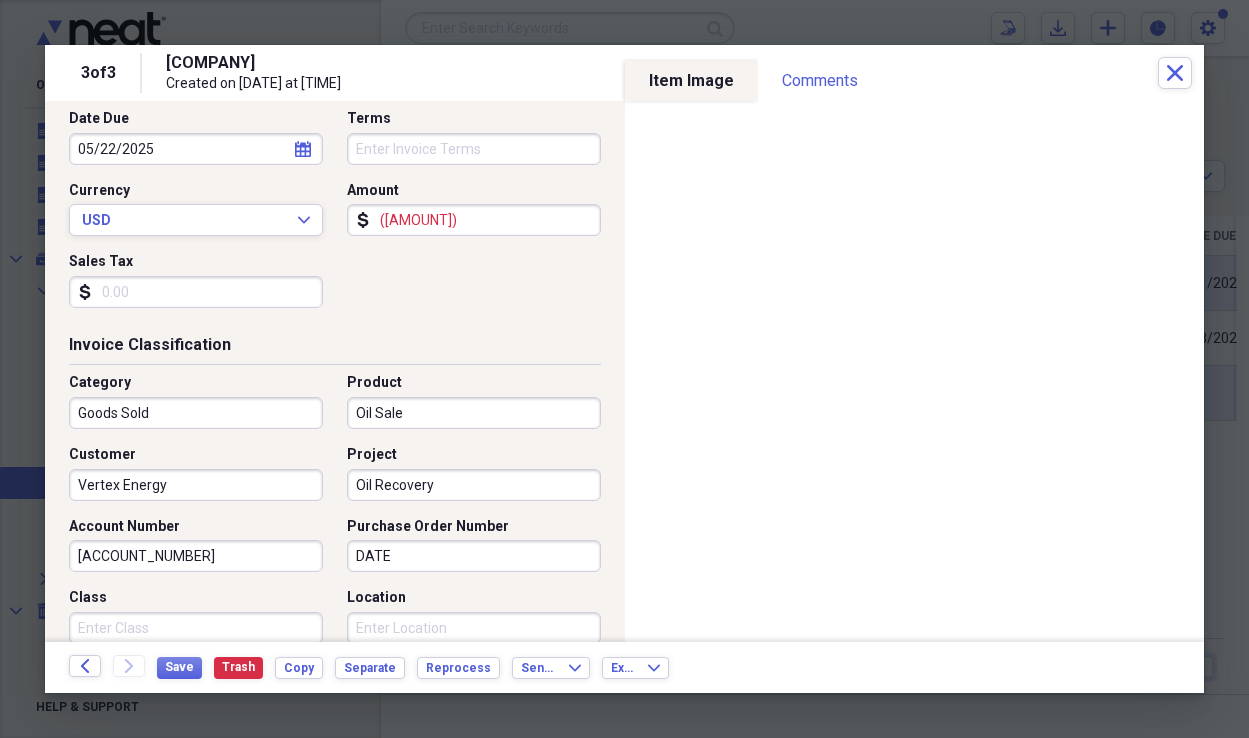 scroll, scrollTop: 282, scrollLeft: 0, axis: vertical 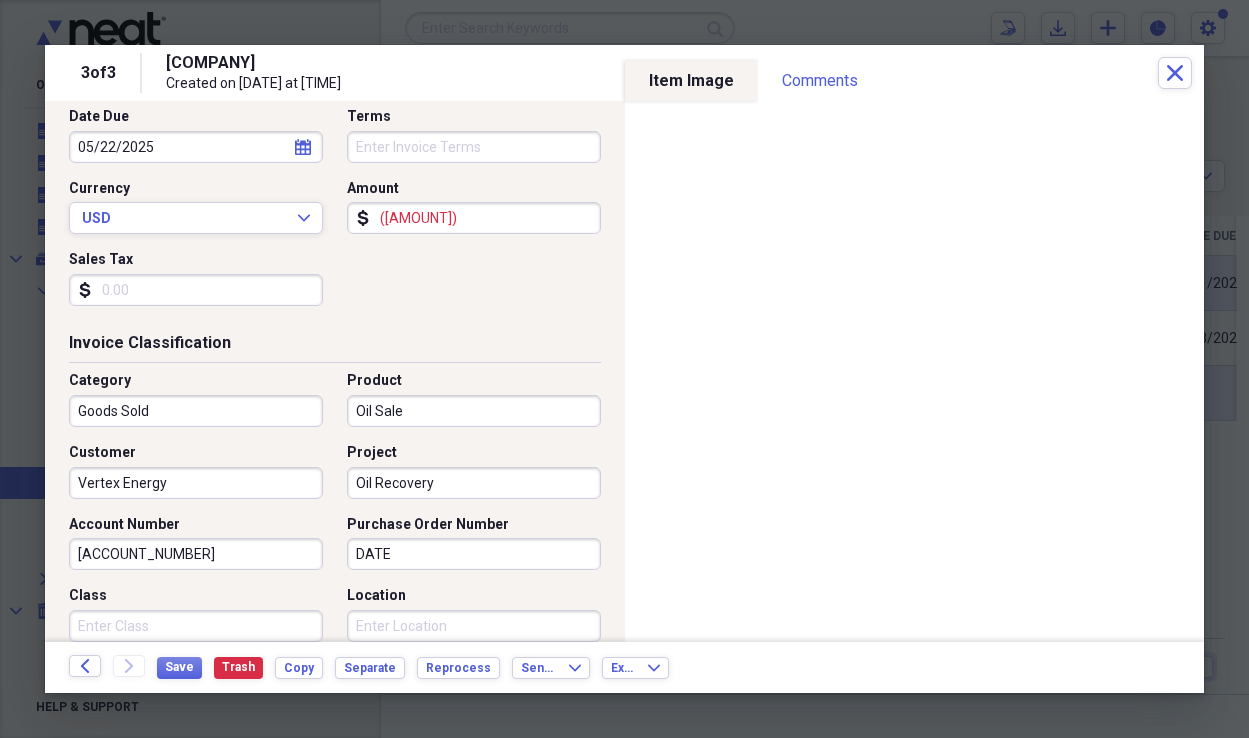 click on "[ACCOUNT_NUMBER]" at bounding box center [196, 554] 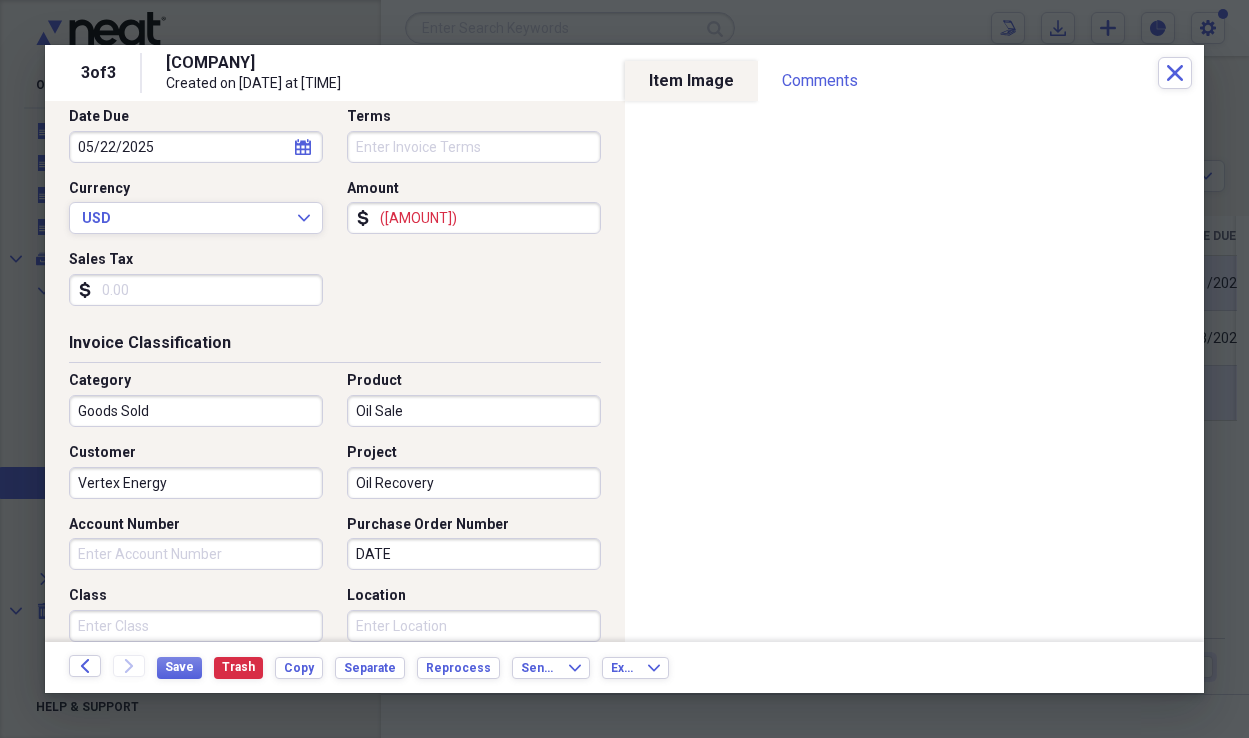 click on "Account Number" at bounding box center (196, 554) 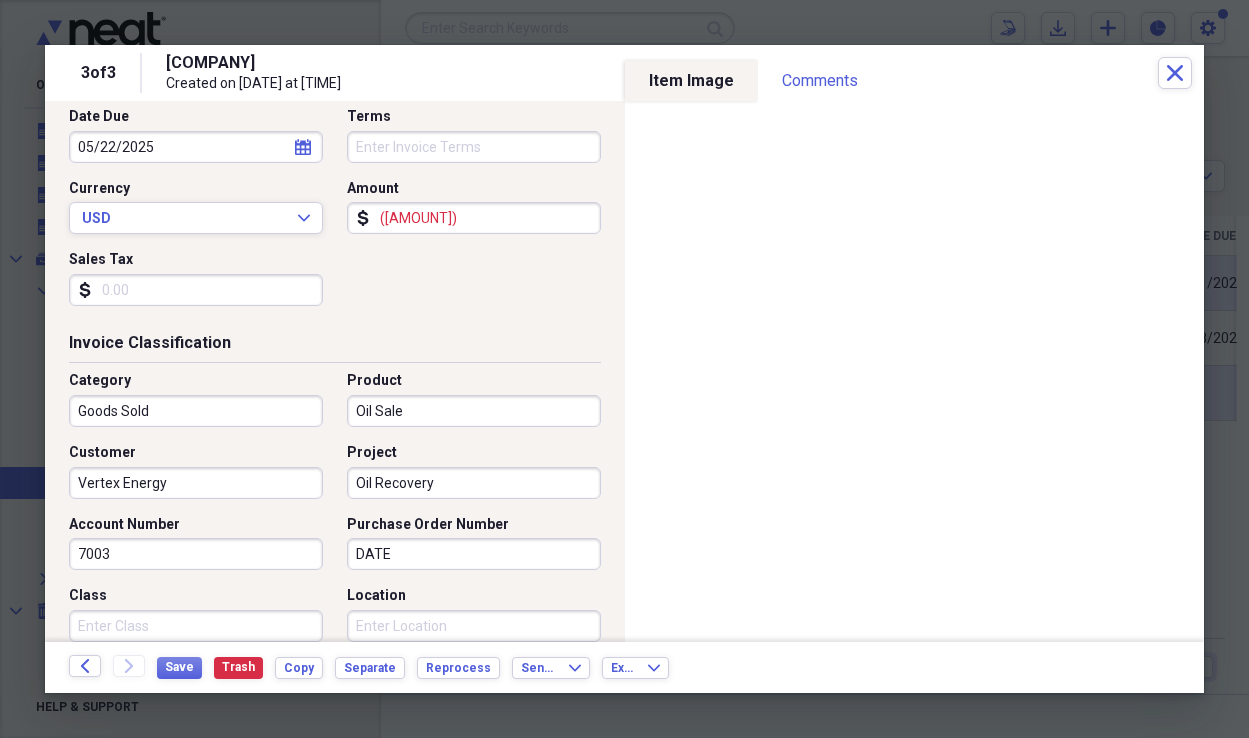 type on "[ACCOUNT_NUMBER]" 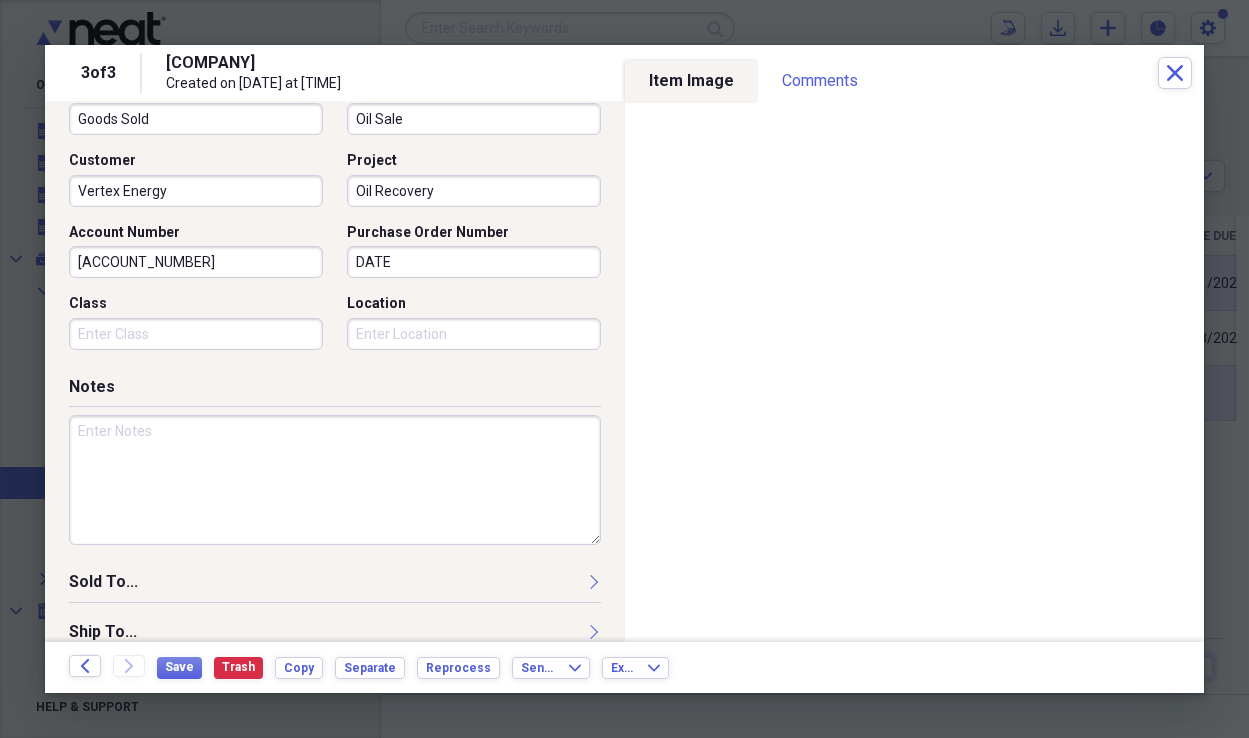 scroll, scrollTop: 643, scrollLeft: 0, axis: vertical 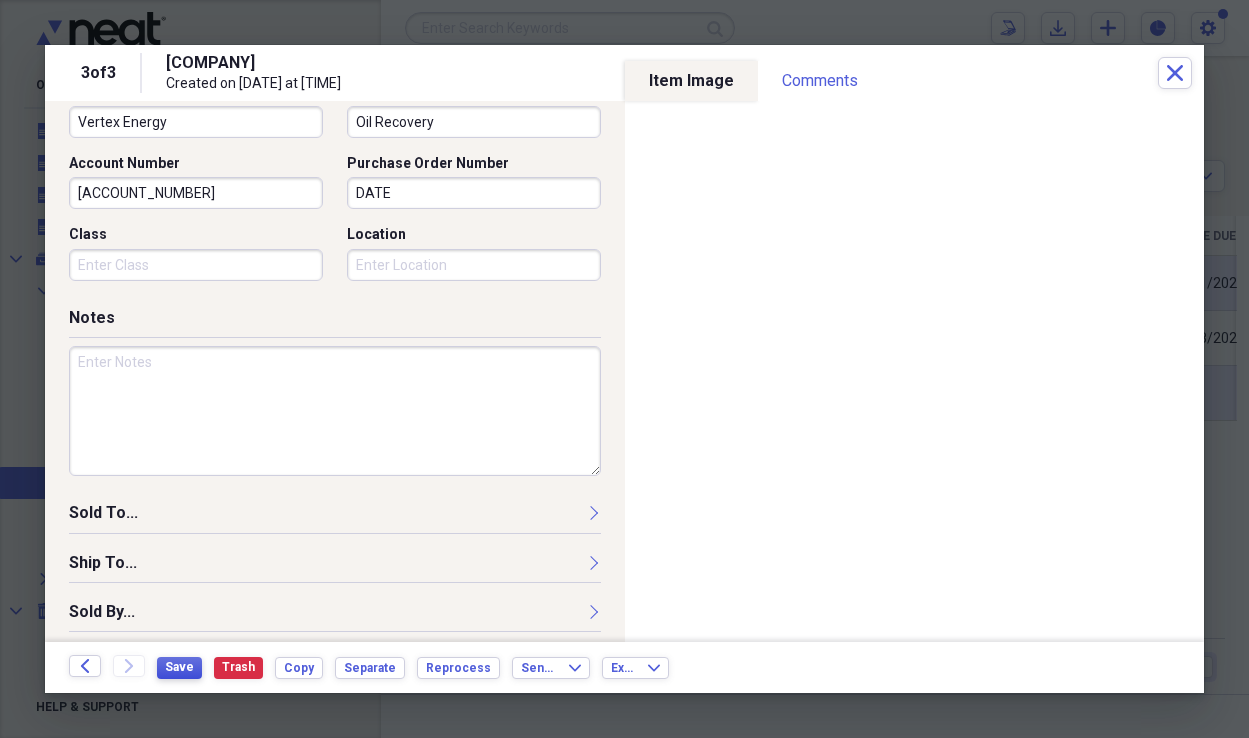 click on "Save" at bounding box center [179, 667] 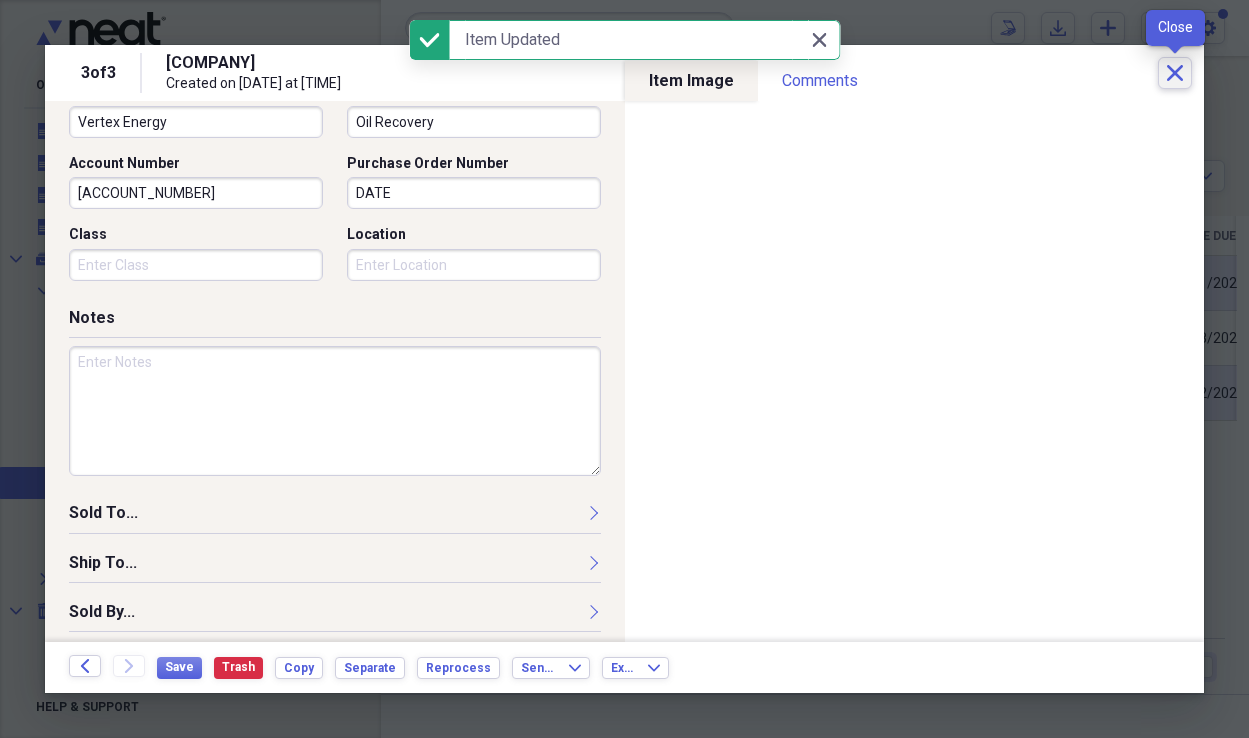 click 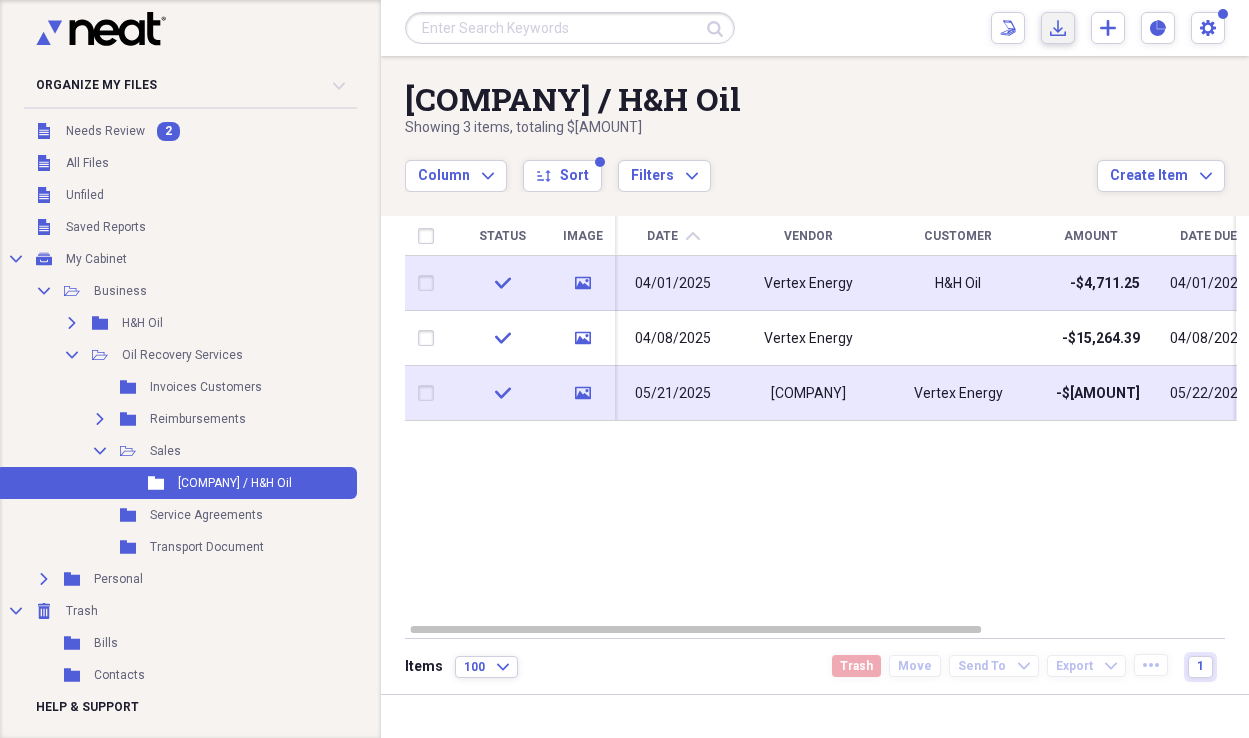 click on "Import" 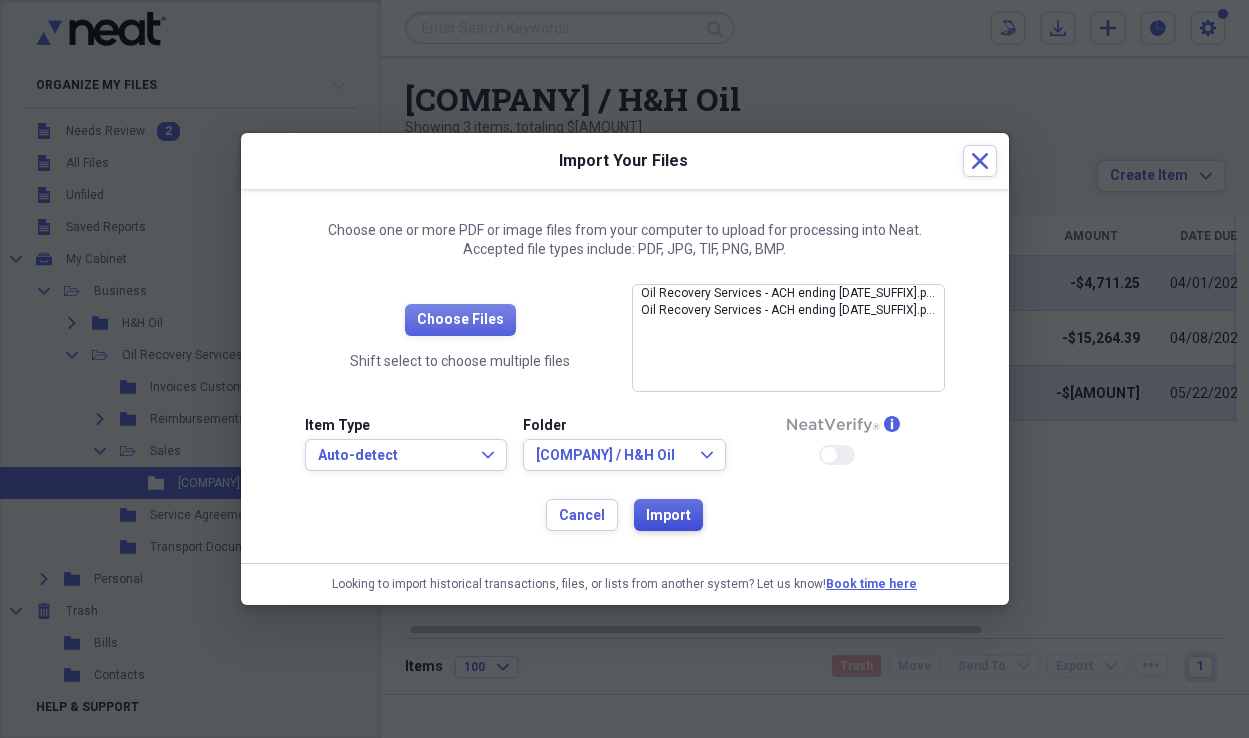 click on "Import" at bounding box center (668, 516) 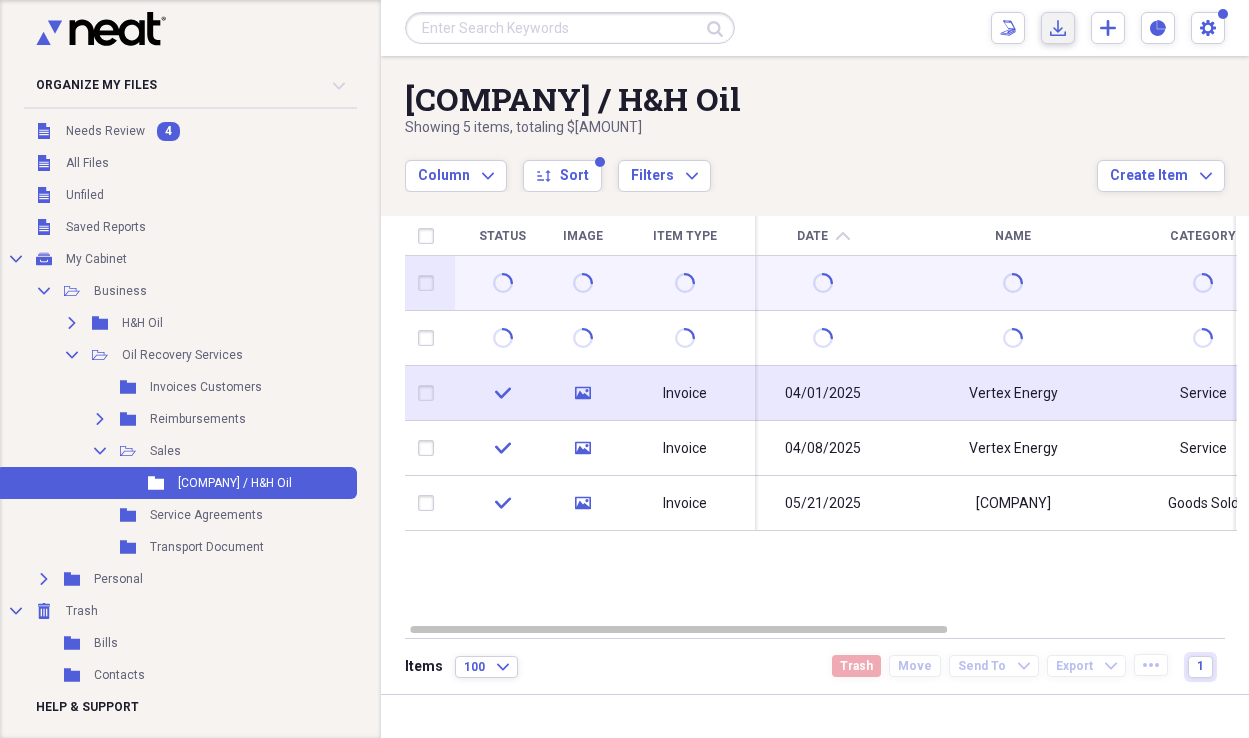 click on "Import" 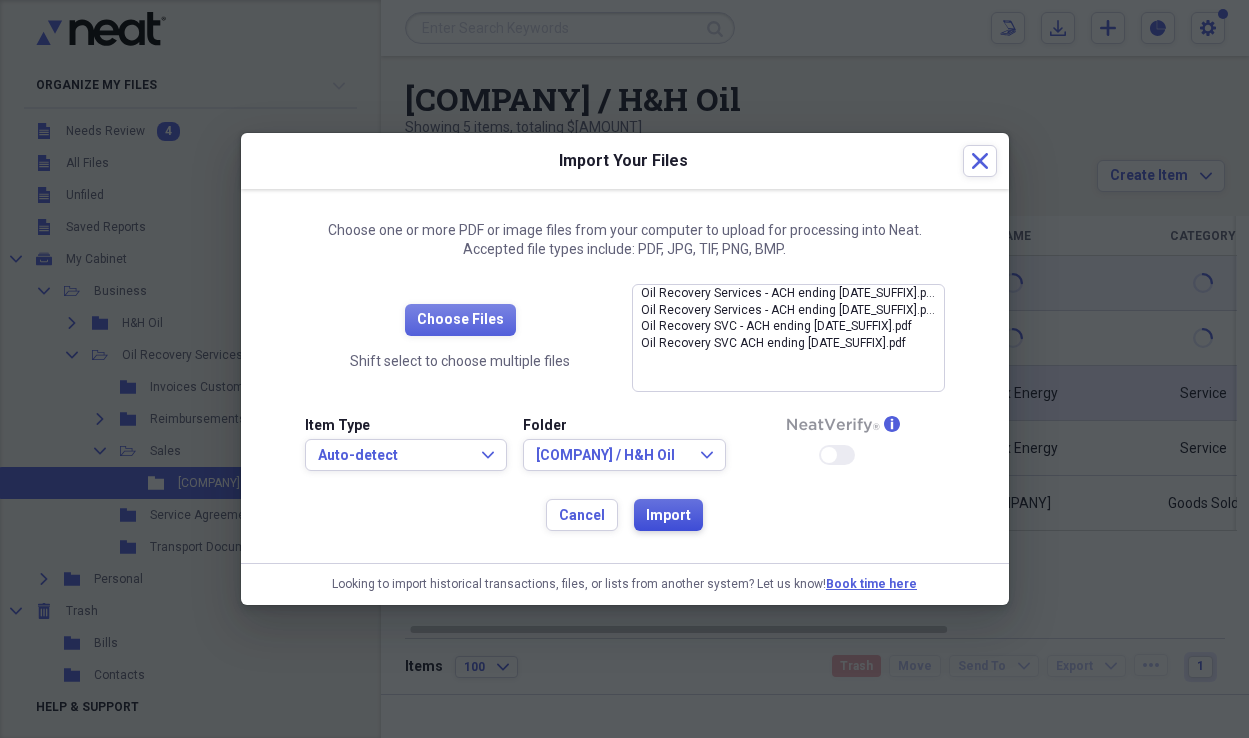 click on "Import" at bounding box center (668, 516) 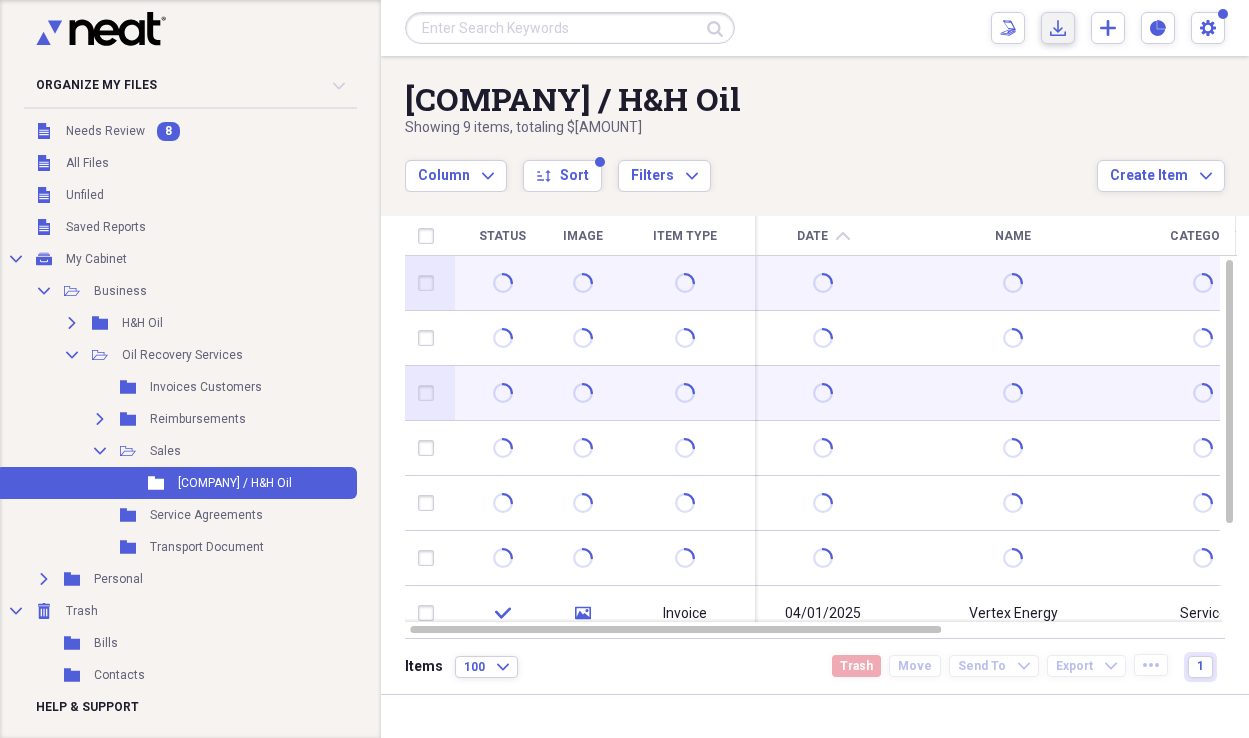 click on "Import" 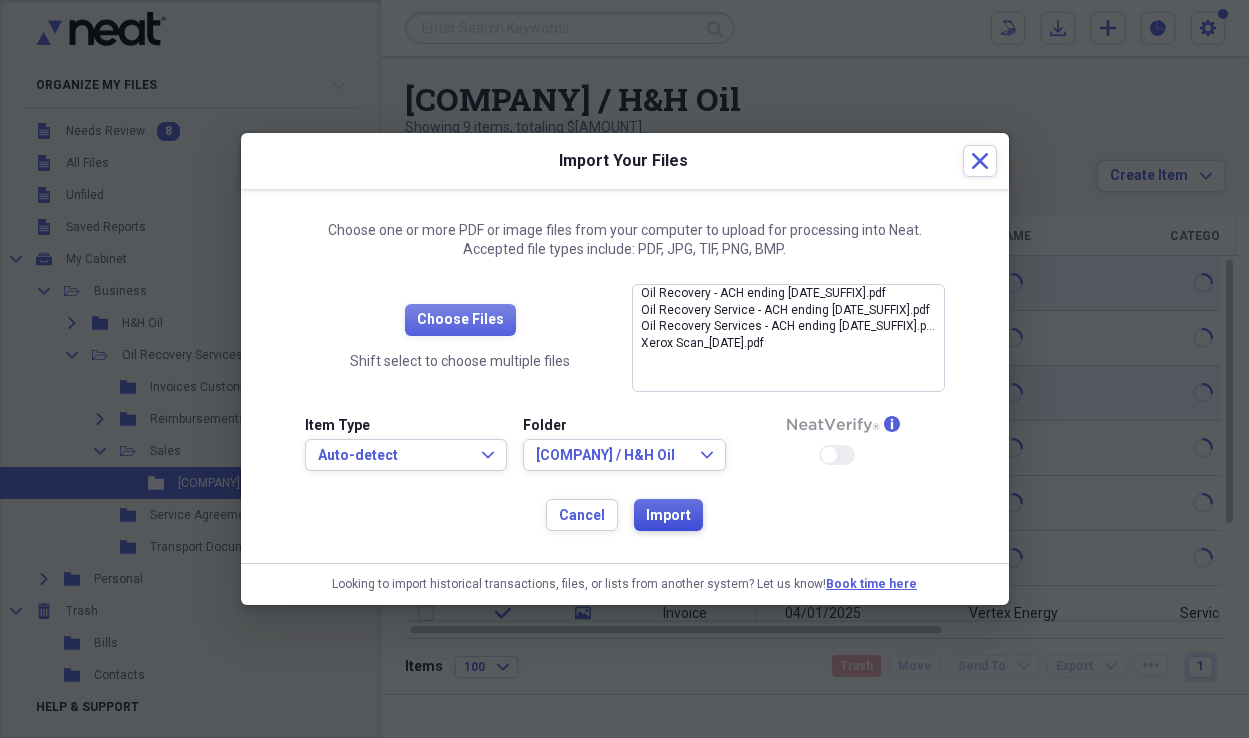 click on "Import" at bounding box center [668, 516] 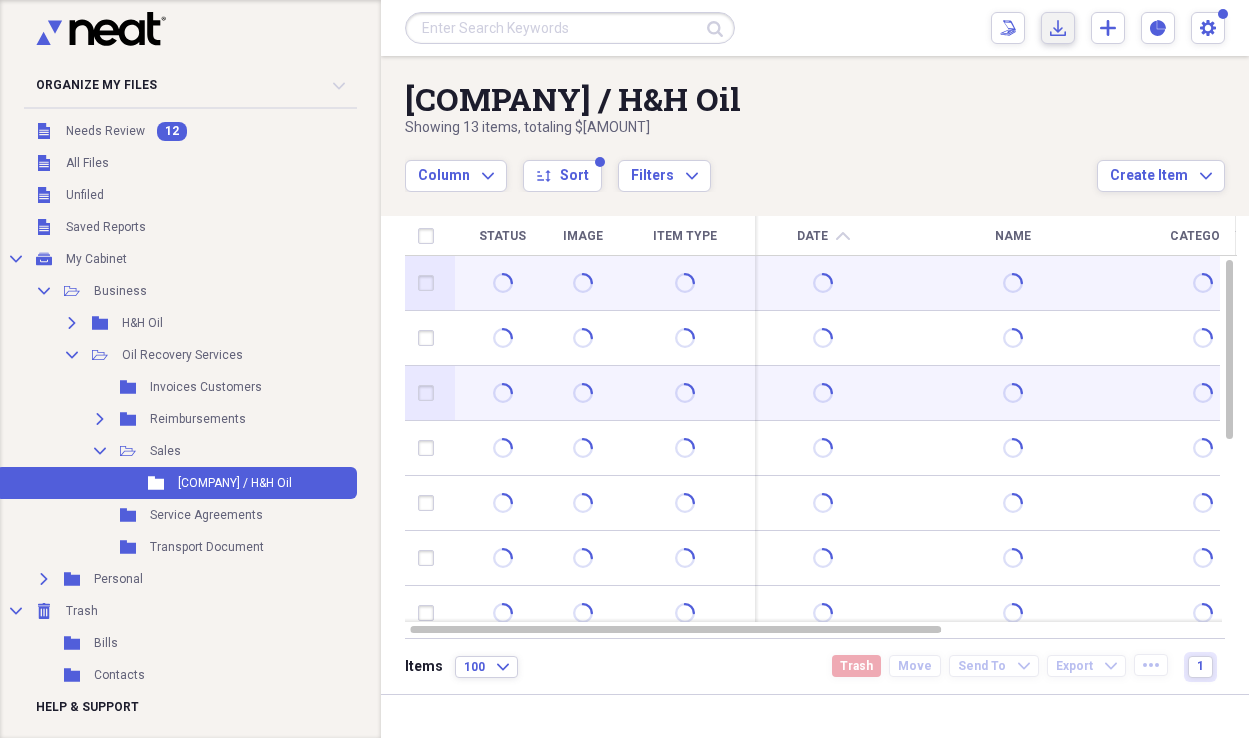 click on "Import Import" at bounding box center [1058, 28] 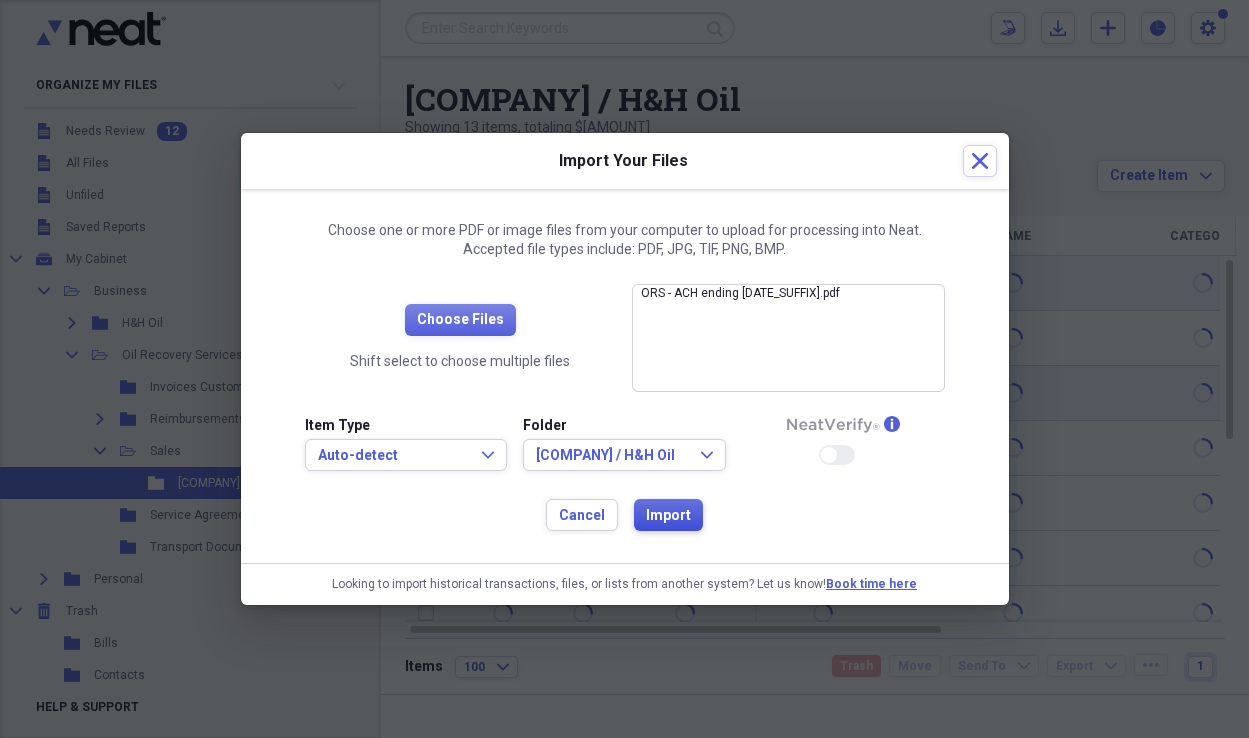 click on "Import" at bounding box center (668, 516) 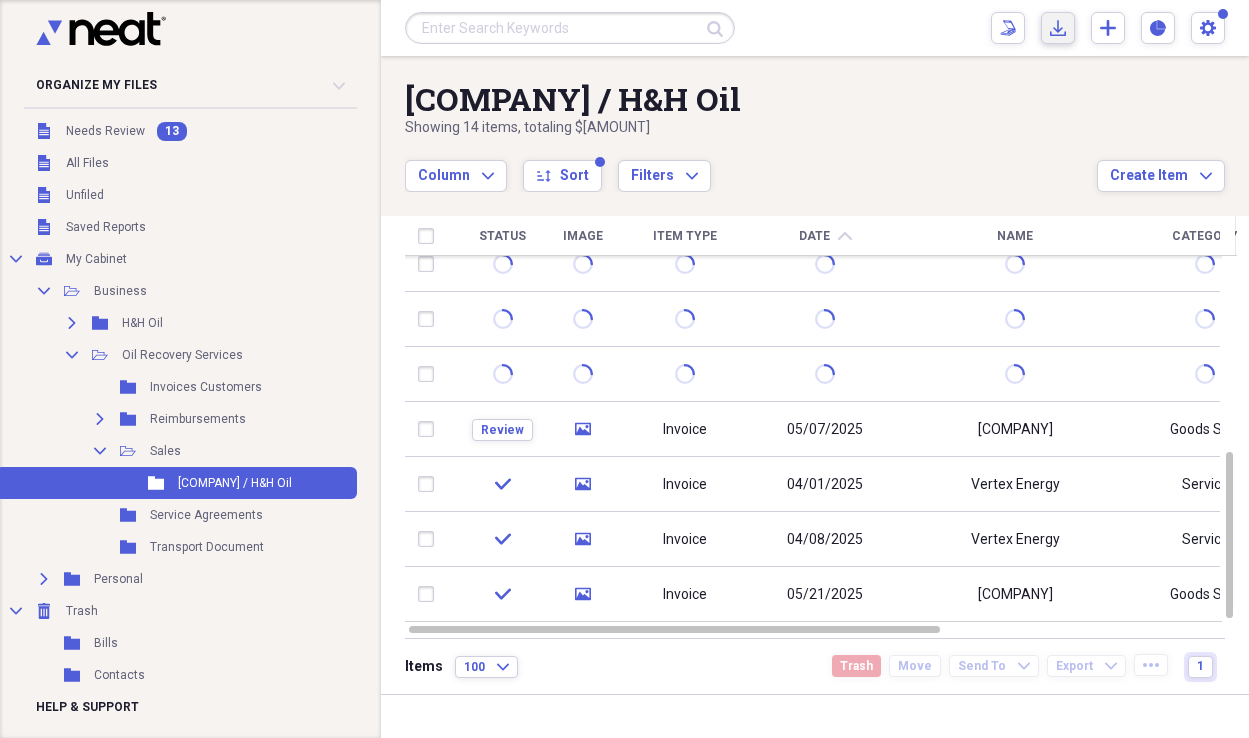click 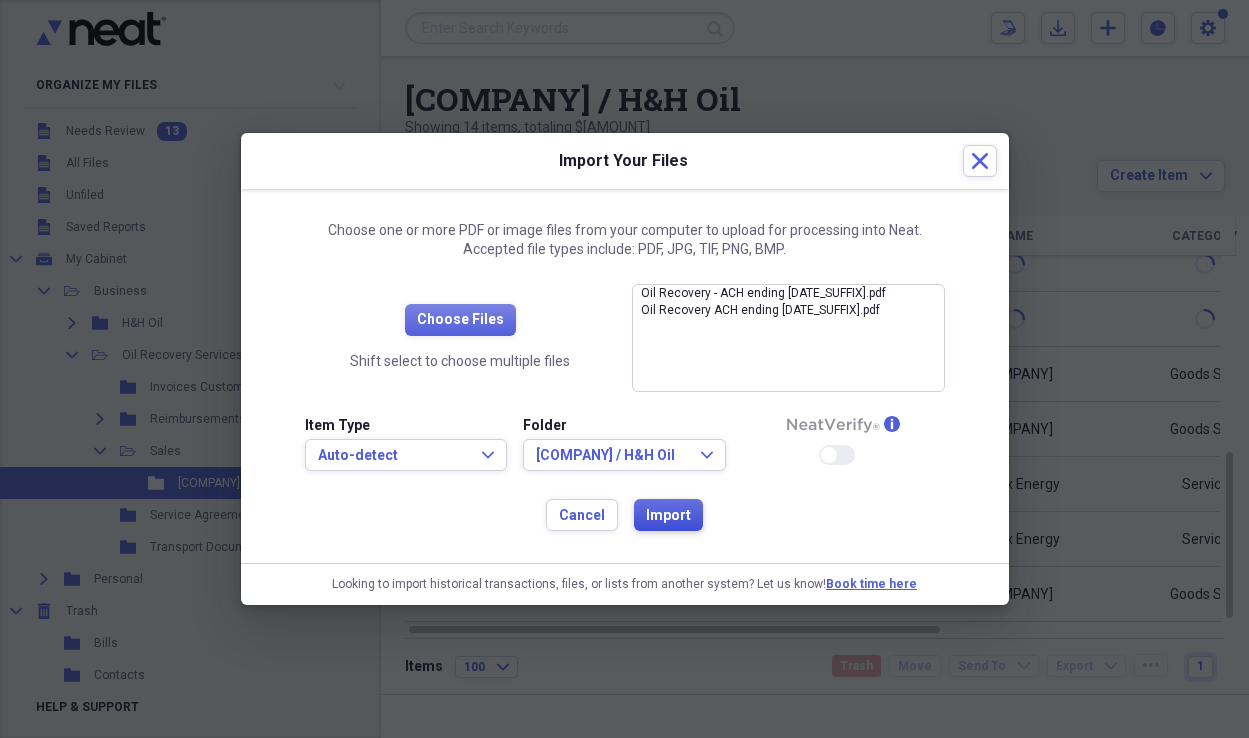 click on "Import" at bounding box center (668, 516) 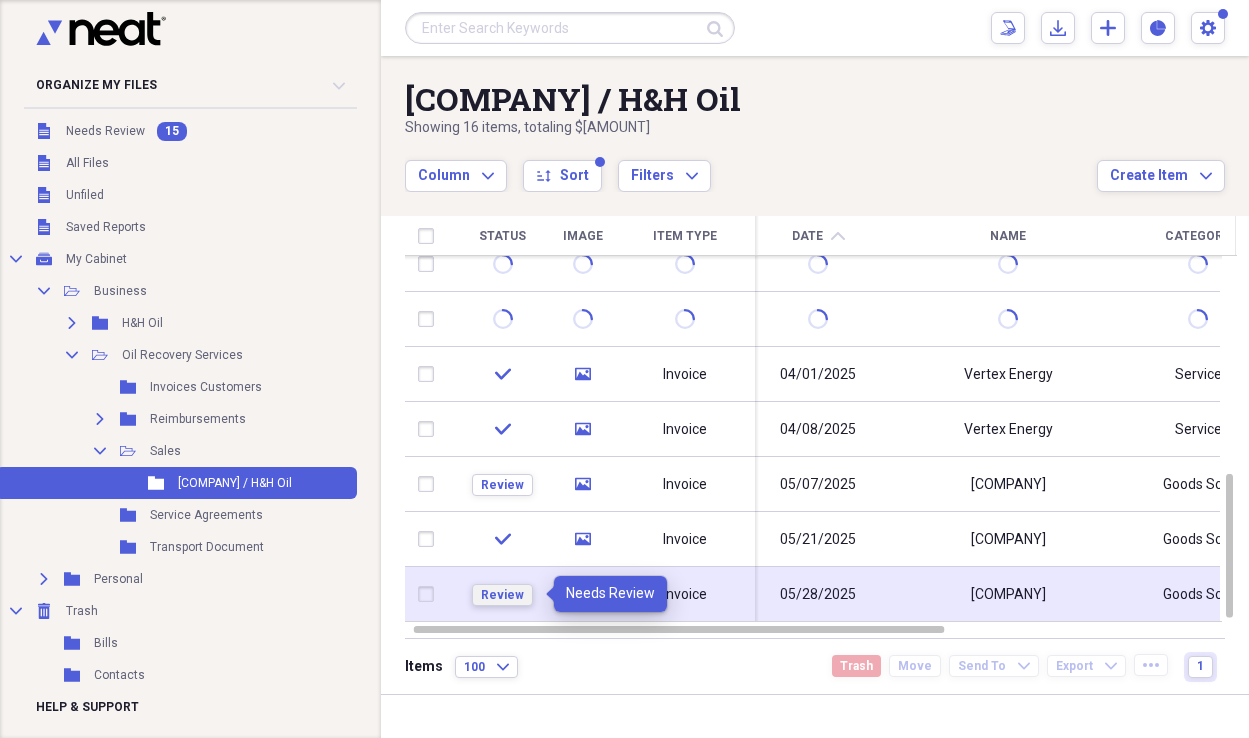 click on "Review" at bounding box center (502, 595) 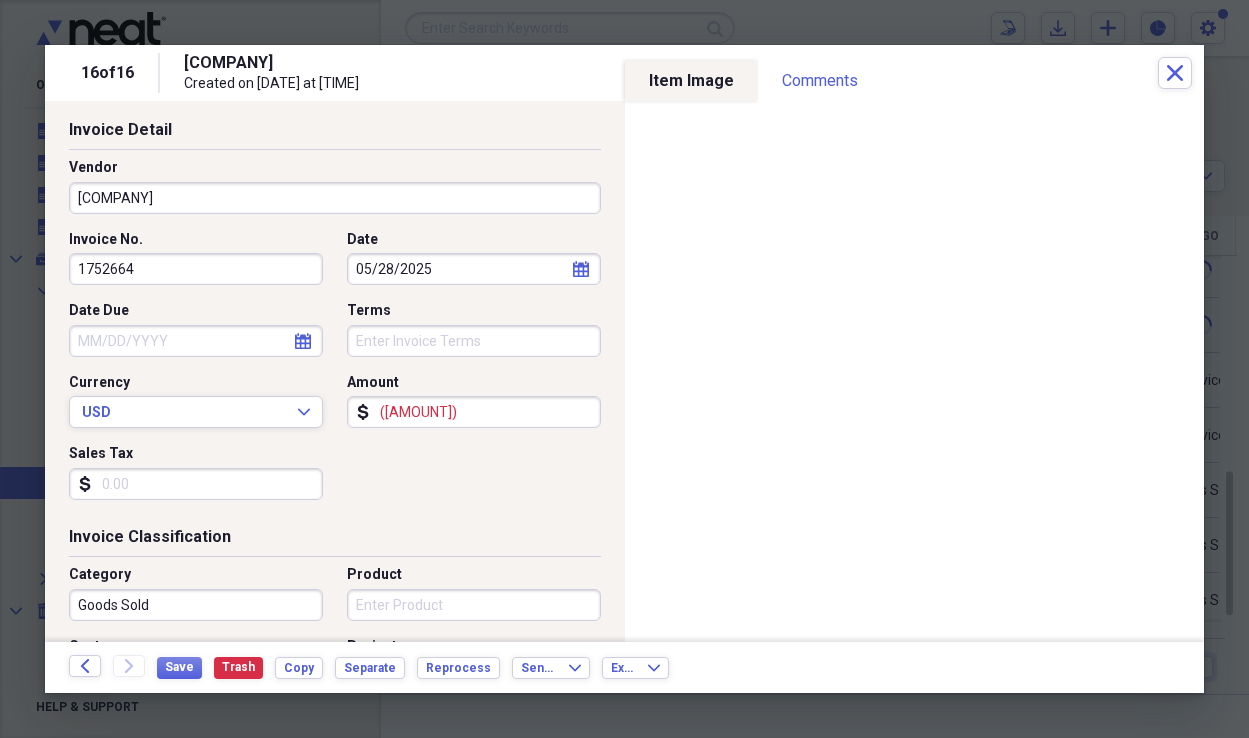 scroll, scrollTop: 97, scrollLeft: 0, axis: vertical 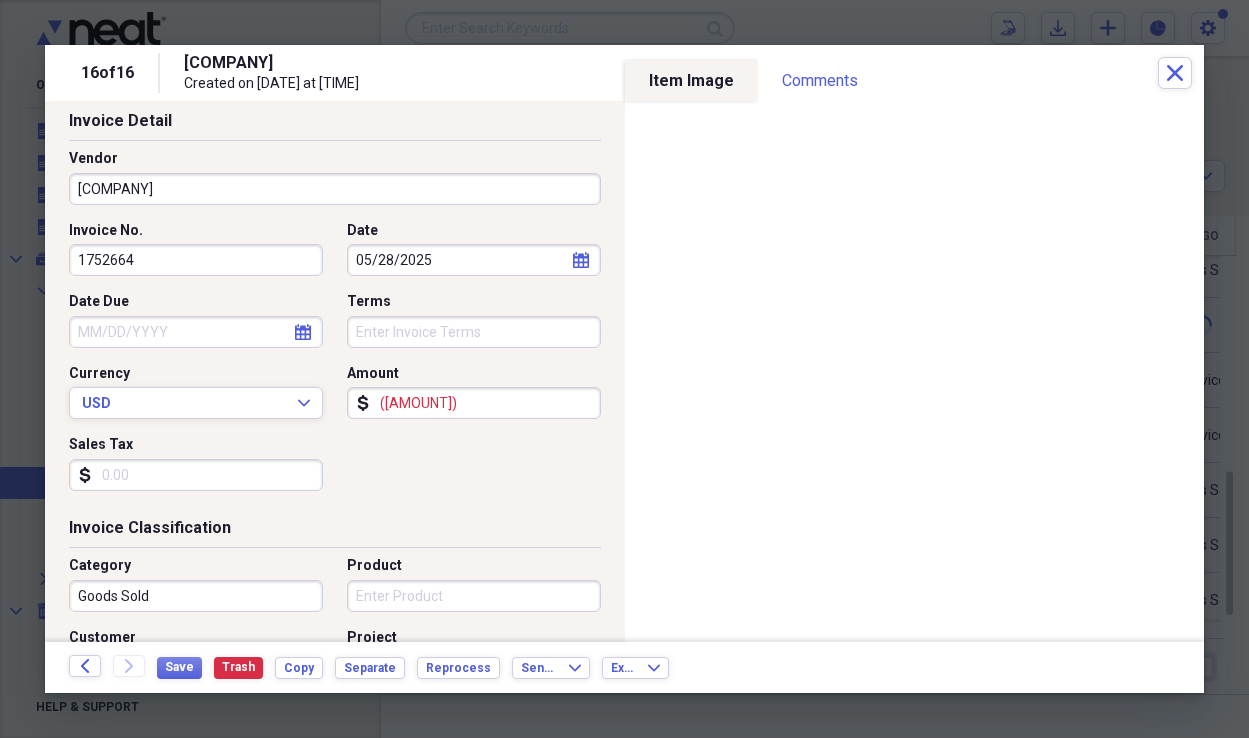 select on "7" 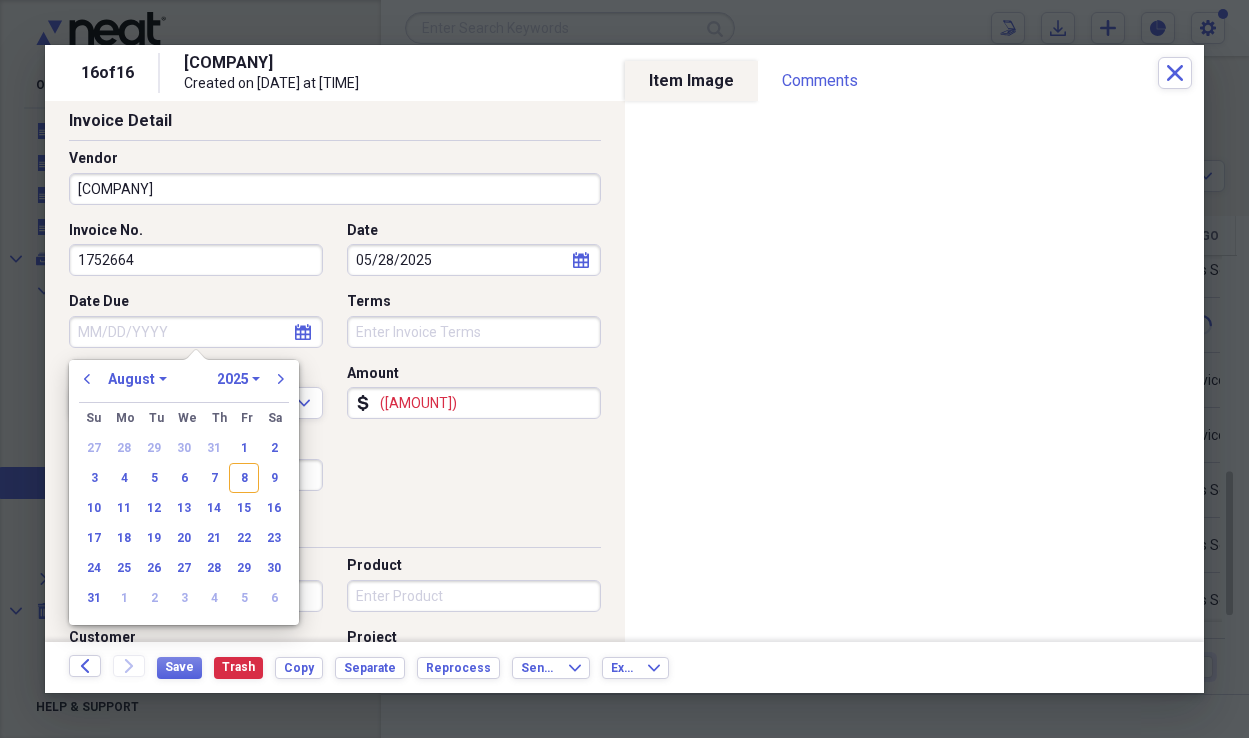 click on "Date Due" at bounding box center [196, 332] 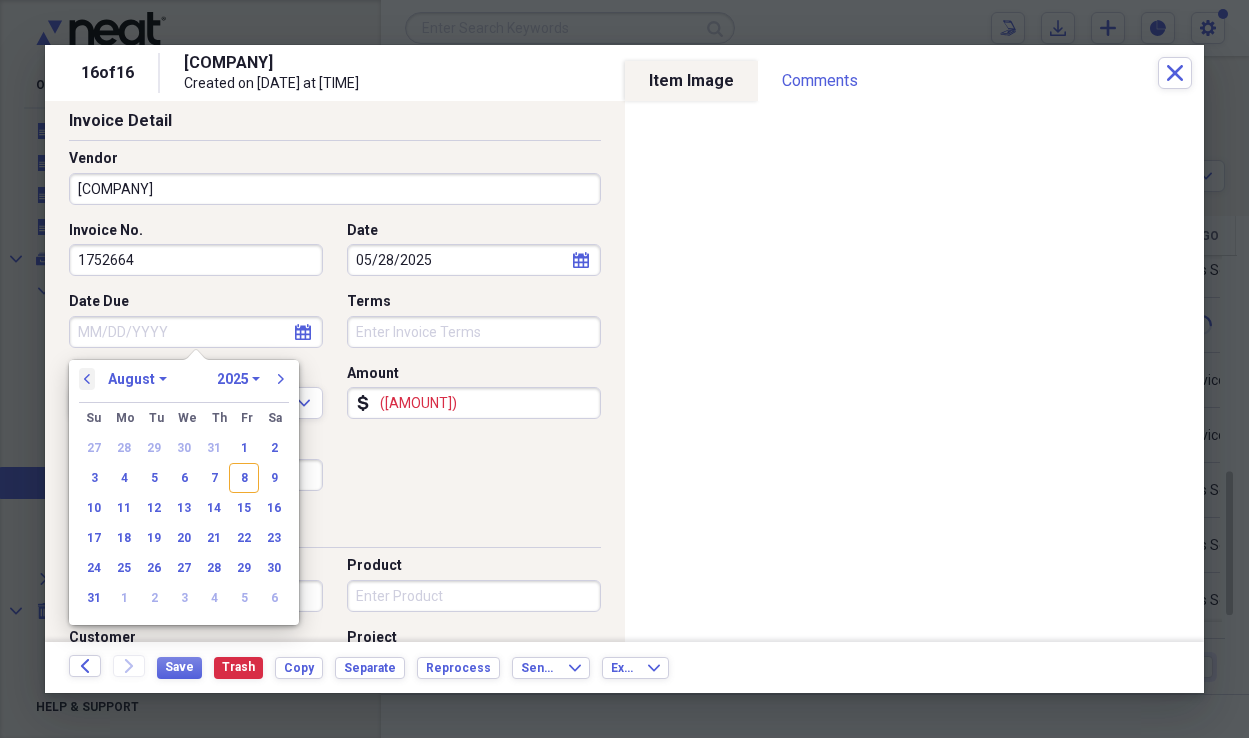 click on "previous" at bounding box center (87, 379) 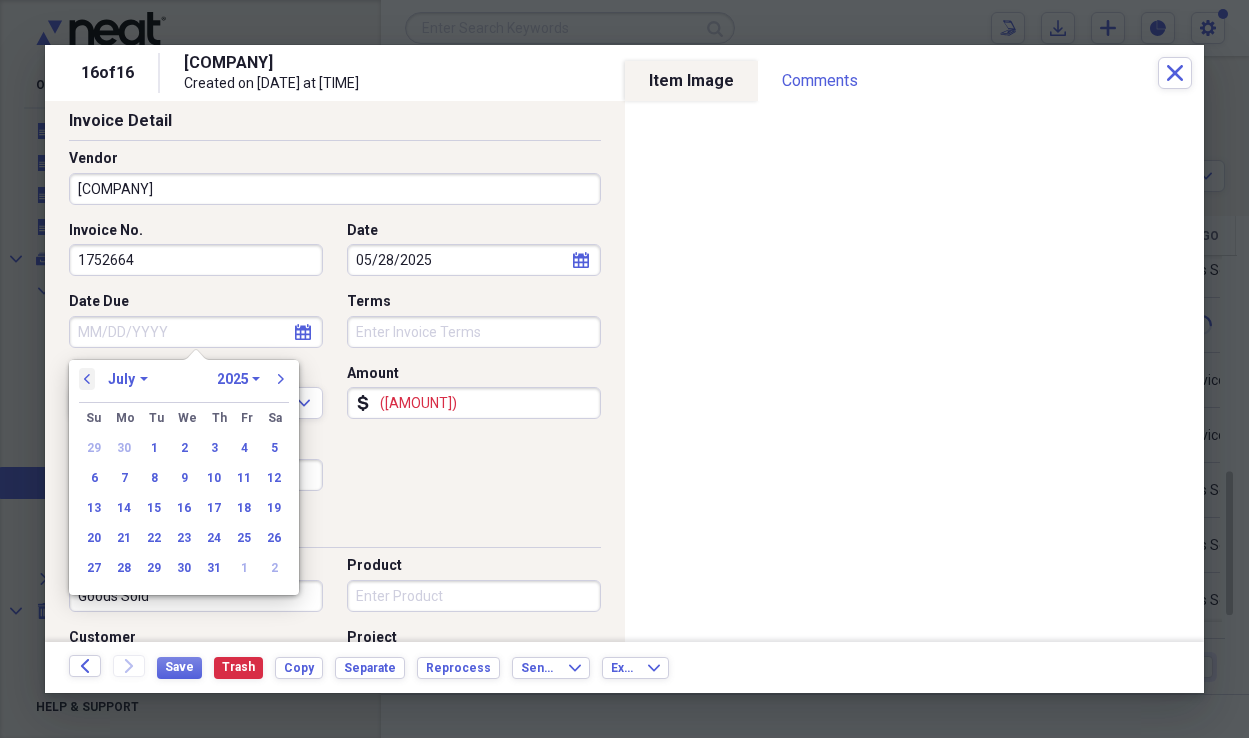 click on "previous" at bounding box center [87, 379] 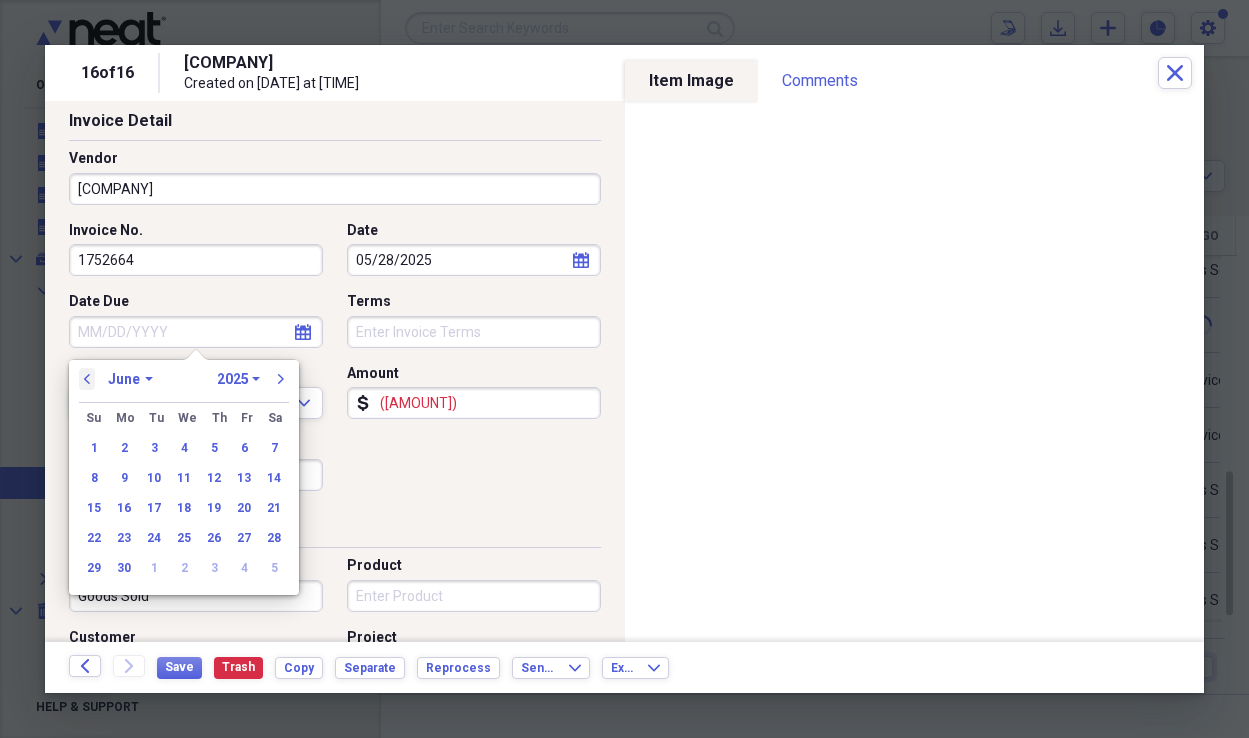 click on "previous" at bounding box center [87, 379] 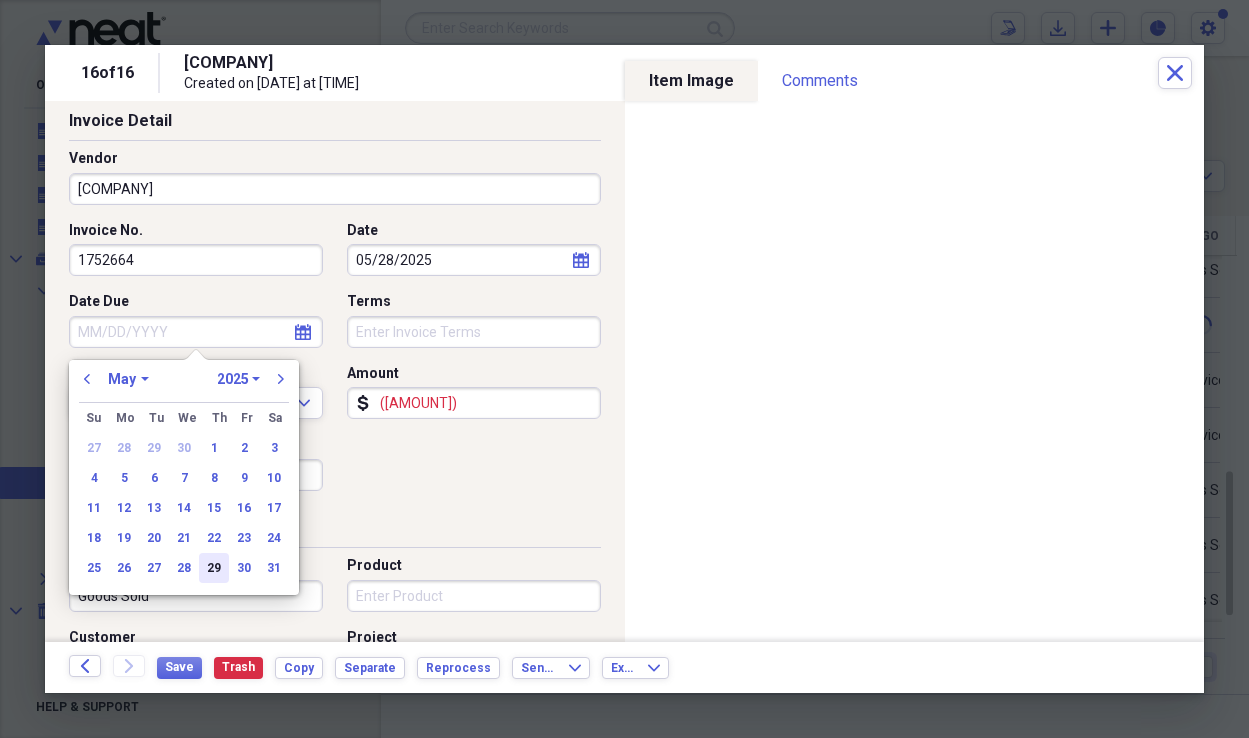 click on "29" at bounding box center [214, 568] 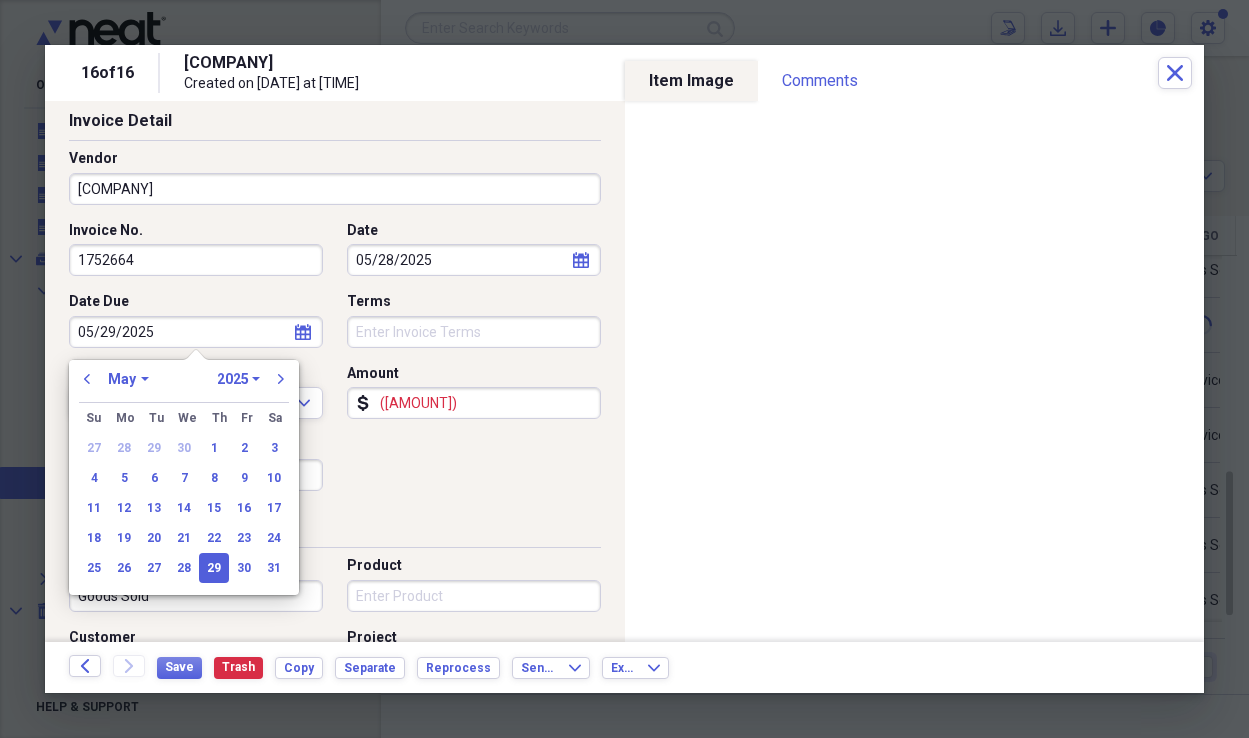 type on "05/29/2025" 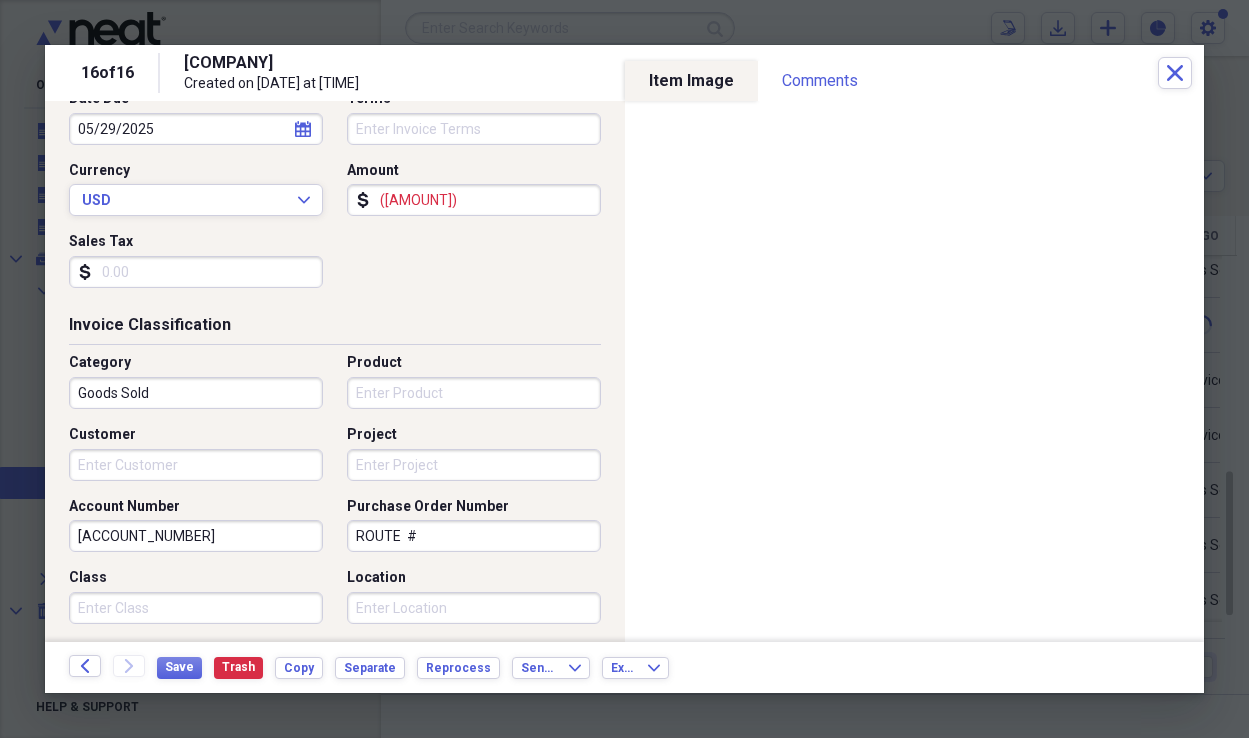 scroll, scrollTop: 301, scrollLeft: 0, axis: vertical 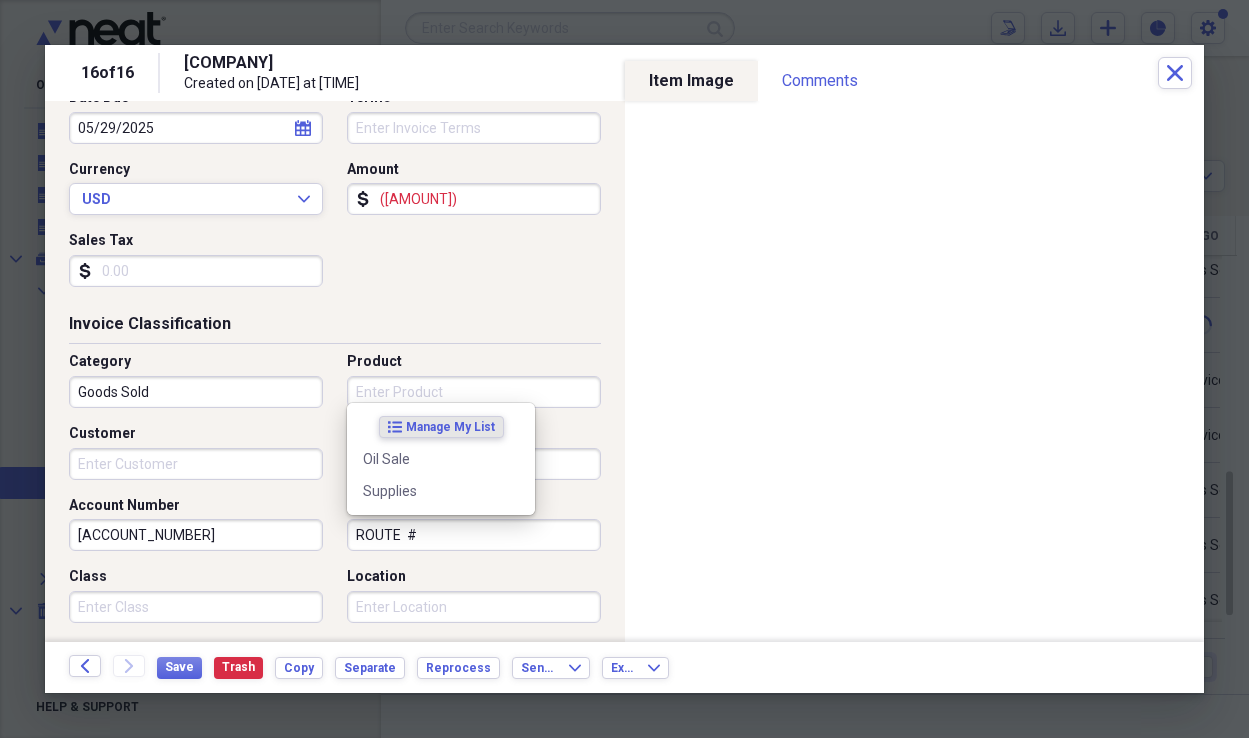 click on "Product" at bounding box center [474, 392] 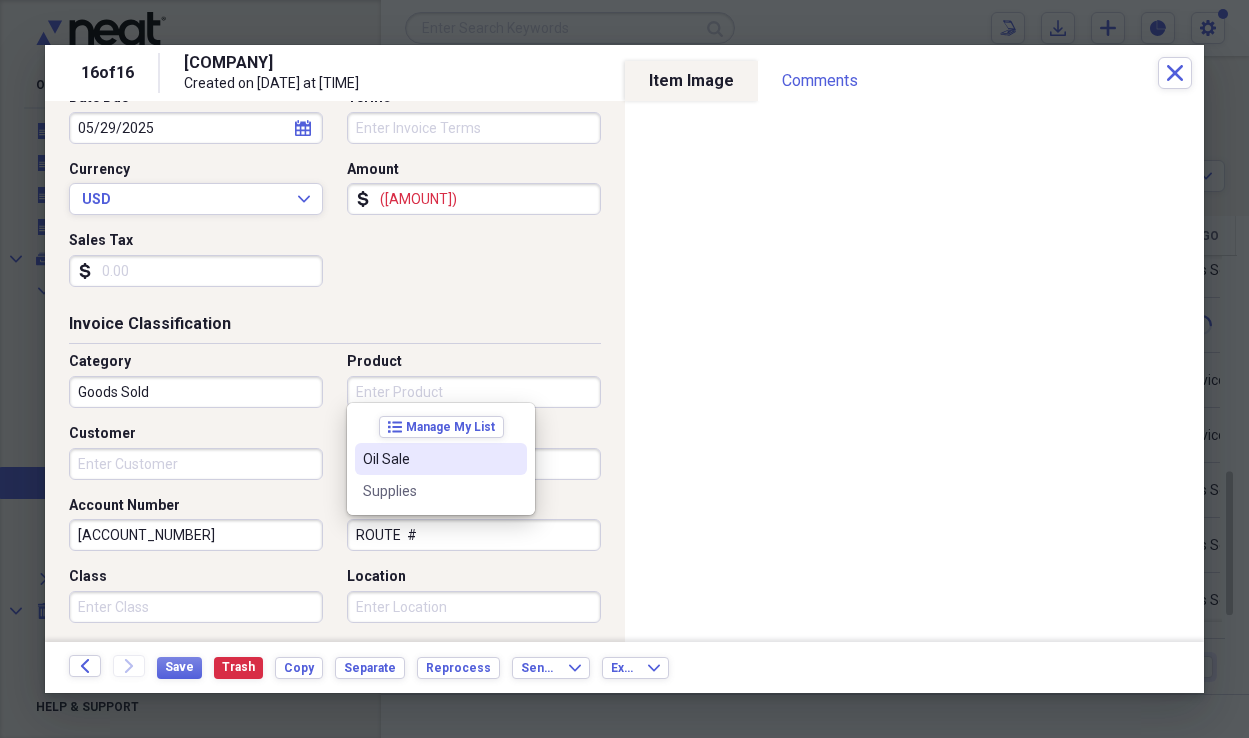 click on "Oil Sale" at bounding box center [429, 459] 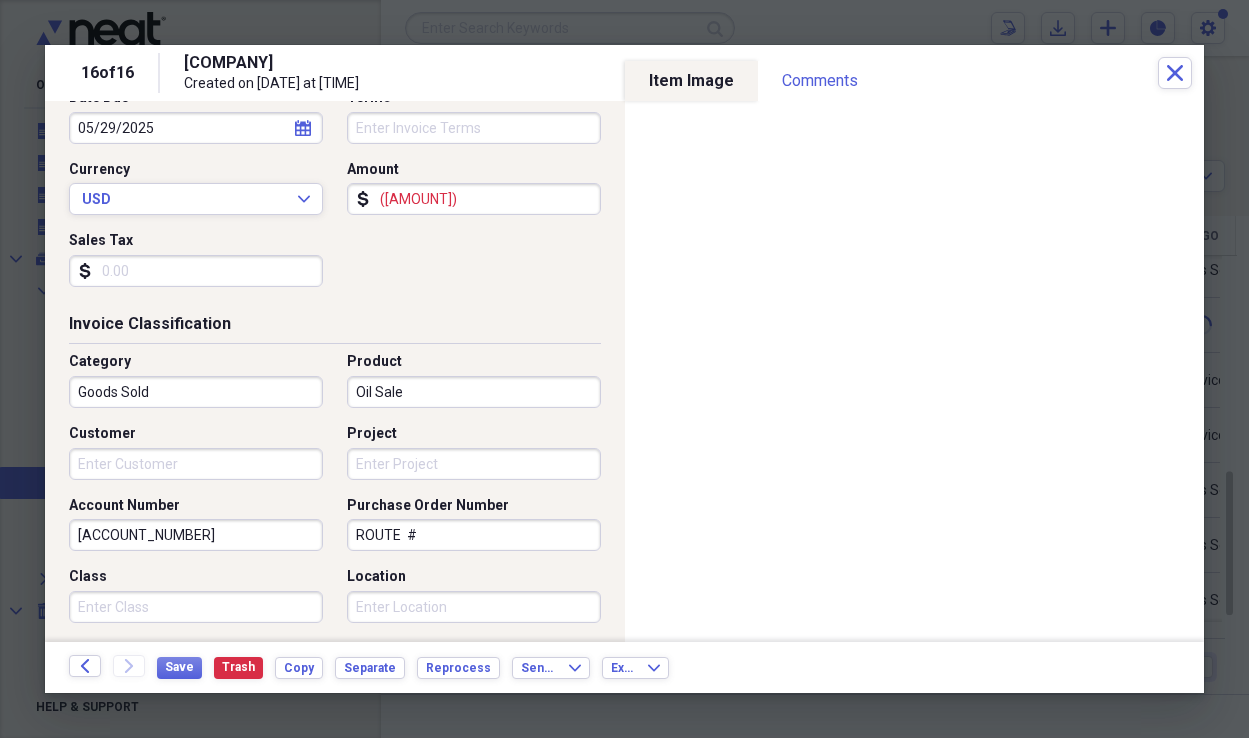 click on "Customer" at bounding box center (196, 464) 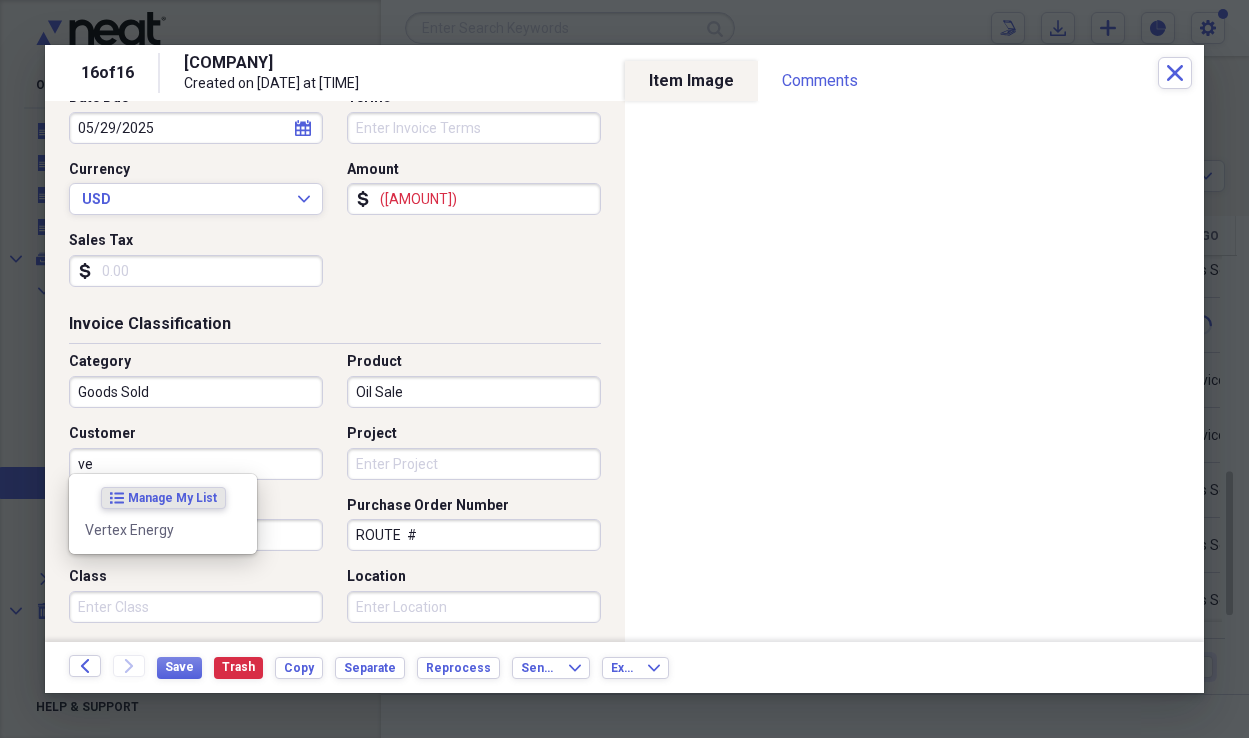 type on "v" 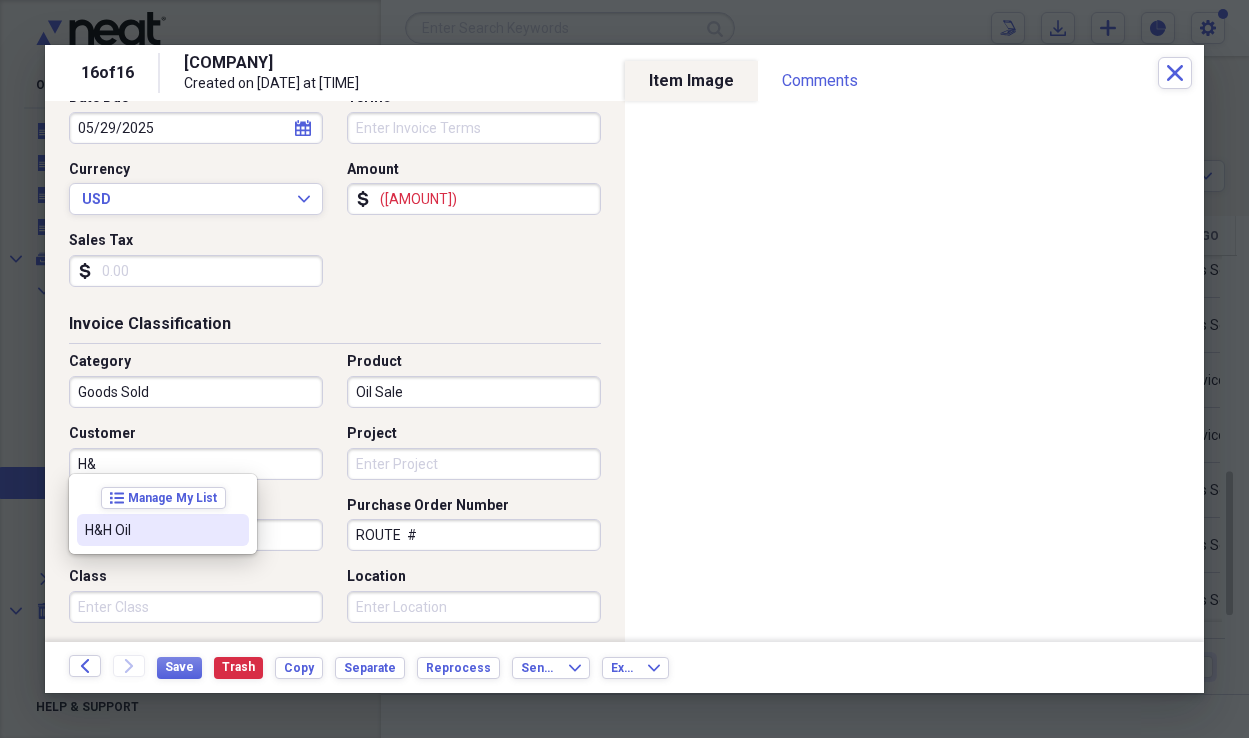 click on "H&H Oil" at bounding box center [163, 530] 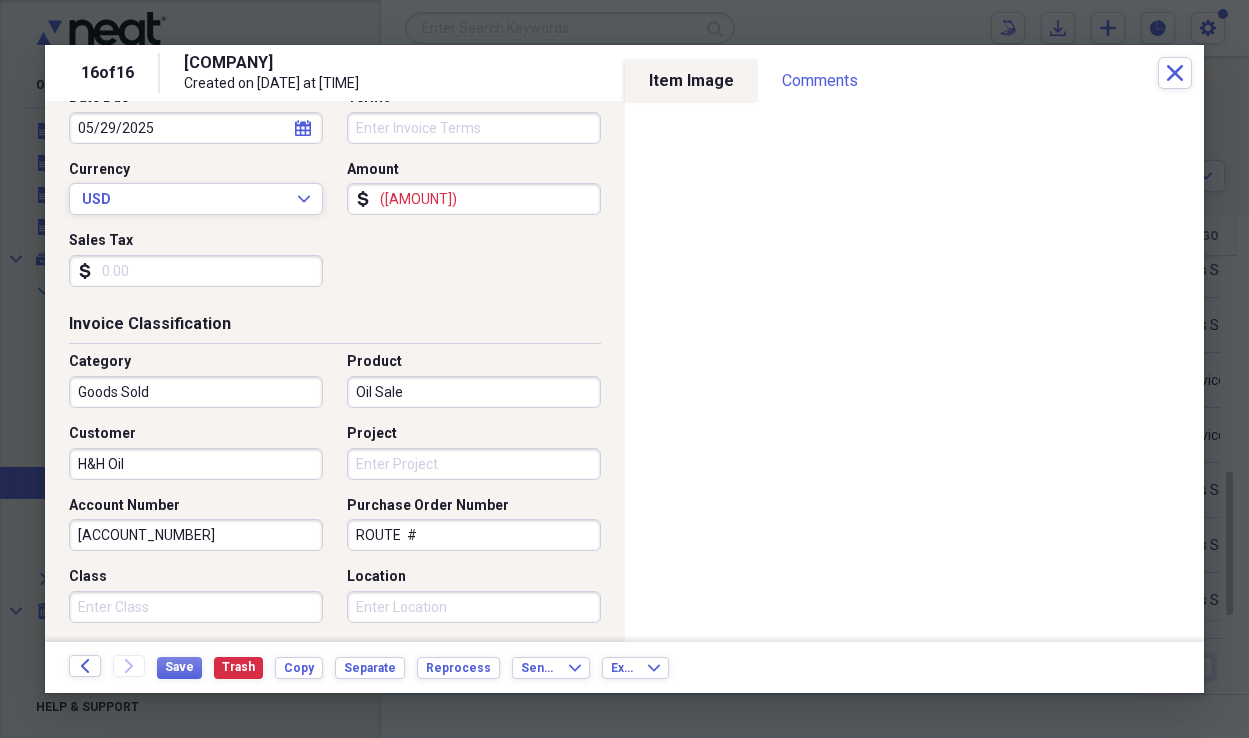 drag, startPoint x: 388, startPoint y: 475, endPoint x: 395, endPoint y: 466, distance: 11.401754 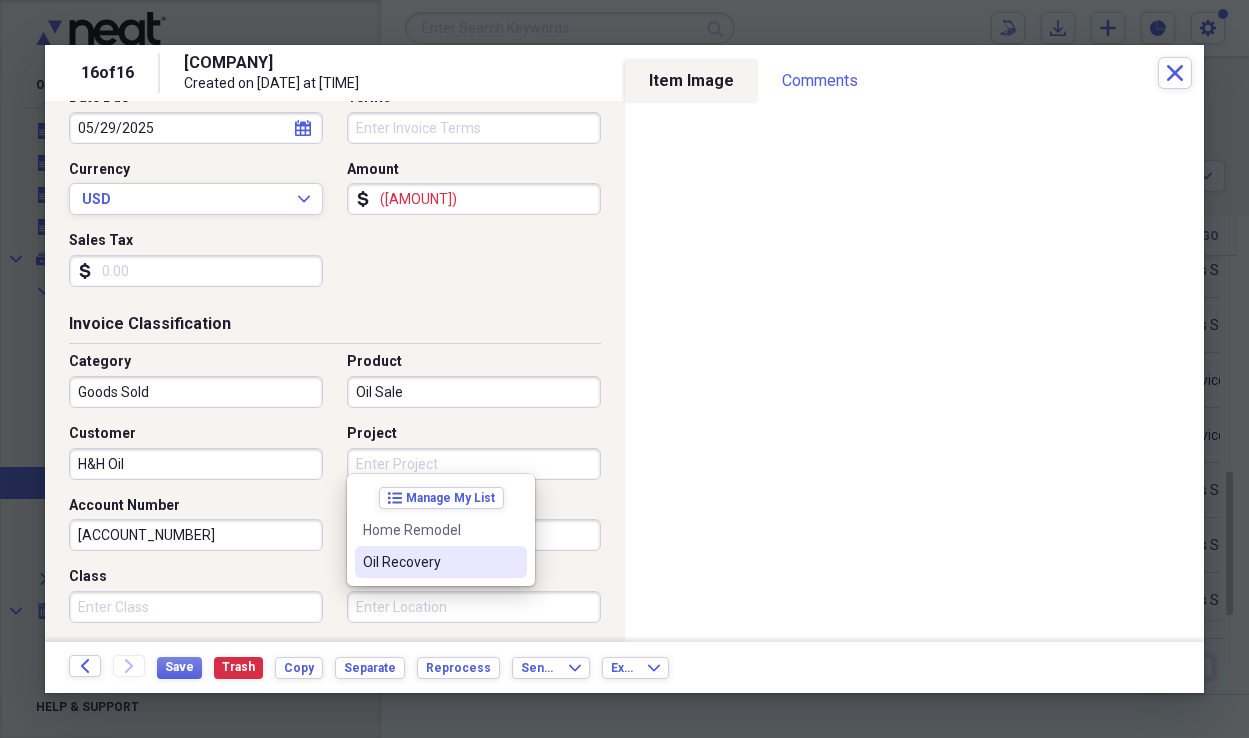 click on "Oil Recovery" at bounding box center (429, 562) 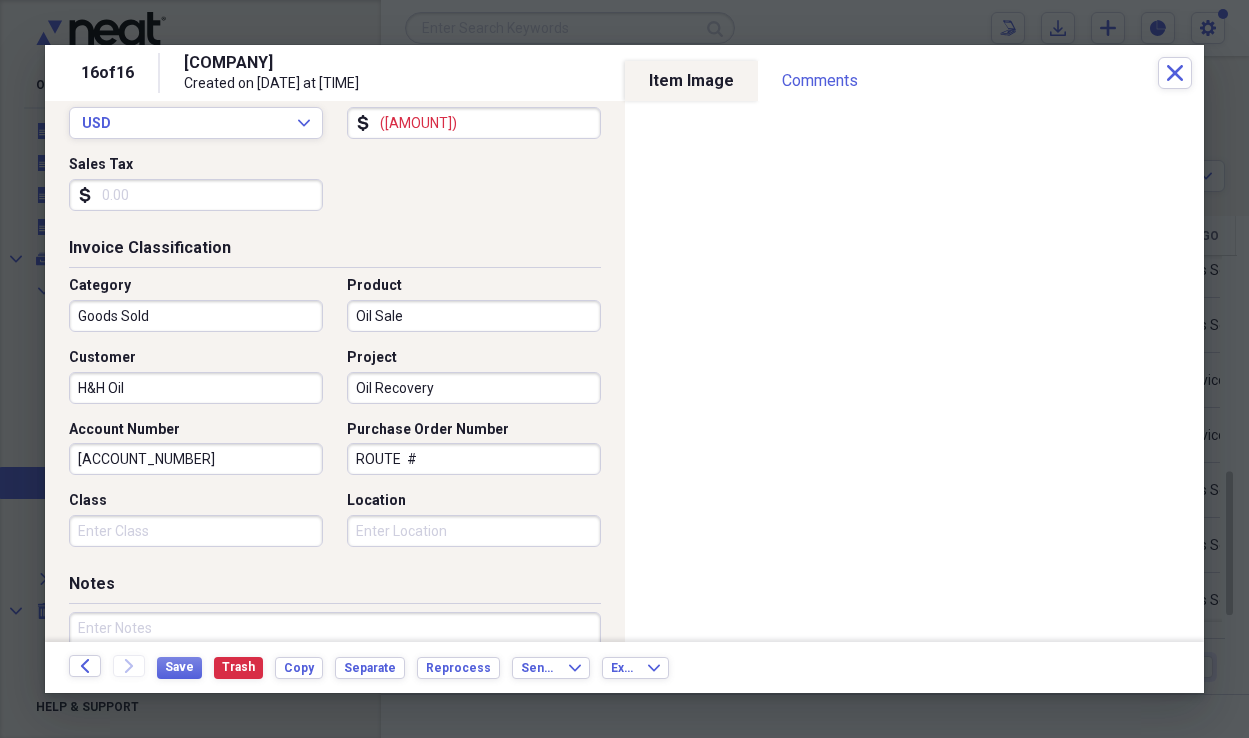 scroll, scrollTop: 413, scrollLeft: 0, axis: vertical 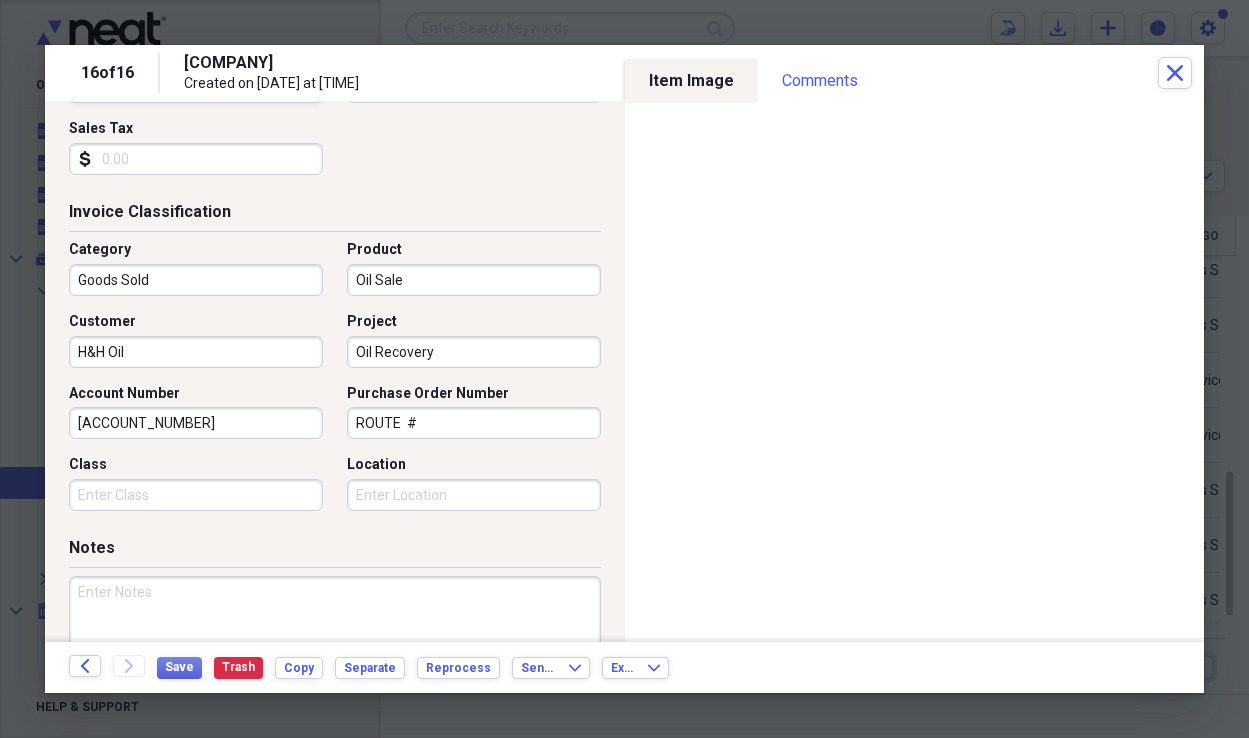 drag, startPoint x: 402, startPoint y: 421, endPoint x: 327, endPoint y: 415, distance: 75.23962 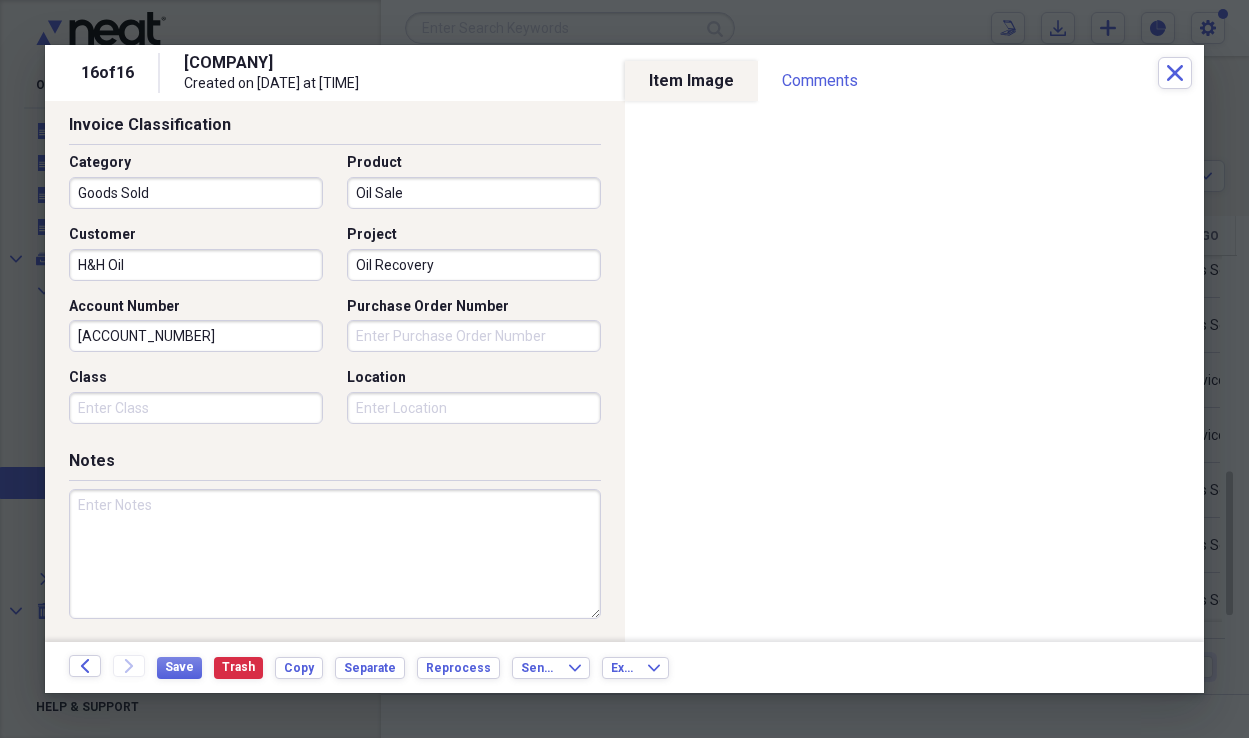 scroll, scrollTop: 528, scrollLeft: 0, axis: vertical 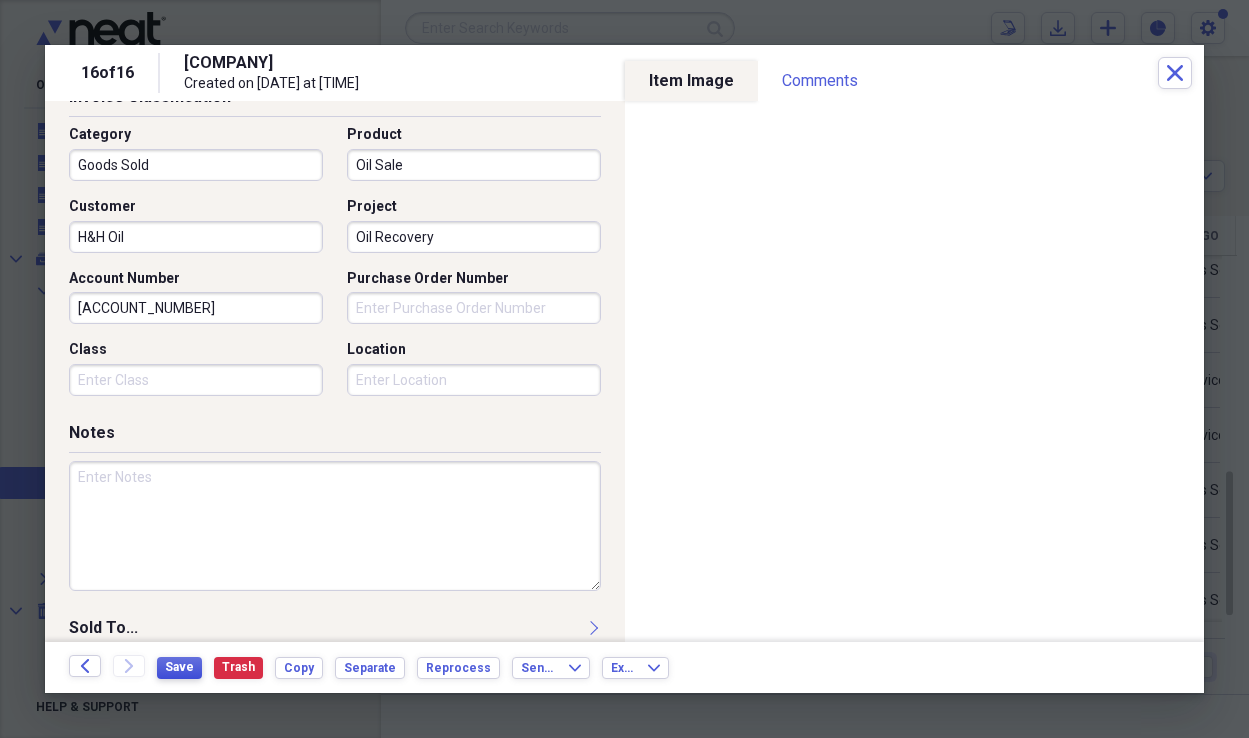 type 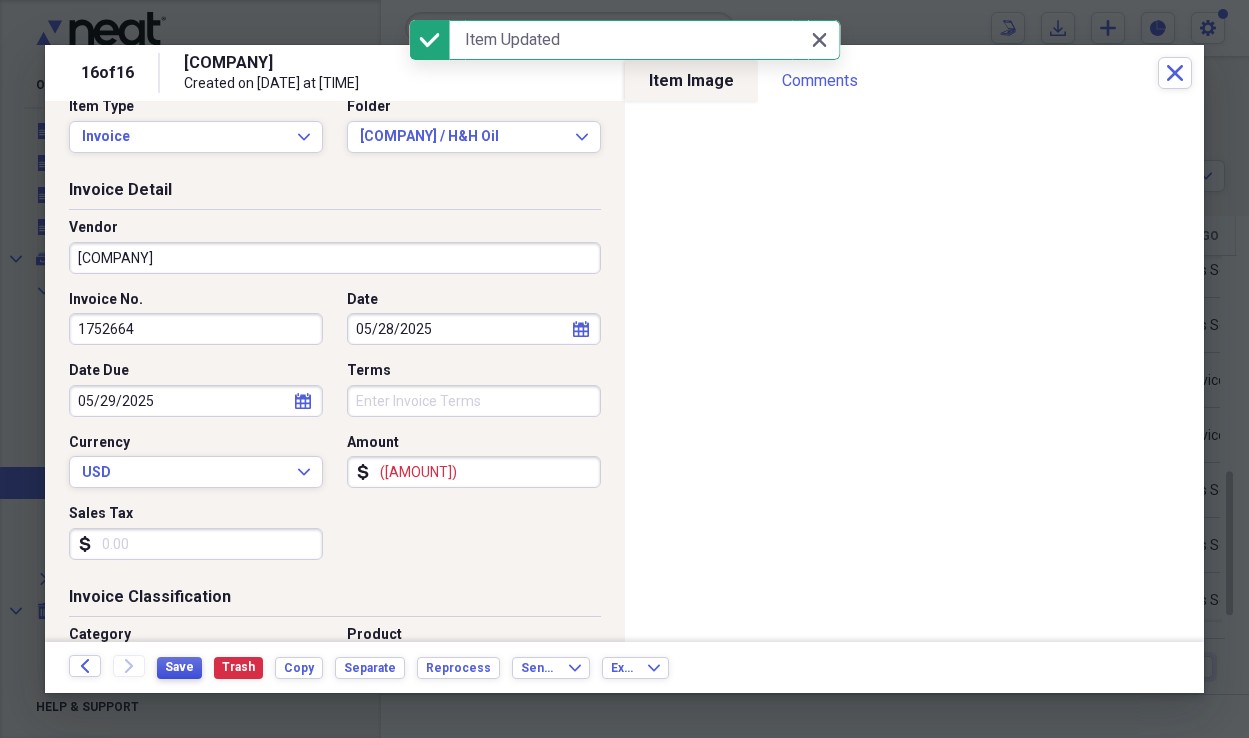 scroll, scrollTop: 0, scrollLeft: 0, axis: both 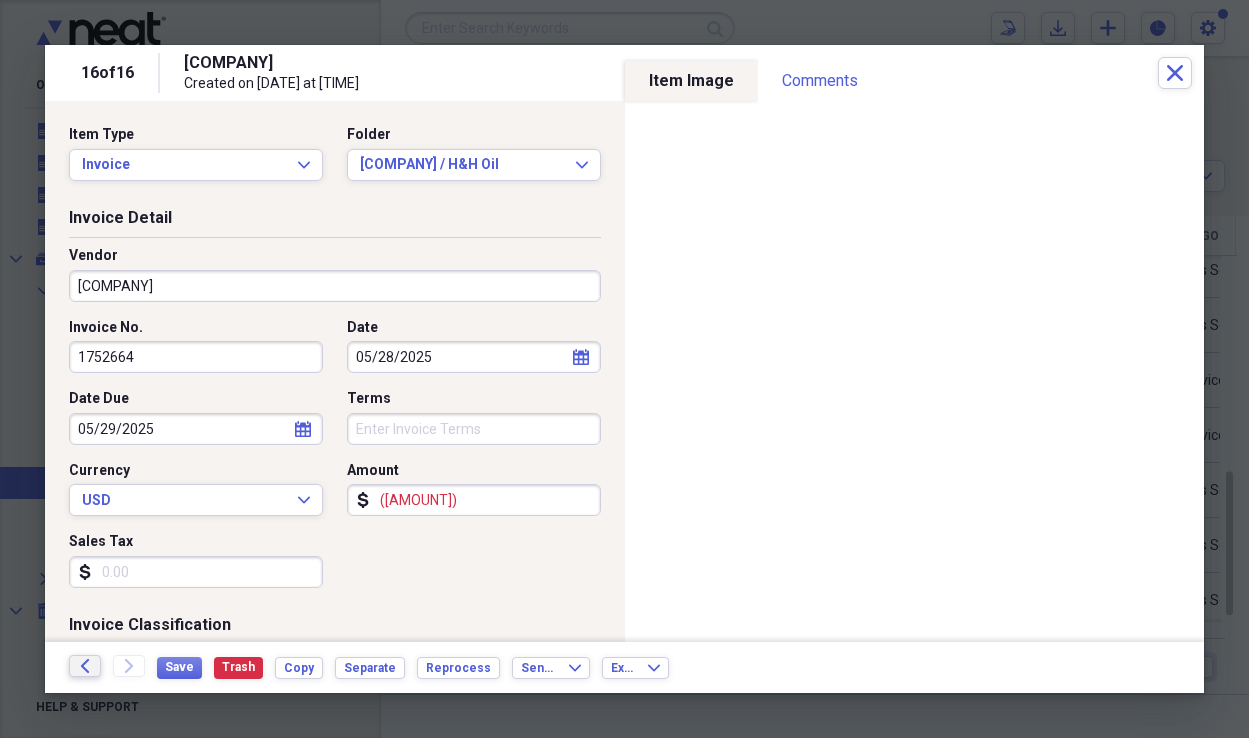 click on "Back" 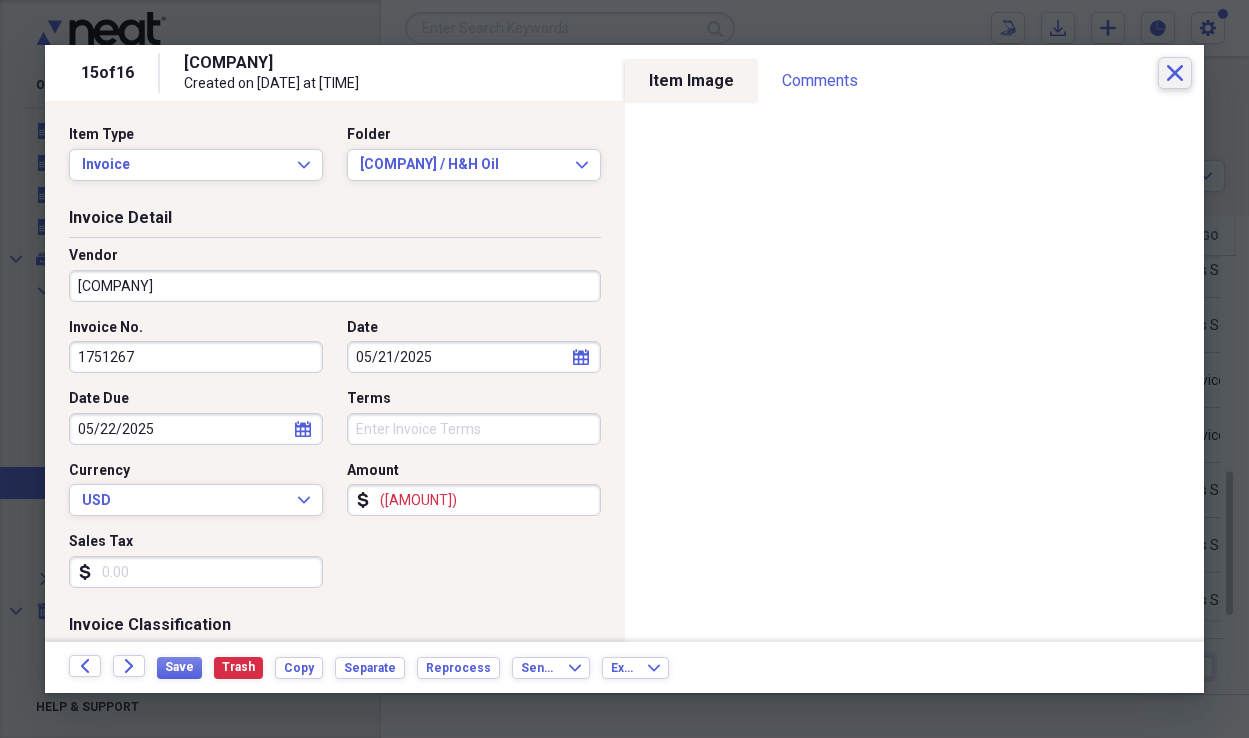 click on "Close" at bounding box center (1175, 73) 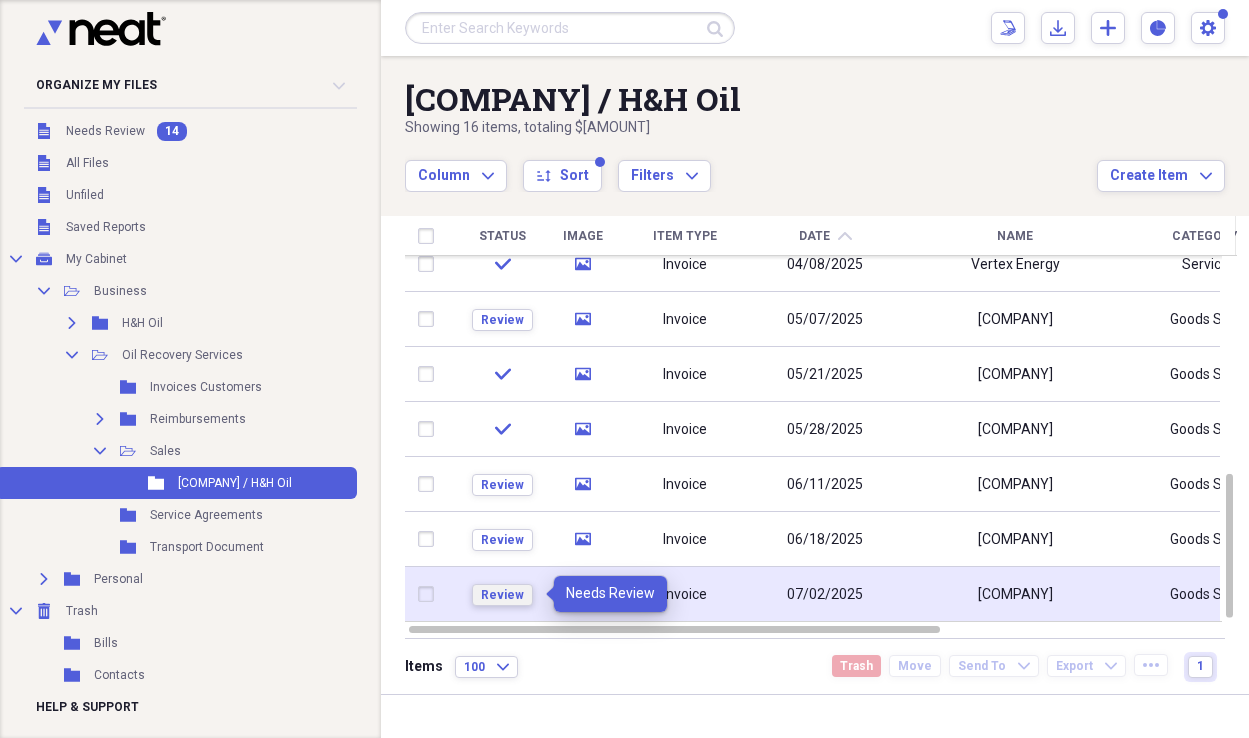 click on "Review" at bounding box center (502, 595) 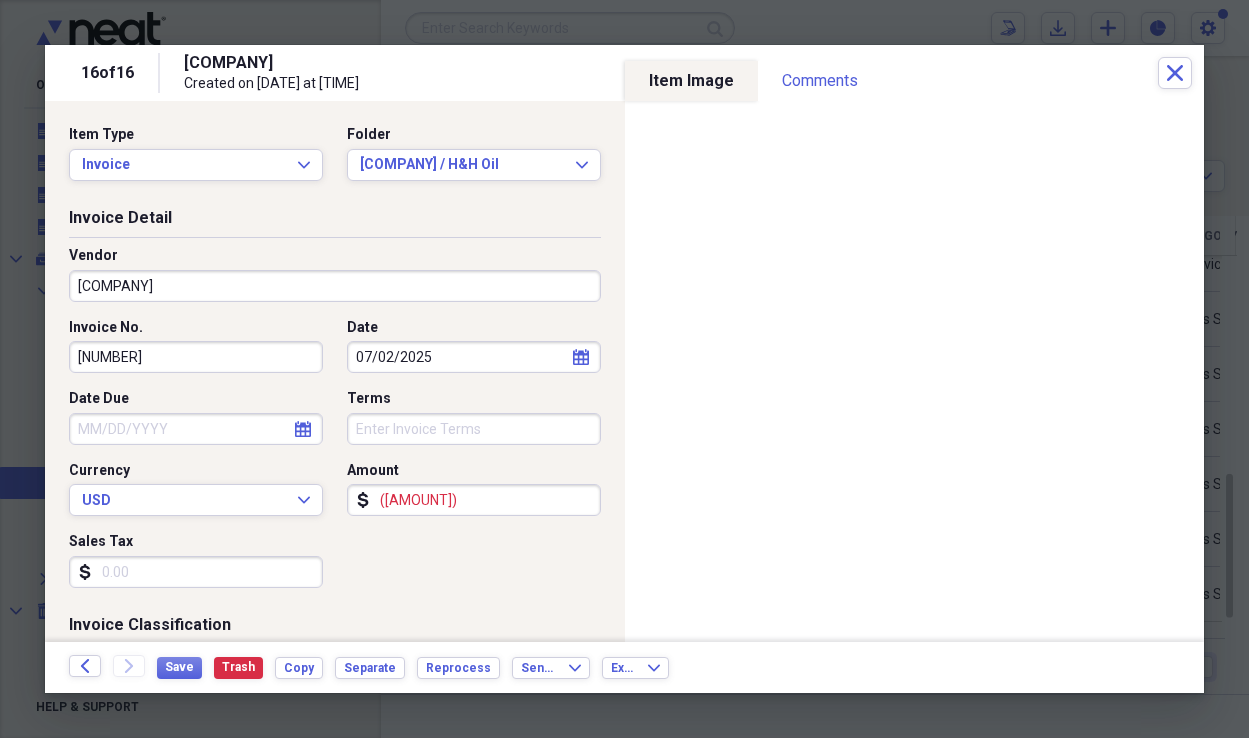 scroll, scrollTop: 20, scrollLeft: 0, axis: vertical 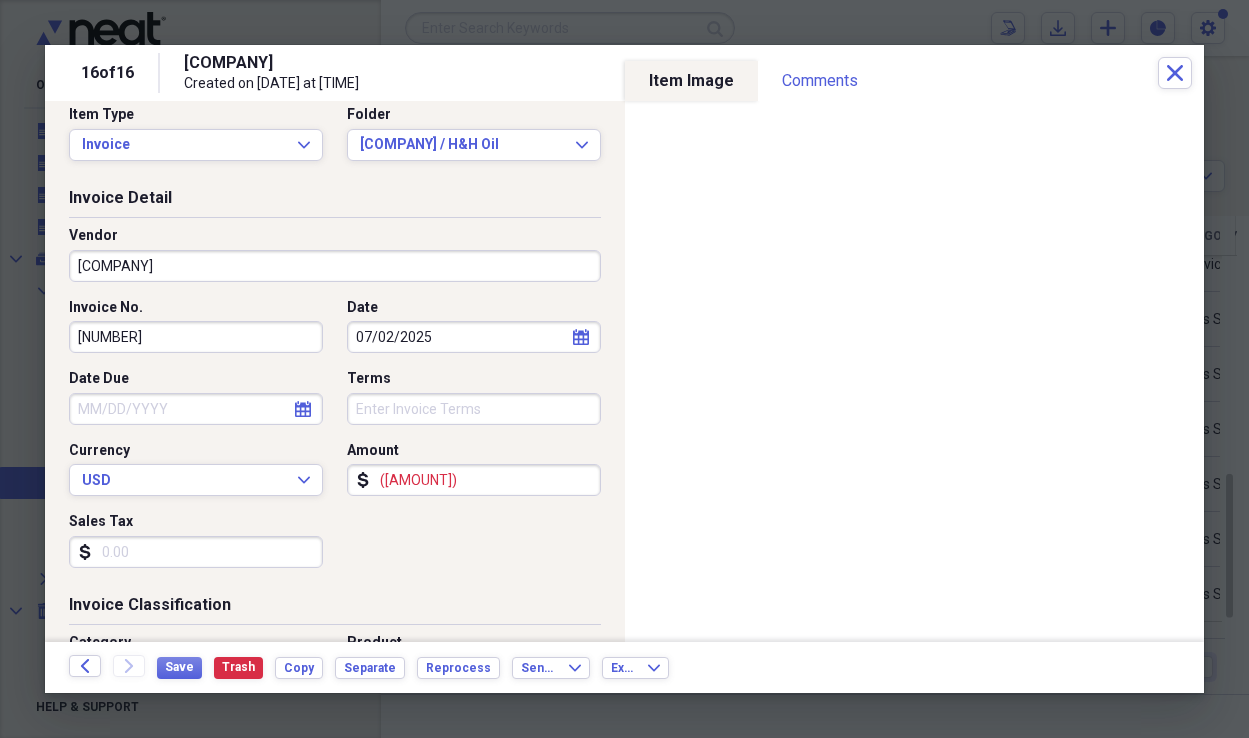 click 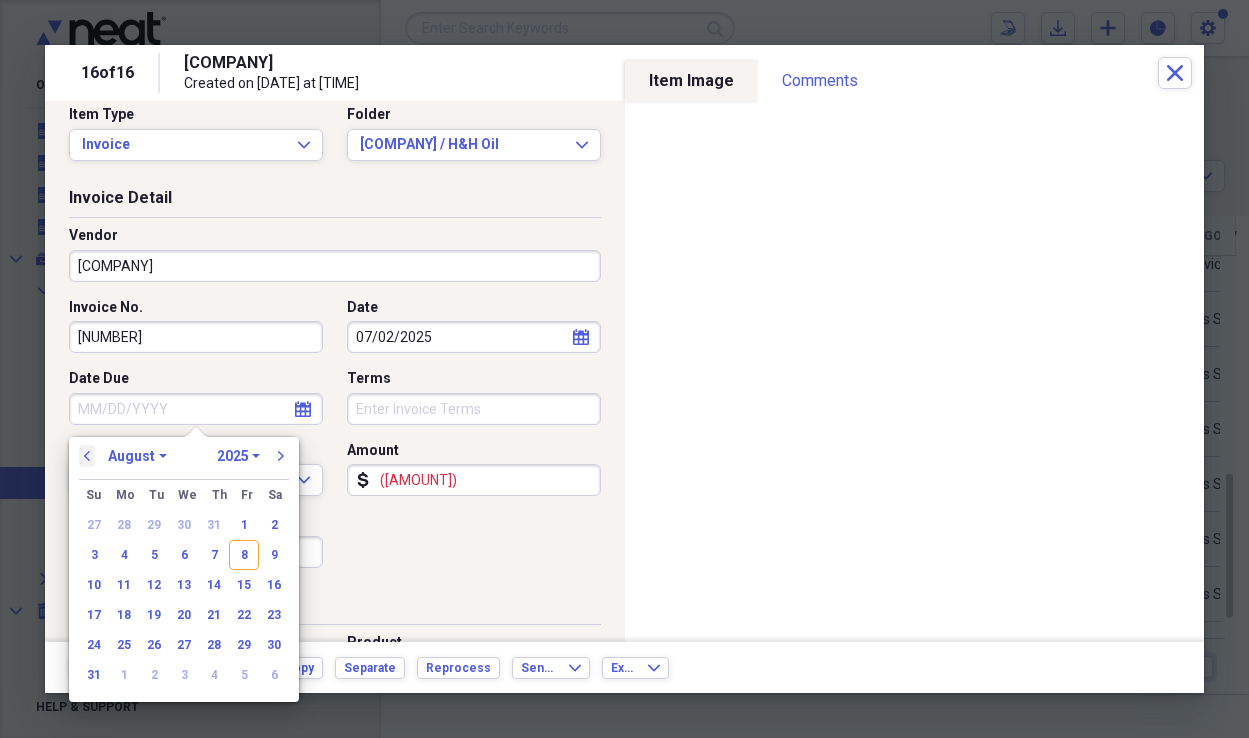 click on "previous" at bounding box center [87, 456] 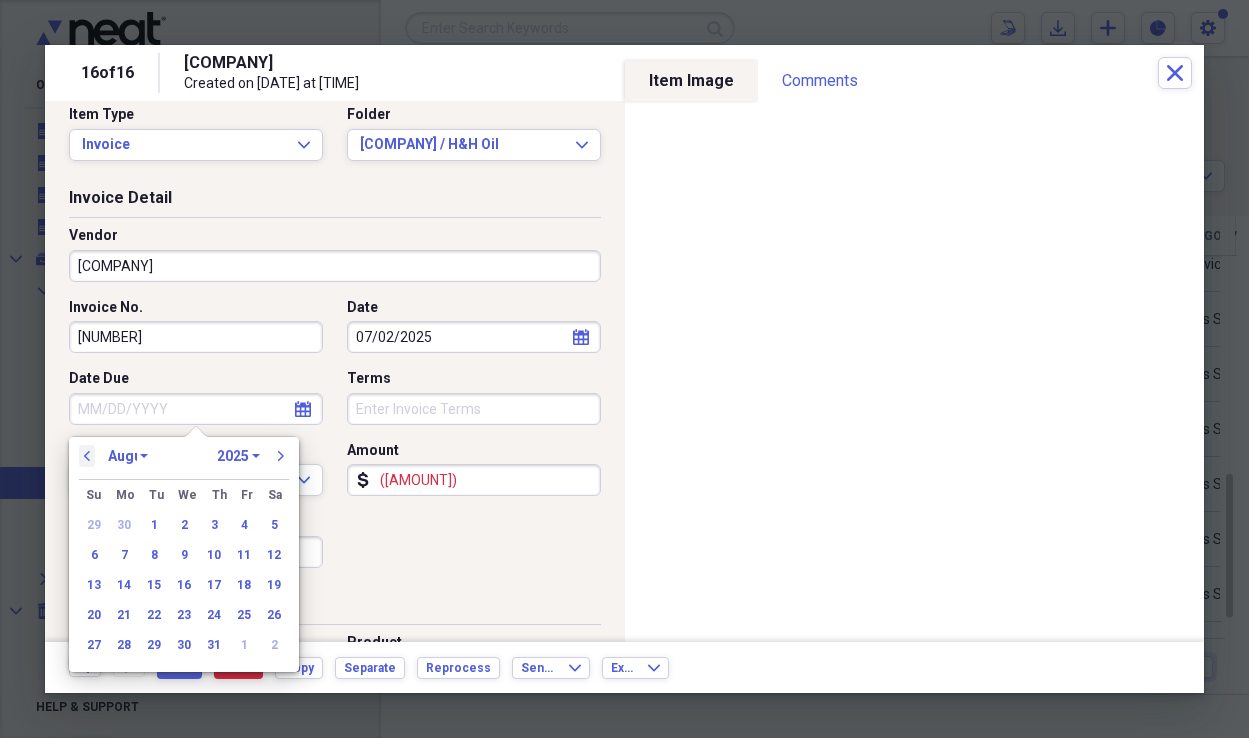 select on "6" 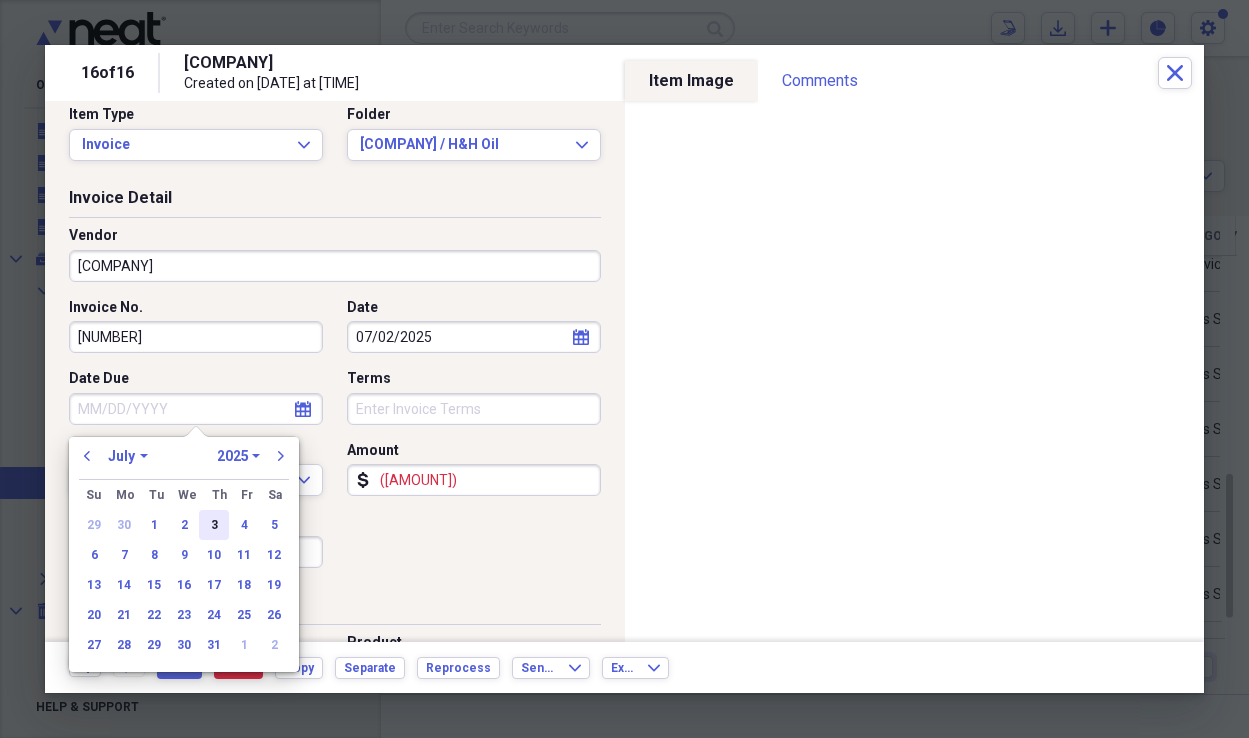 click on "3" at bounding box center (214, 525) 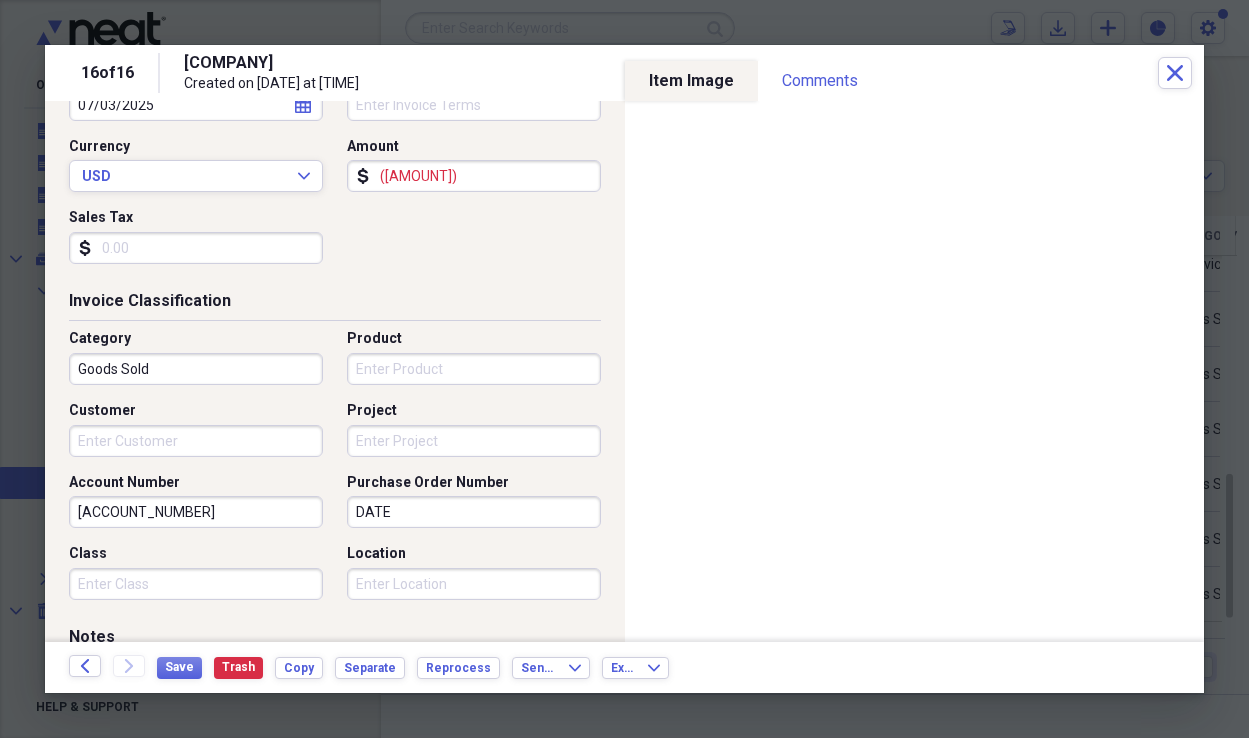 scroll, scrollTop: 332, scrollLeft: 0, axis: vertical 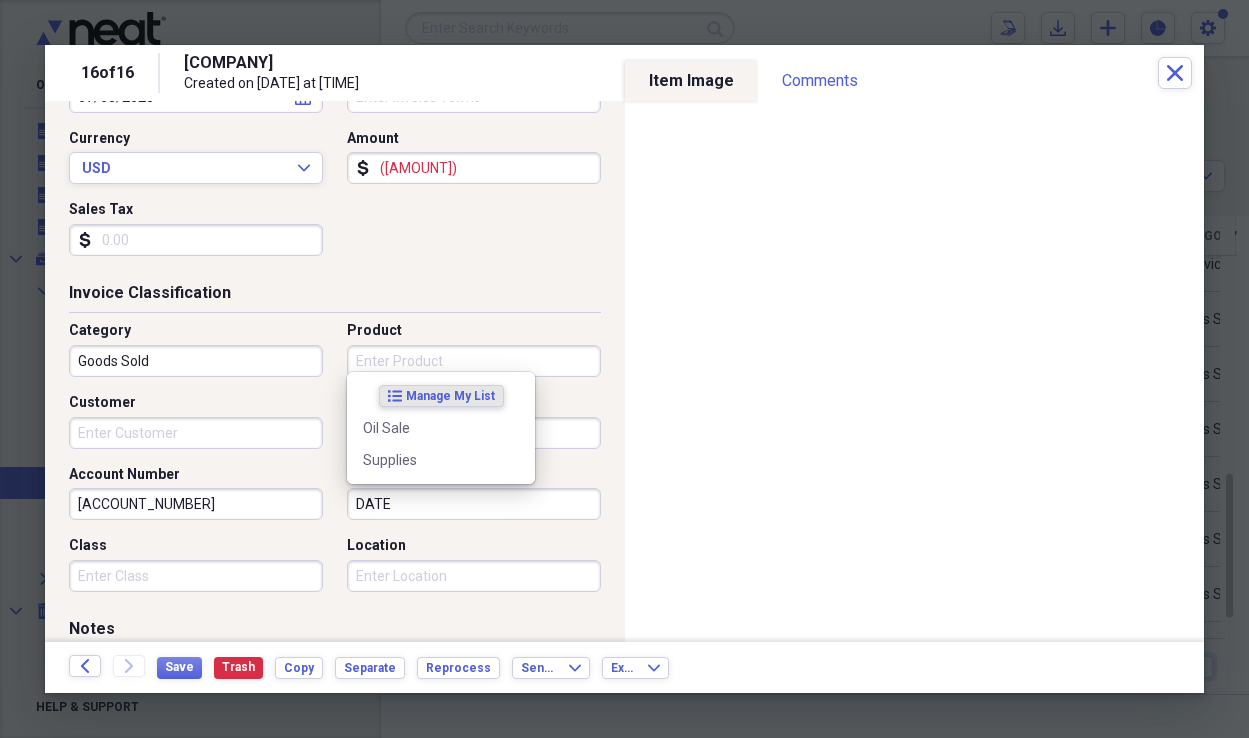 click on "Product" at bounding box center [474, 361] 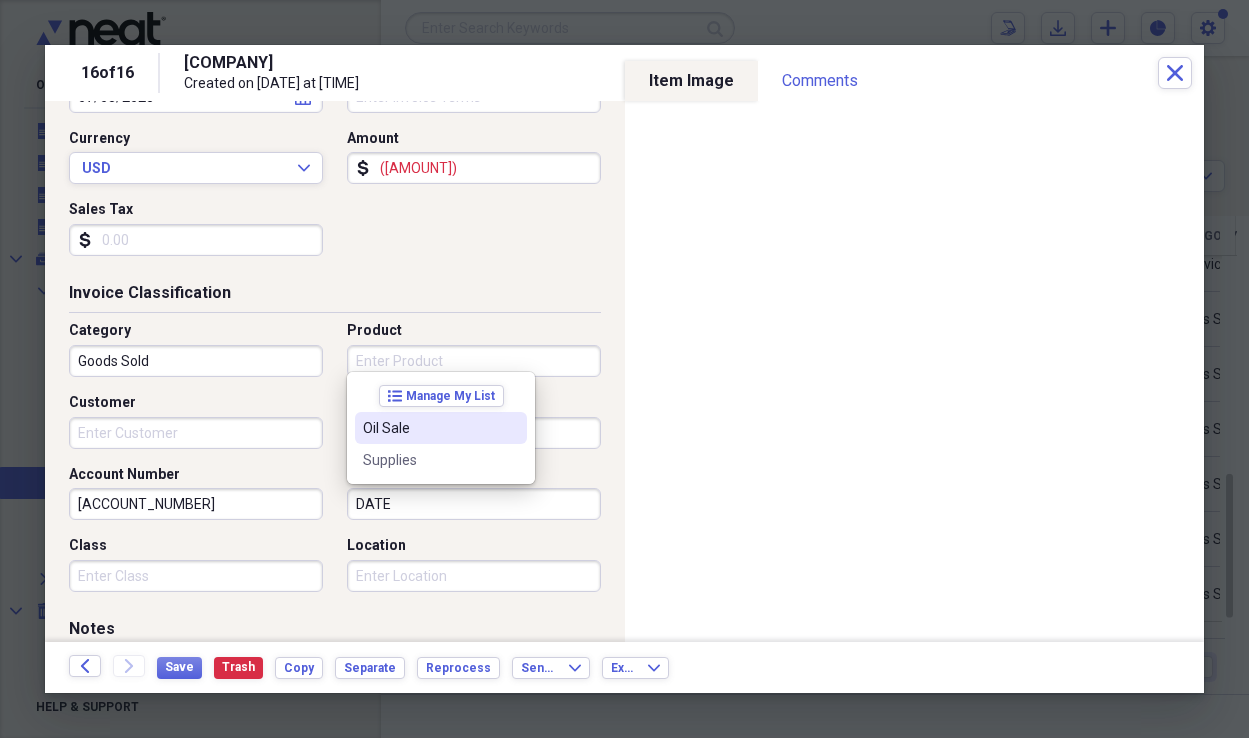 click on "Oil Sale" at bounding box center [429, 428] 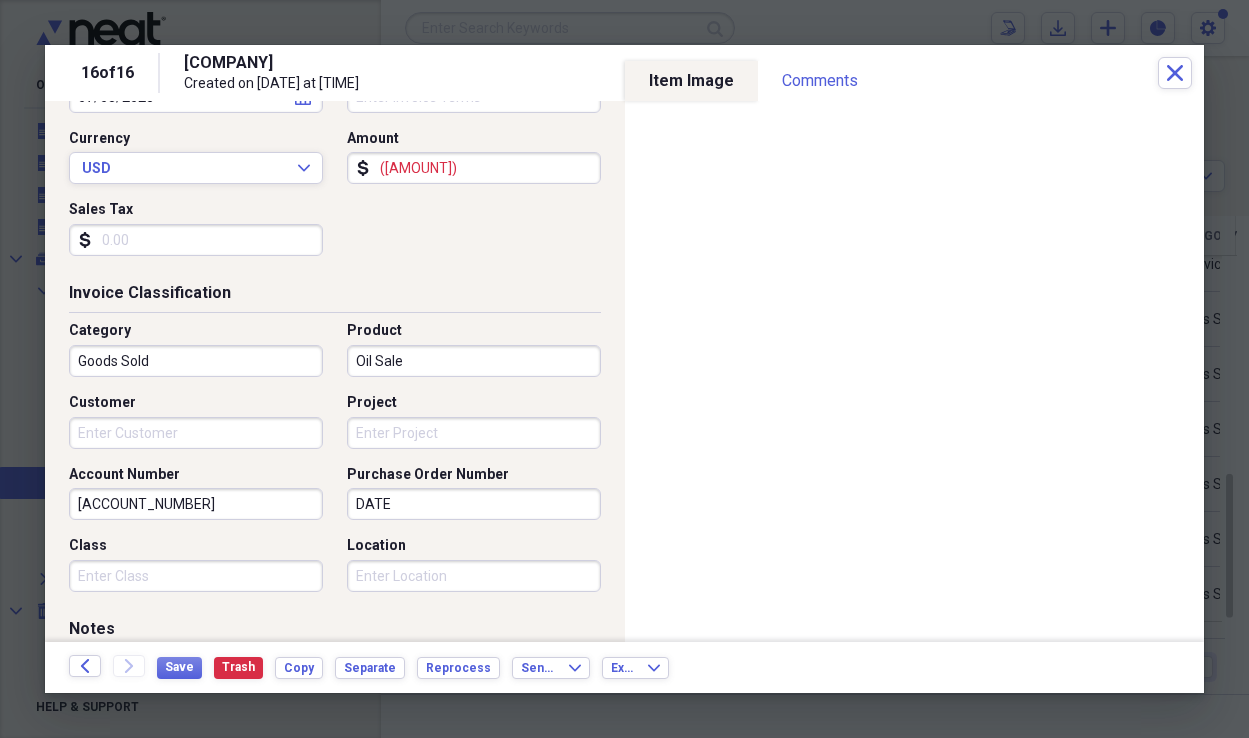 click on "Customer" at bounding box center [196, 433] 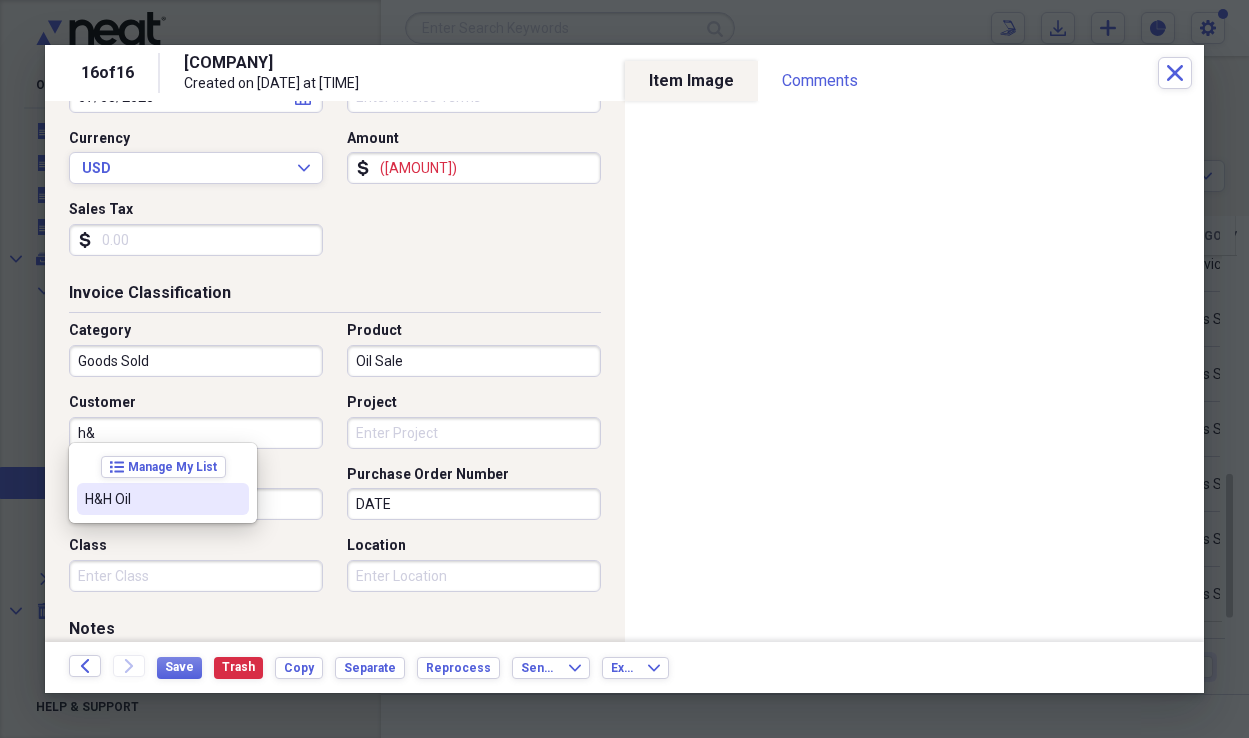 click on "H&H Oil" at bounding box center [151, 499] 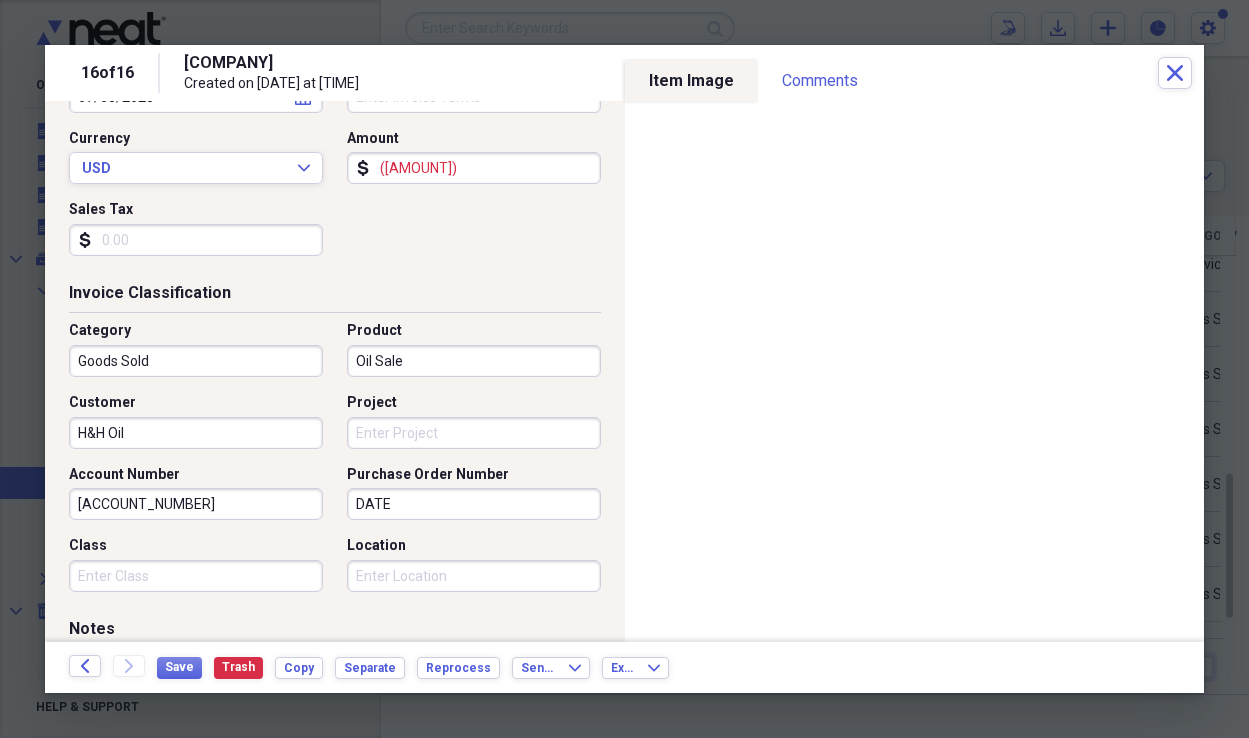 click on "Project" at bounding box center (474, 433) 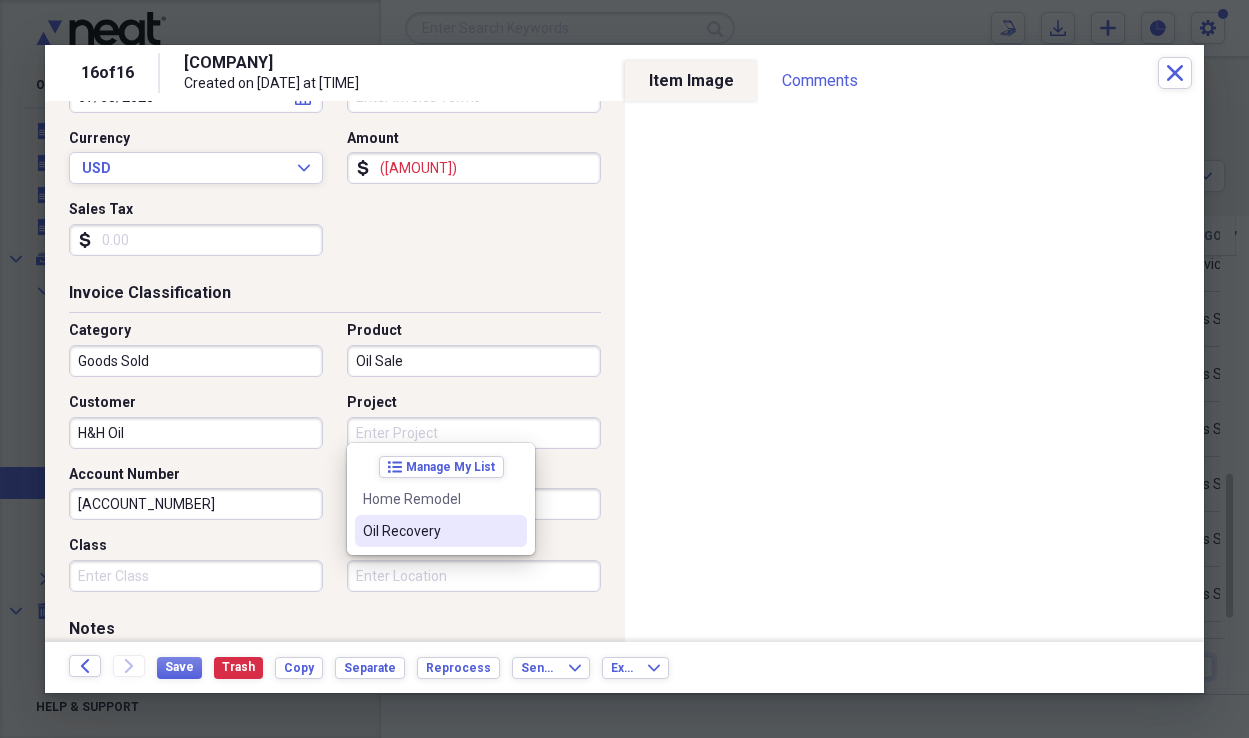 click on "Oil Recovery" at bounding box center [429, 531] 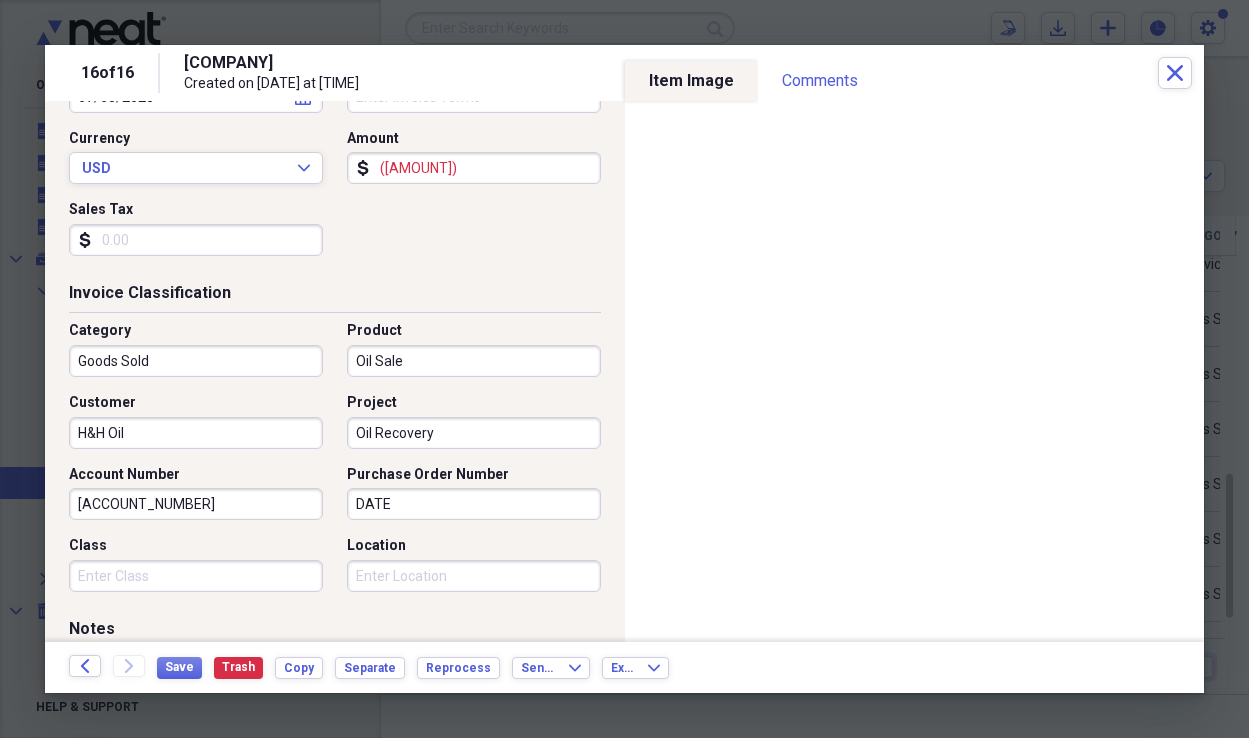 type on "Oil Recovery" 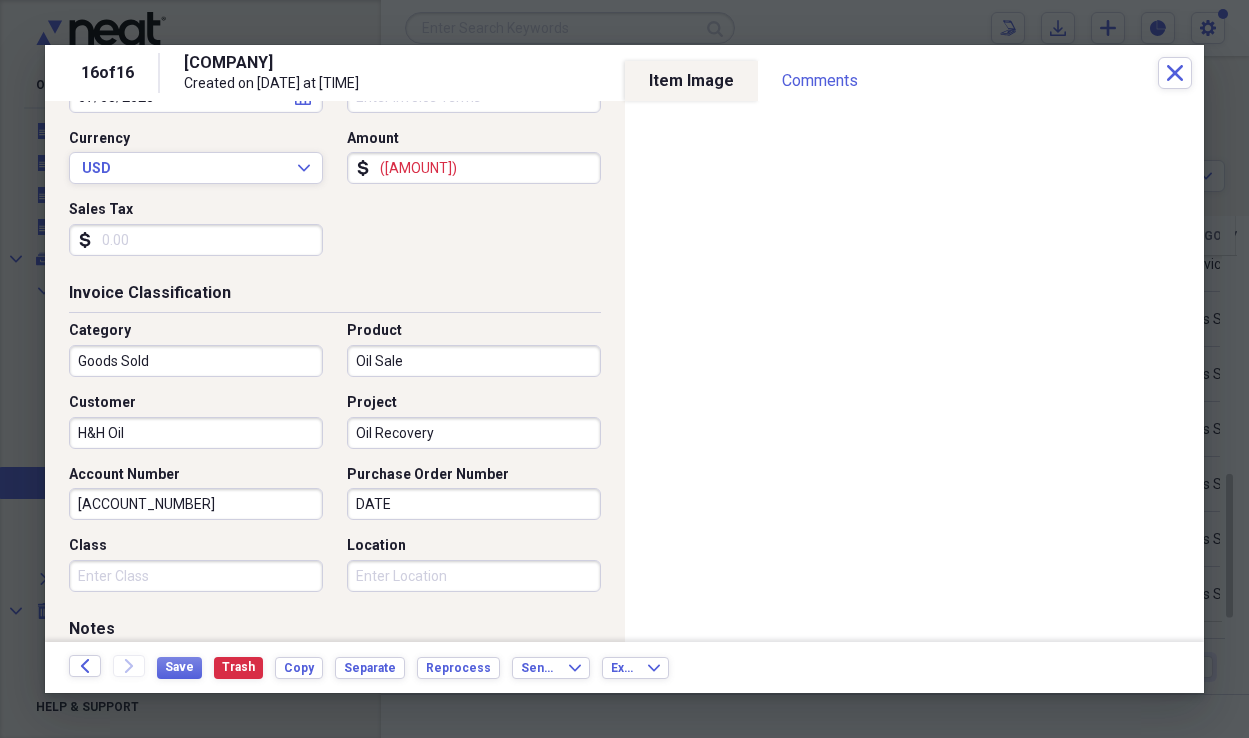 drag, startPoint x: 427, startPoint y: 506, endPoint x: 342, endPoint y: 500, distance: 85.2115 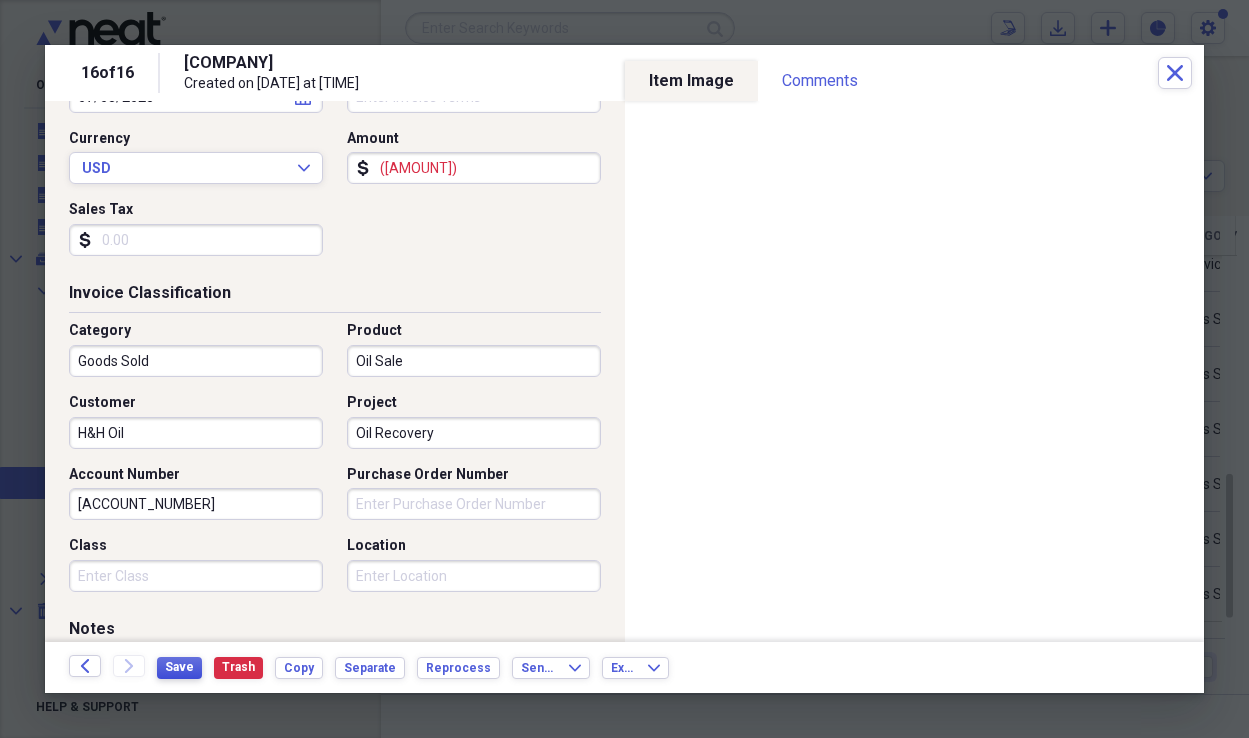 type 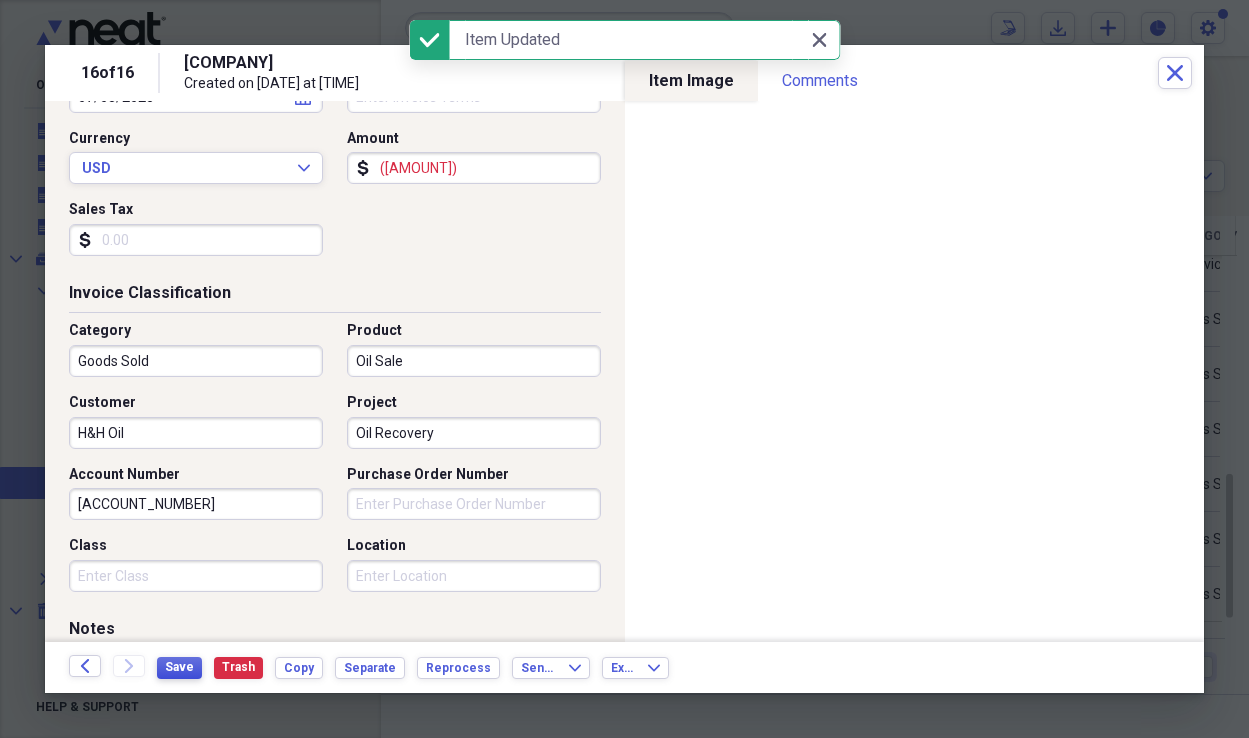 scroll, scrollTop: 333, scrollLeft: 0, axis: vertical 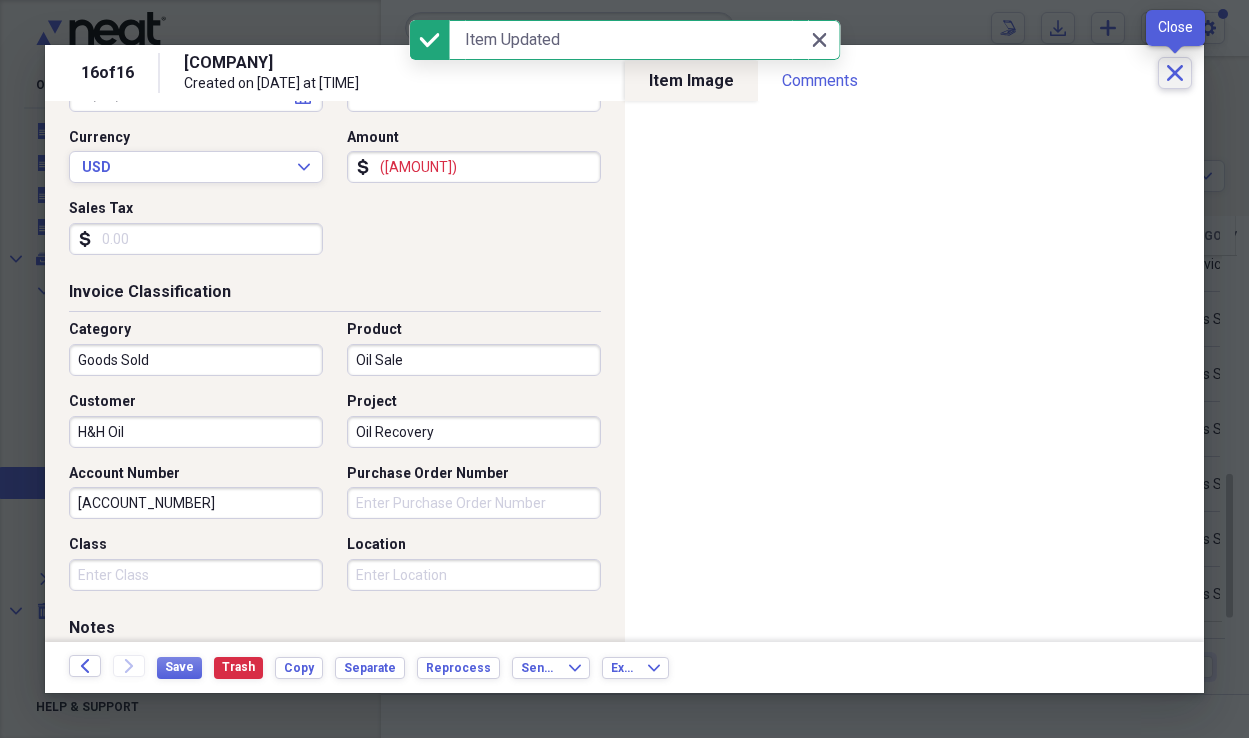 click on "Close" at bounding box center [1175, 73] 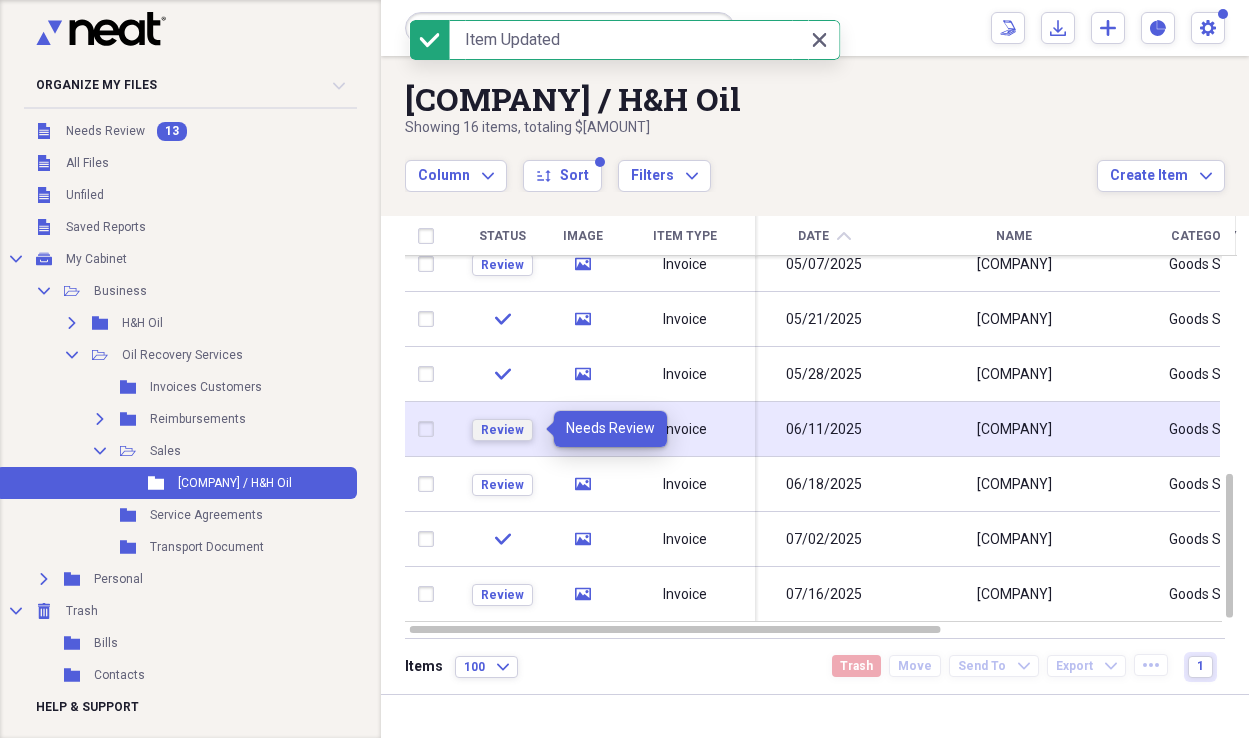 click on "Review" at bounding box center (502, 430) 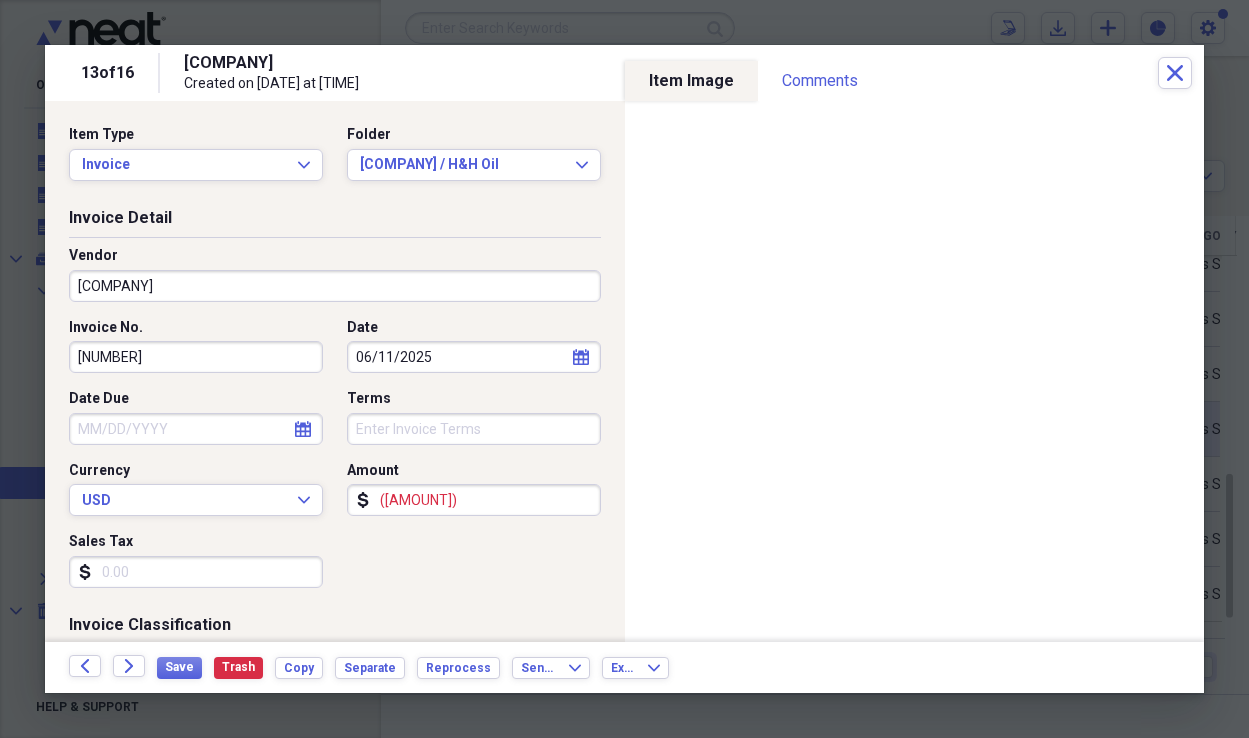 click on "calendar" 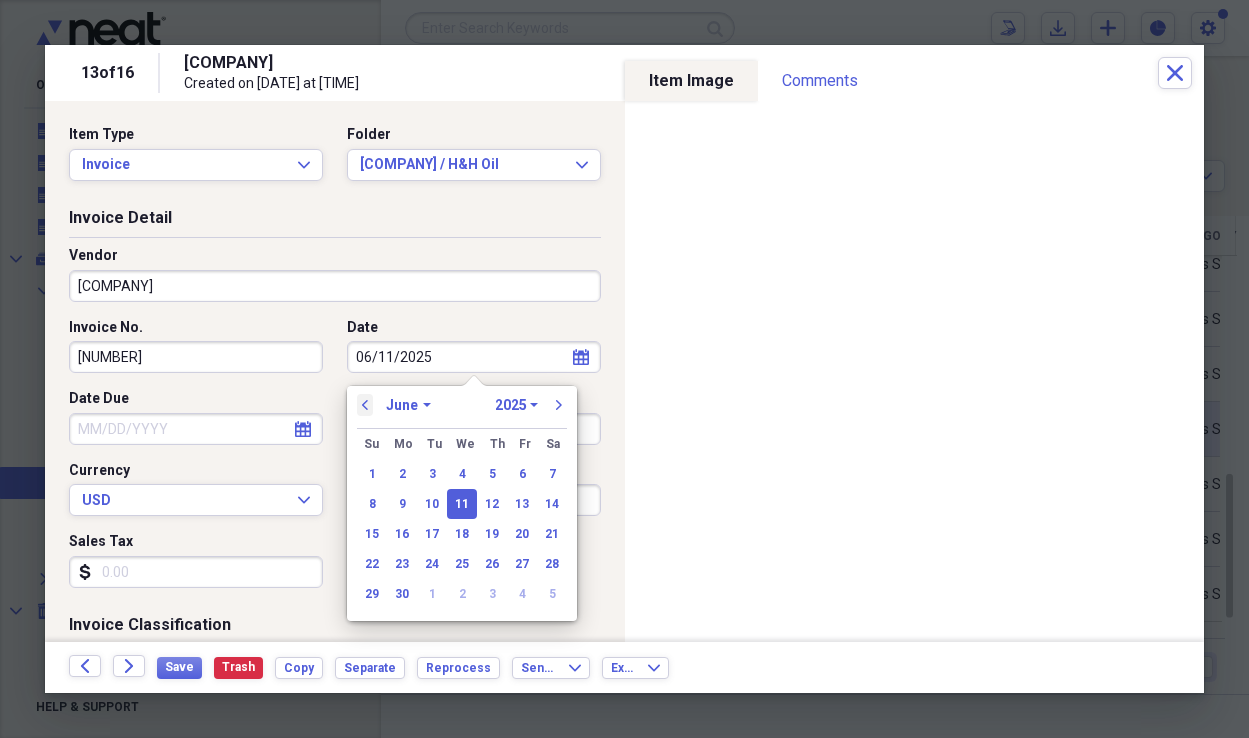 click on "previous" at bounding box center [365, 405] 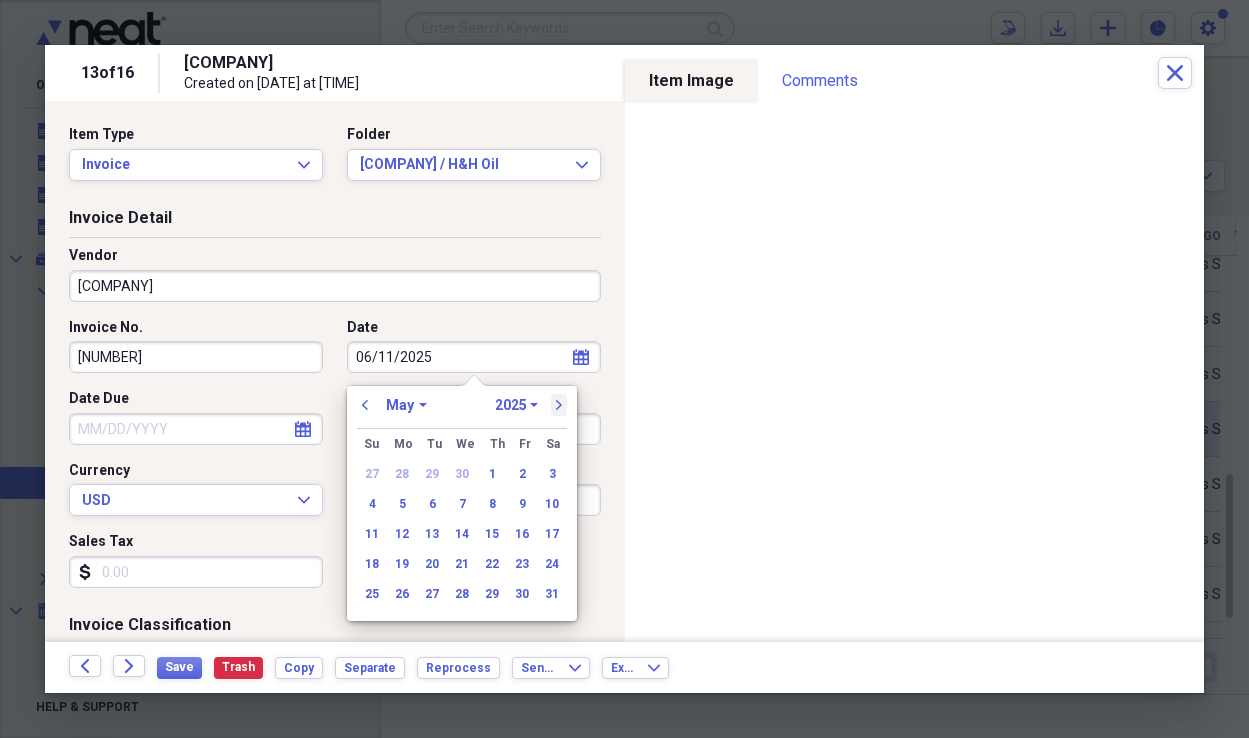 click on "next" at bounding box center [559, 405] 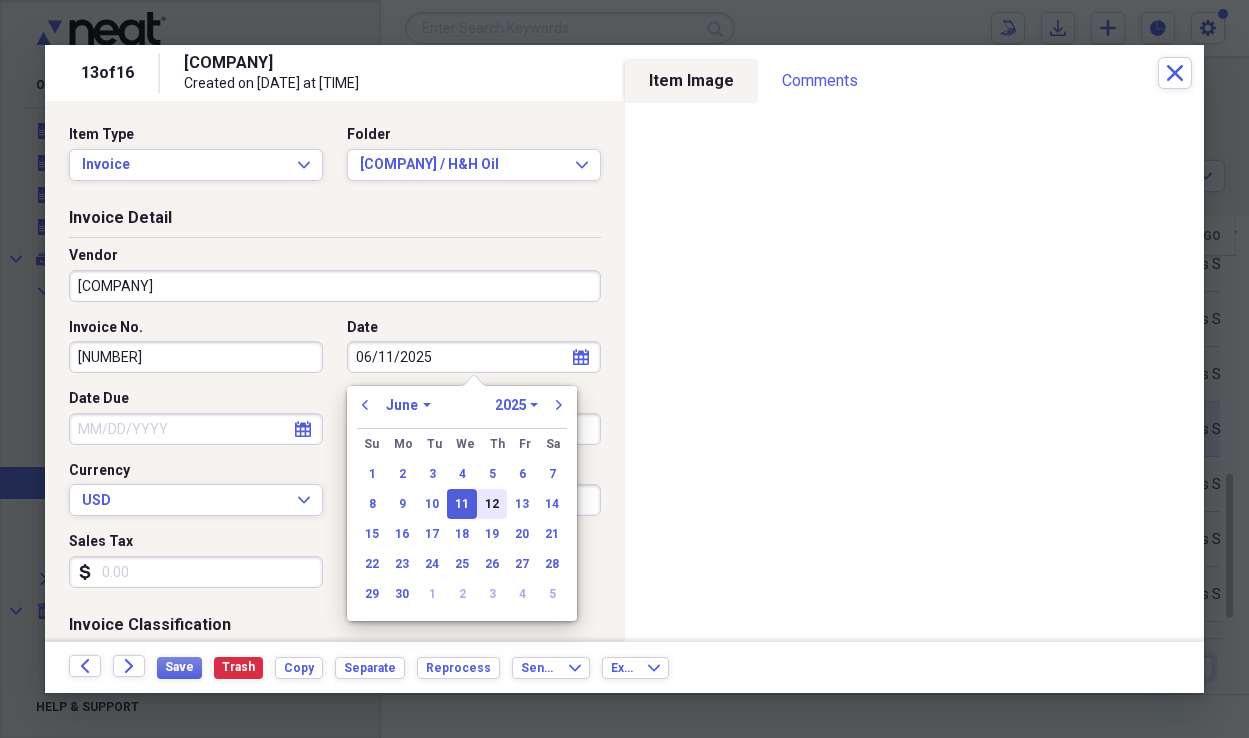 click on "12" at bounding box center [492, 504] 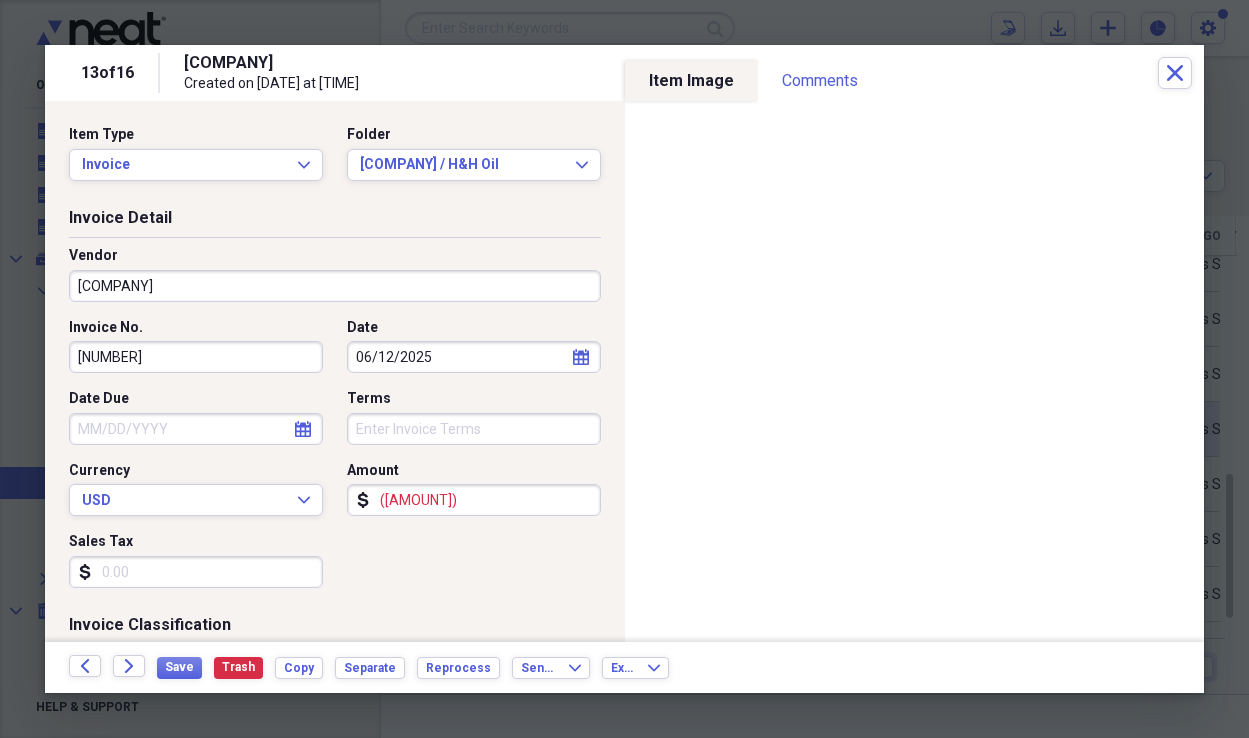 click 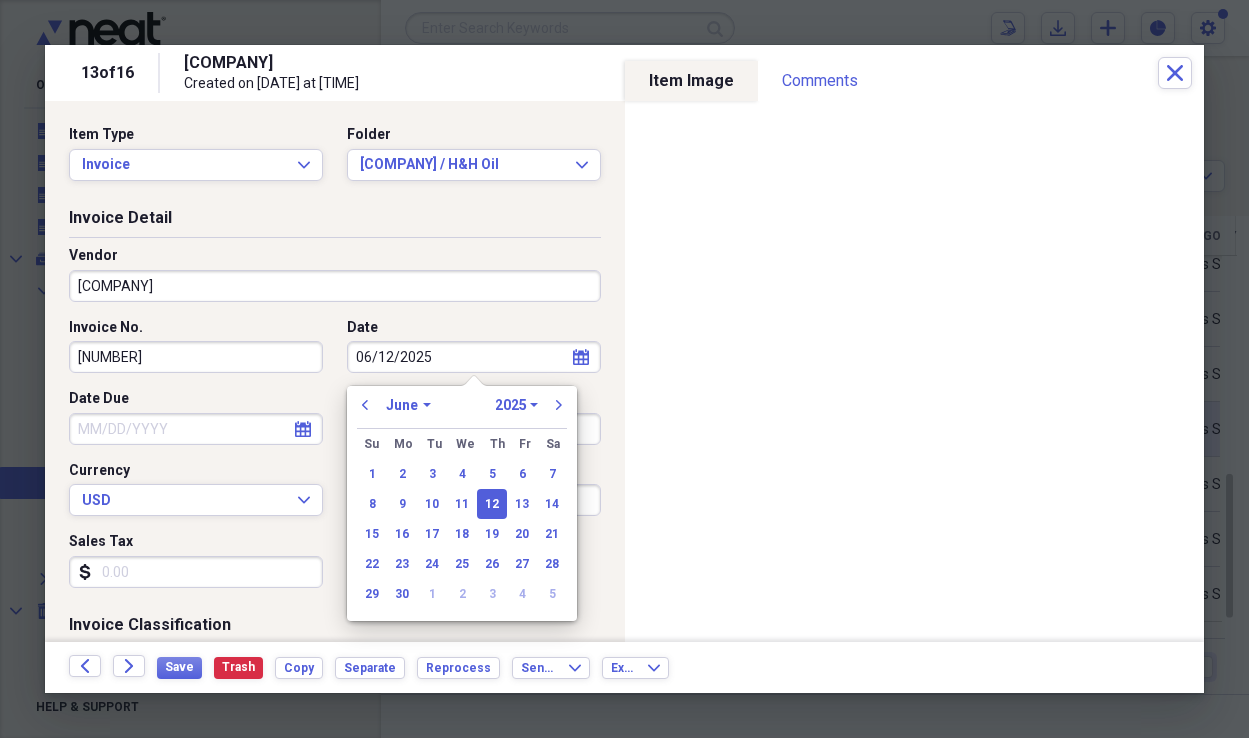 drag, startPoint x: 467, startPoint y: 502, endPoint x: 424, endPoint y: 475, distance: 50.77401 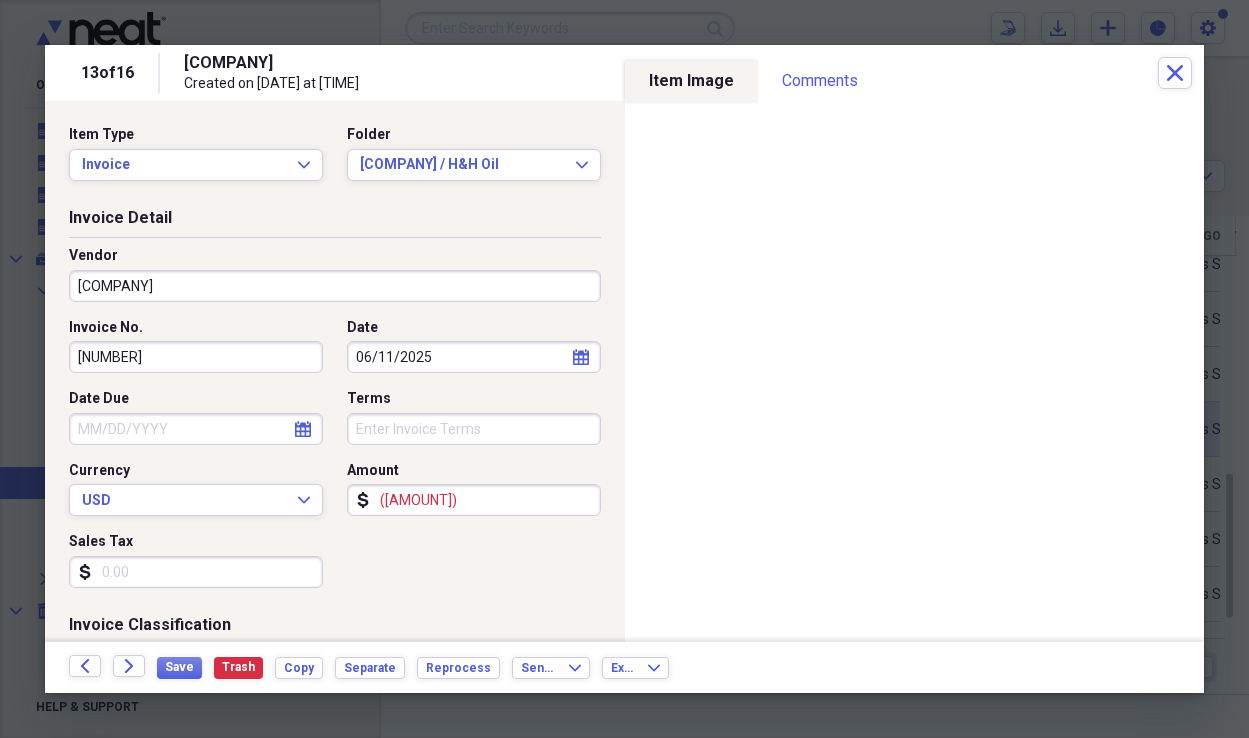 click on "Date Due" at bounding box center (196, 429) 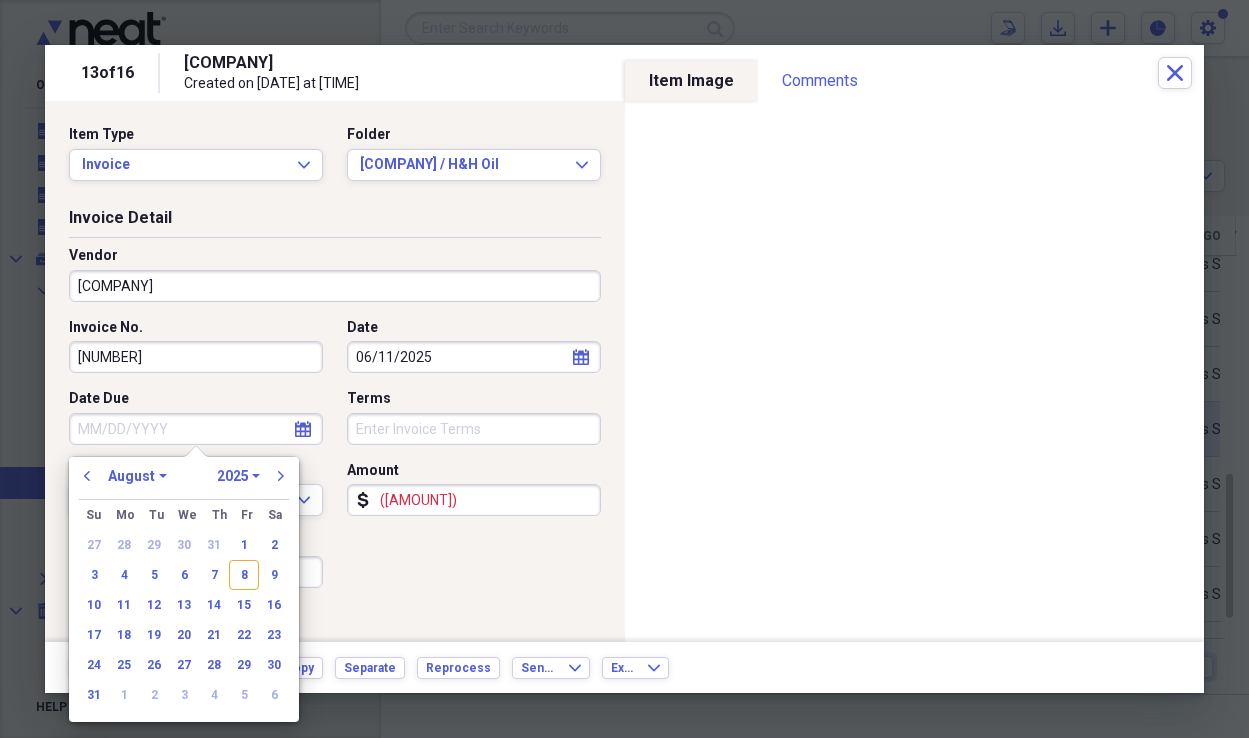 click on "previous" at bounding box center (87, 476) 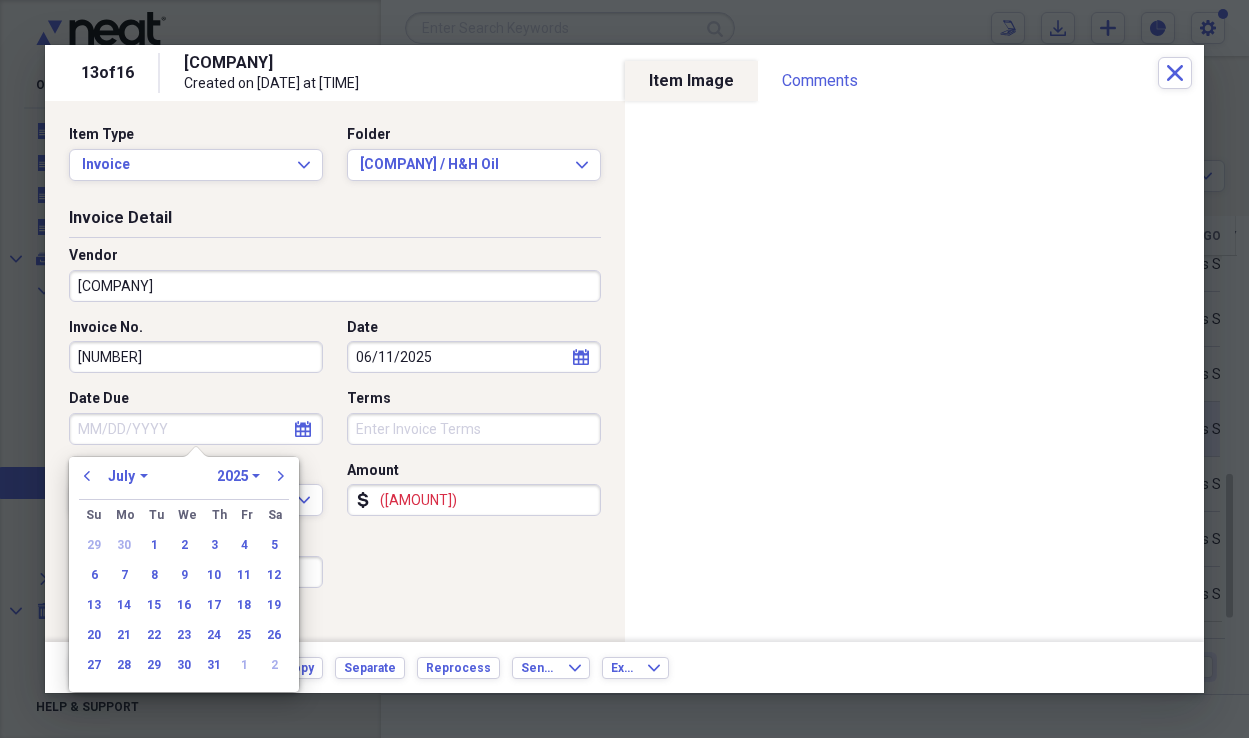 drag, startPoint x: 85, startPoint y: 478, endPoint x: 100, endPoint y: 482, distance: 15.524175 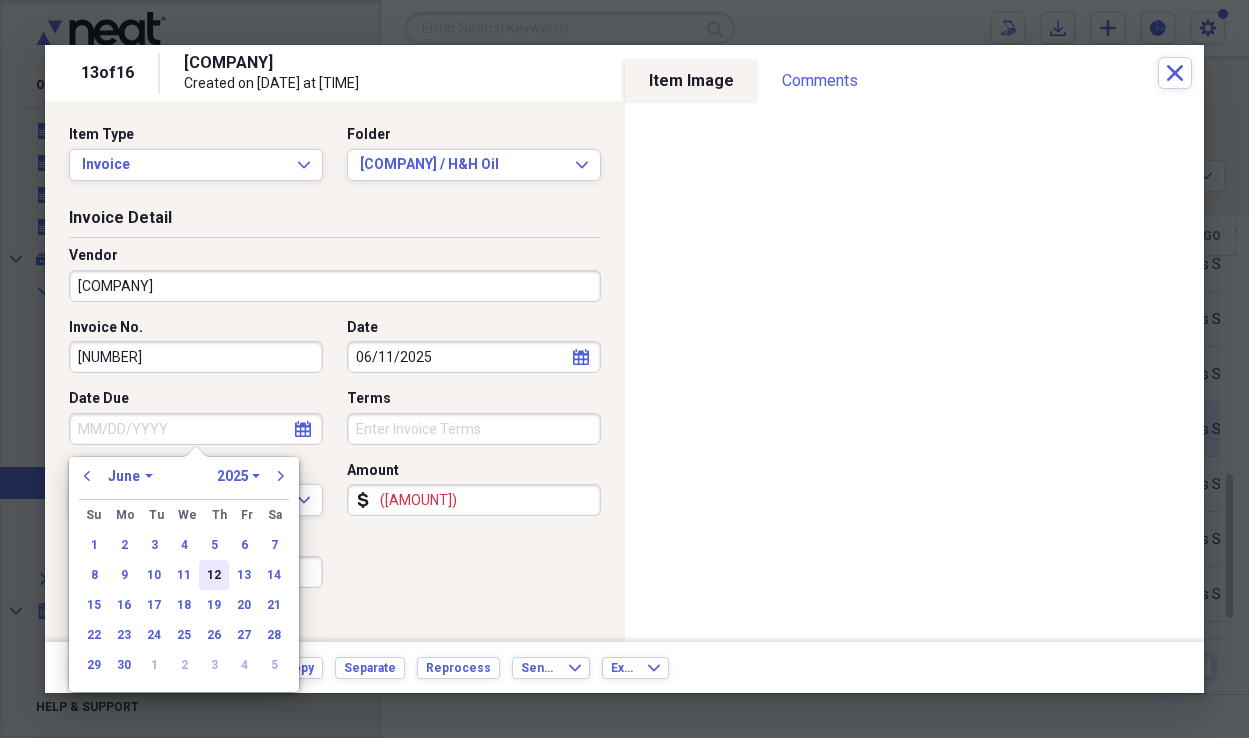click on "12" at bounding box center (214, 575) 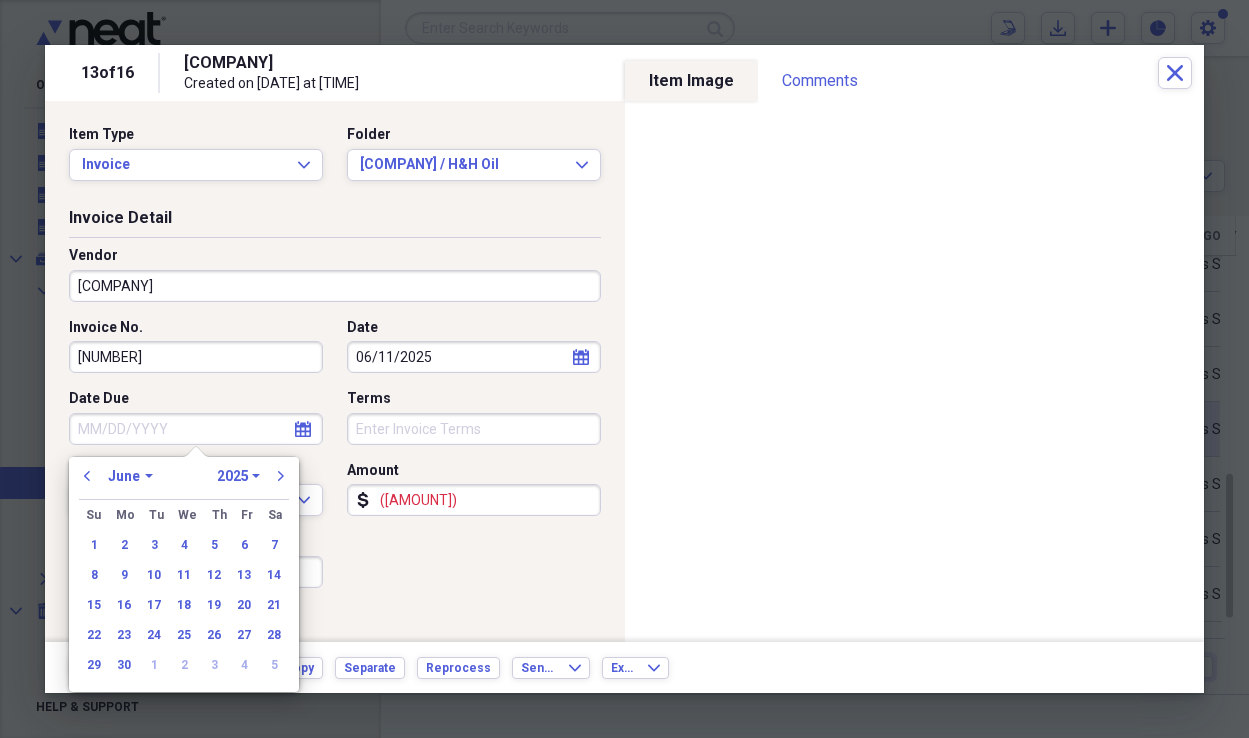 type on "06/12/2025" 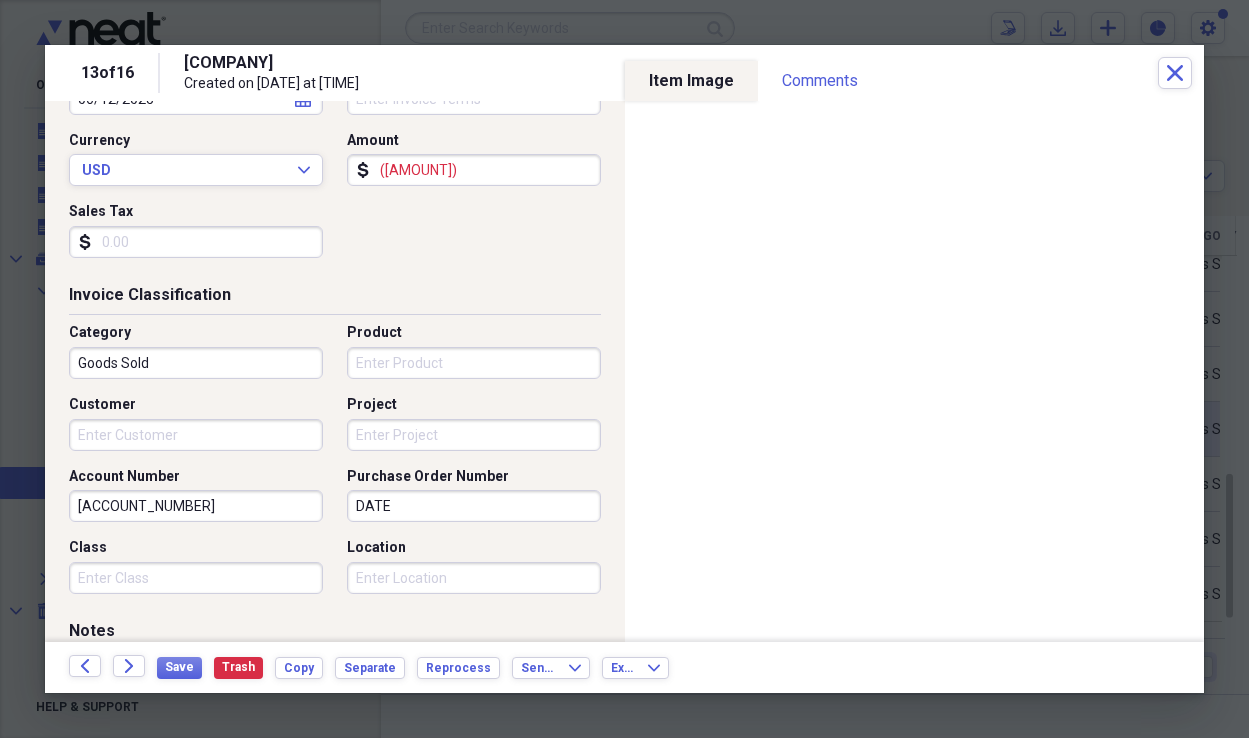 scroll, scrollTop: 336, scrollLeft: 0, axis: vertical 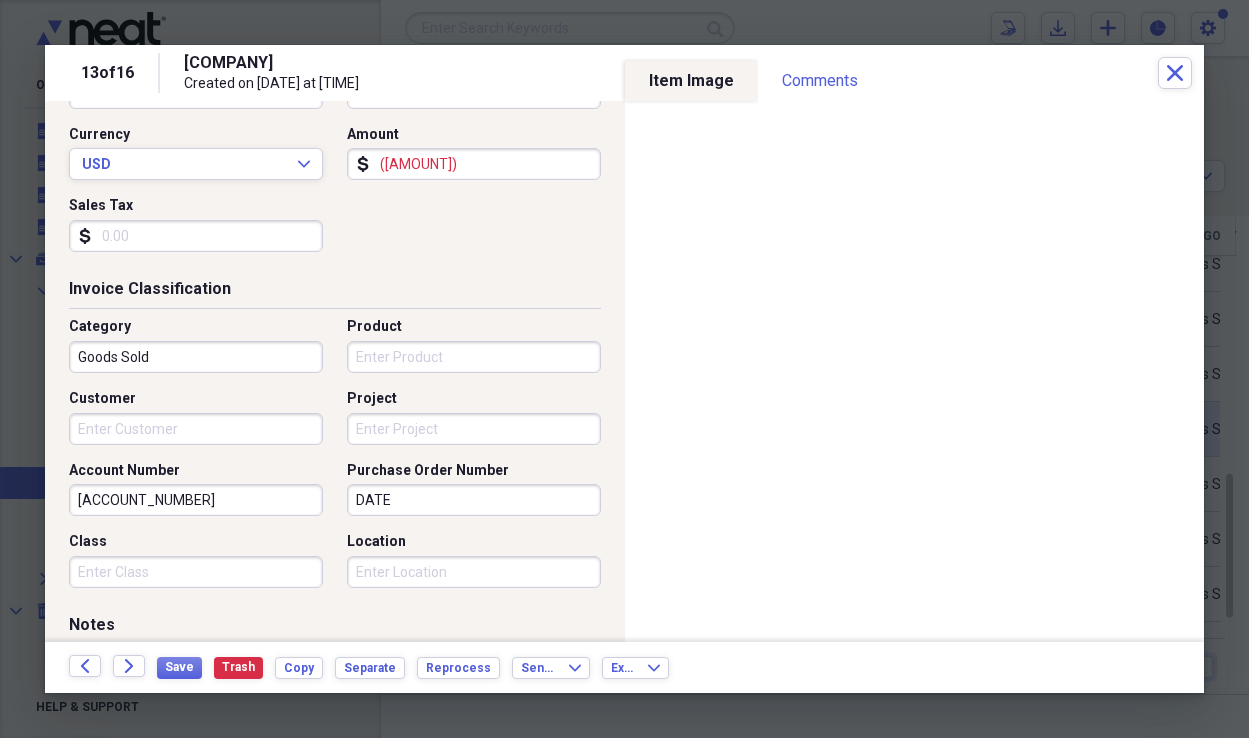 click on "Product" at bounding box center [474, 357] 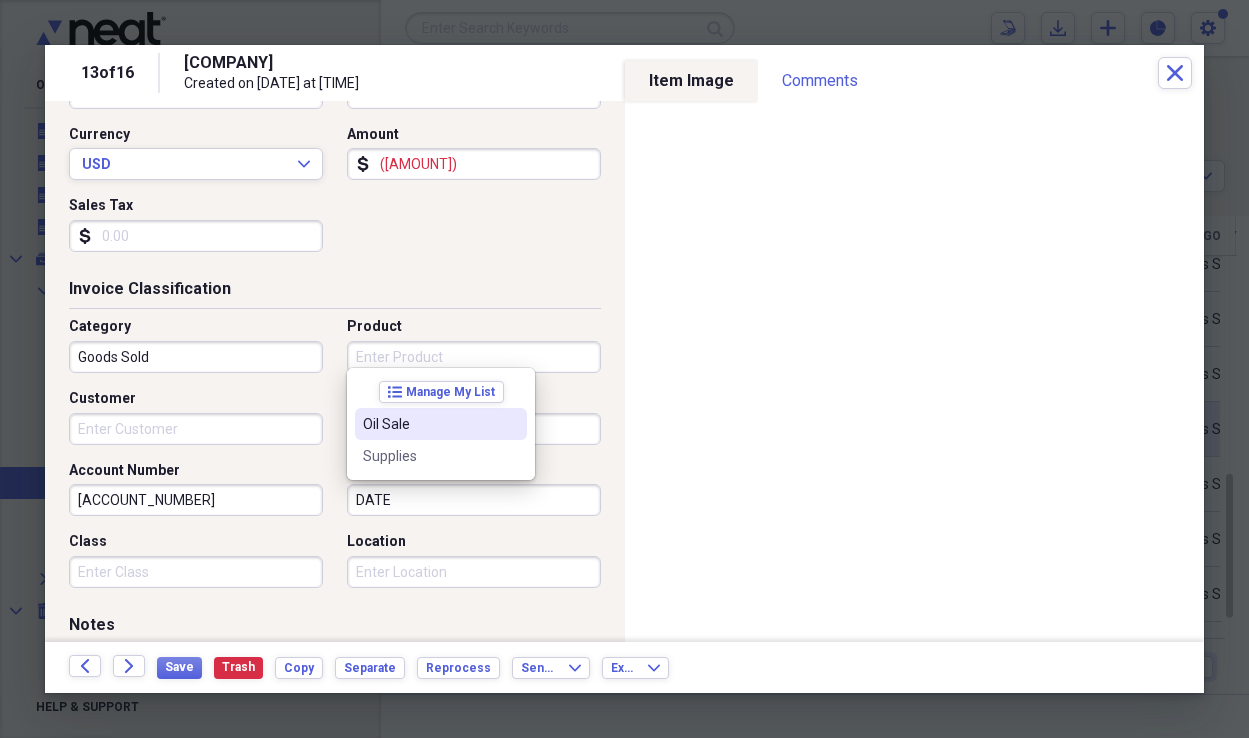 click on "Oil Sale" at bounding box center [429, 424] 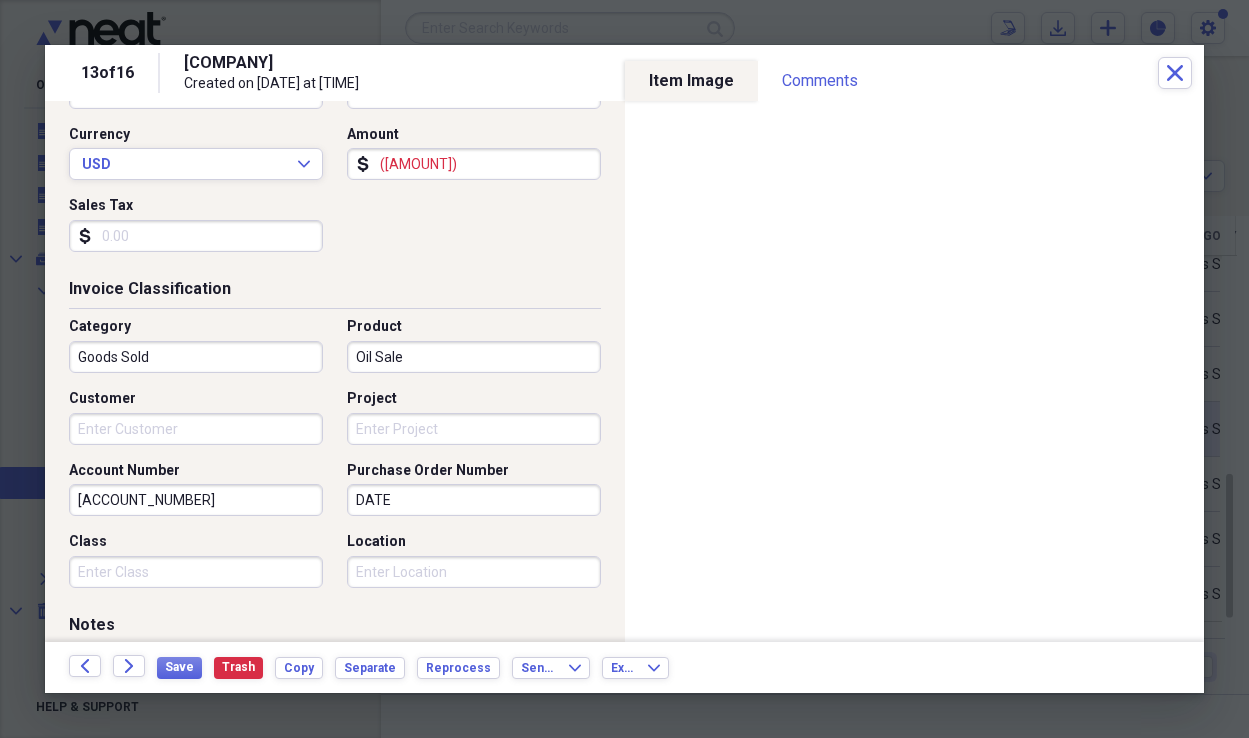 click on "Customer" at bounding box center (196, 429) 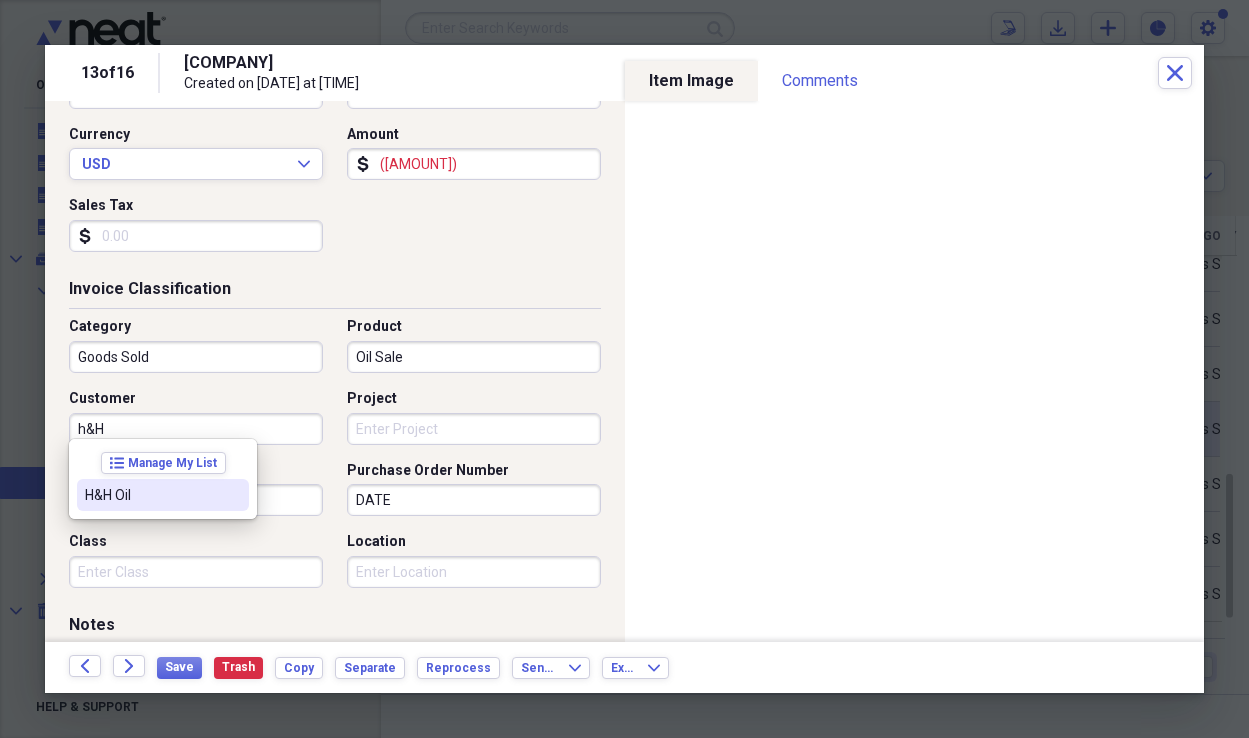 click on "H&H Oil" at bounding box center [151, 495] 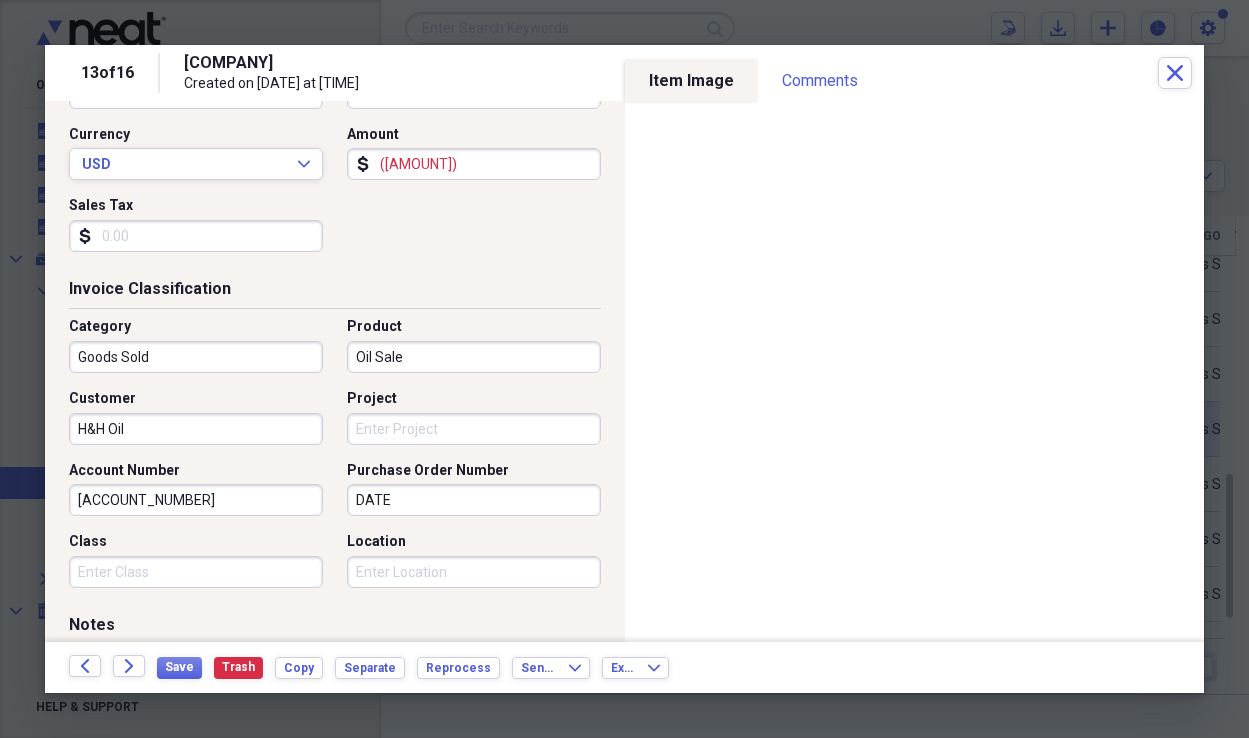 click on "Project" at bounding box center (474, 429) 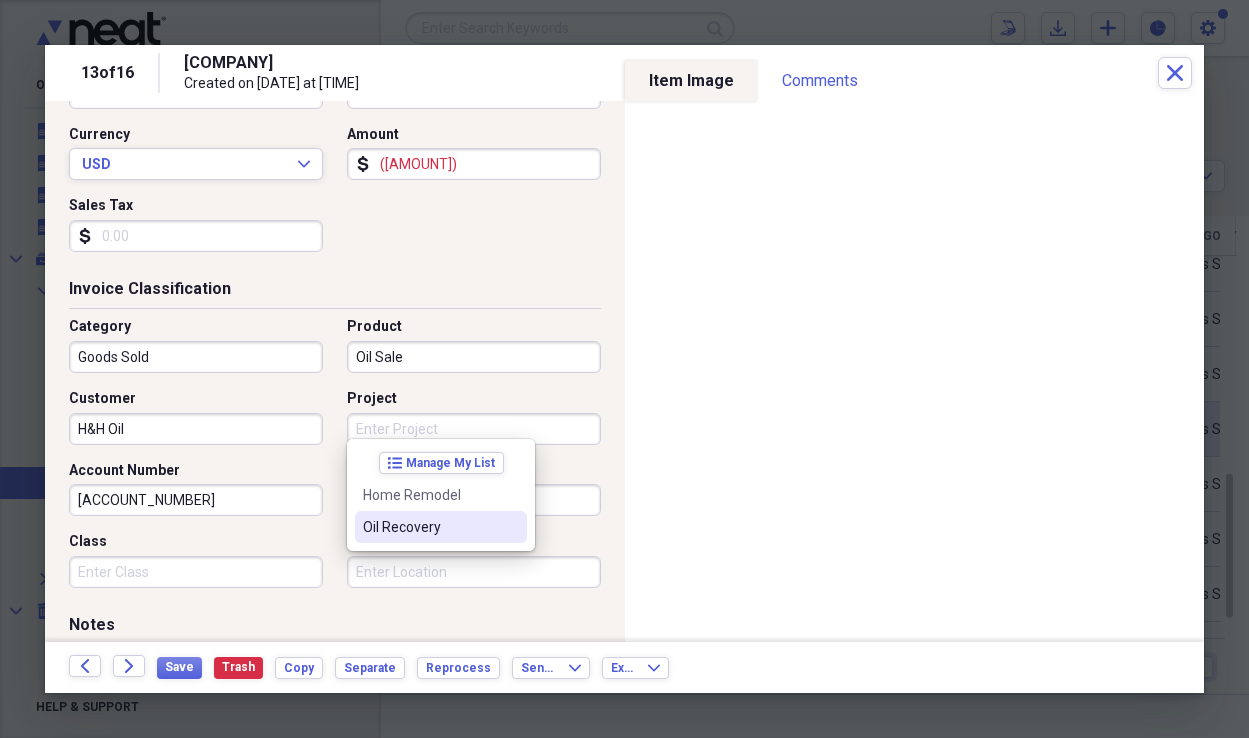 click on "Oil Recovery" at bounding box center [429, 527] 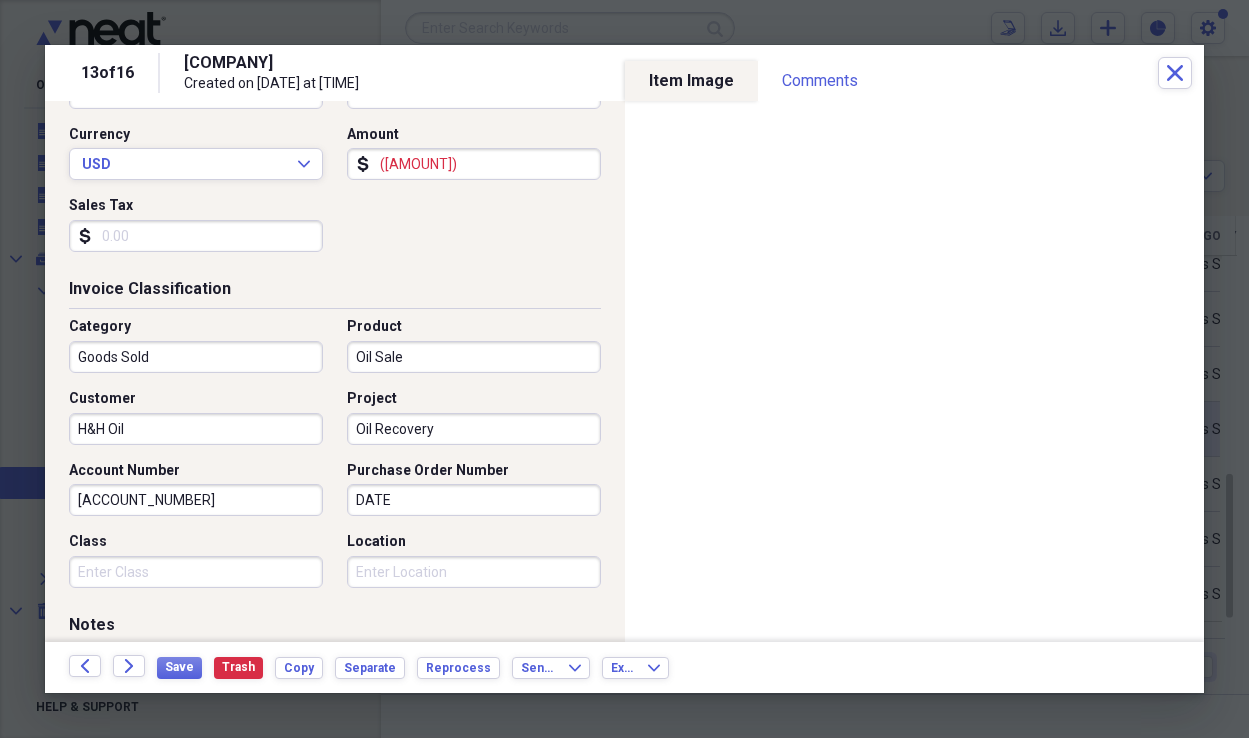 drag, startPoint x: 408, startPoint y: 493, endPoint x: 306, endPoint y: 486, distance: 102.239914 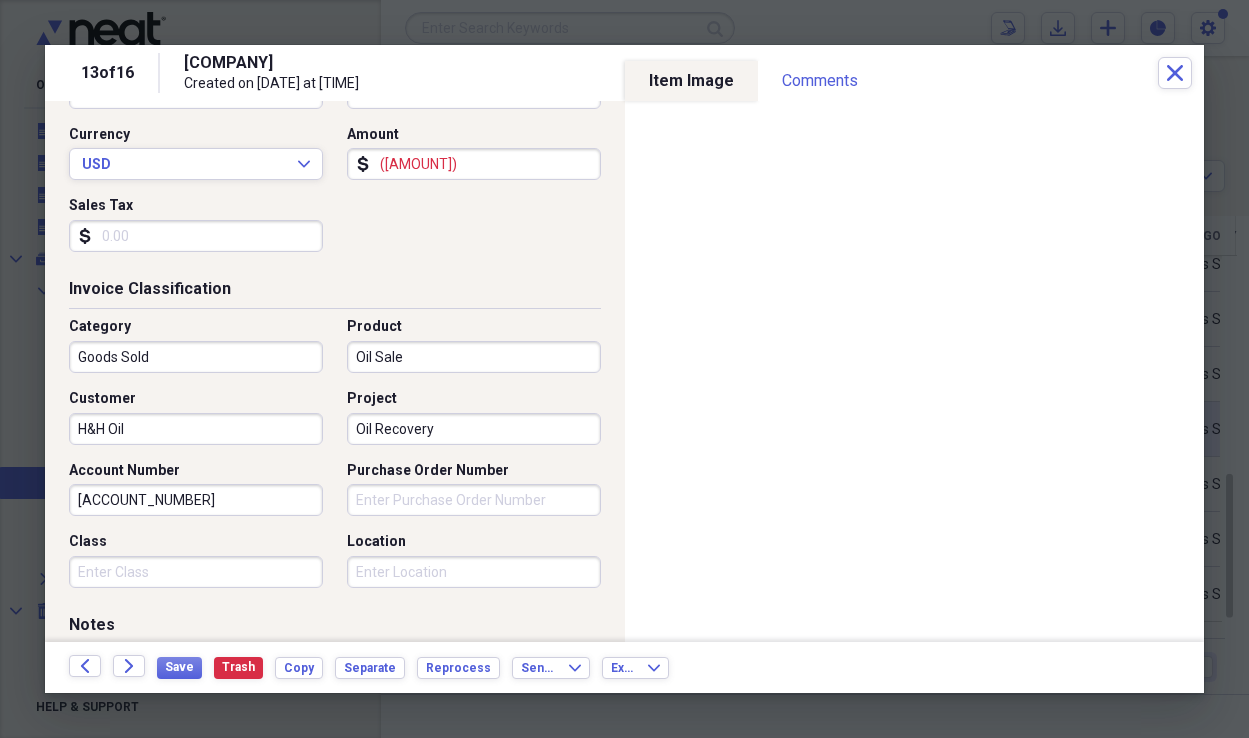 scroll, scrollTop: 451, scrollLeft: 0, axis: vertical 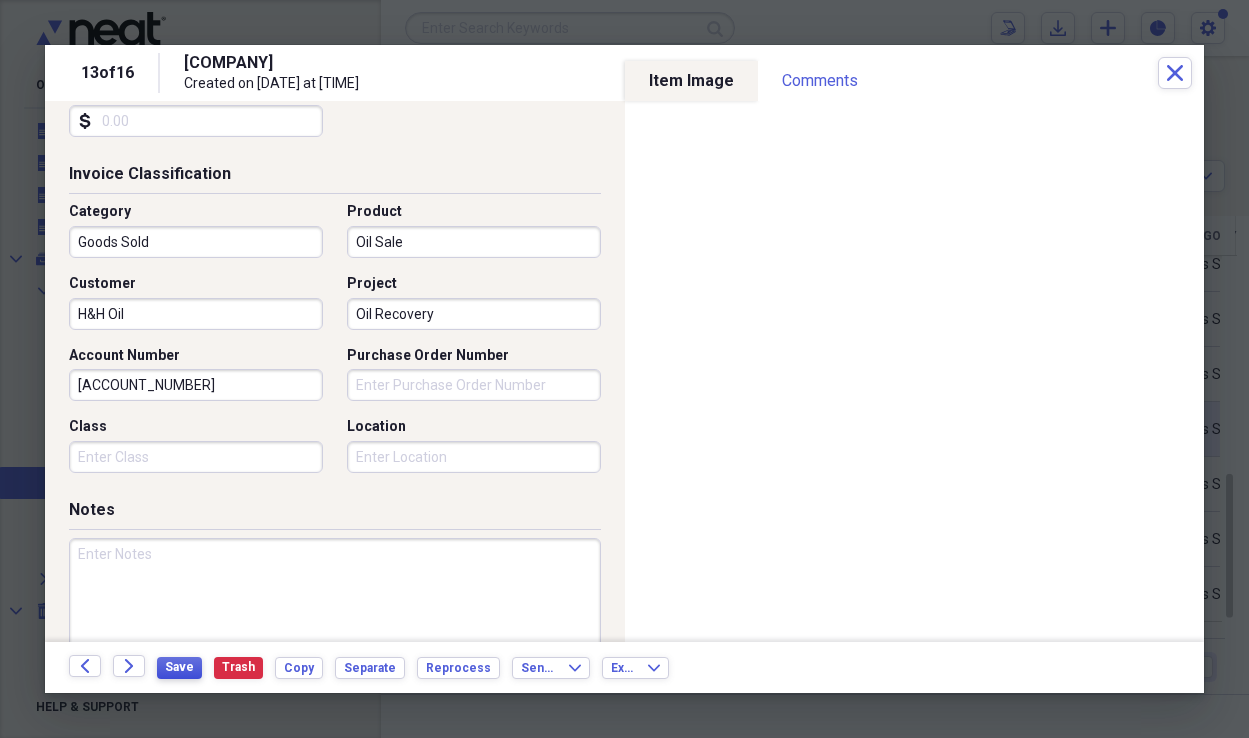 type 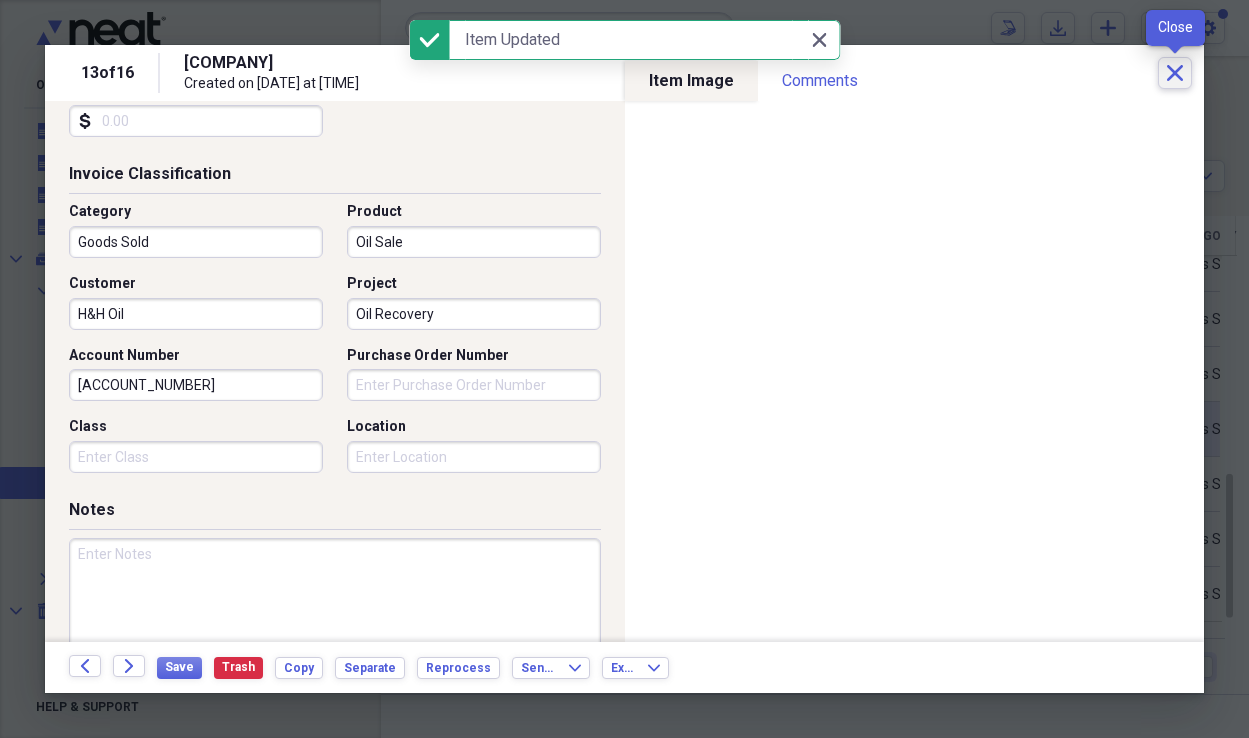 click on "Close" at bounding box center (1175, 73) 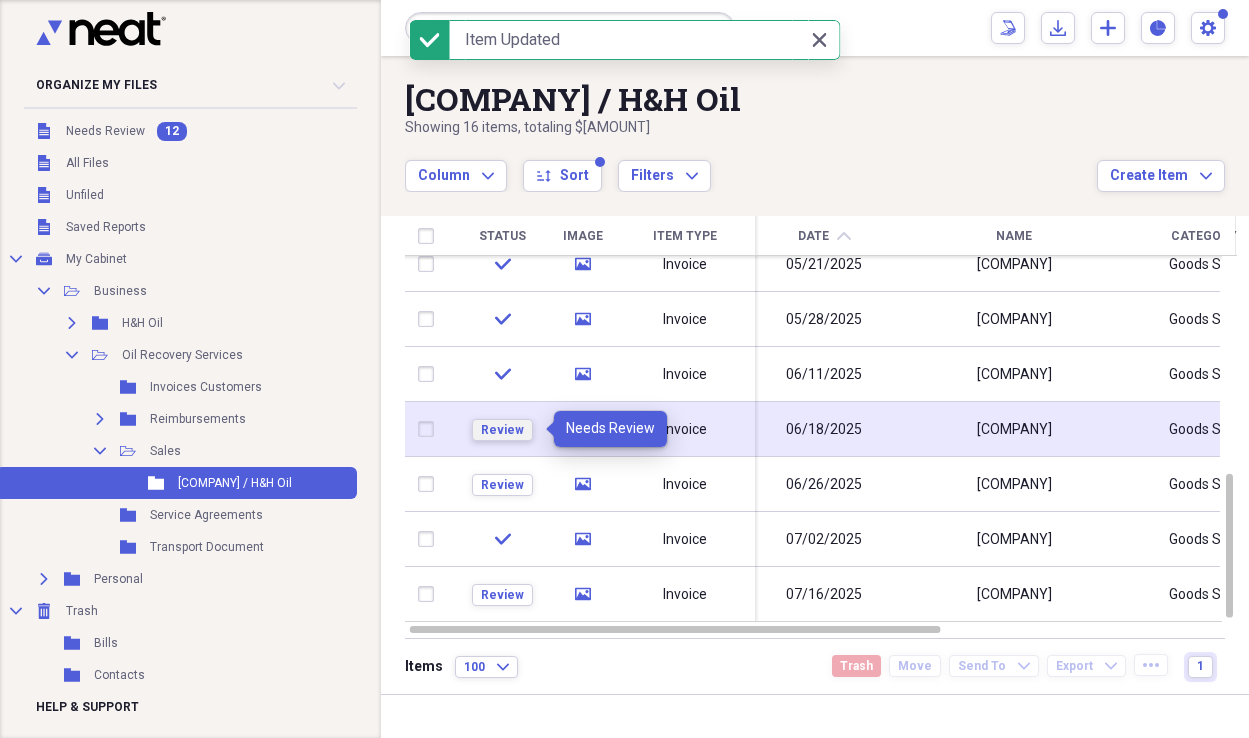 click on "Review" at bounding box center [502, 430] 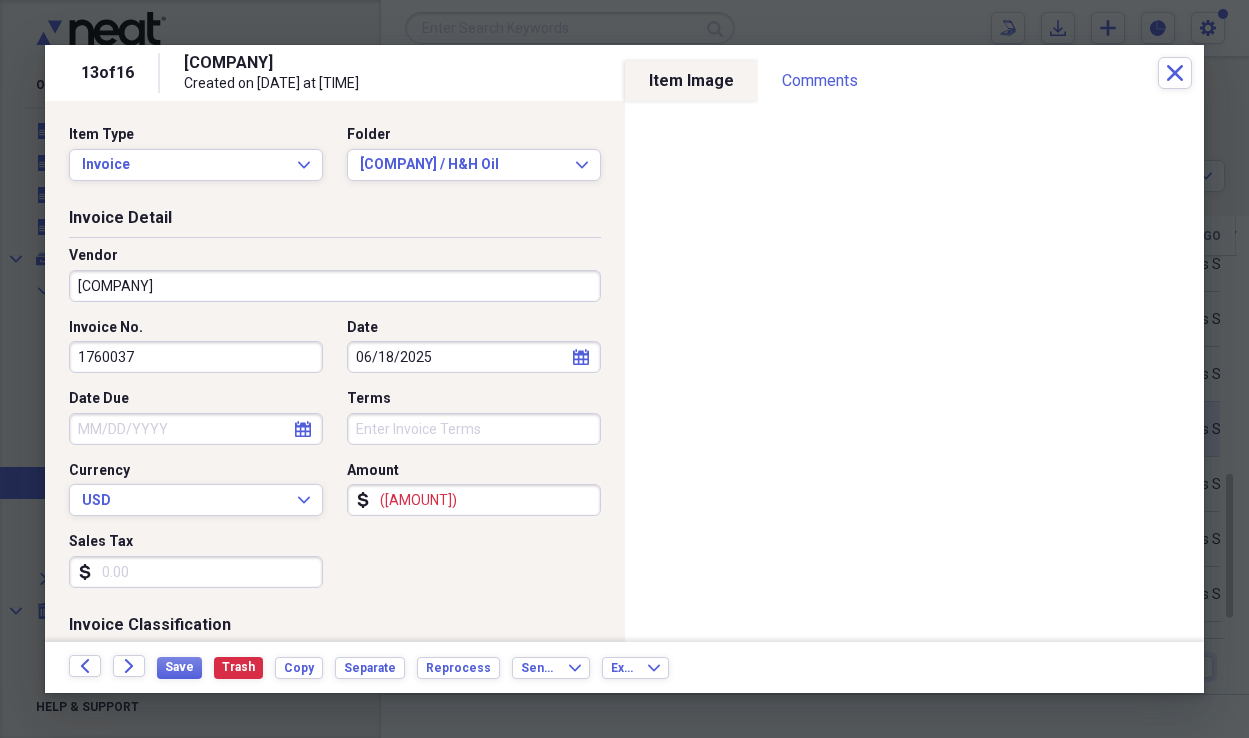 click on "calendar" 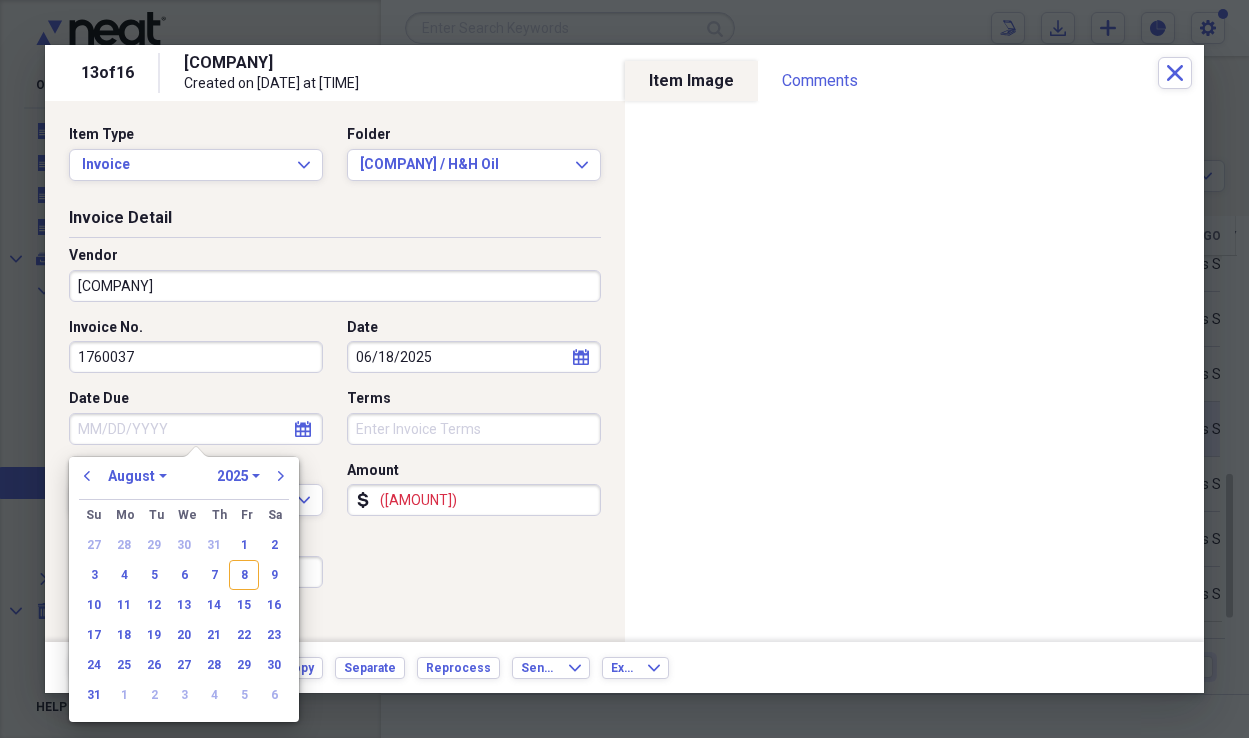 click on "previous January February March April May June July August September October November December 1970 1971 1972 1973 1974 1975 1976 1977 1978 1979 1980 1981 1982 1983 1984 1985 1986 1987 1988 1989 1990 1991 1992 1993 1994 1995 1996 1997 1998 1999 2000 2001 2002 2003 2004 2005 2006 2007 2008 2009 2010 2011 2012 2013 2014 2015 2016 2017 2018 2019 2020 2021 2022 2023 2024 2025 2026 2027 2028 2029 2030 2031 2032 2033 2034 2035 next" at bounding box center (184, 482) 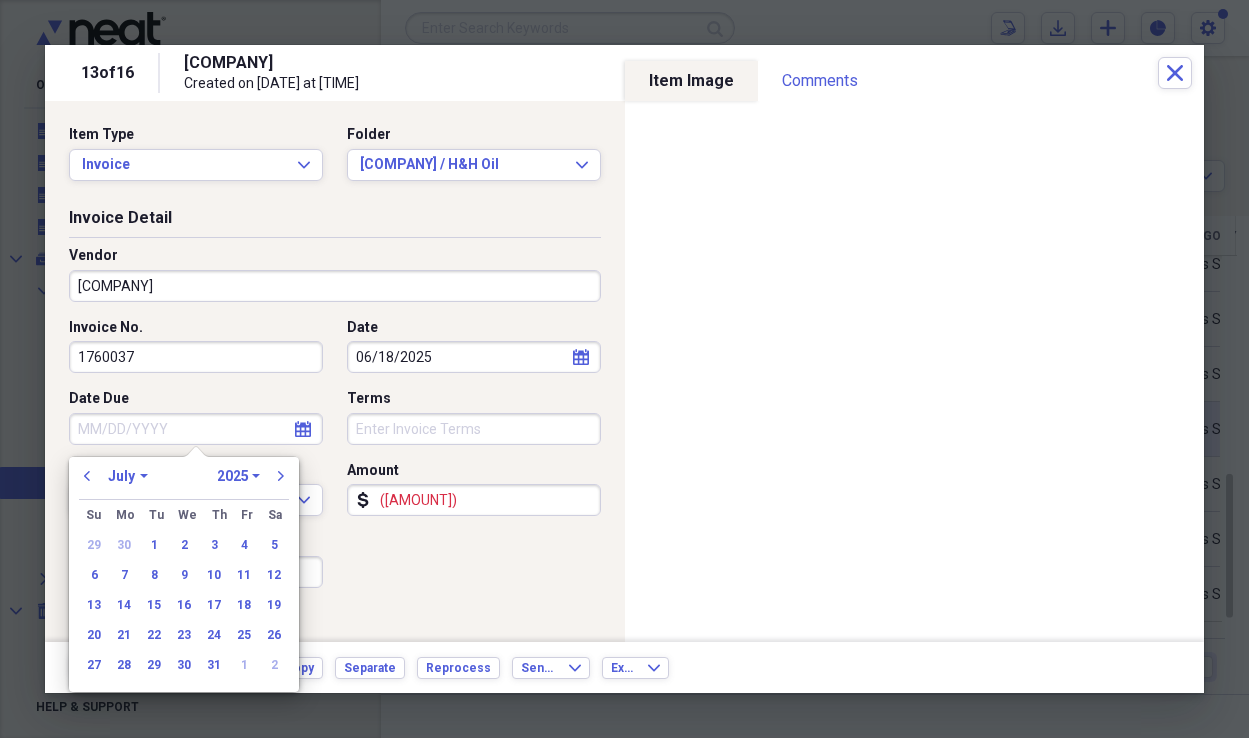 drag, startPoint x: 91, startPoint y: 479, endPoint x: 101, endPoint y: 499, distance: 22.36068 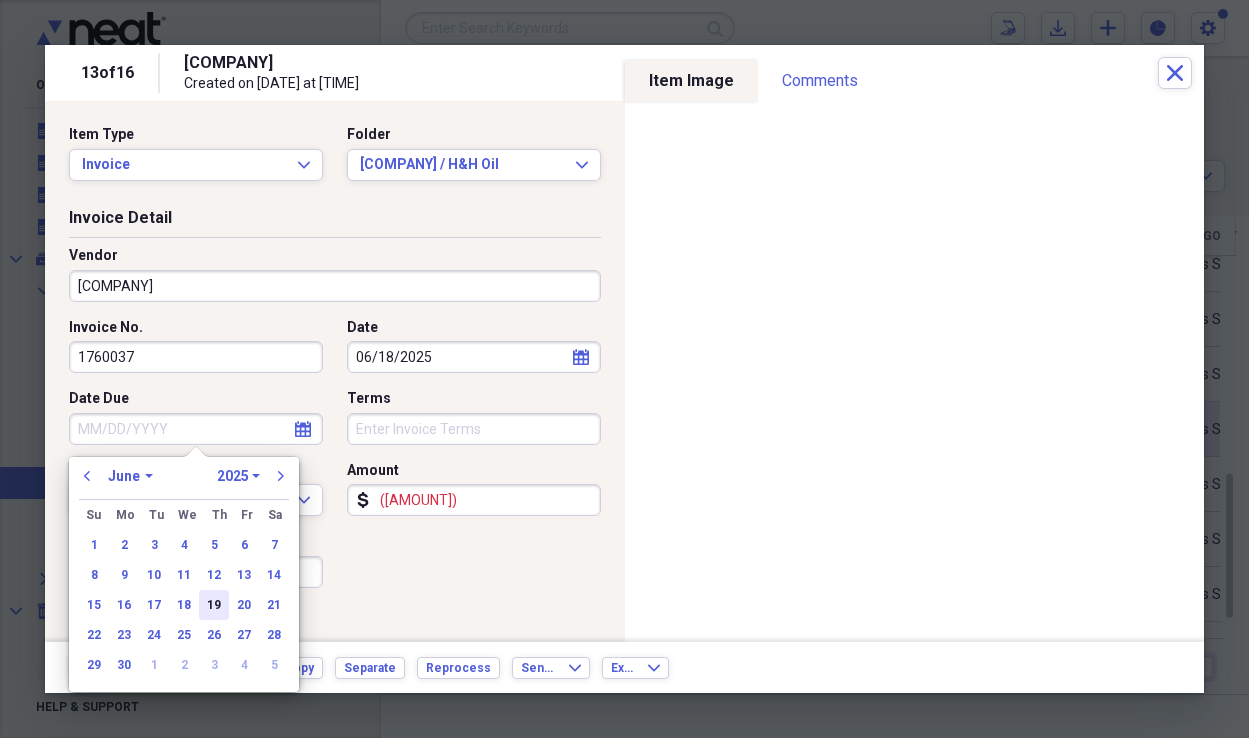 click on "19" at bounding box center [214, 605] 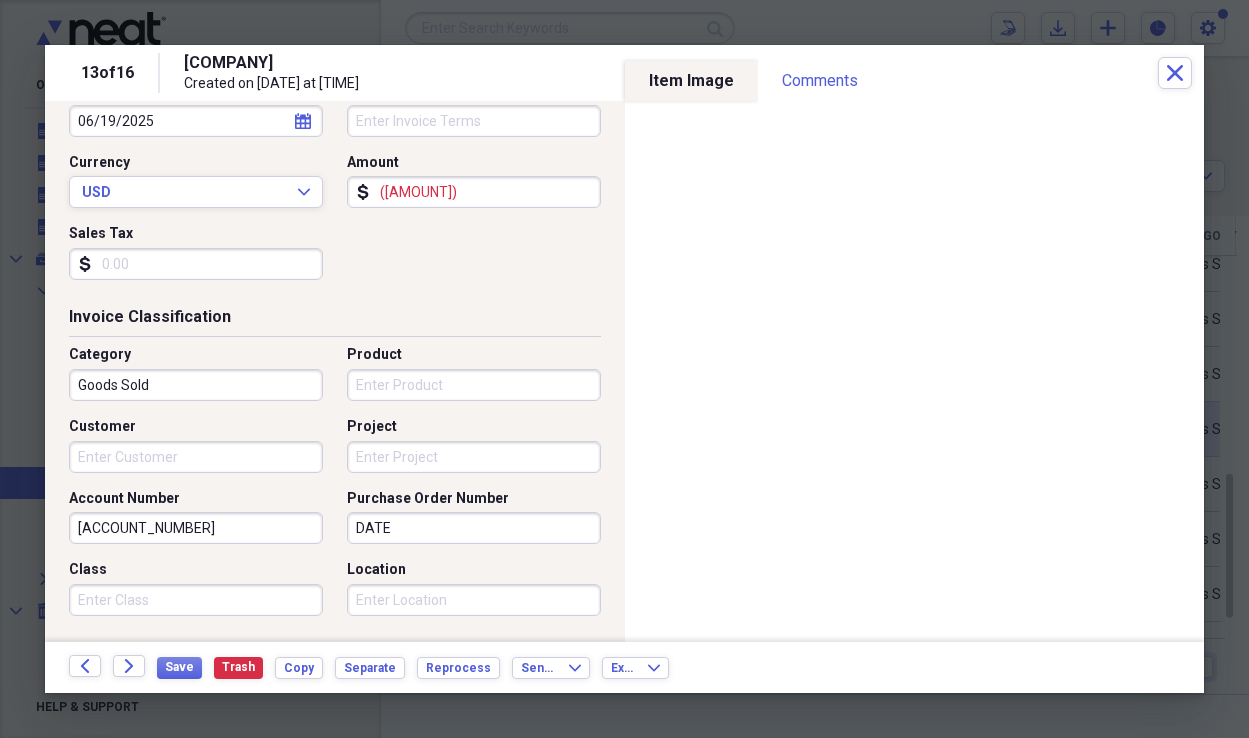 scroll, scrollTop: 327, scrollLeft: 0, axis: vertical 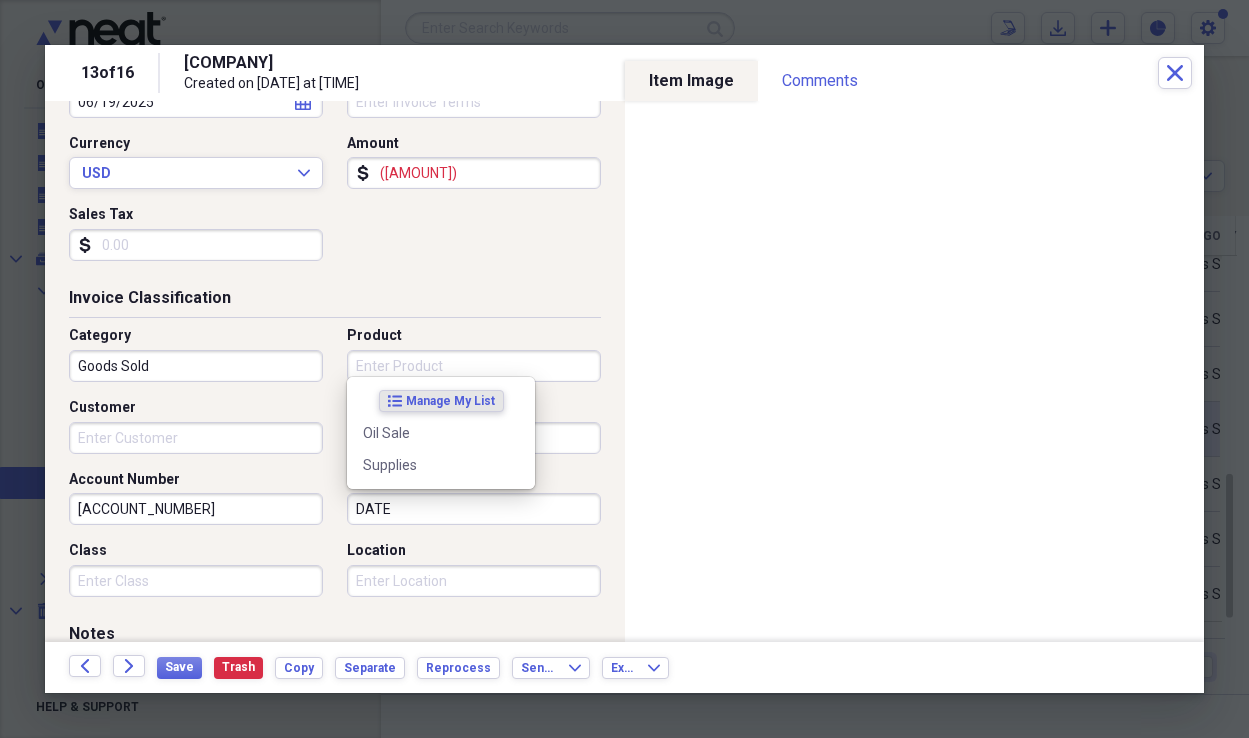 click on "Product" at bounding box center [474, 366] 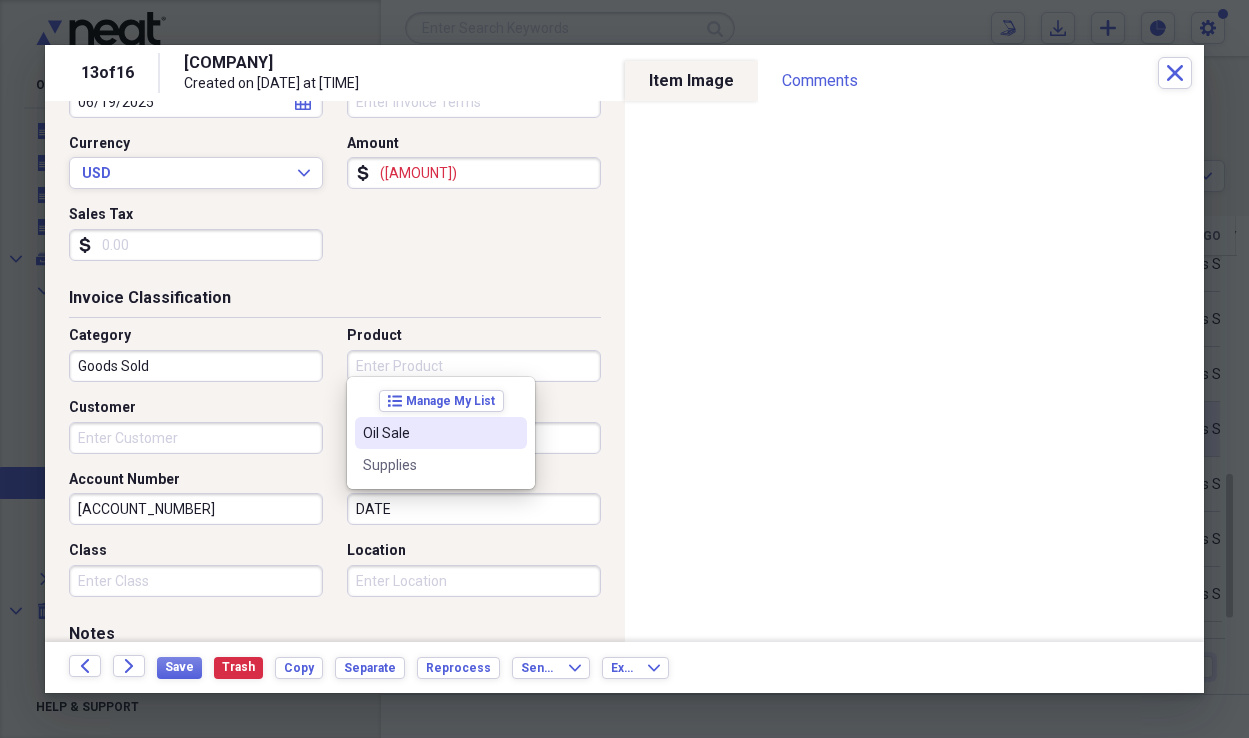 click on "Oil Sale" at bounding box center (441, 433) 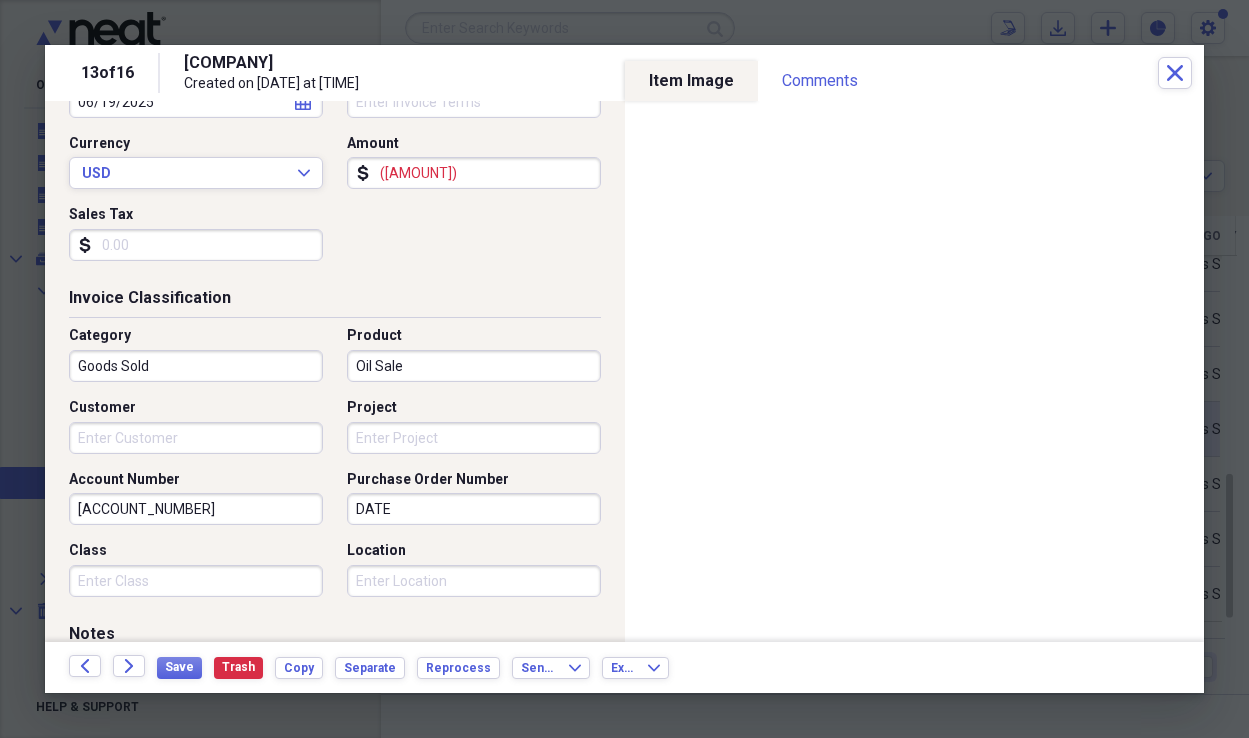 click on "Customer" at bounding box center [196, 438] 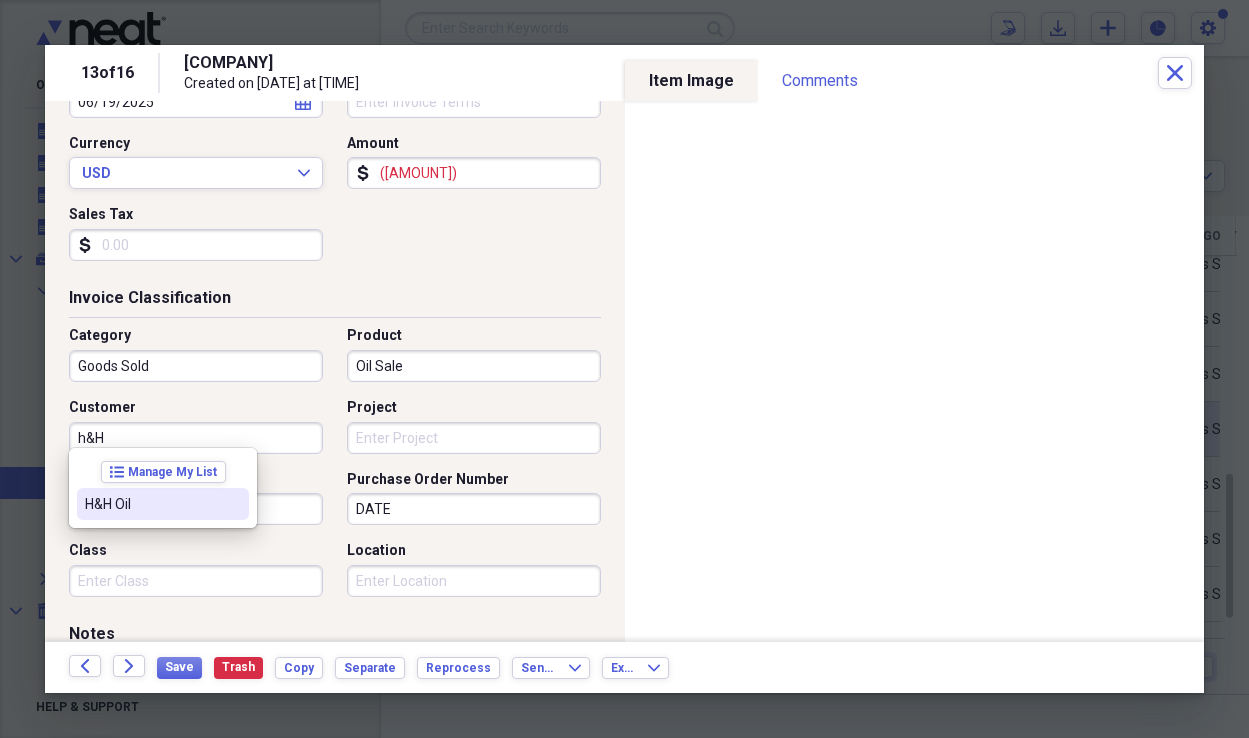 click on "H&H Oil" at bounding box center [163, 504] 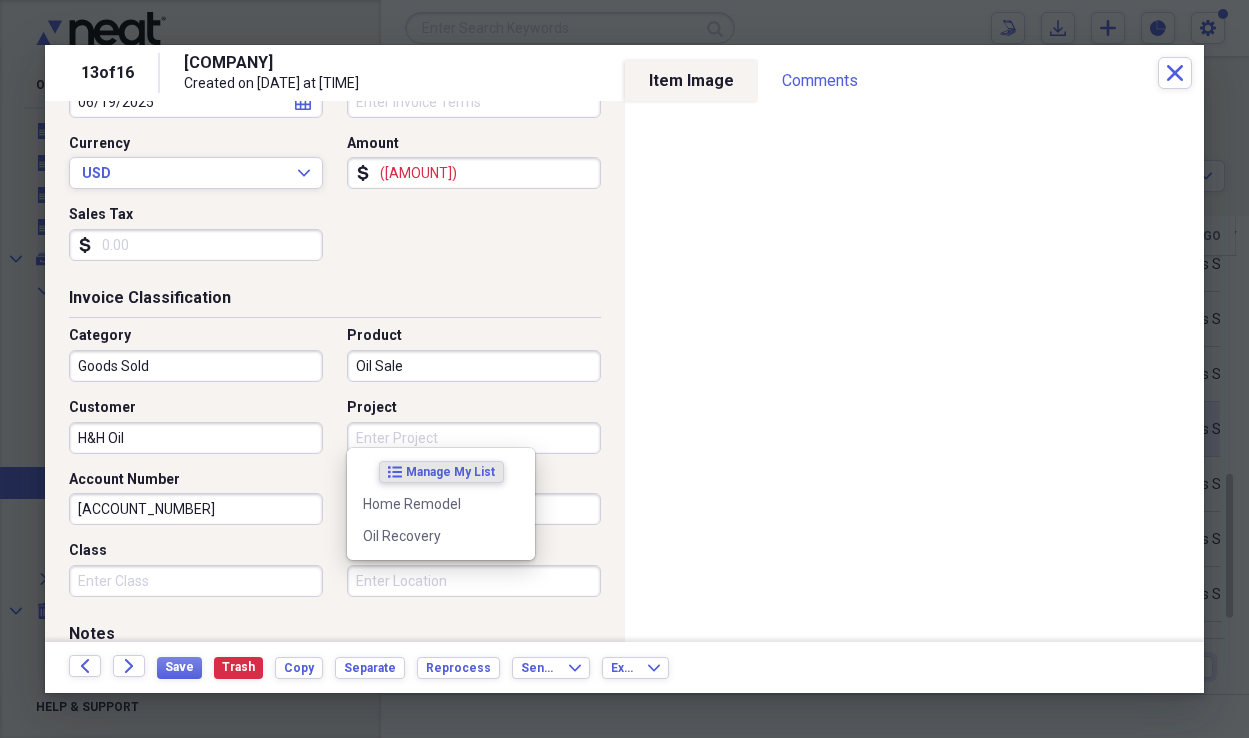 click on "Project" at bounding box center (474, 438) 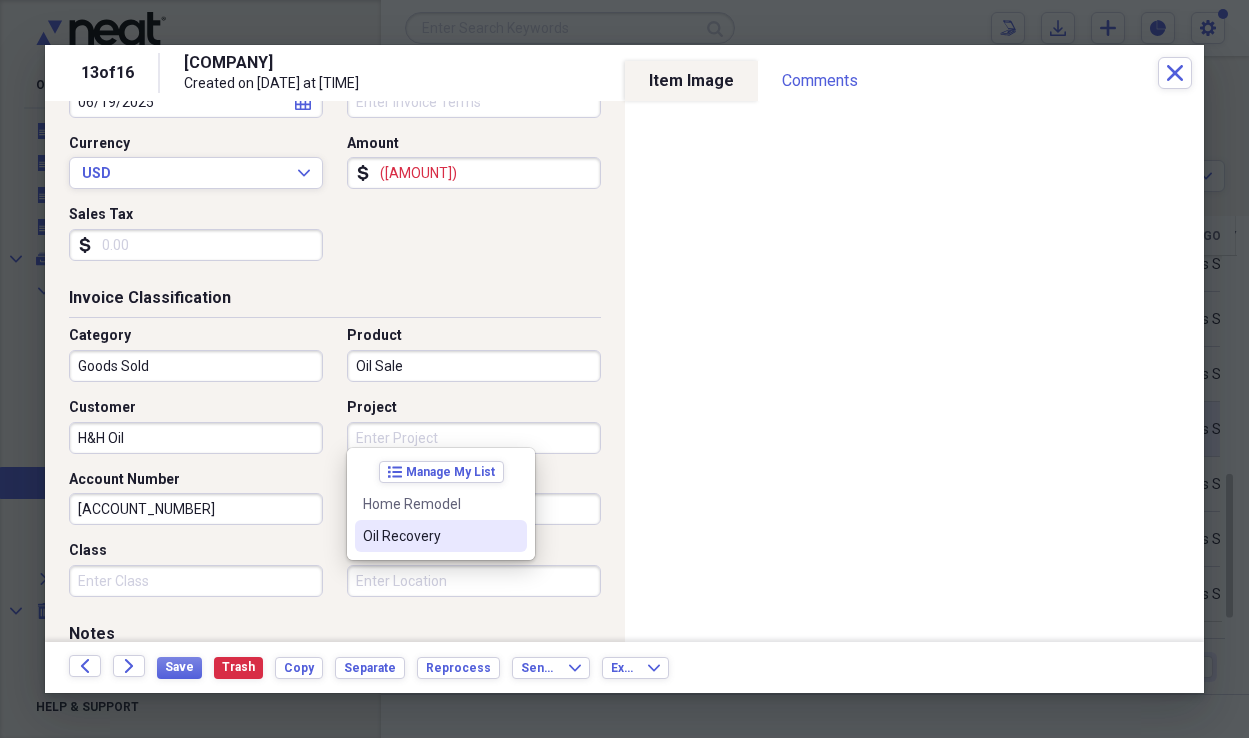 click on "Oil Recovery" at bounding box center (441, 536) 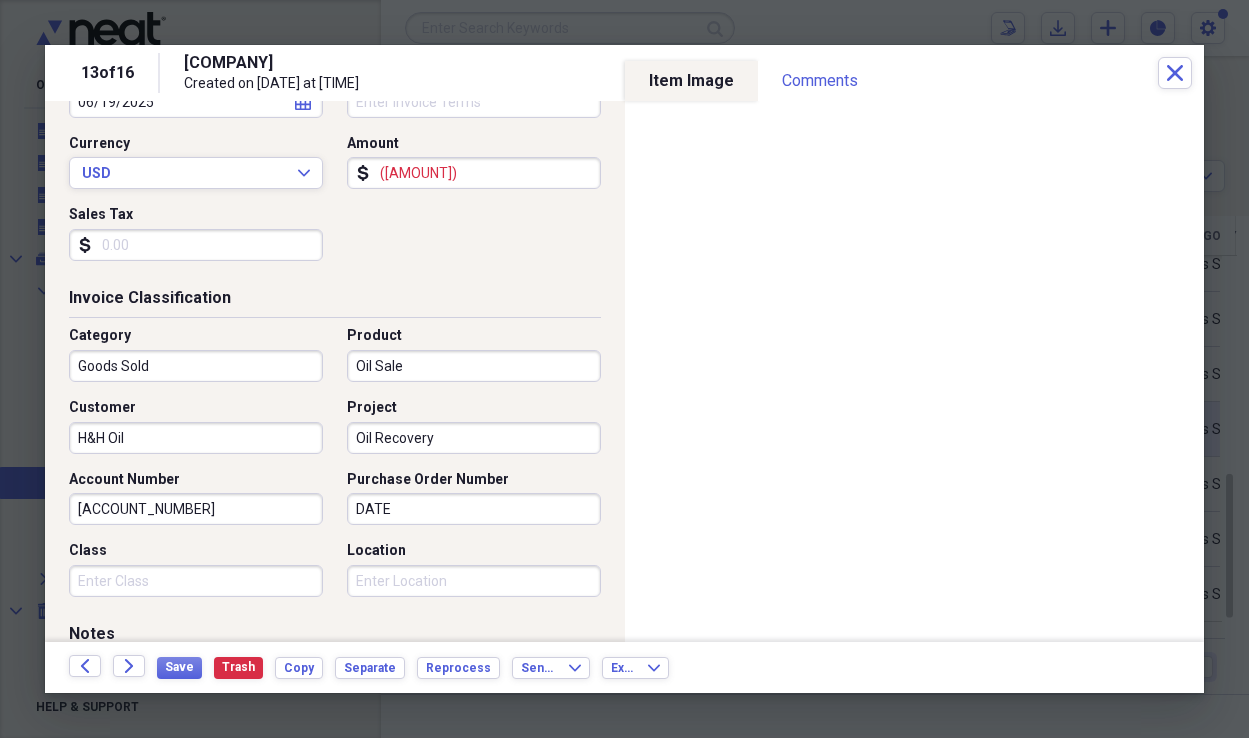 click on "DATE" at bounding box center [474, 509] 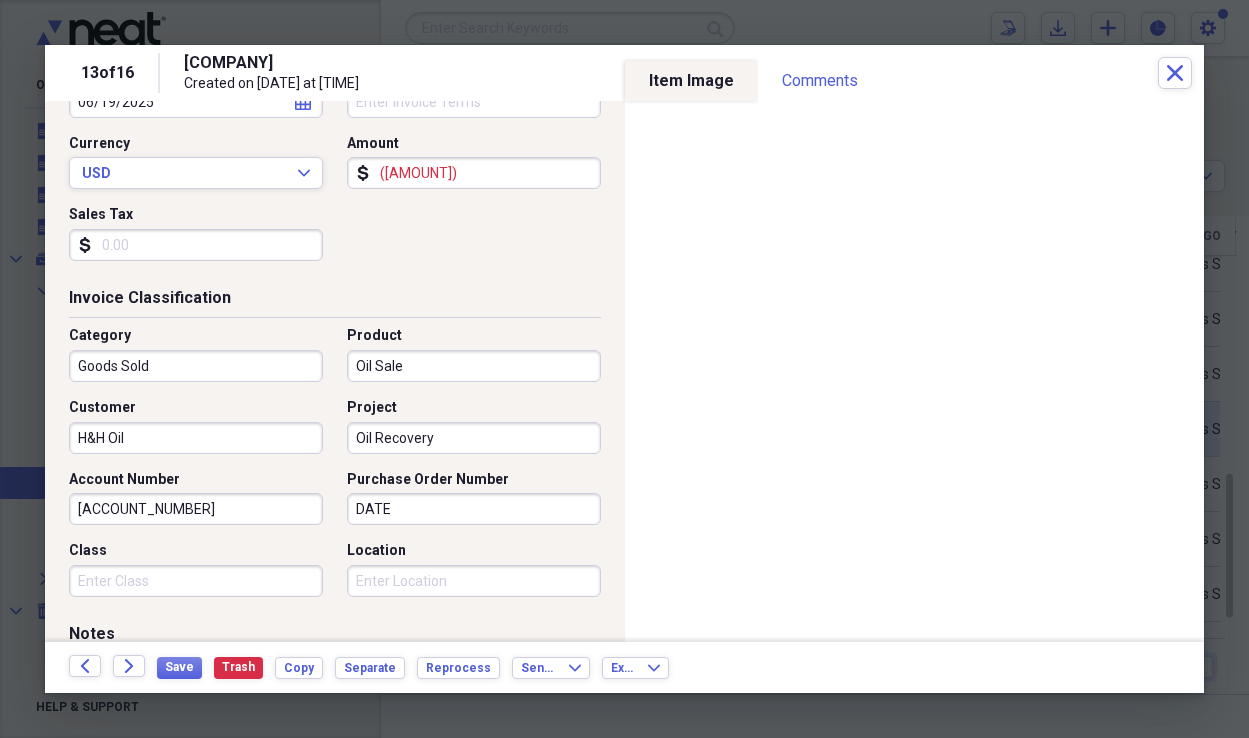 click on "DATE" at bounding box center (474, 509) 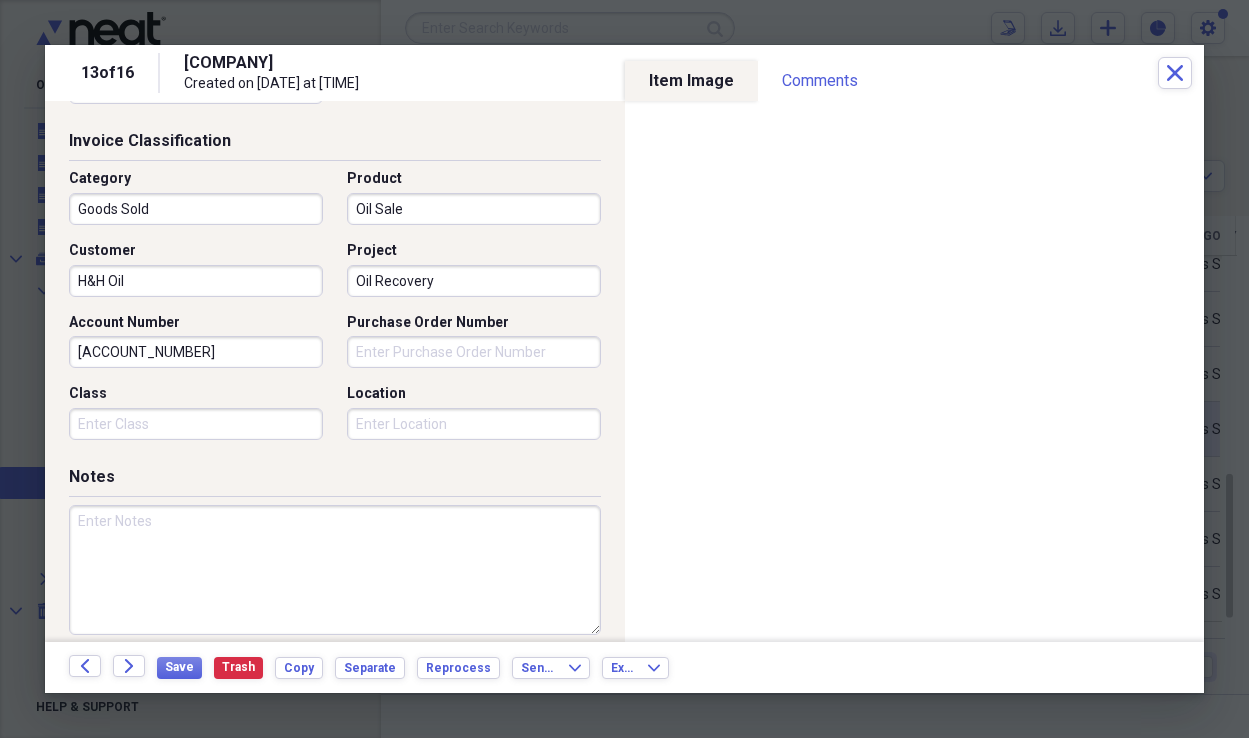 scroll, scrollTop: 488, scrollLeft: 0, axis: vertical 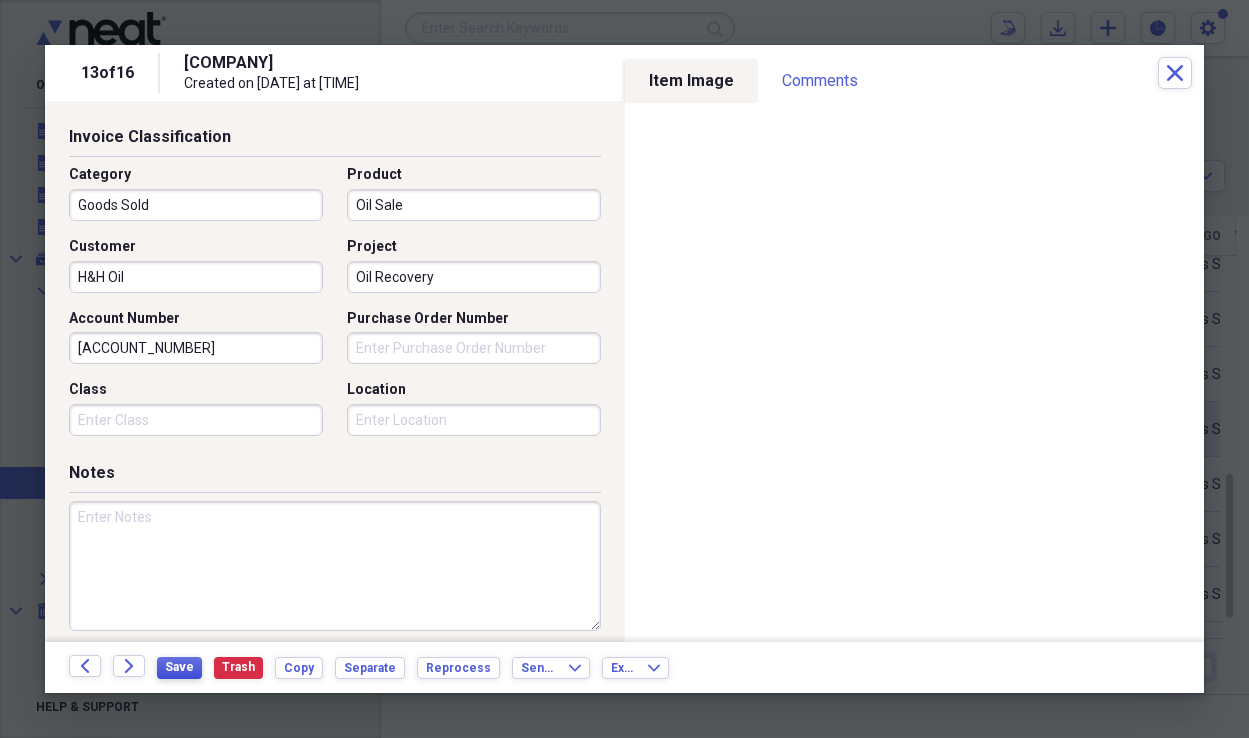 type 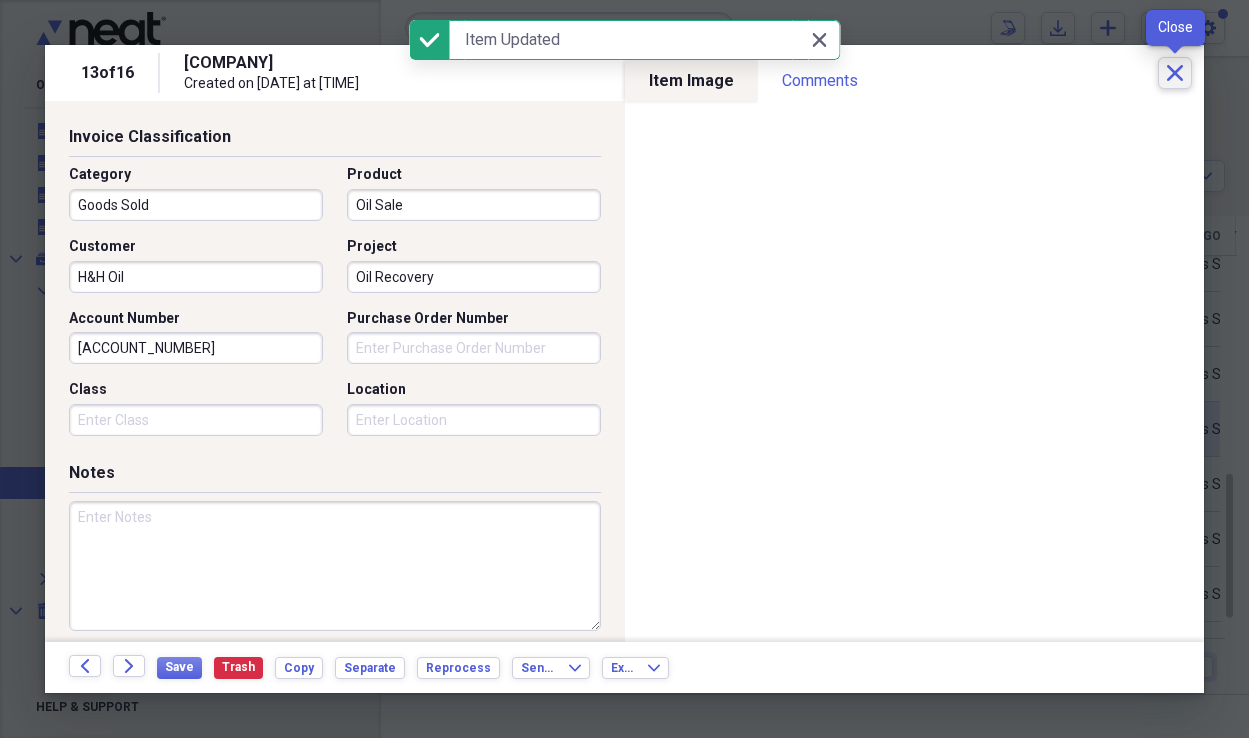 click 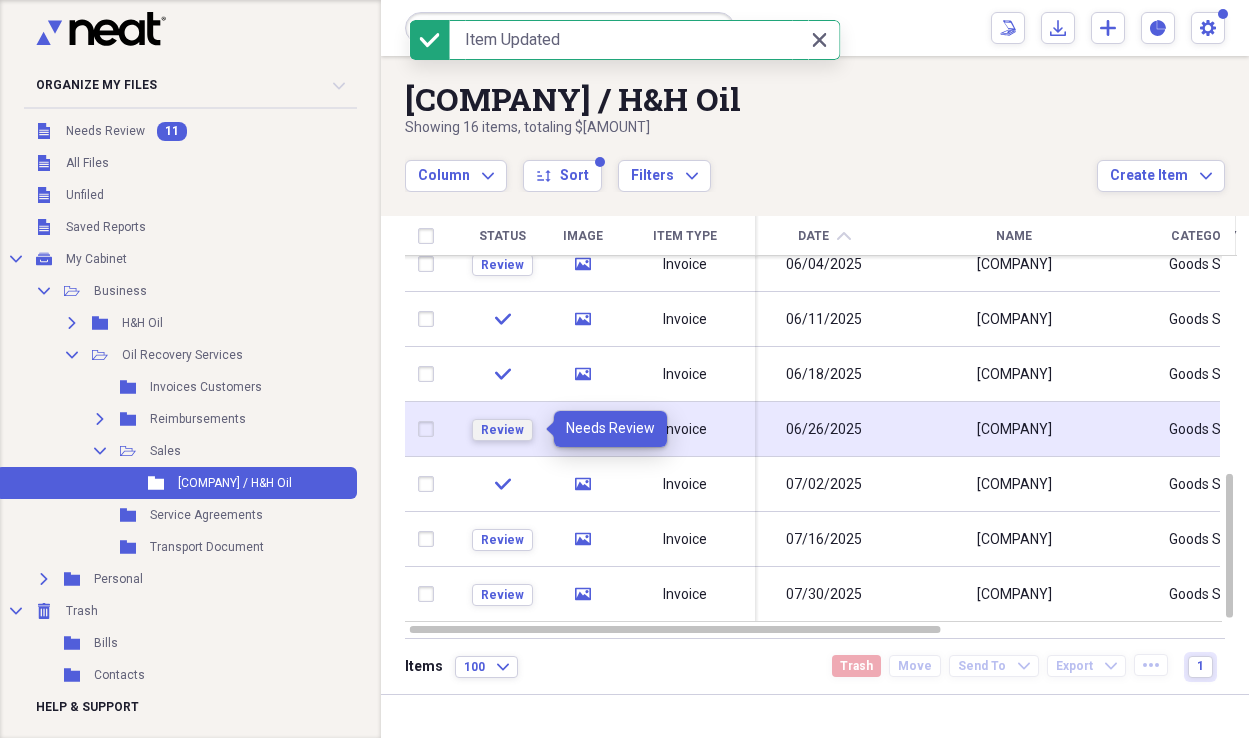 click on "Review" at bounding box center [502, 430] 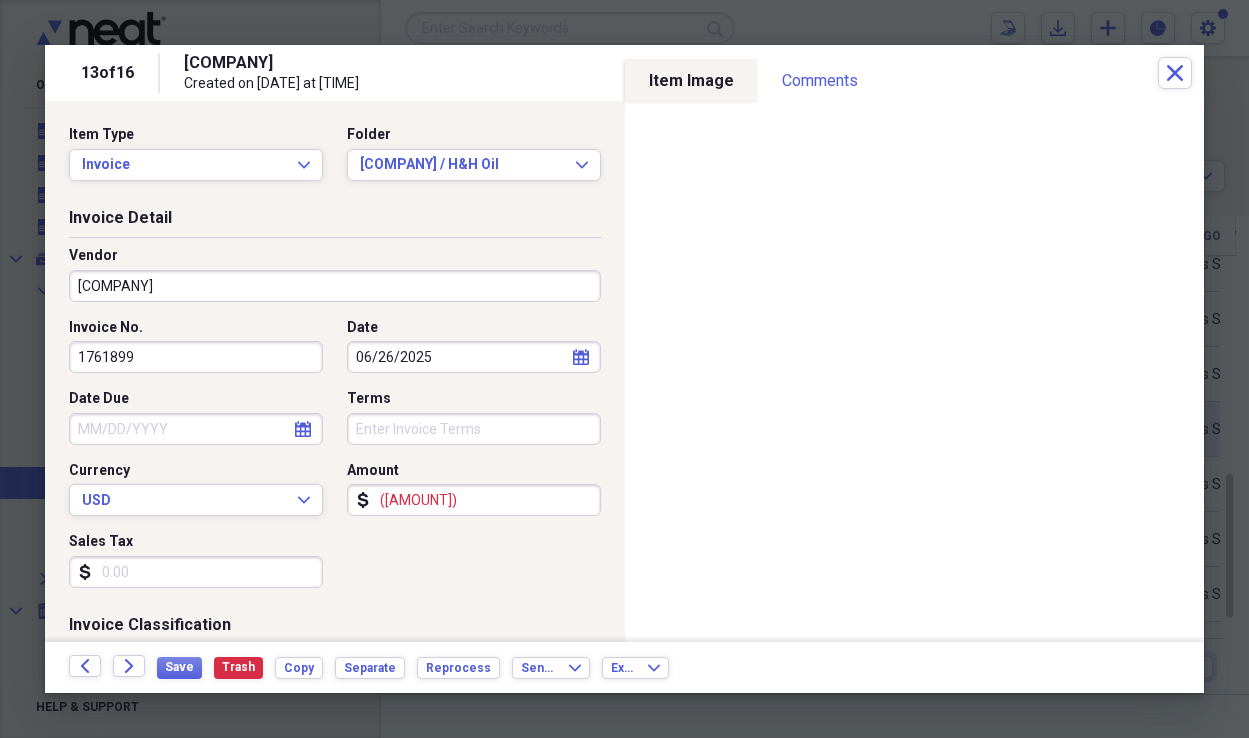 click 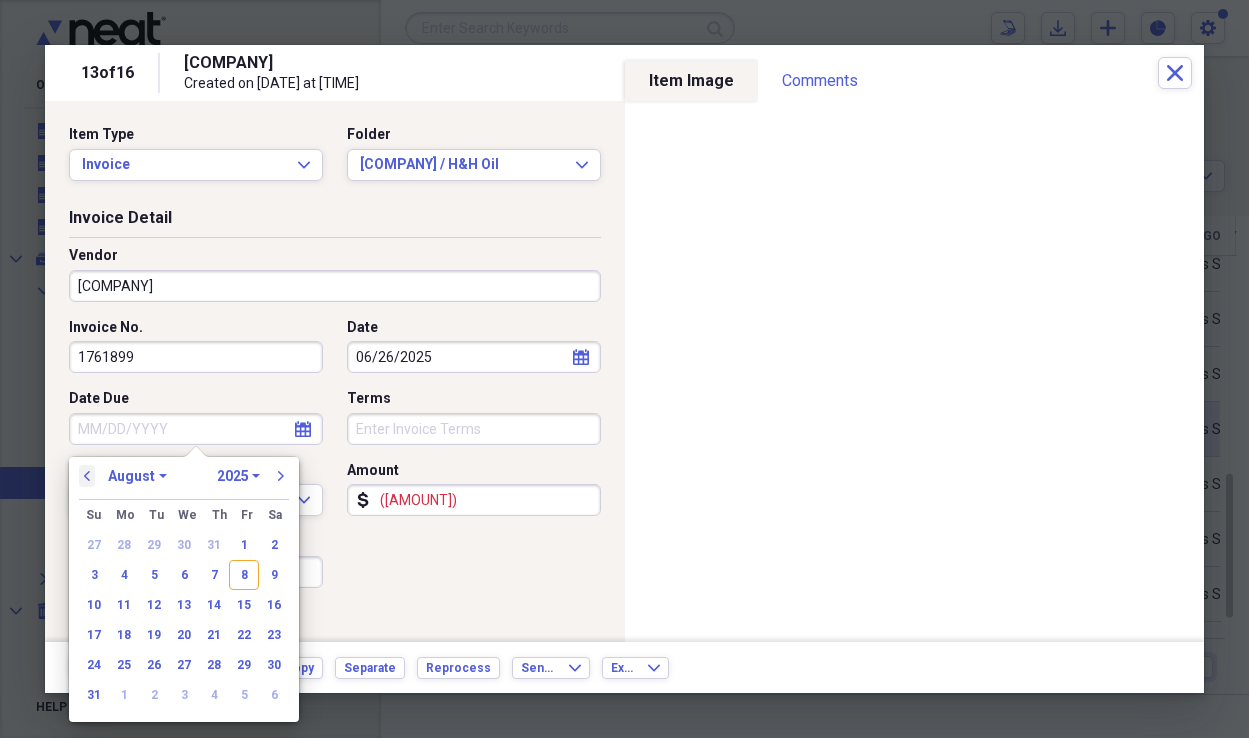 click on "previous" at bounding box center [87, 476] 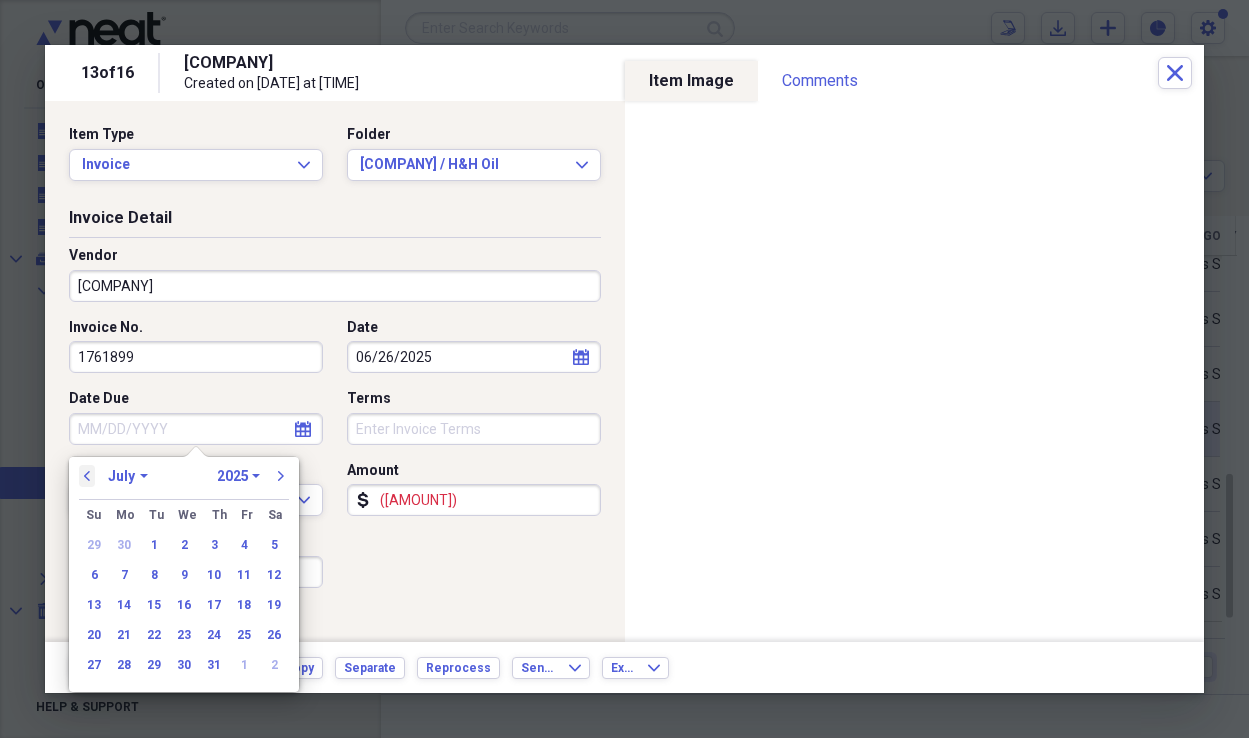 click on "previous" at bounding box center (87, 476) 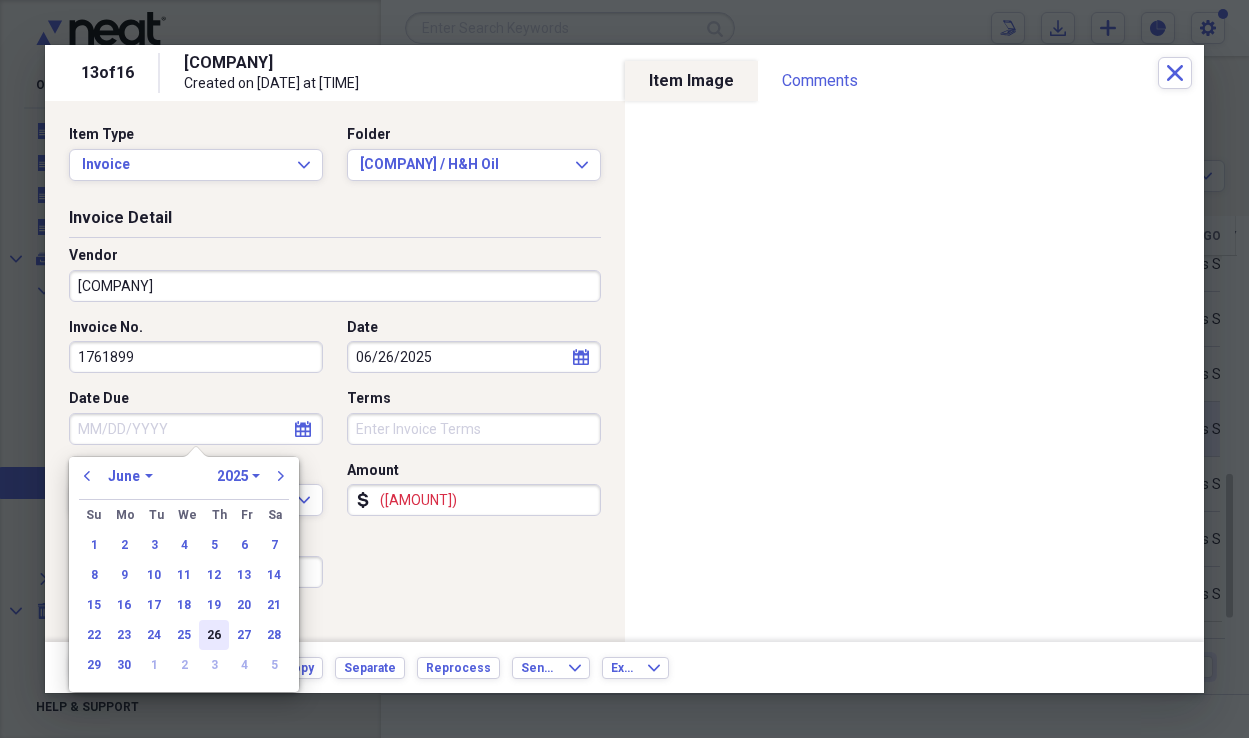 click on "26" at bounding box center [214, 635] 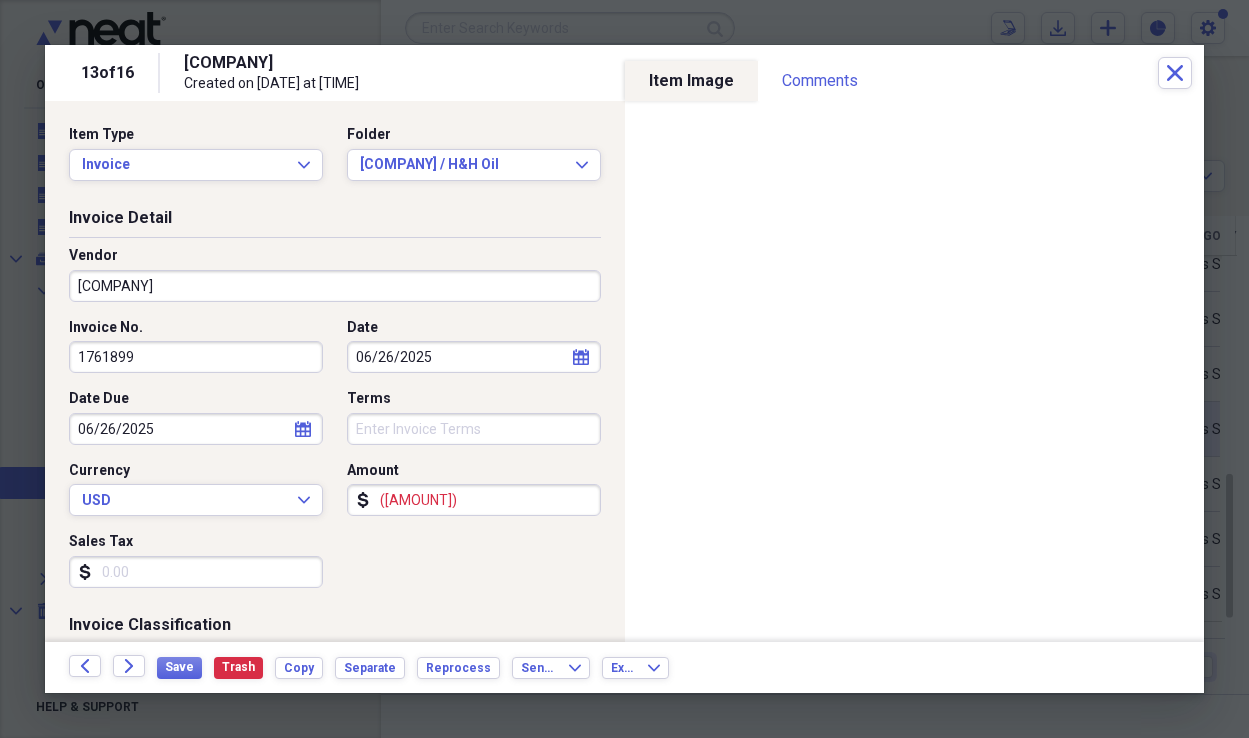 click on "calendar" 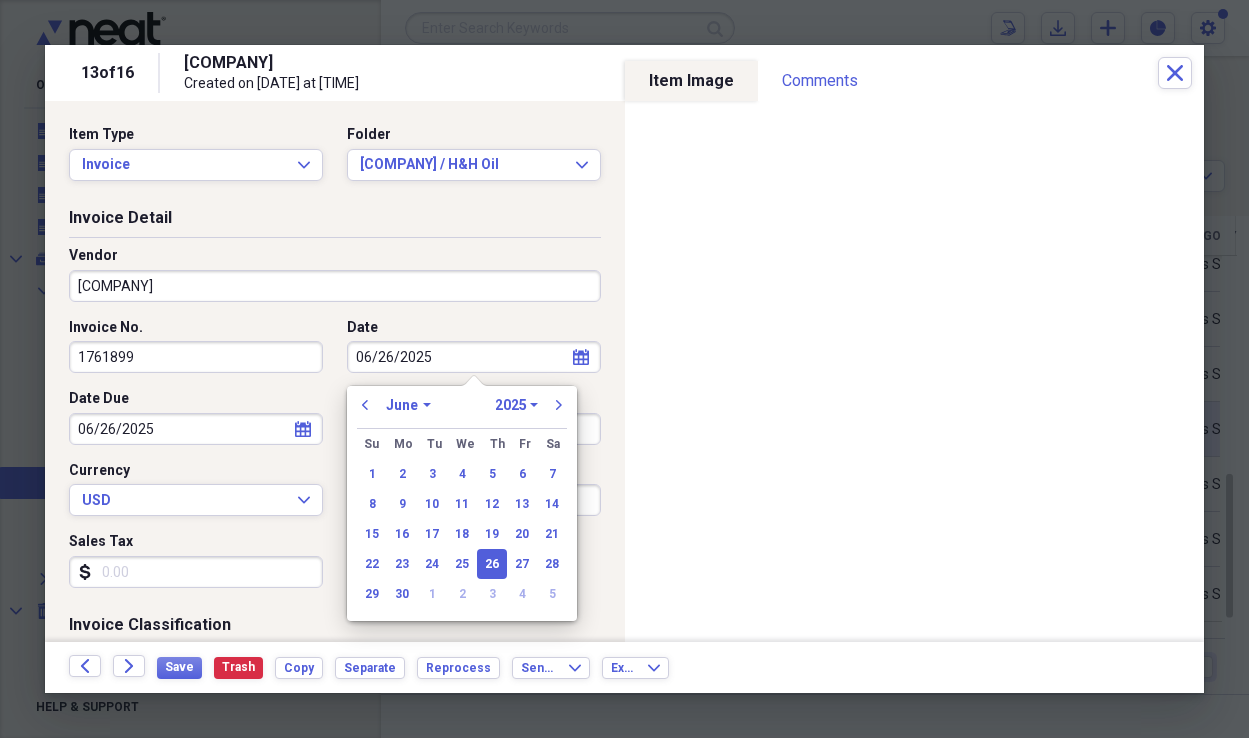 drag, startPoint x: 463, startPoint y: 558, endPoint x: 453, endPoint y: 560, distance: 10.198039 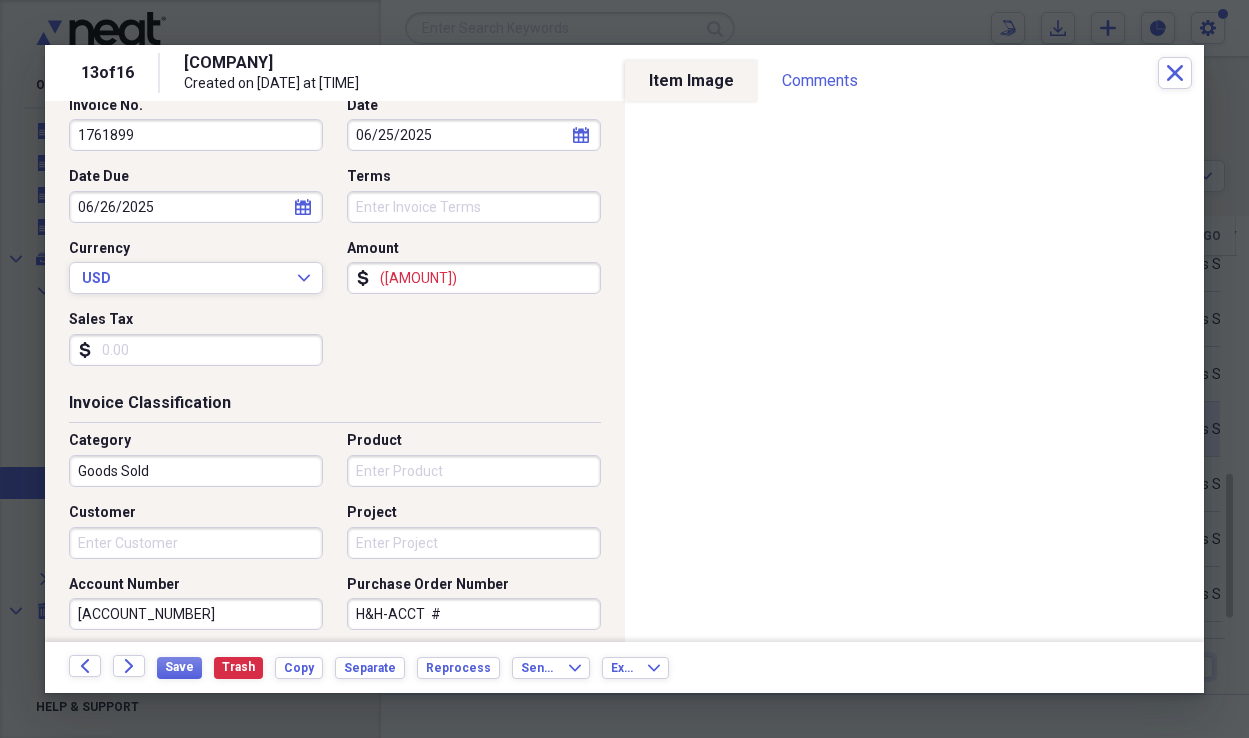 scroll, scrollTop: 257, scrollLeft: 0, axis: vertical 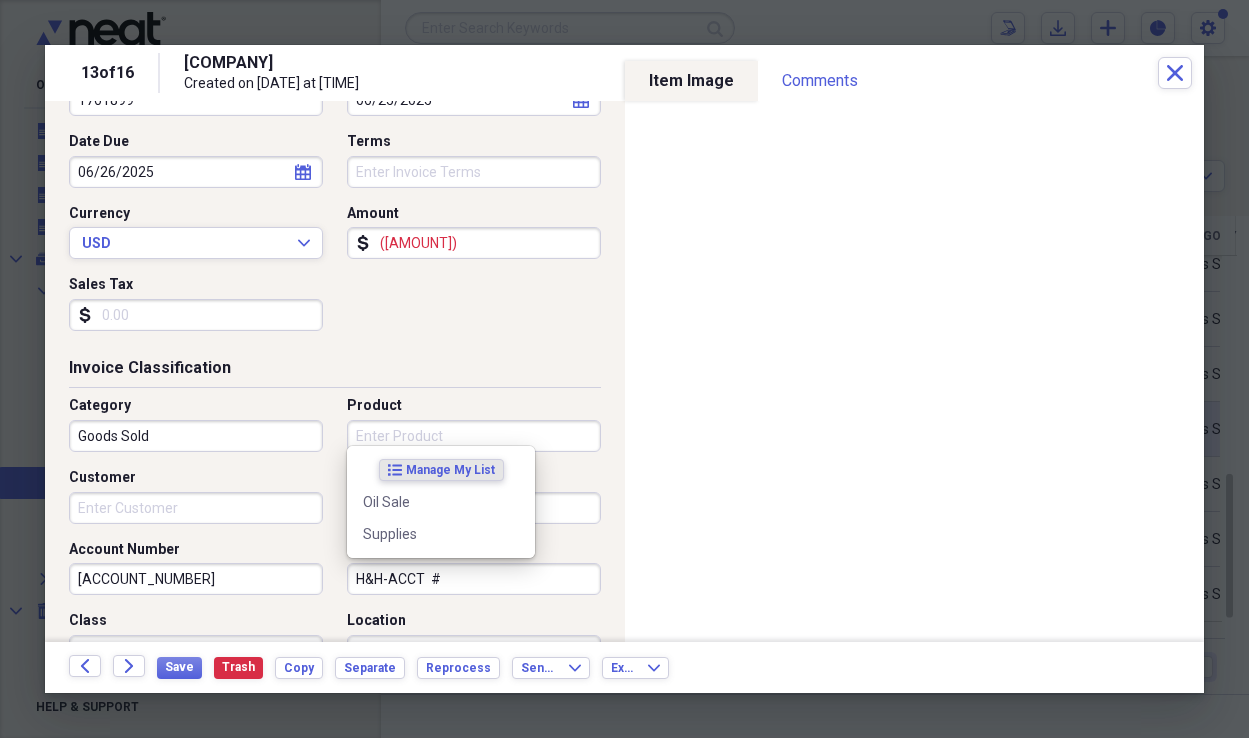 click on "Product" at bounding box center [474, 436] 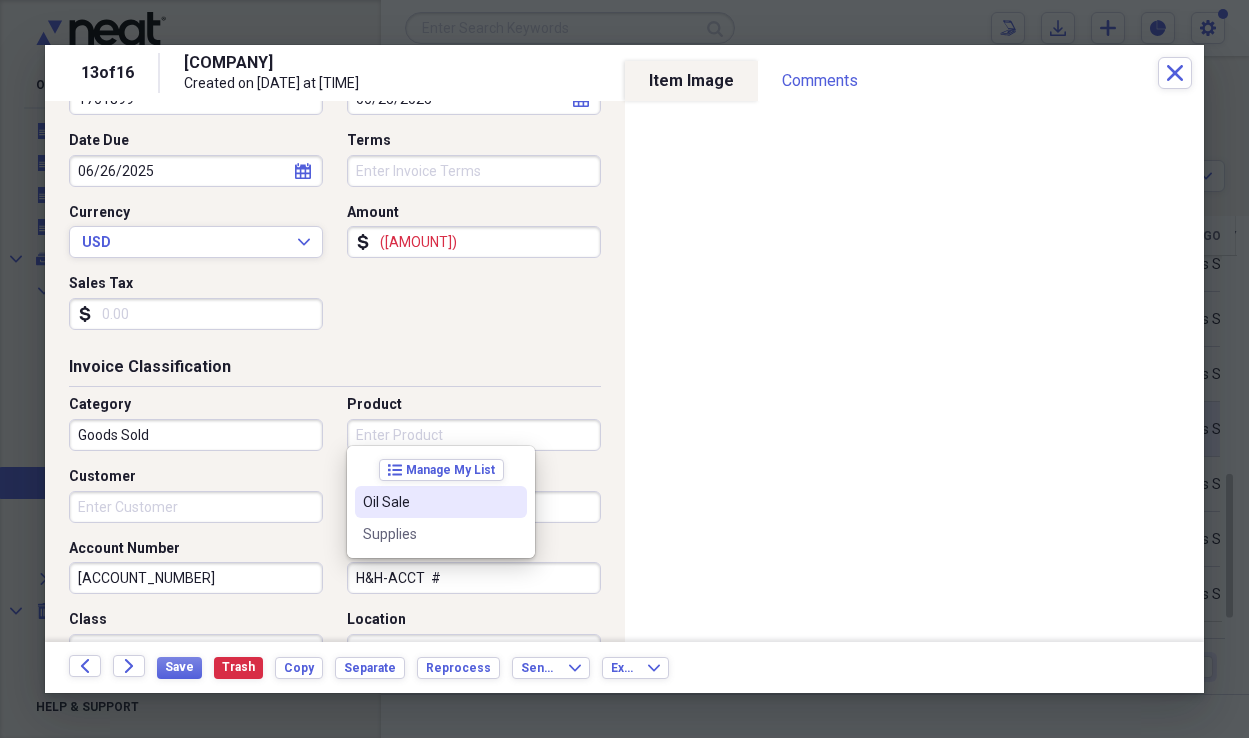 drag, startPoint x: 424, startPoint y: 506, endPoint x: 398, endPoint y: 507, distance: 26.019224 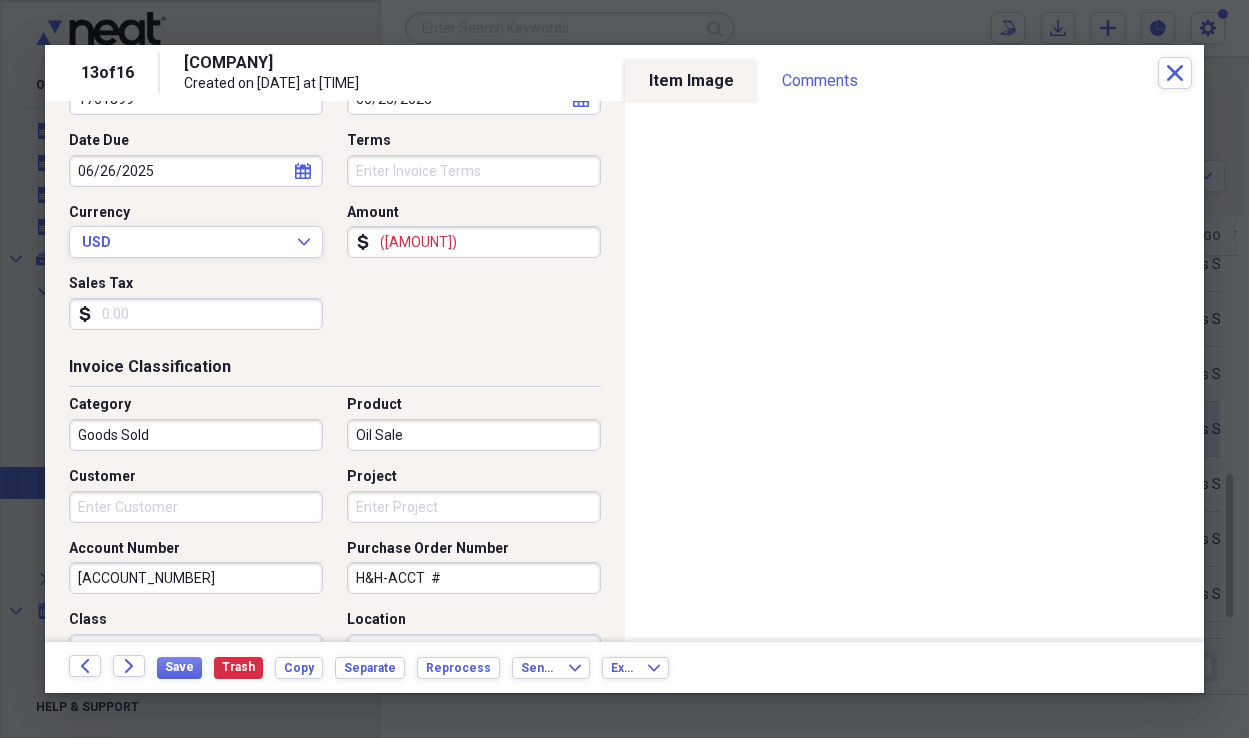 click on "Customer" at bounding box center [196, 507] 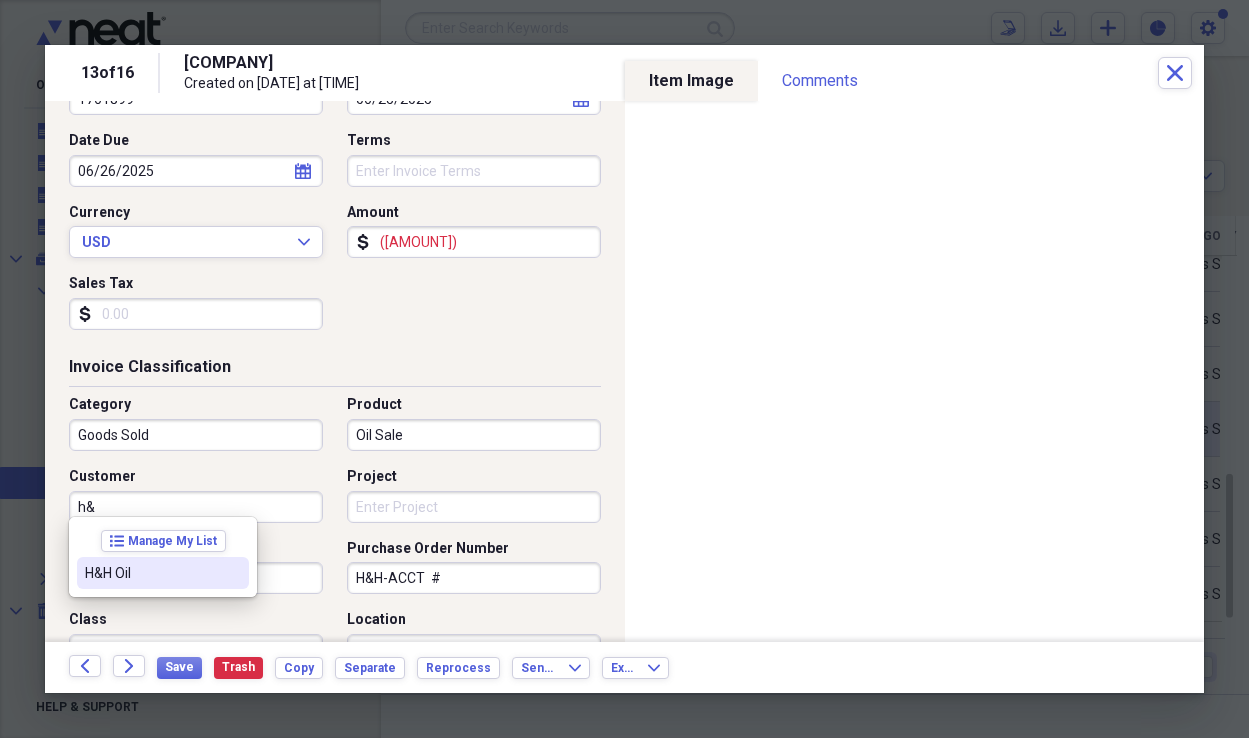 click on "H&H Oil" at bounding box center (151, 573) 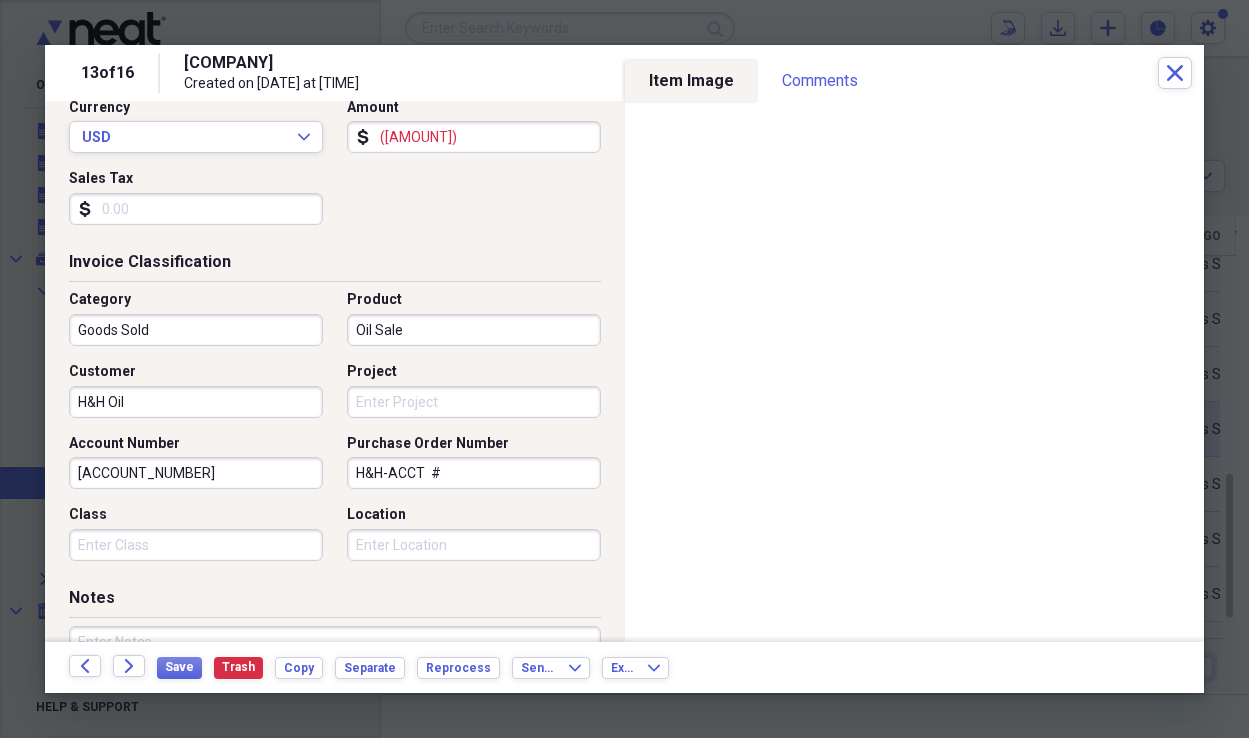 scroll, scrollTop: 365, scrollLeft: 0, axis: vertical 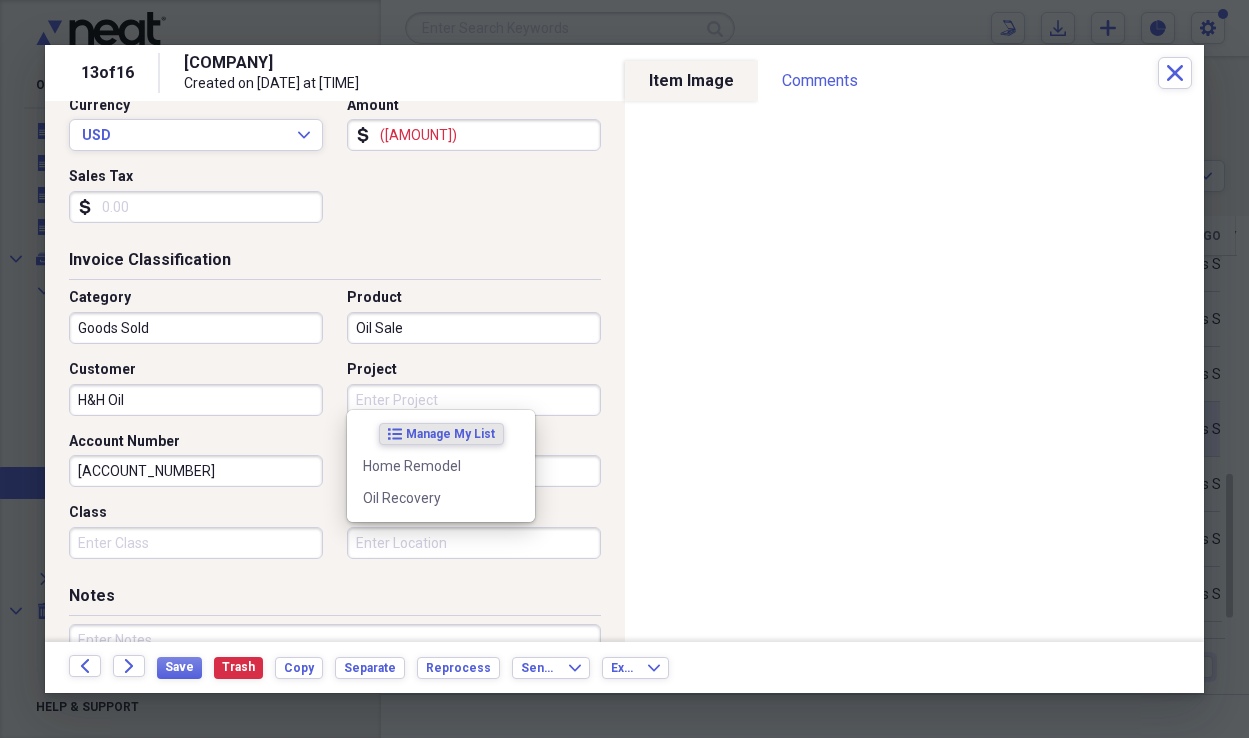 click on "Project" at bounding box center [474, 400] 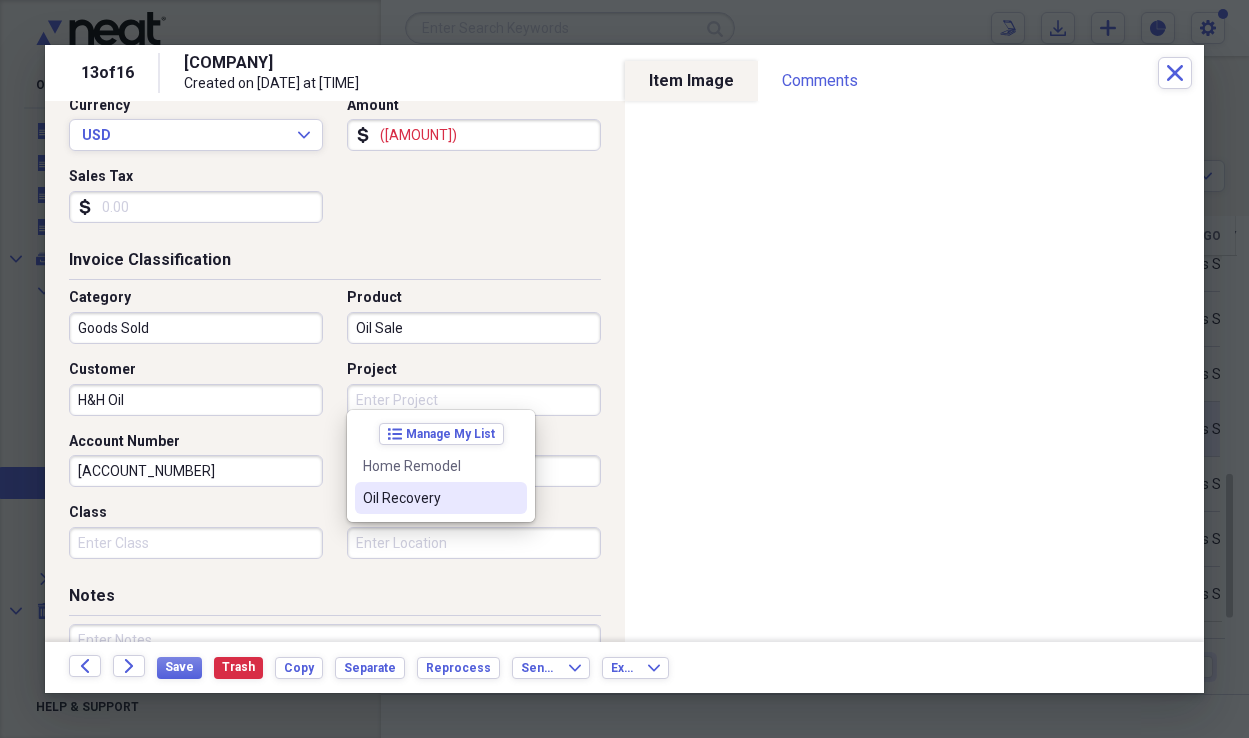 click on "Oil Recovery" at bounding box center (429, 498) 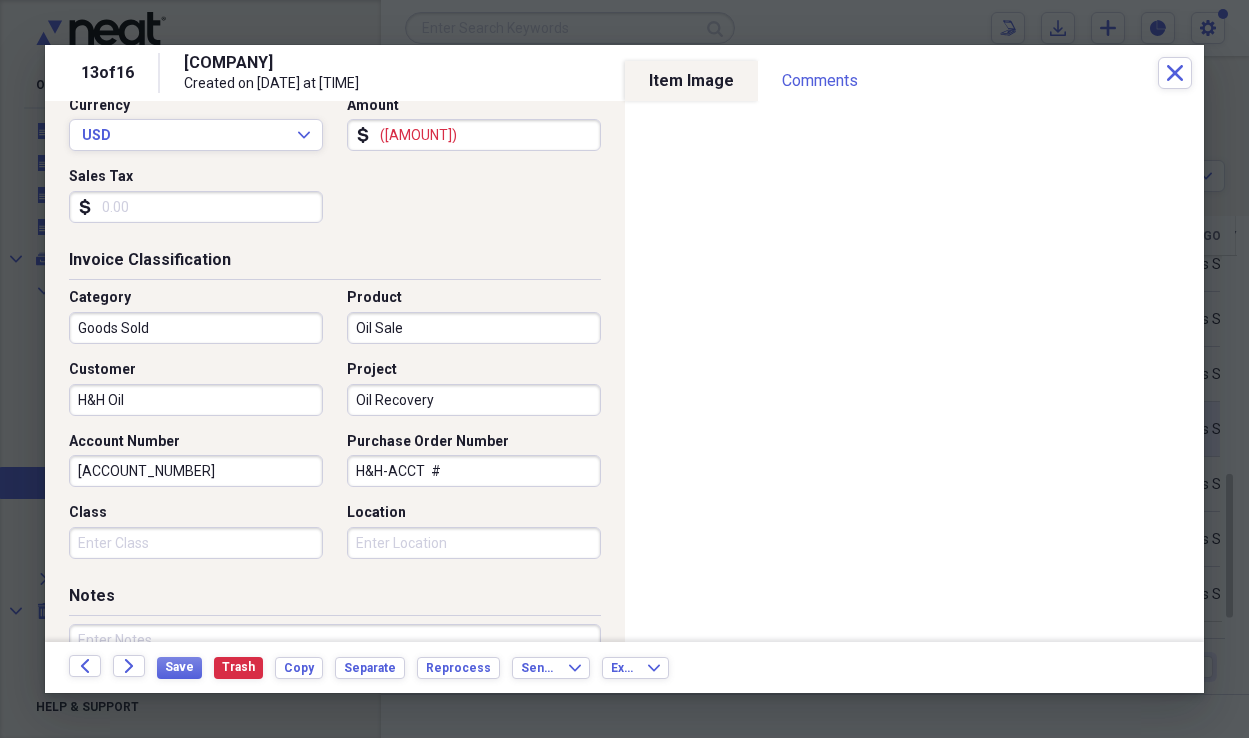 click on "H&H-ACCT  #" at bounding box center [474, 471] 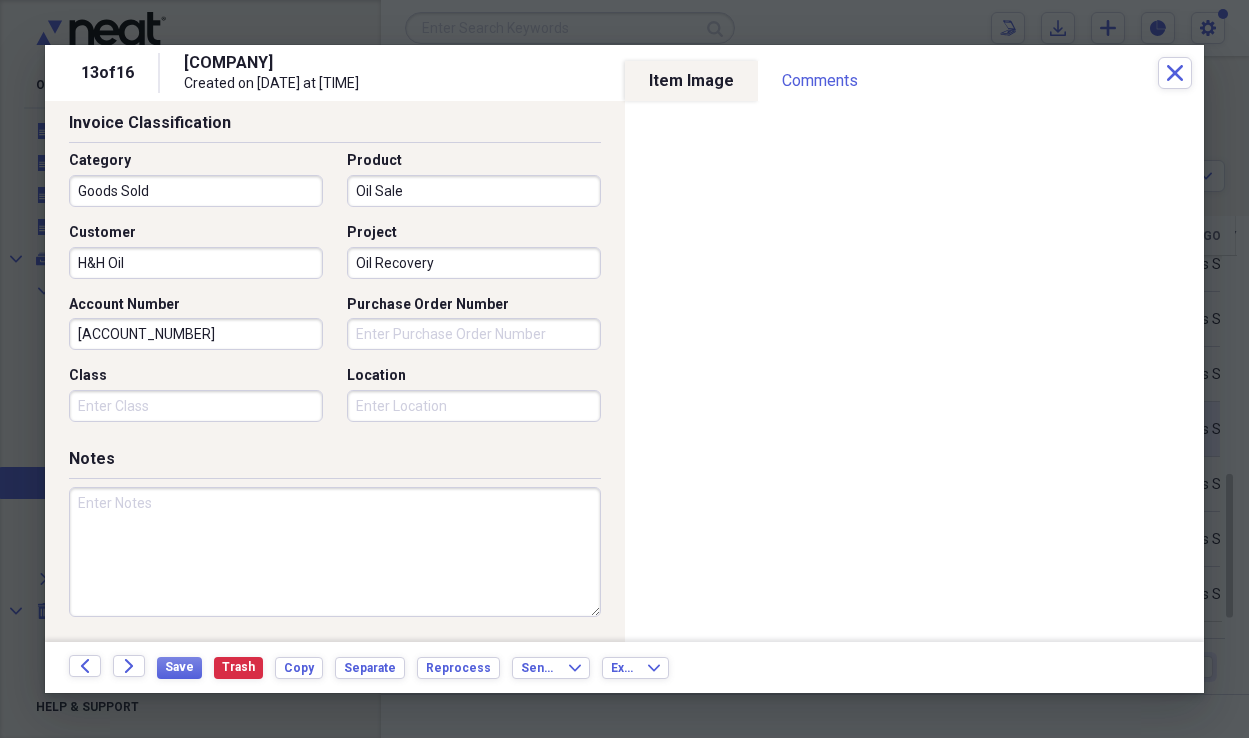 scroll, scrollTop: 558, scrollLeft: 0, axis: vertical 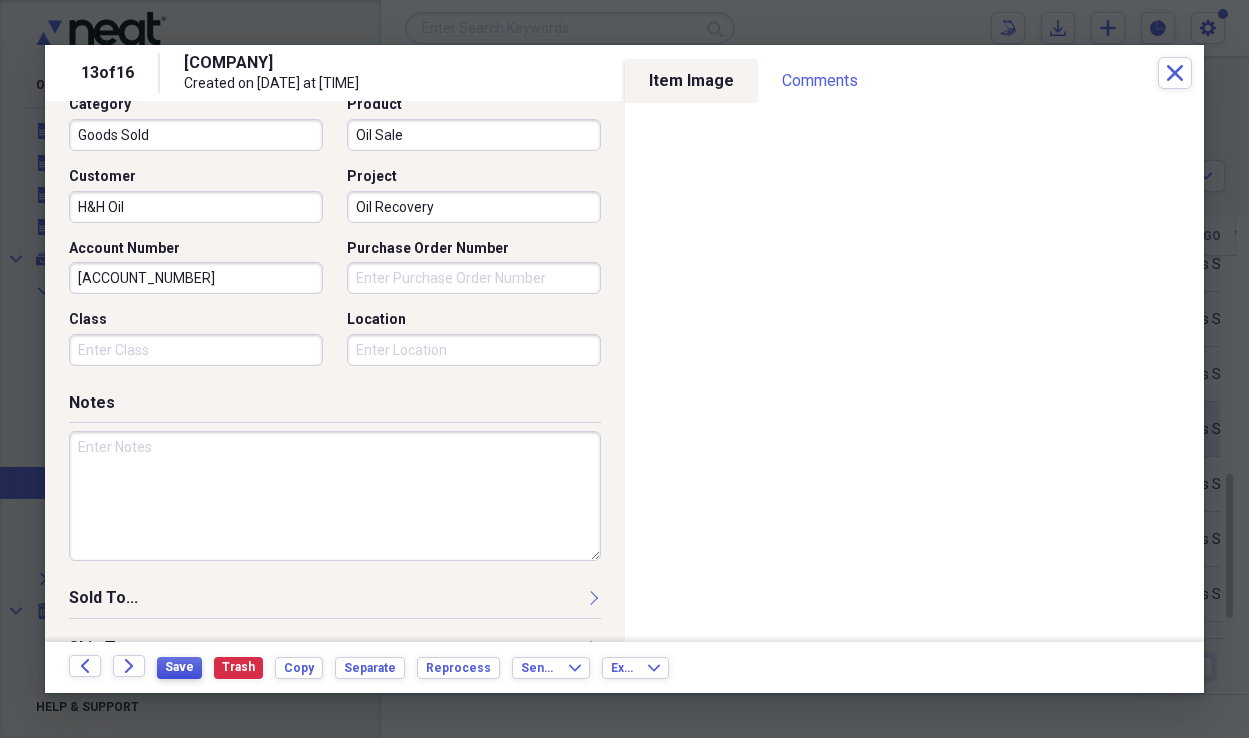 type 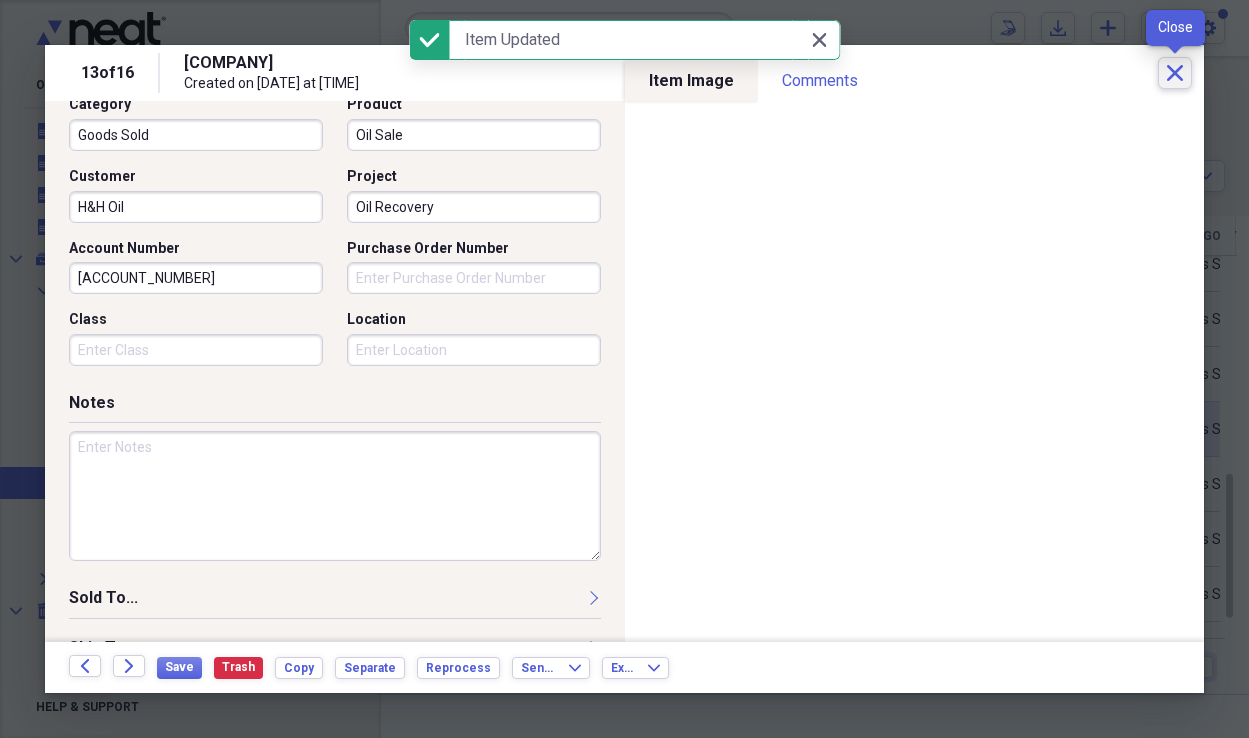 click 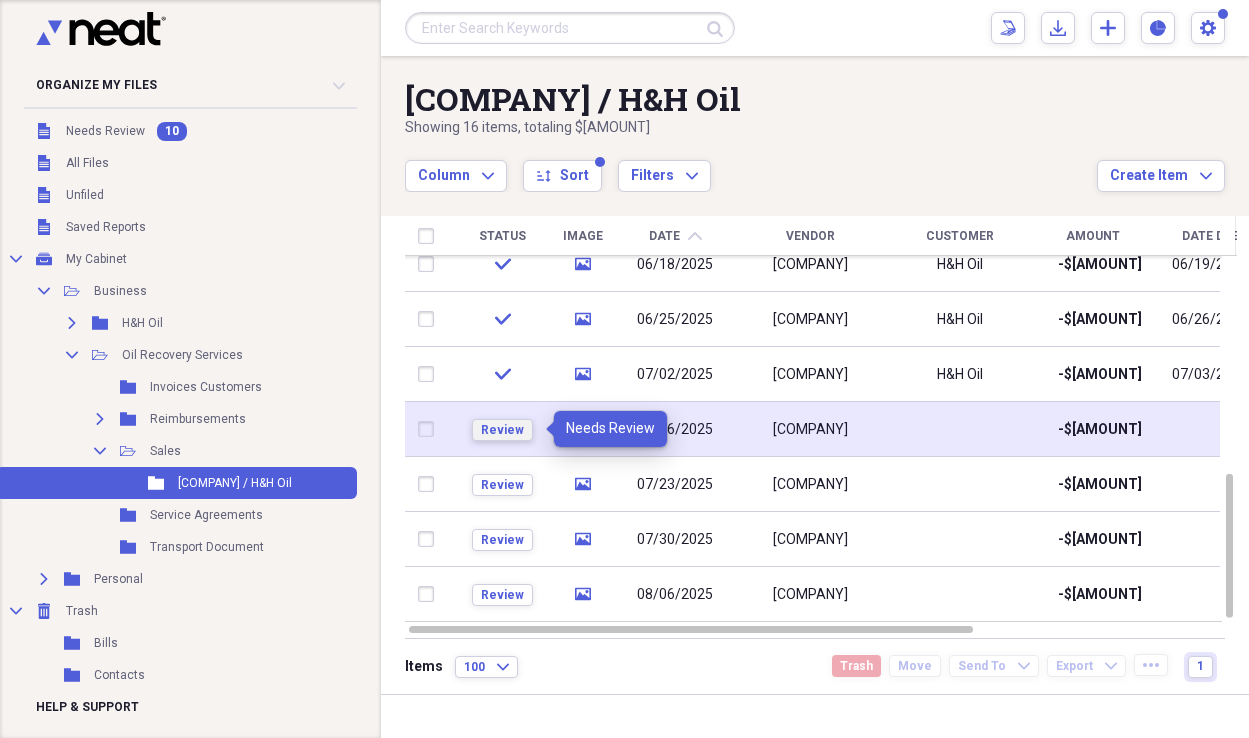 click on "Review" at bounding box center (502, 430) 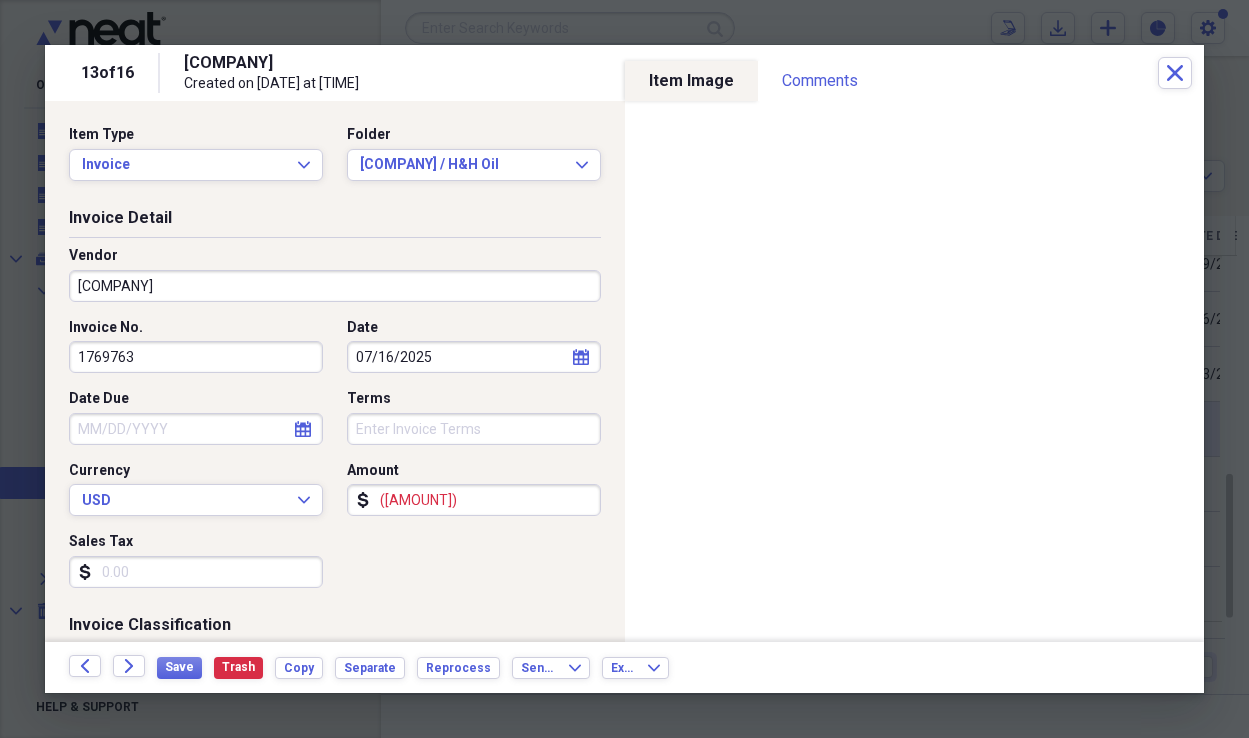 click on "Date Due" at bounding box center (196, 429) 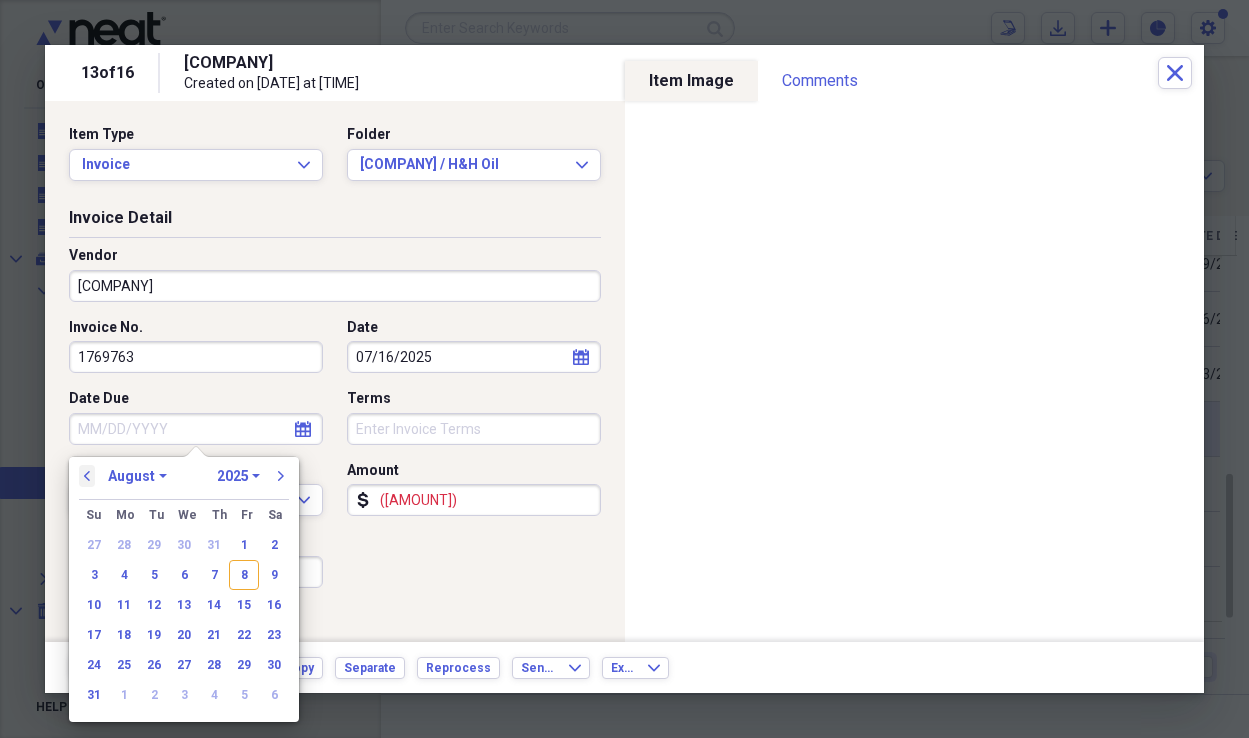 click on "previous" at bounding box center [87, 476] 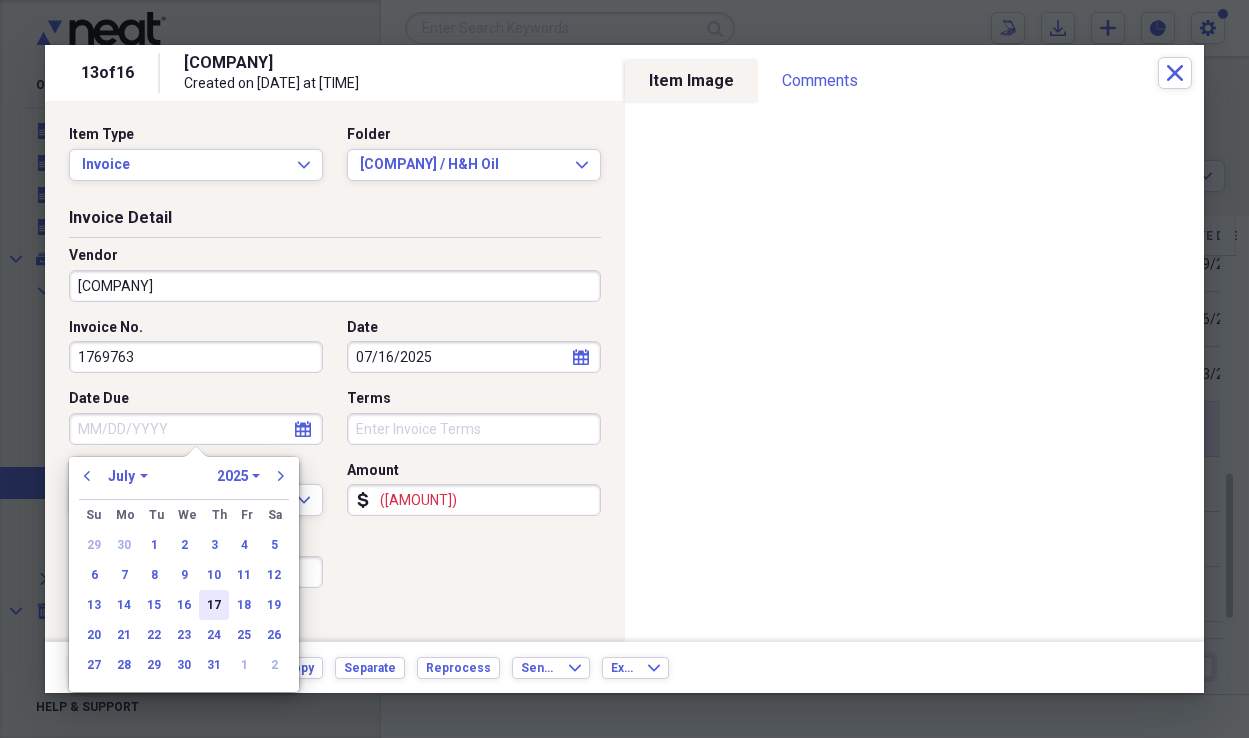 click on "17" at bounding box center (214, 605) 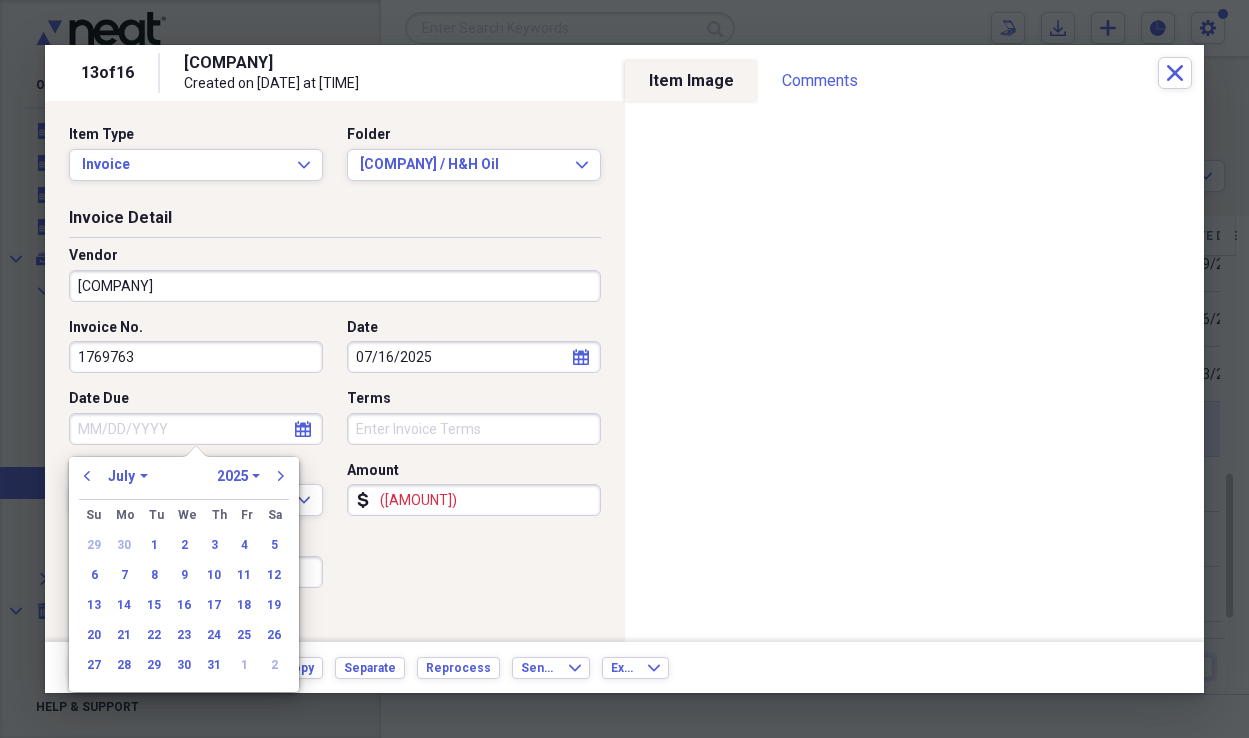 type on "07/17/2025" 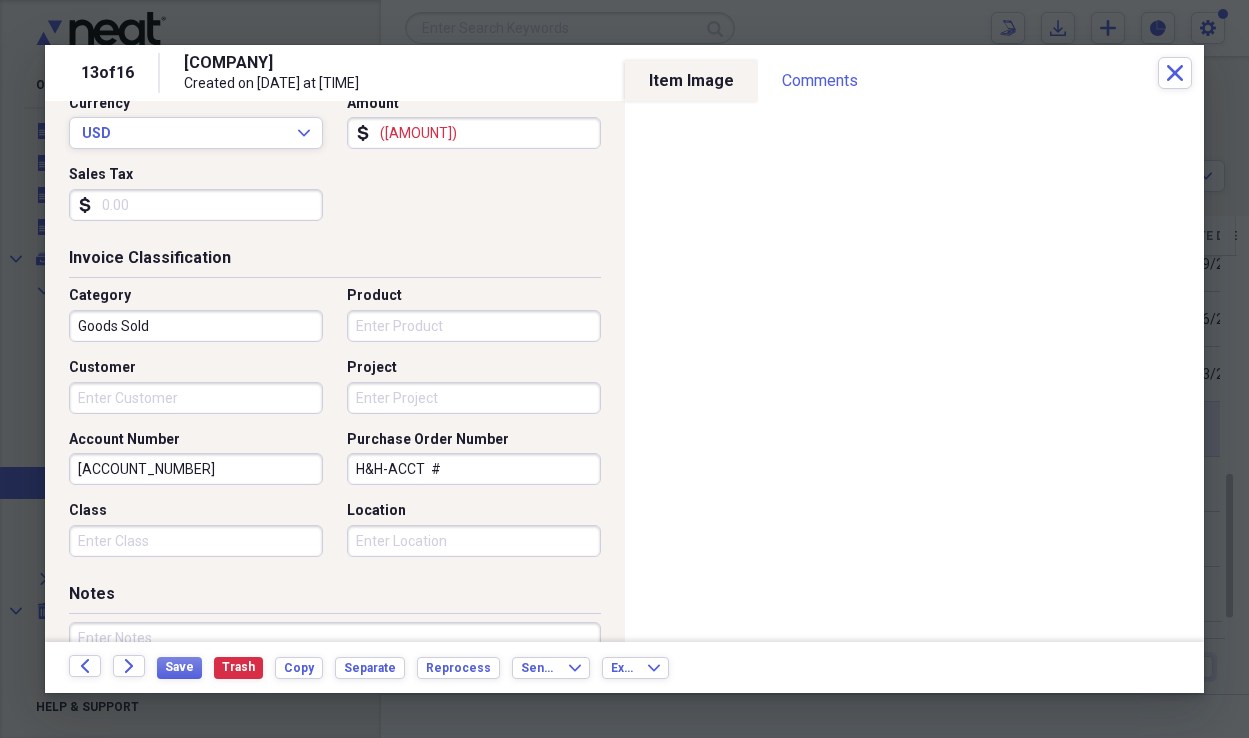 scroll, scrollTop: 370, scrollLeft: 0, axis: vertical 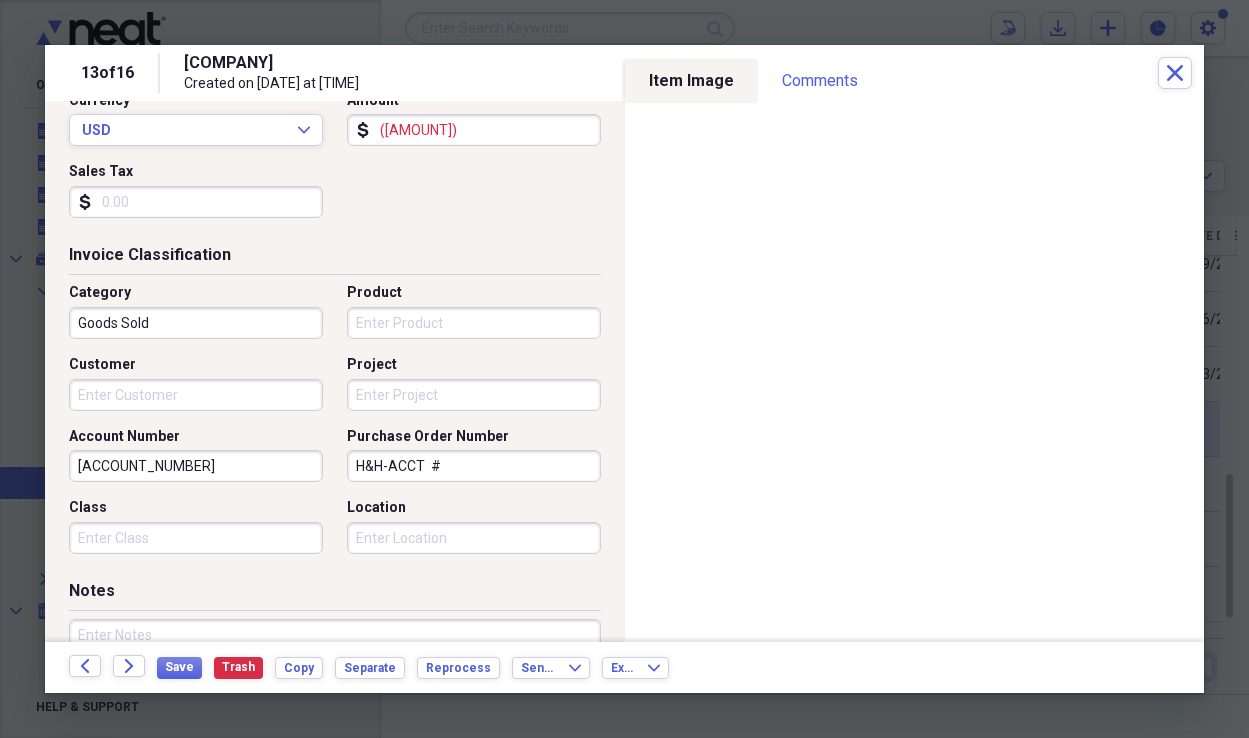 click on "Product" at bounding box center [474, 323] 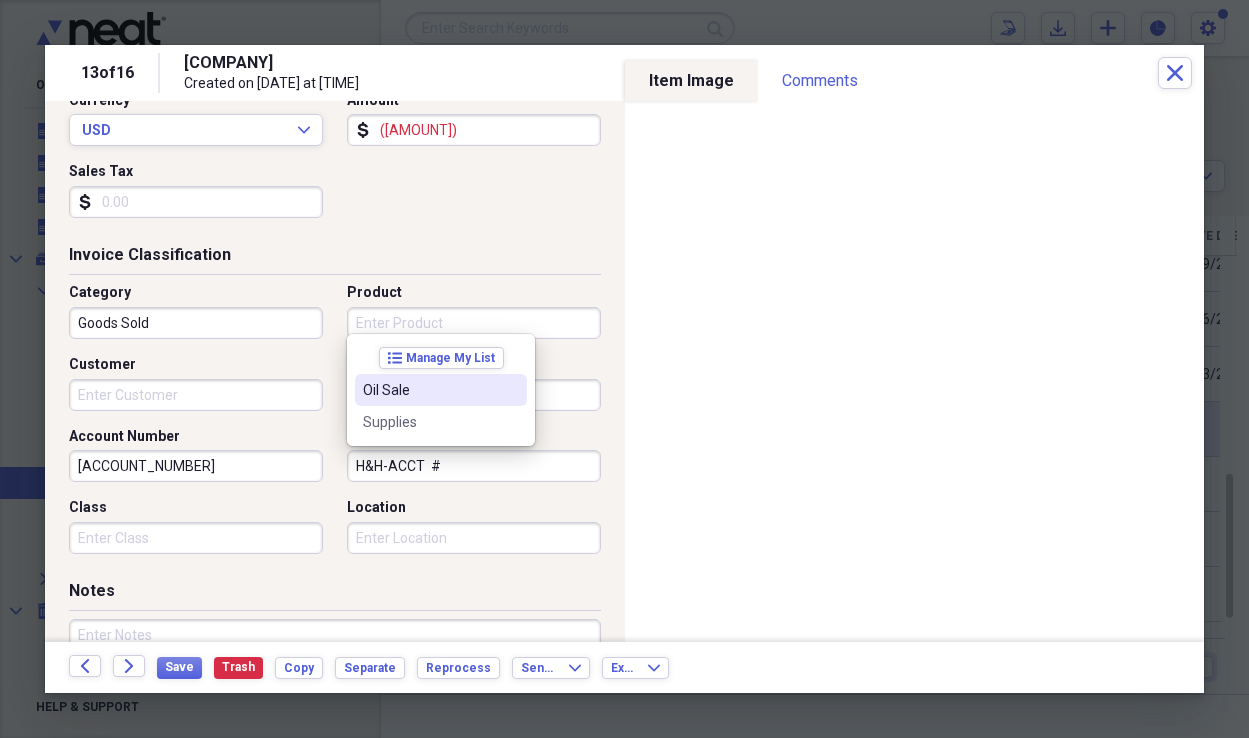 click on "Oil Sale" at bounding box center [429, 390] 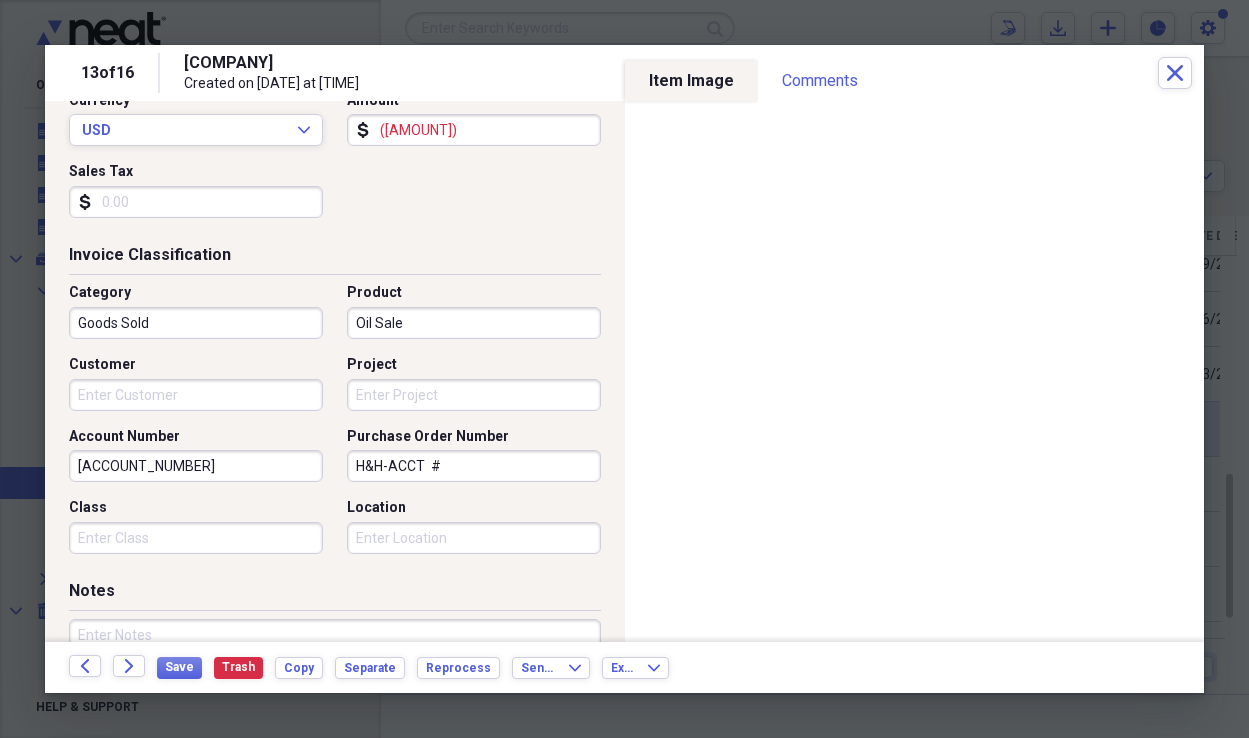 type on "Oil Sale" 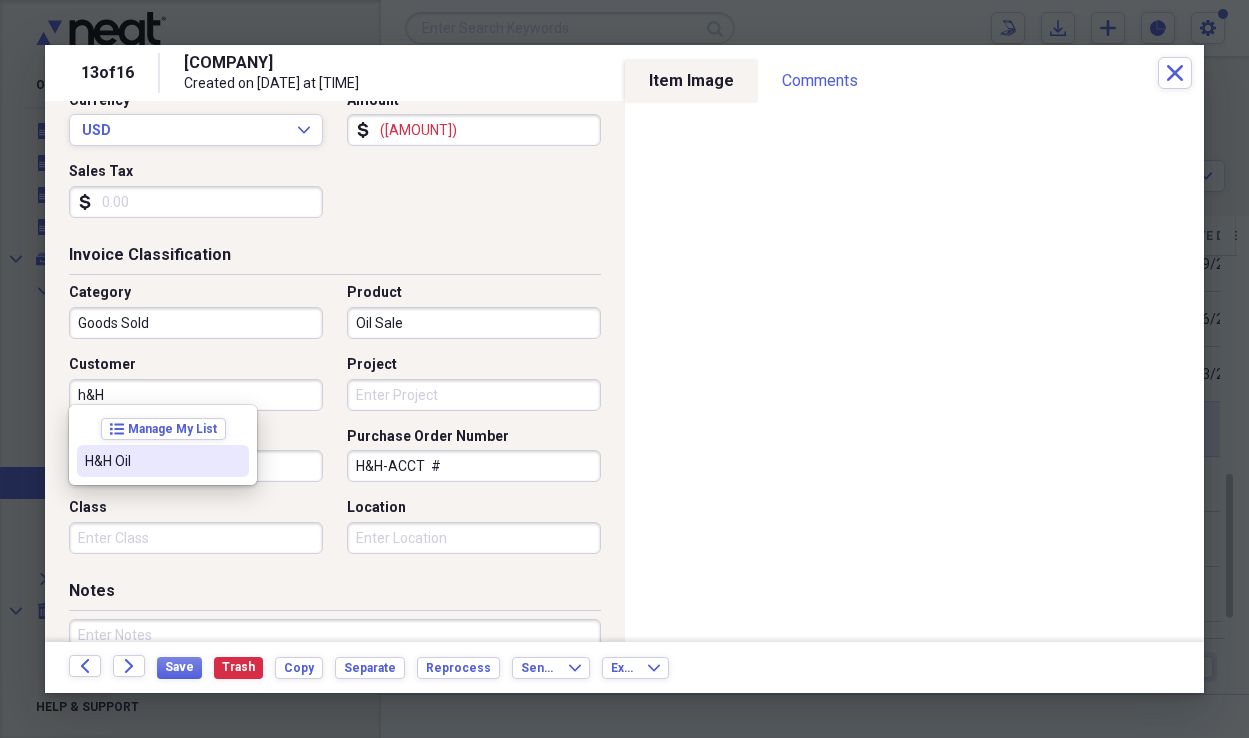 click on "H&H Oil" at bounding box center [151, 461] 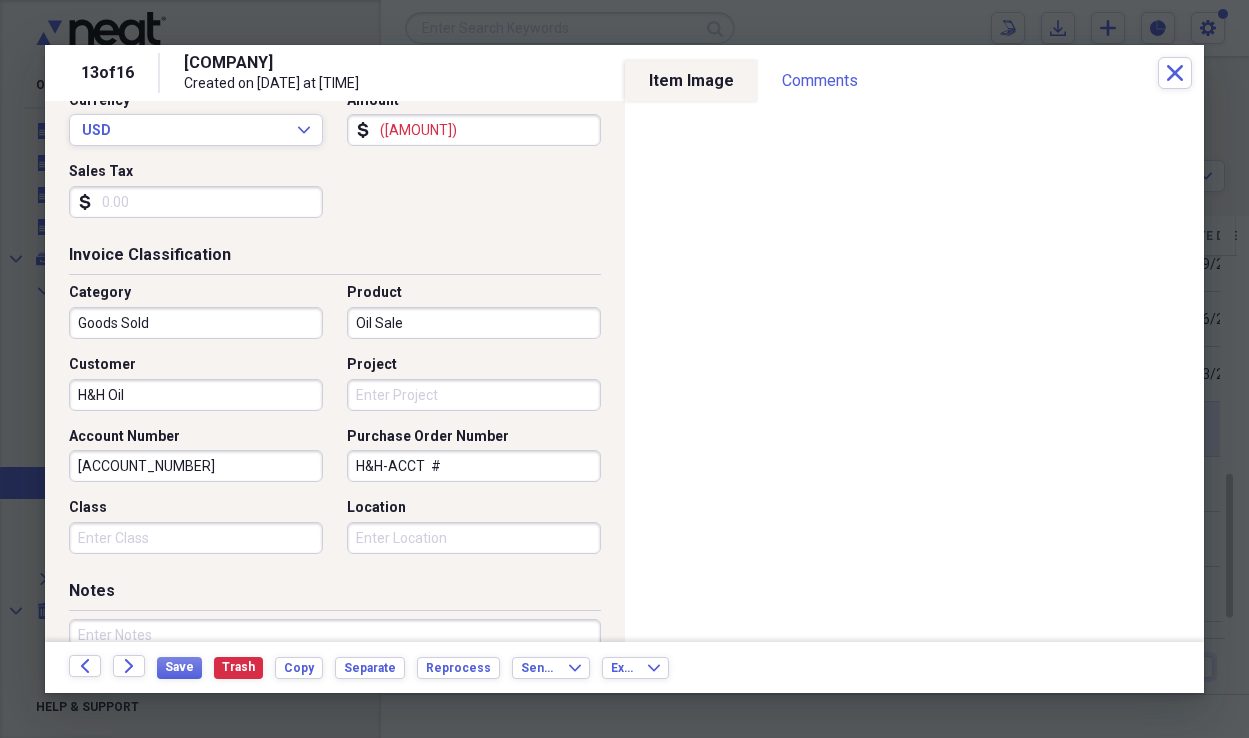 click on "Project" at bounding box center [474, 395] 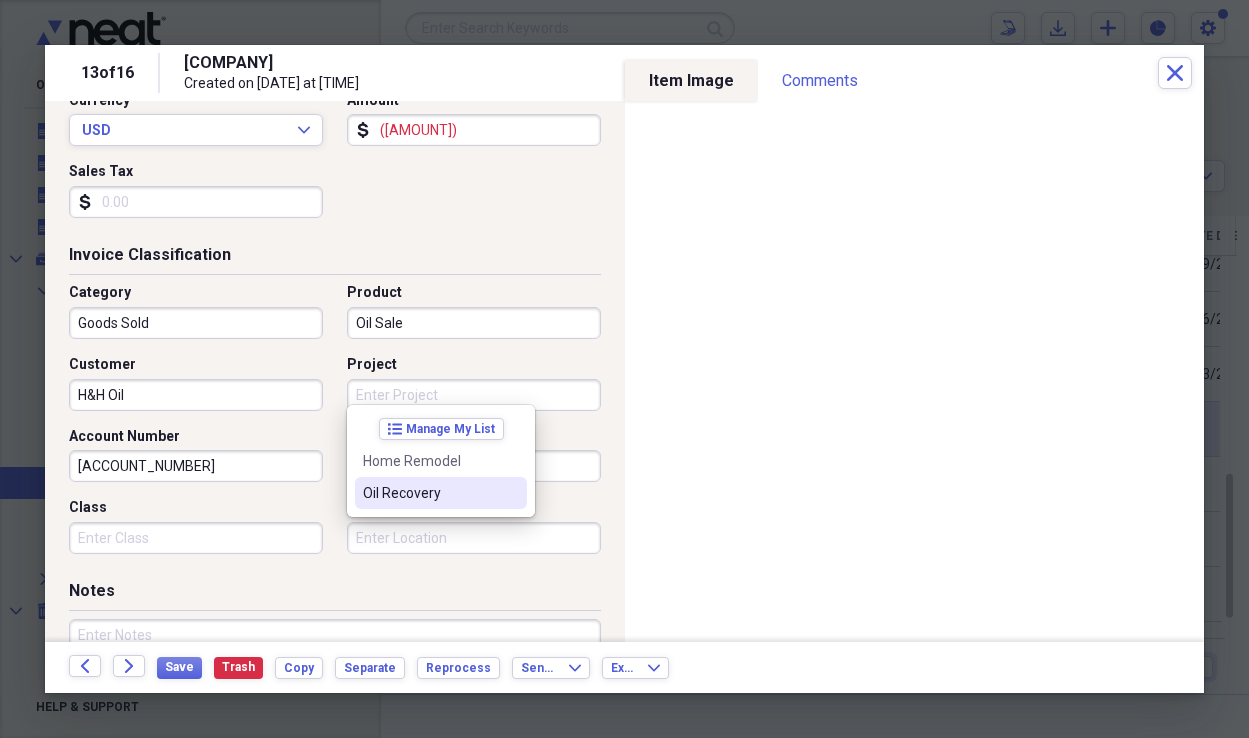 drag, startPoint x: 423, startPoint y: 490, endPoint x: 434, endPoint y: 462, distance: 30.083218 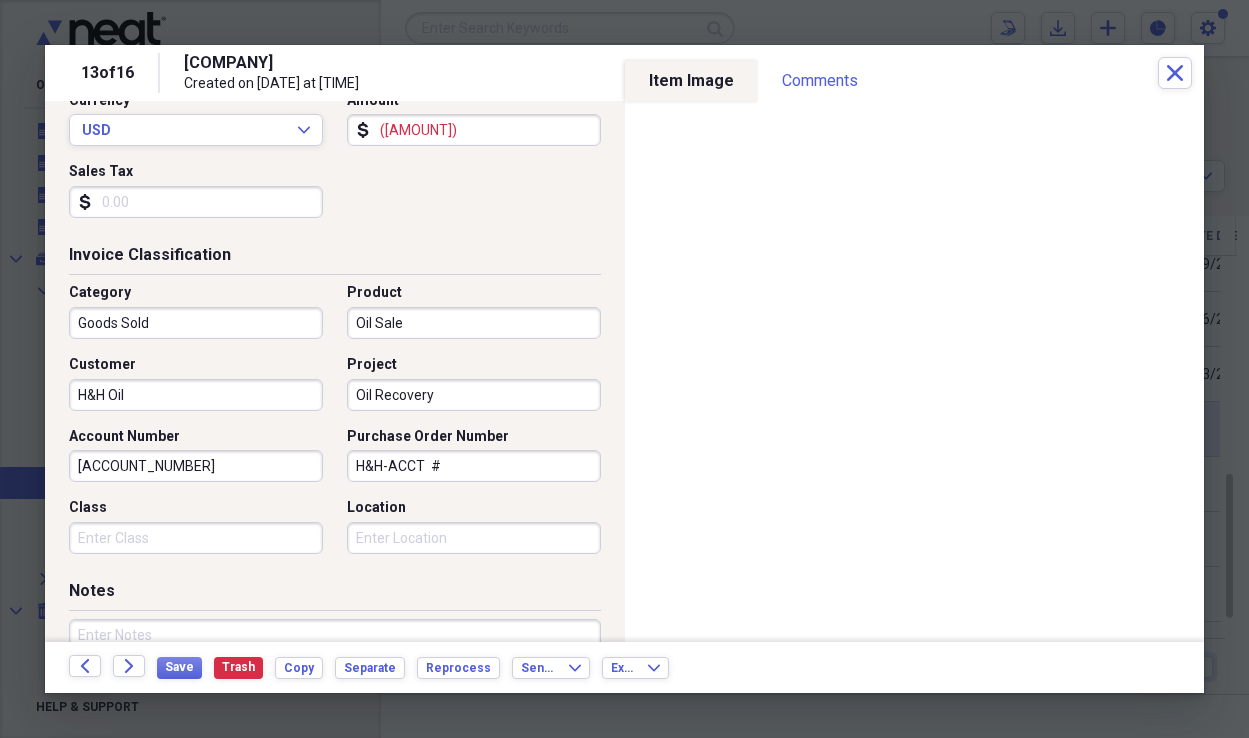 click on "H&H-ACCT  #" at bounding box center [474, 466] 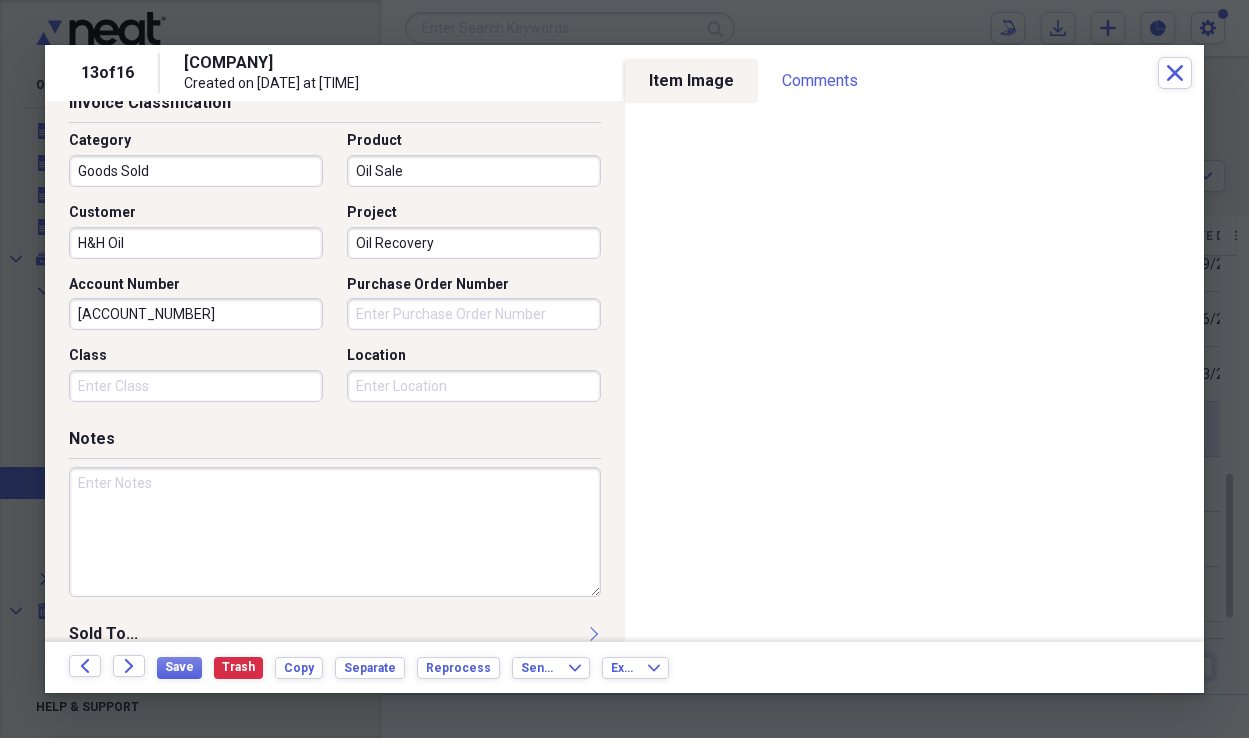 scroll, scrollTop: 528, scrollLeft: 0, axis: vertical 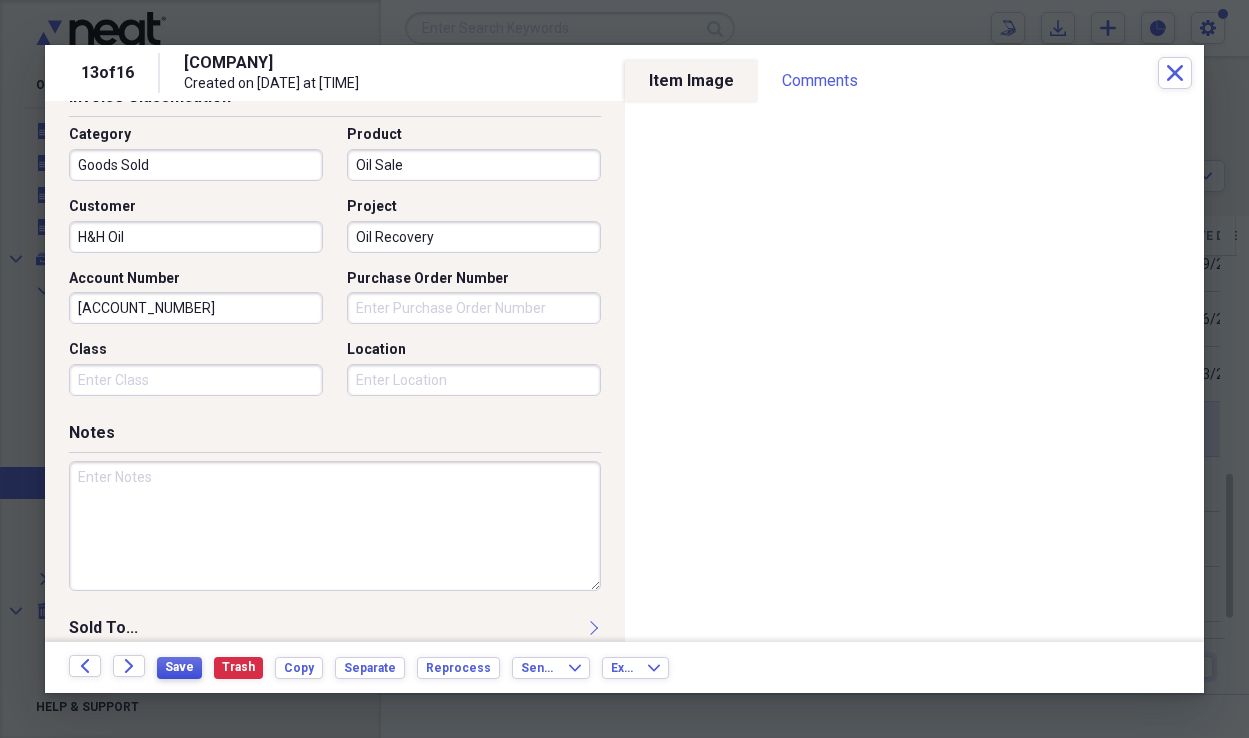 type 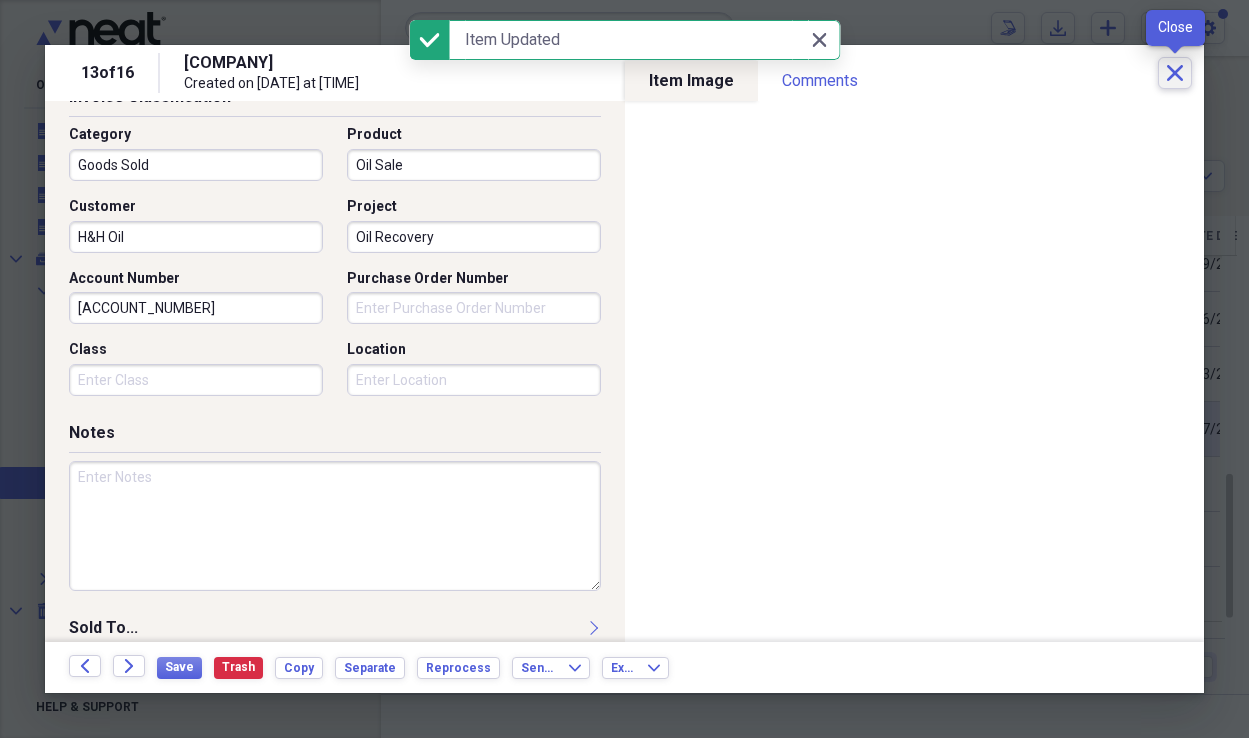 click on "Close" 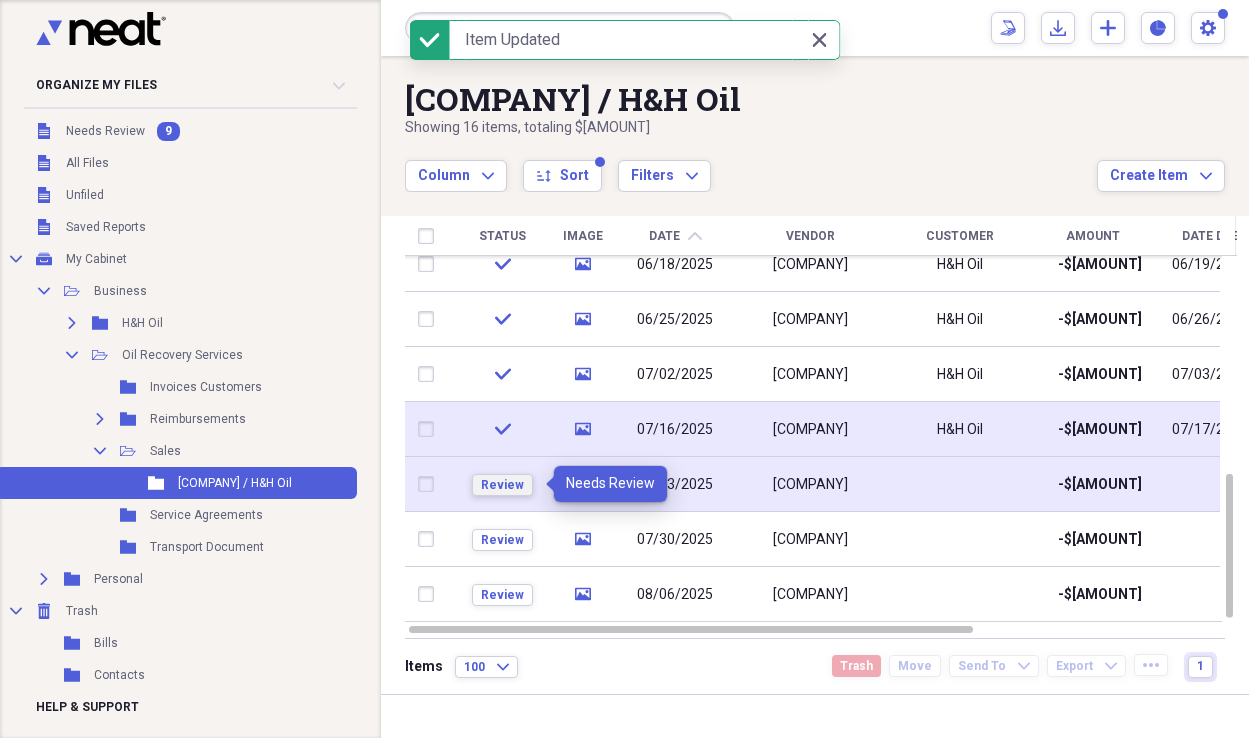 click on "Review" at bounding box center (502, 485) 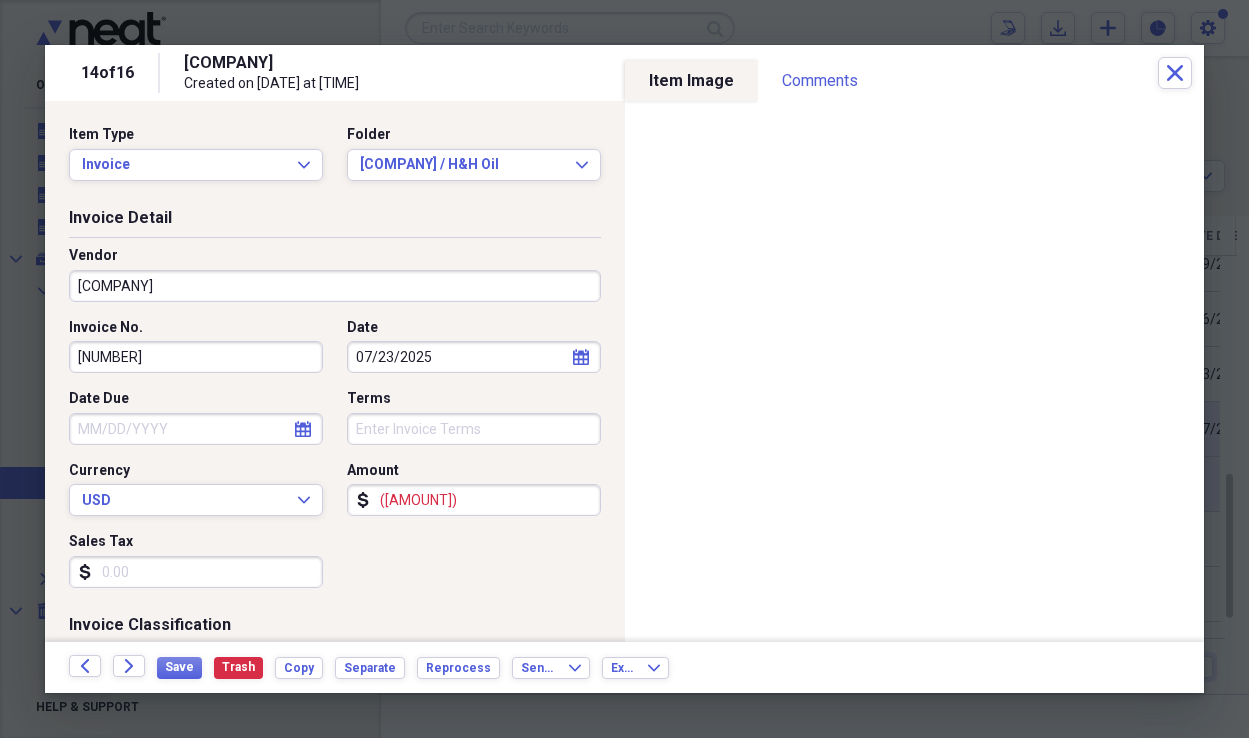 select on "7" 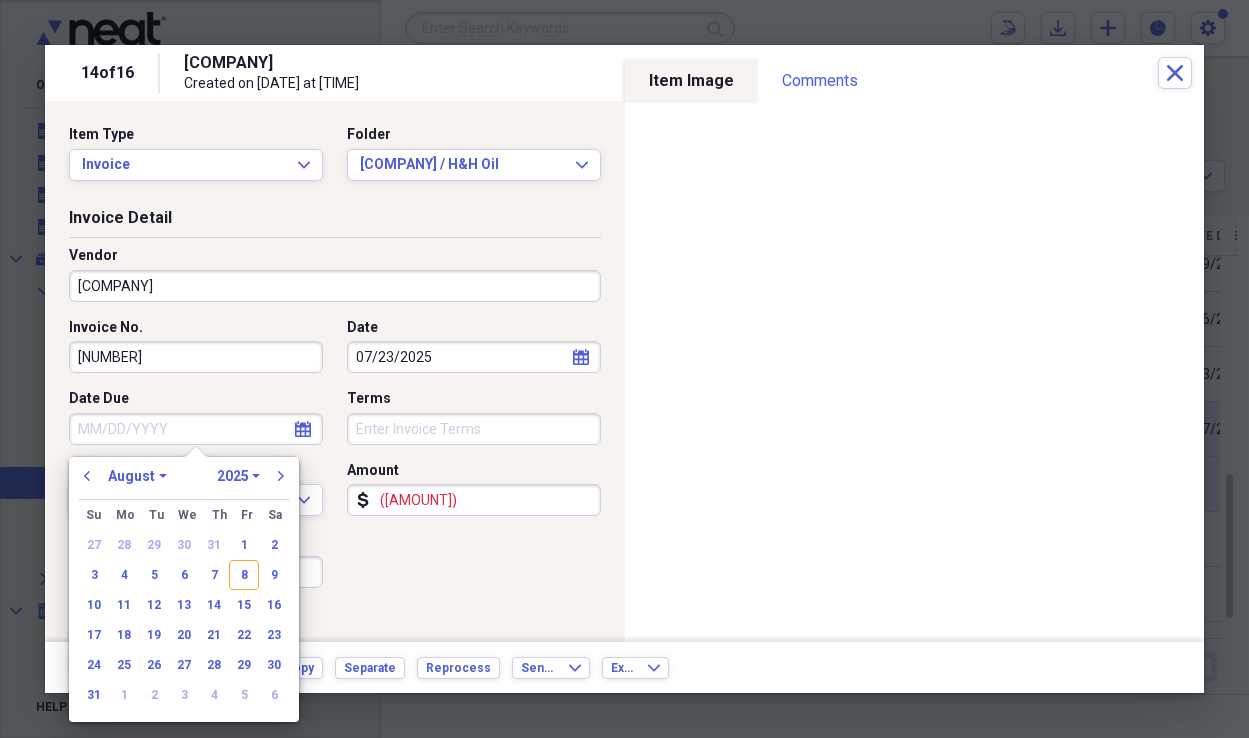 drag, startPoint x: 261, startPoint y: 422, endPoint x: 289, endPoint y: 422, distance: 28 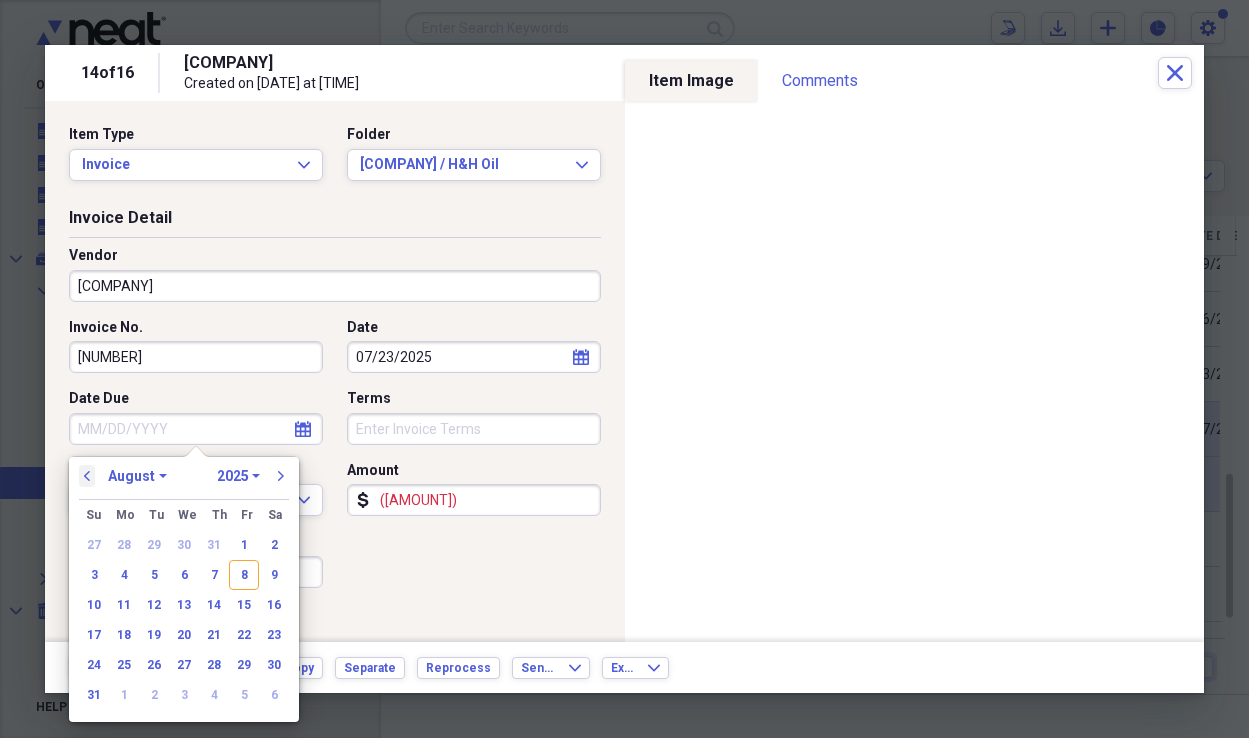 click on "previous" at bounding box center [87, 476] 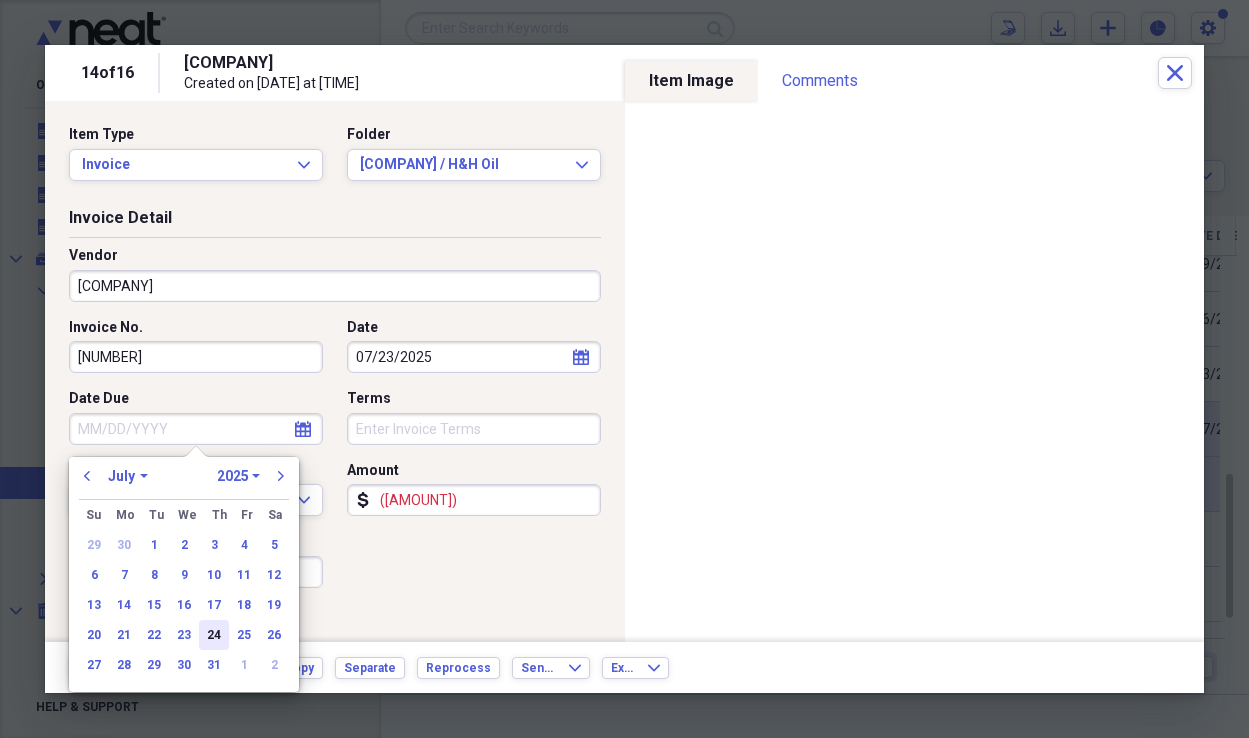 click on "24" at bounding box center [214, 635] 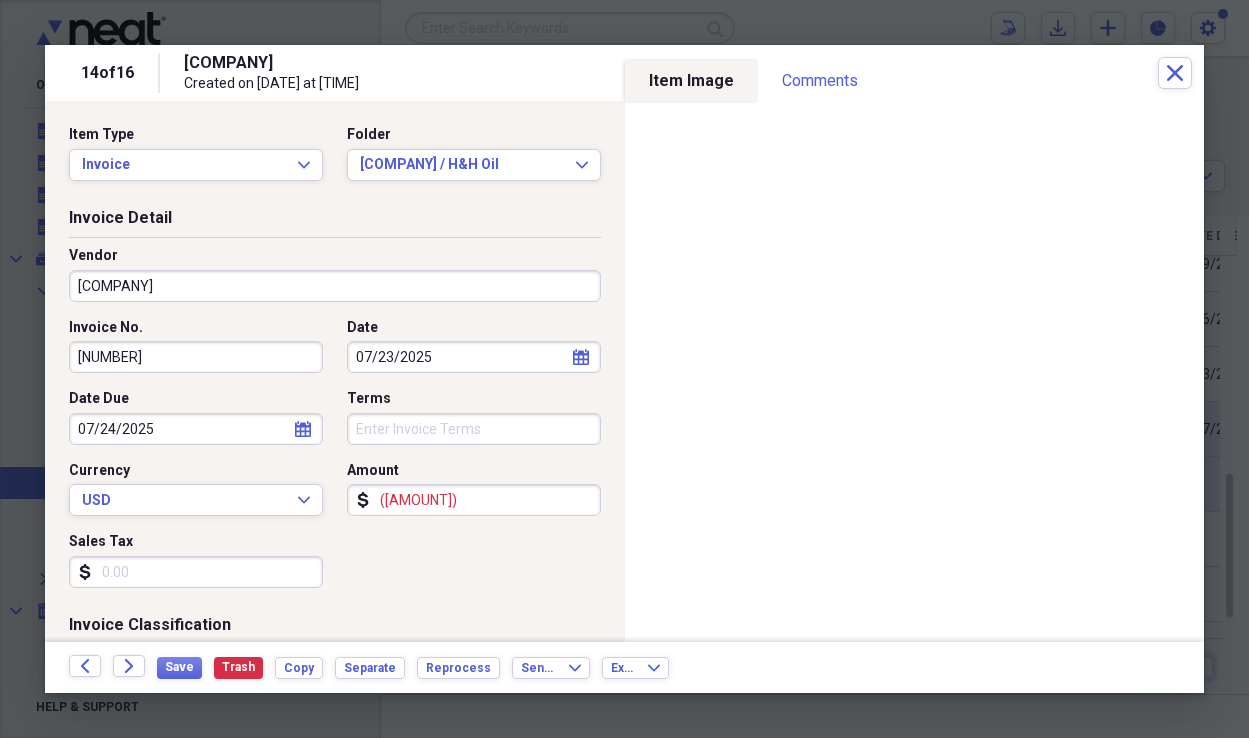 click on "Terms" at bounding box center (474, 429) 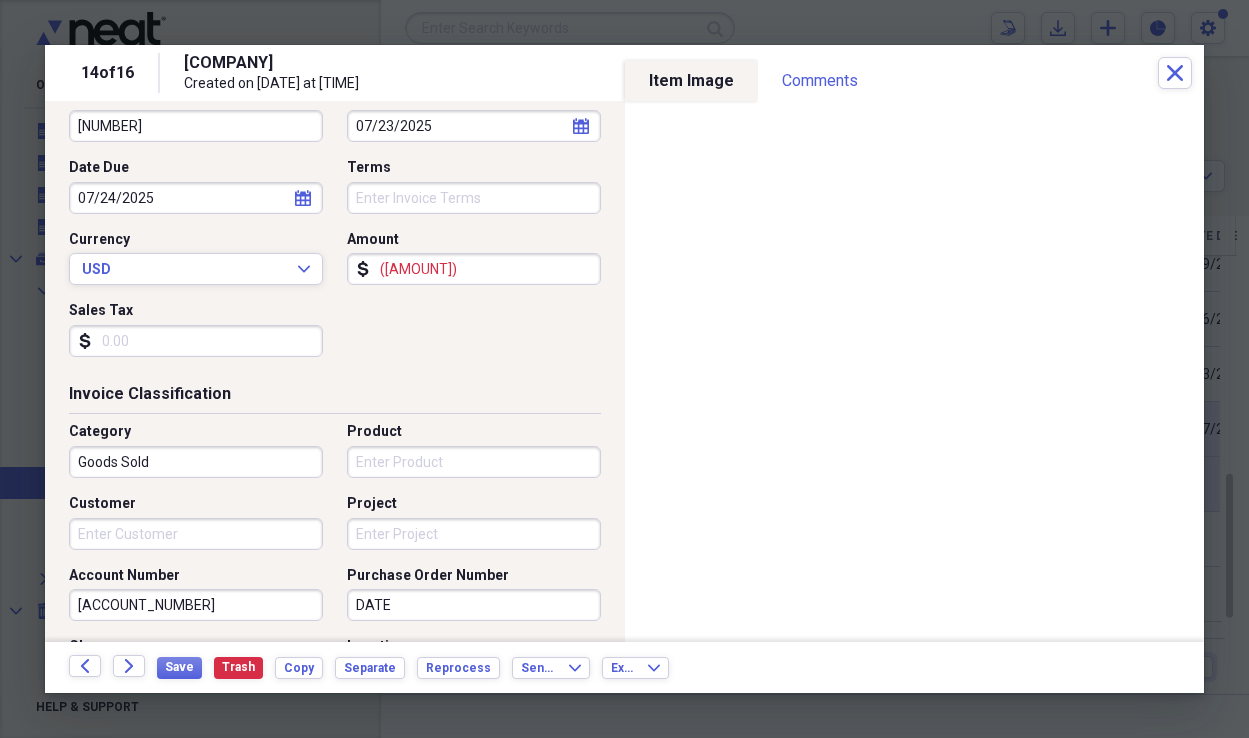 scroll, scrollTop: 435, scrollLeft: 0, axis: vertical 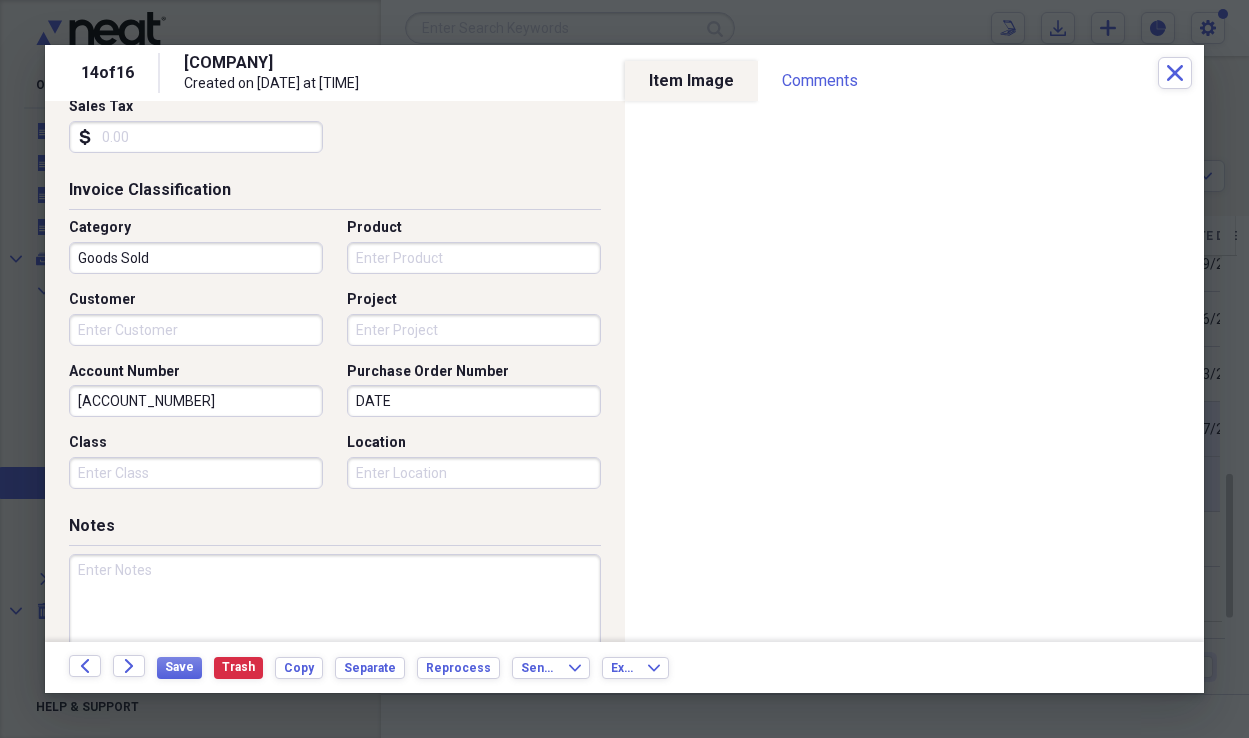 click on "Product" at bounding box center [474, 258] 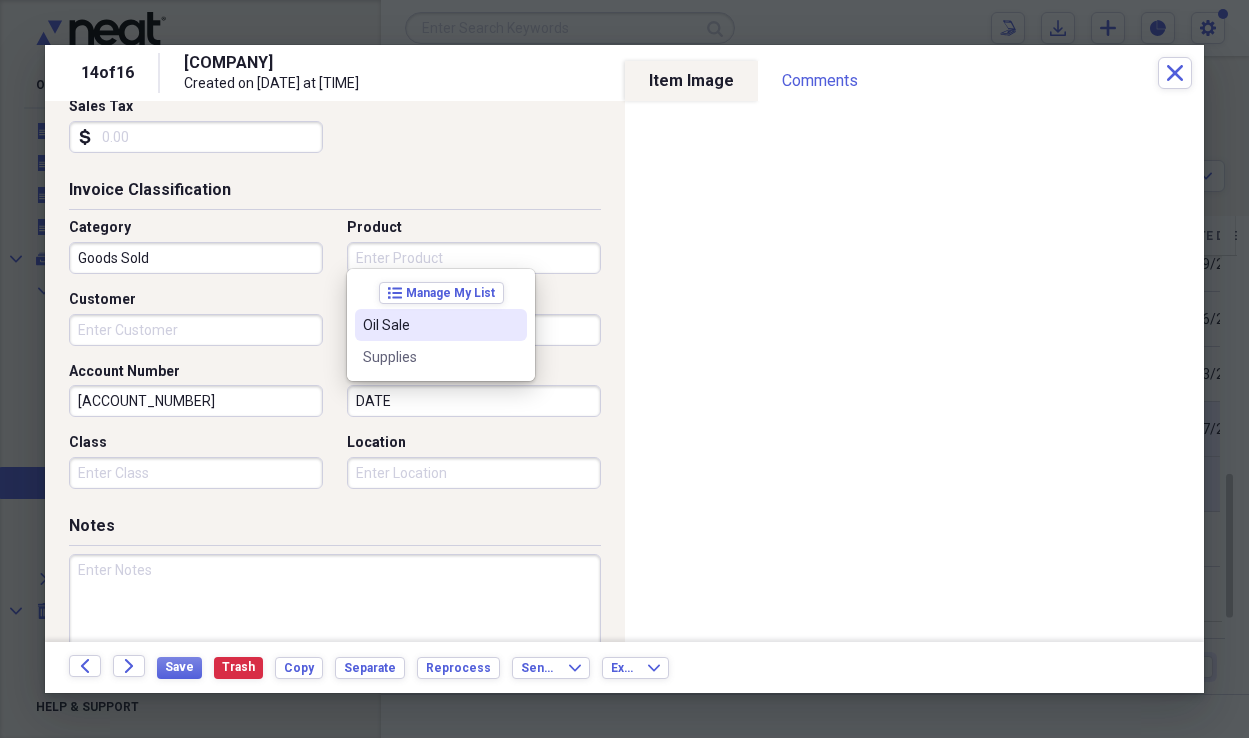 click on "Oil Sale" at bounding box center (429, 325) 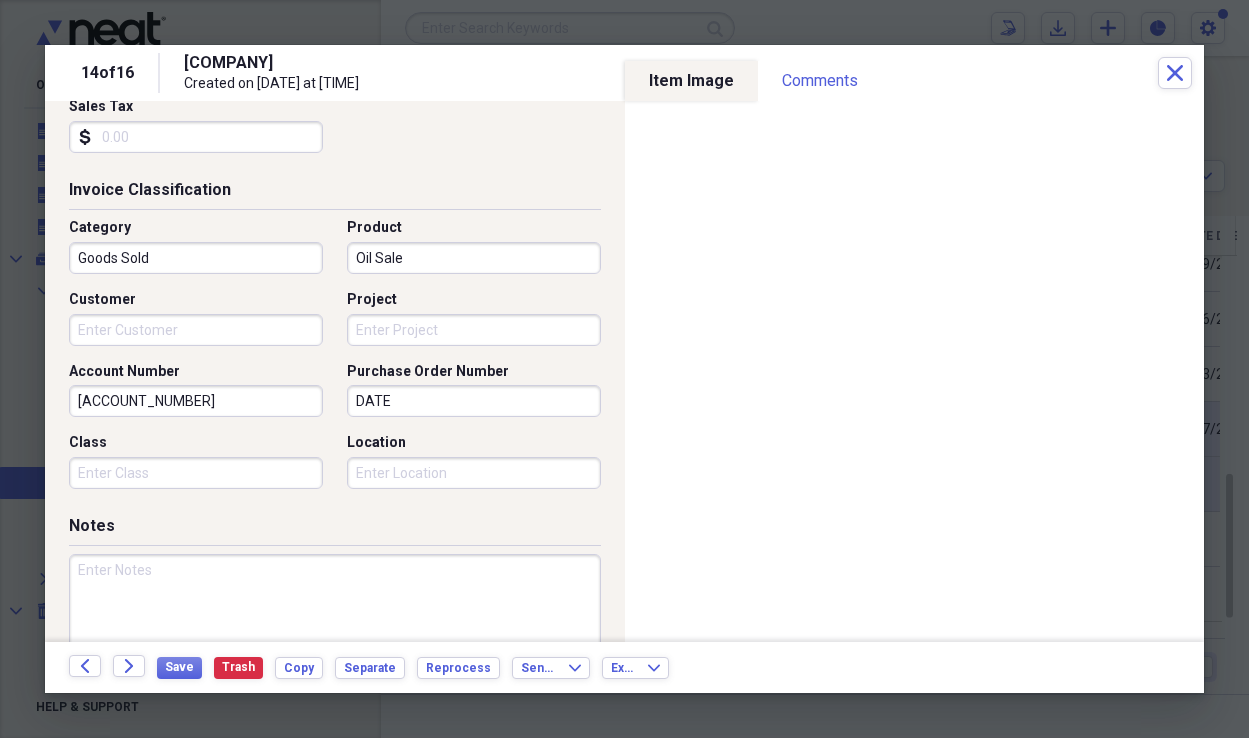 click on "Customer" at bounding box center (196, 330) 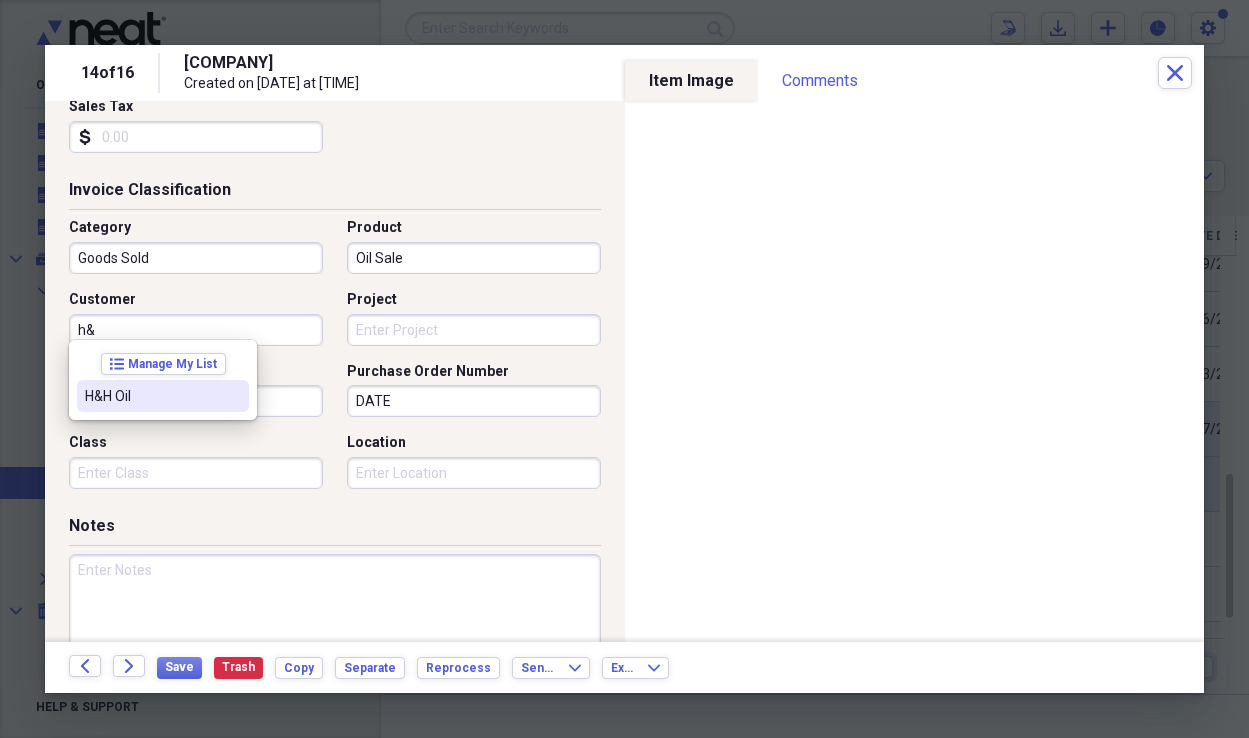 click on "H&H Oil" at bounding box center [151, 396] 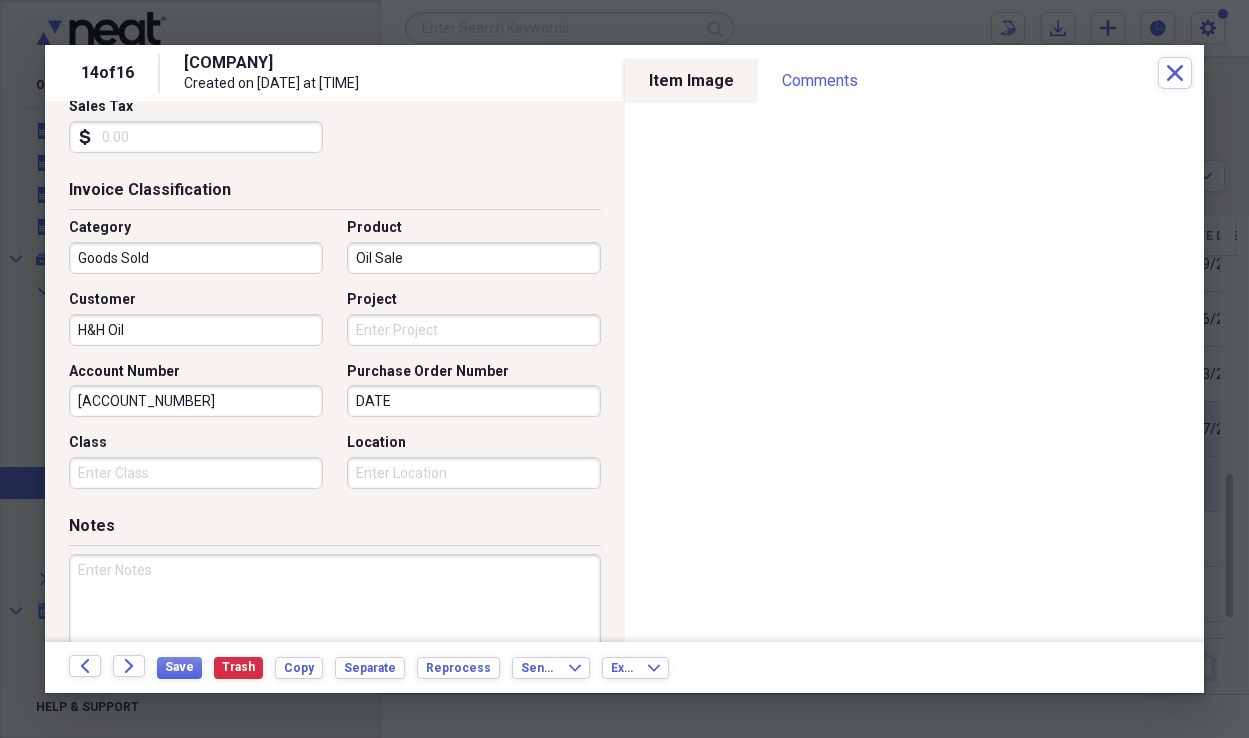 click on "DATE" at bounding box center (474, 401) 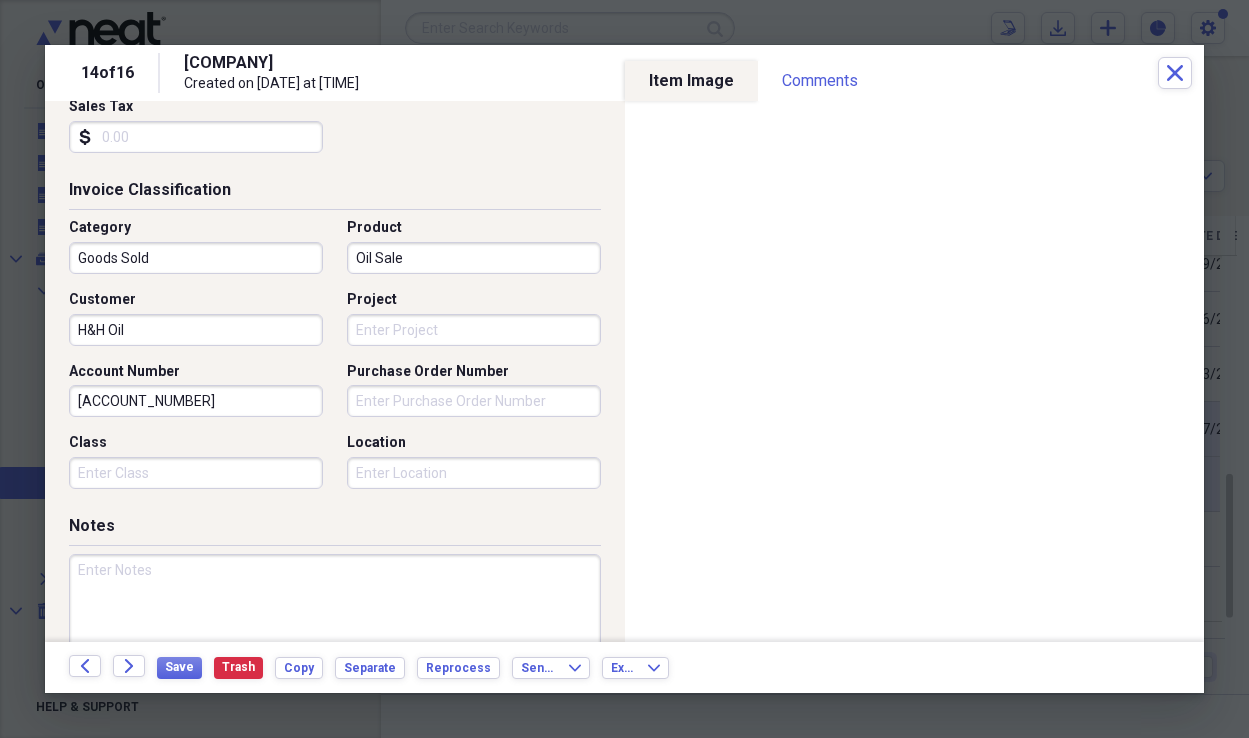 type 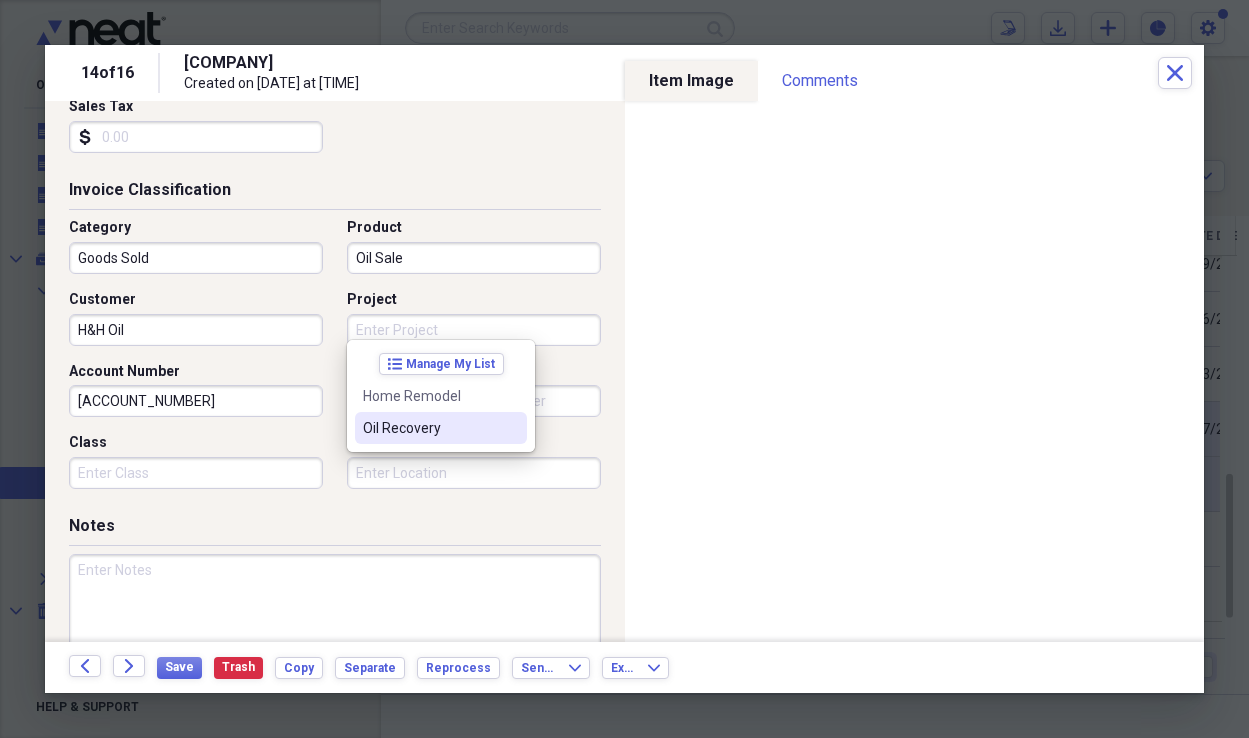 click on "Oil Recovery" at bounding box center (429, 428) 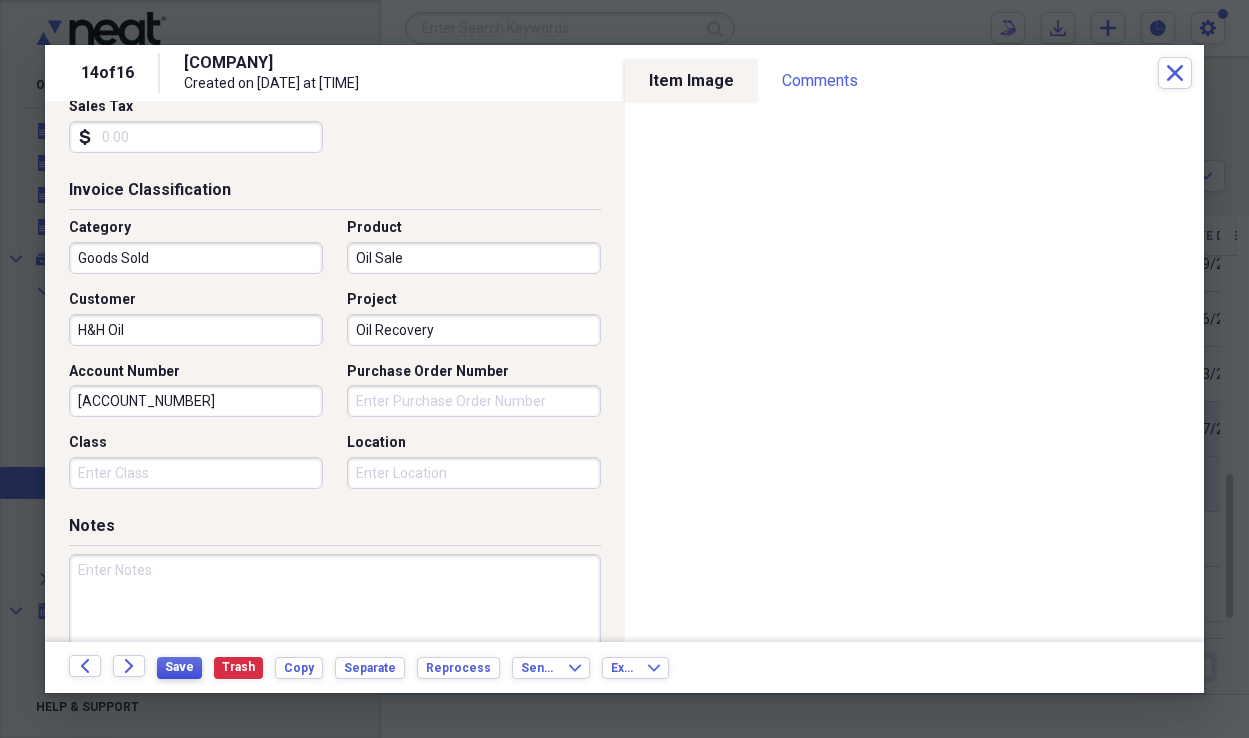click on "Save" at bounding box center [179, 667] 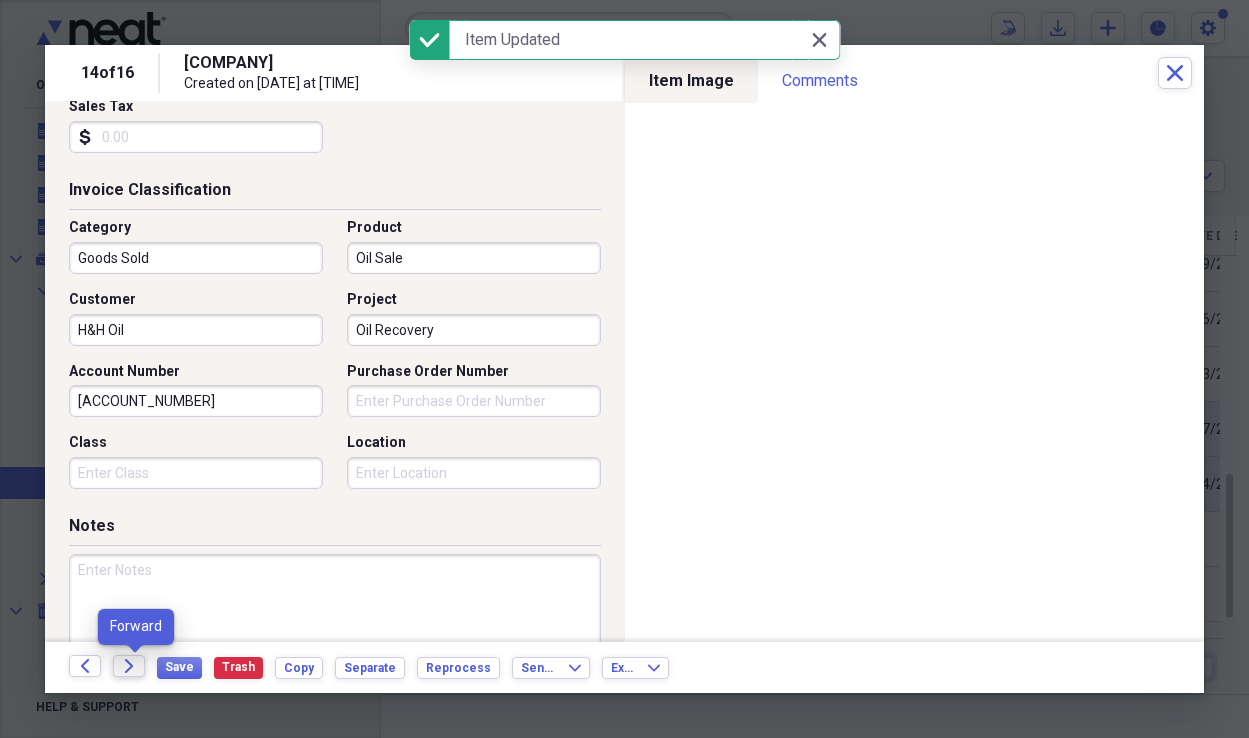 click on "Forward" 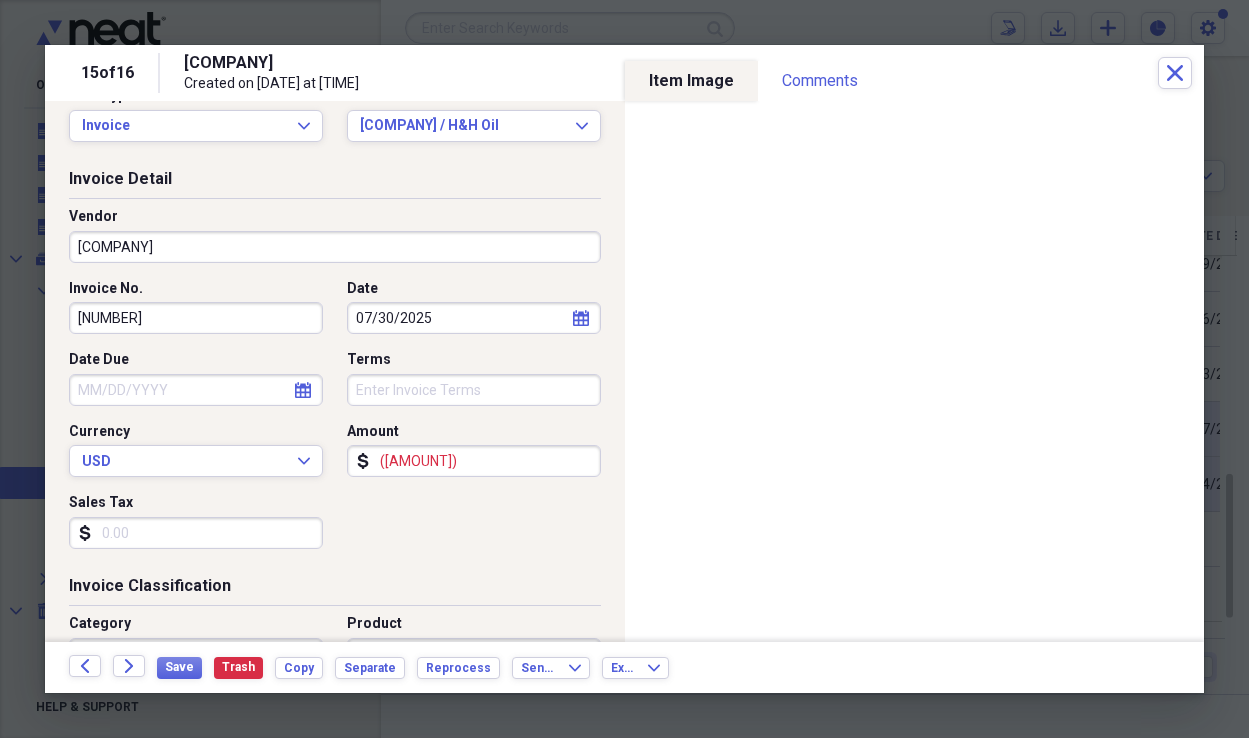 scroll, scrollTop: 0, scrollLeft: 0, axis: both 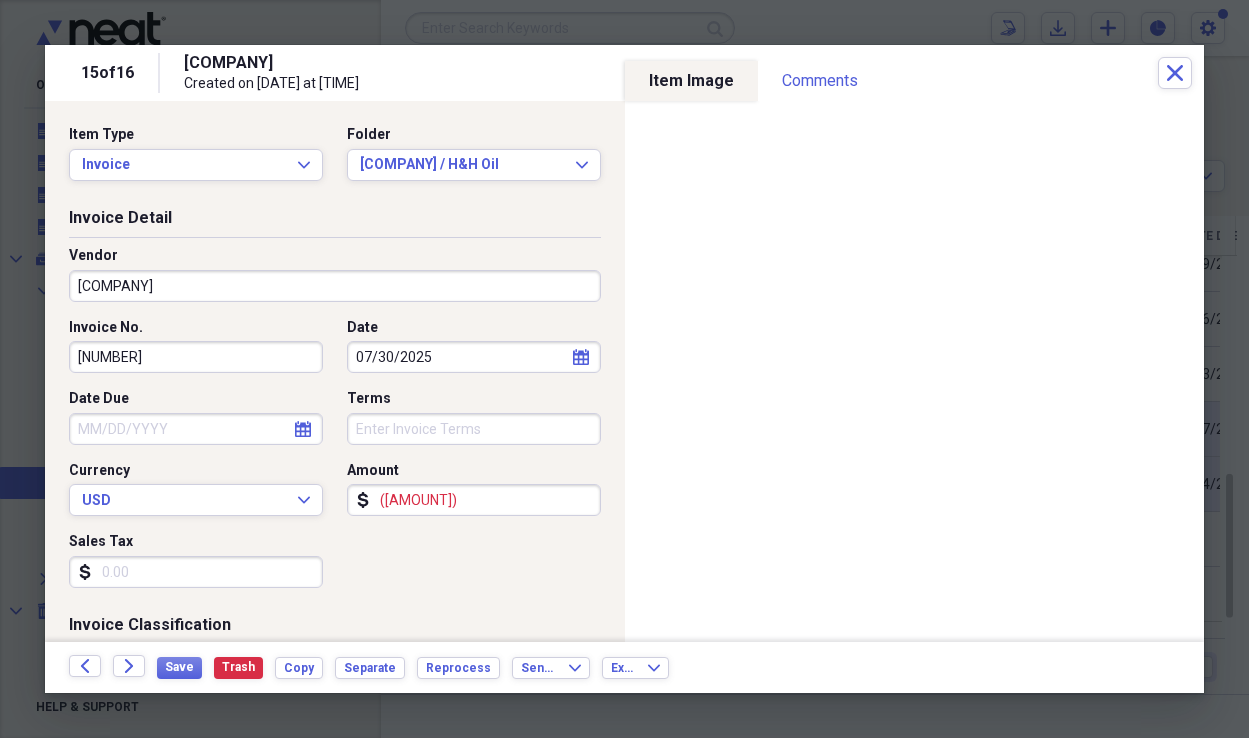 click on "Date Due" at bounding box center (196, 429) 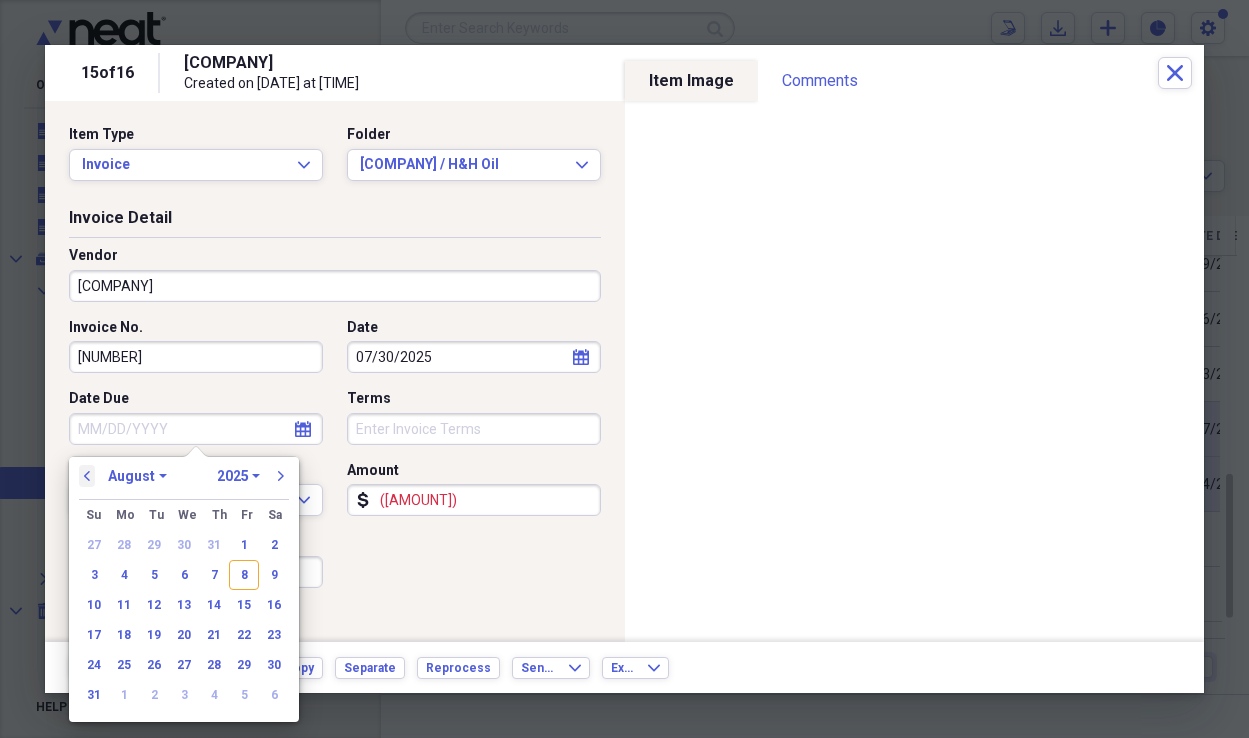 click on "previous" at bounding box center (87, 476) 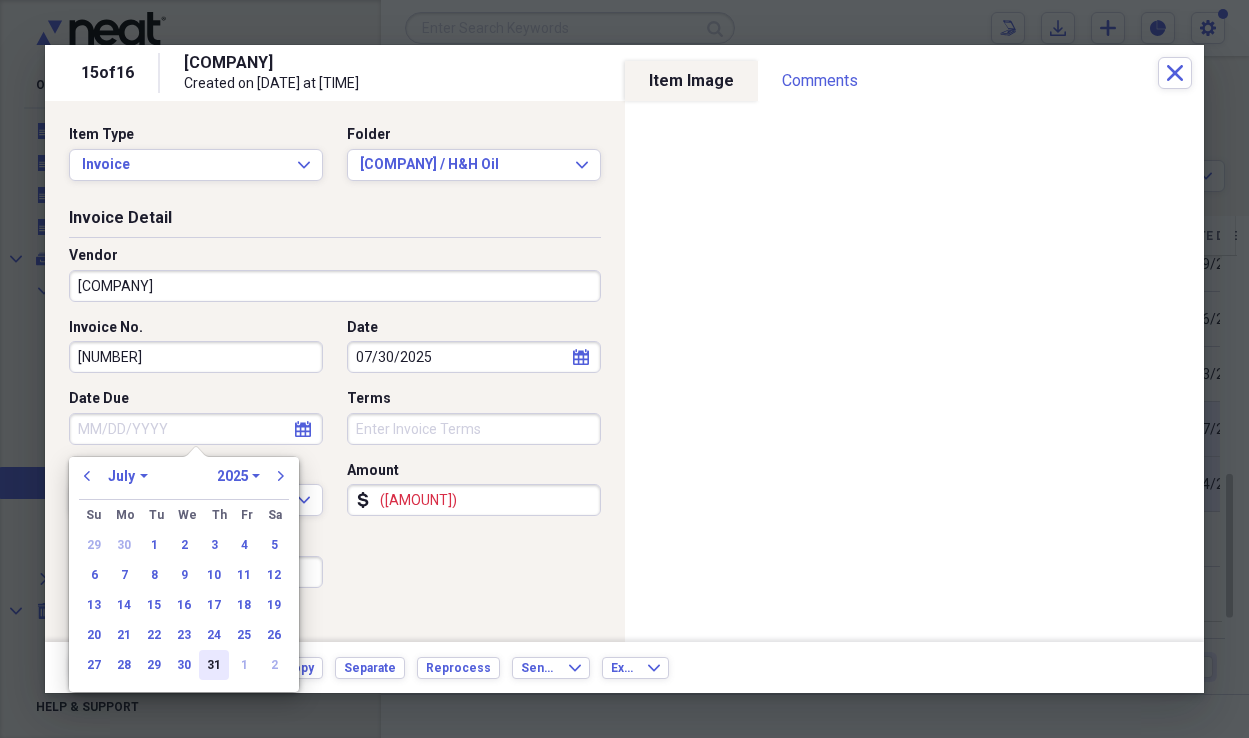 click on "31" at bounding box center (214, 665) 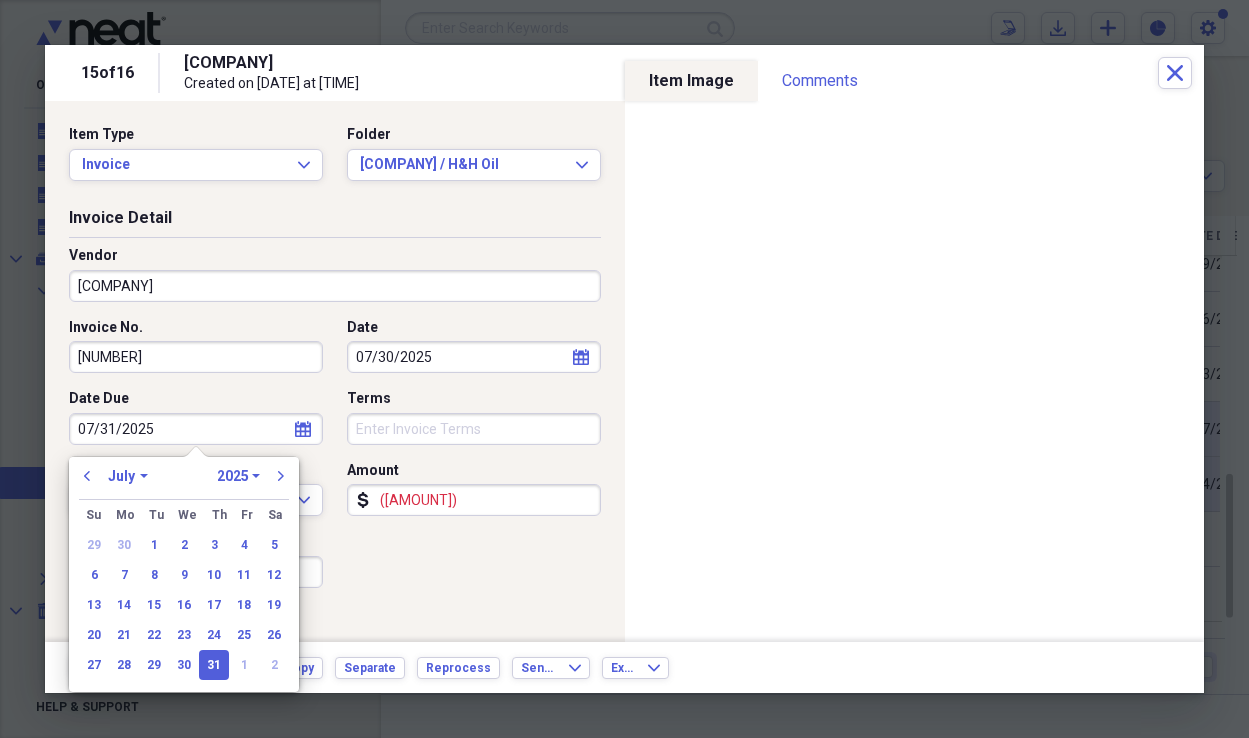 type on "07/31/2025" 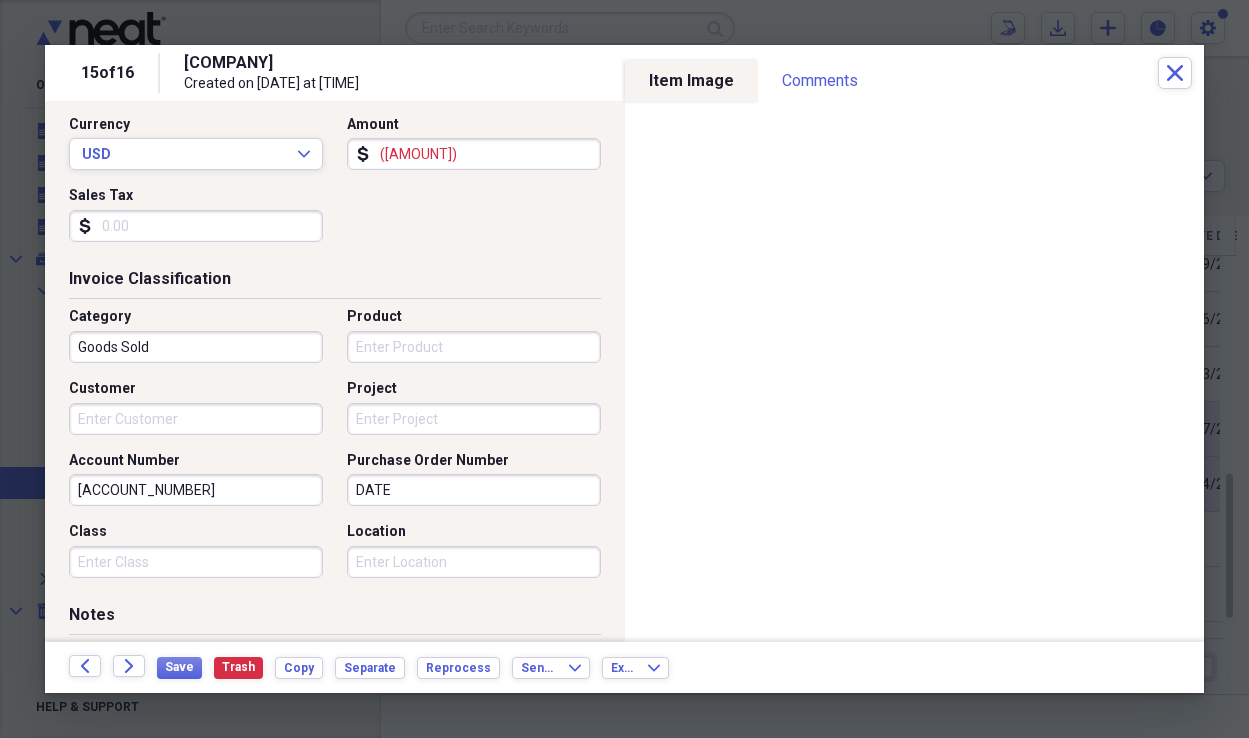 scroll, scrollTop: 352, scrollLeft: 0, axis: vertical 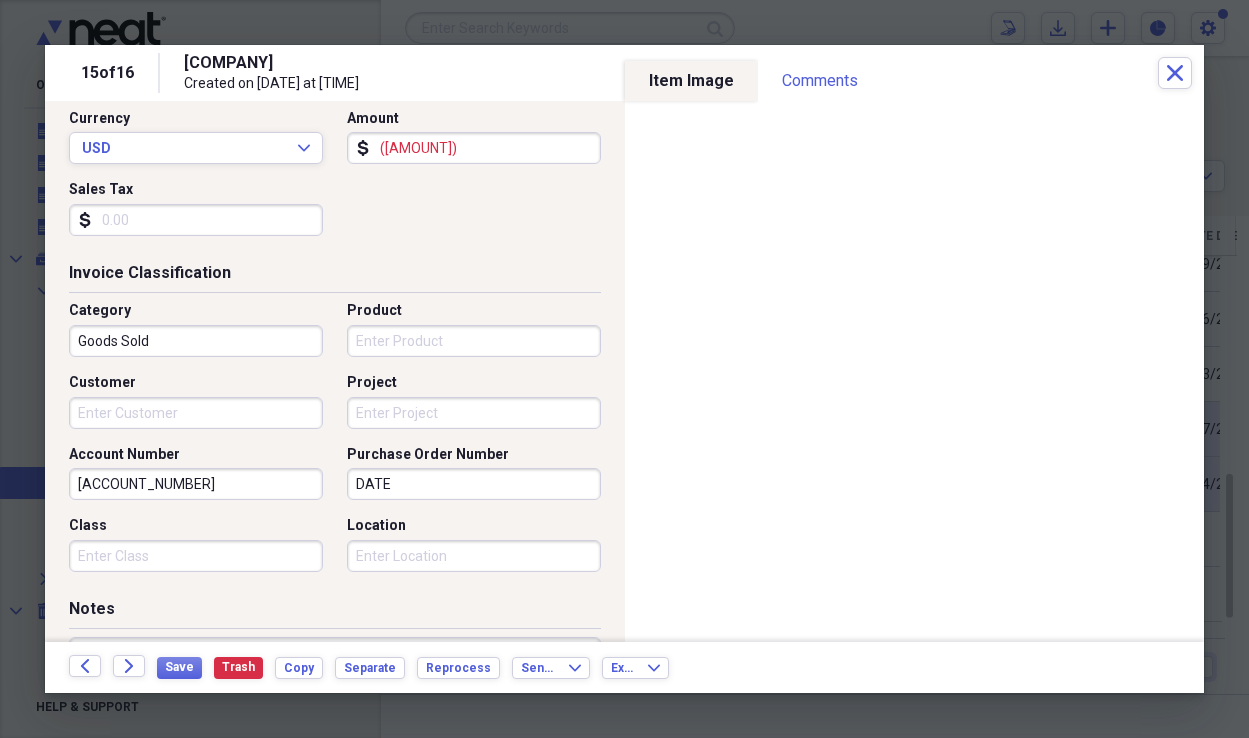 click on "Product" at bounding box center [474, 341] 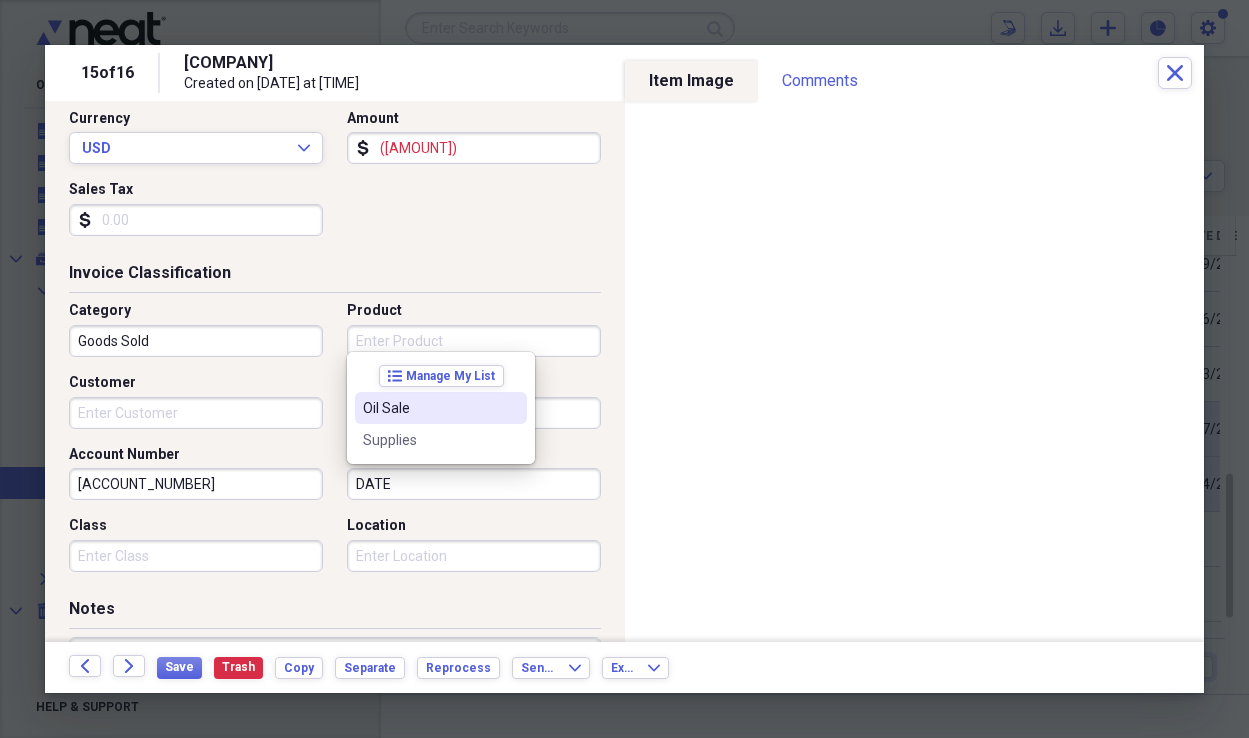 click on "Oil Sale" at bounding box center (429, 408) 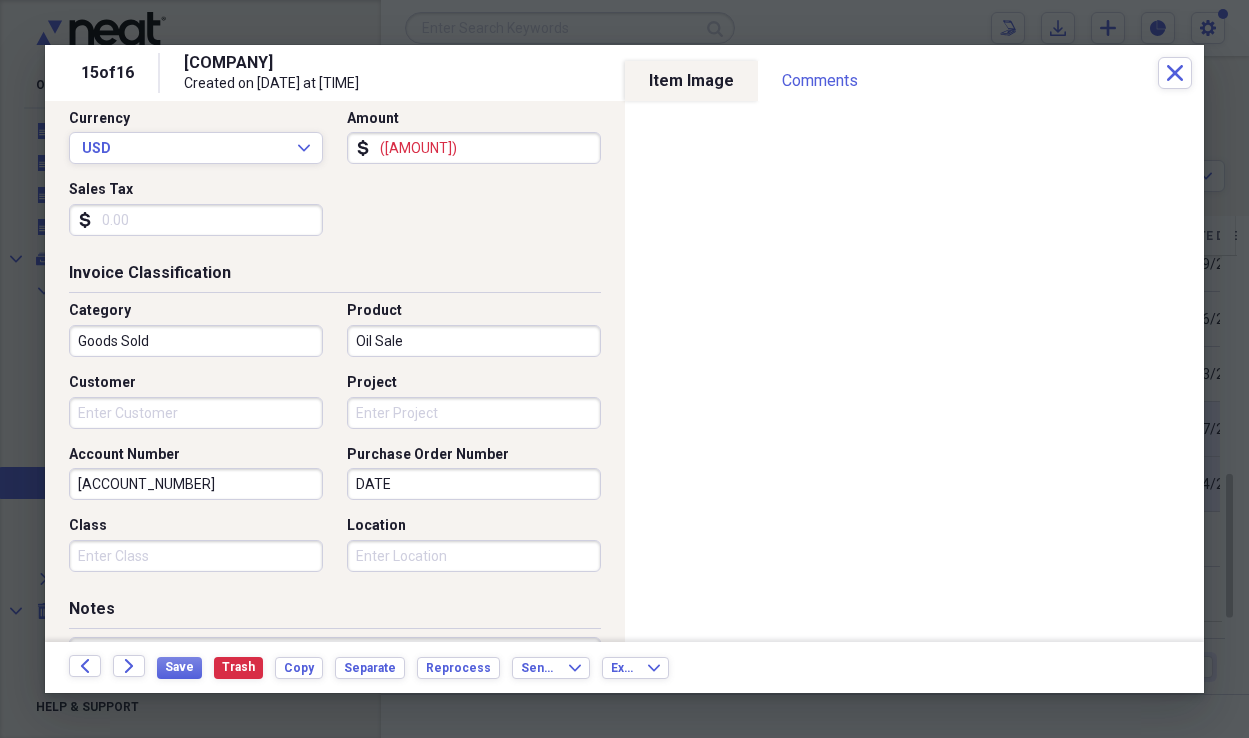 click on "Customer" at bounding box center (196, 413) 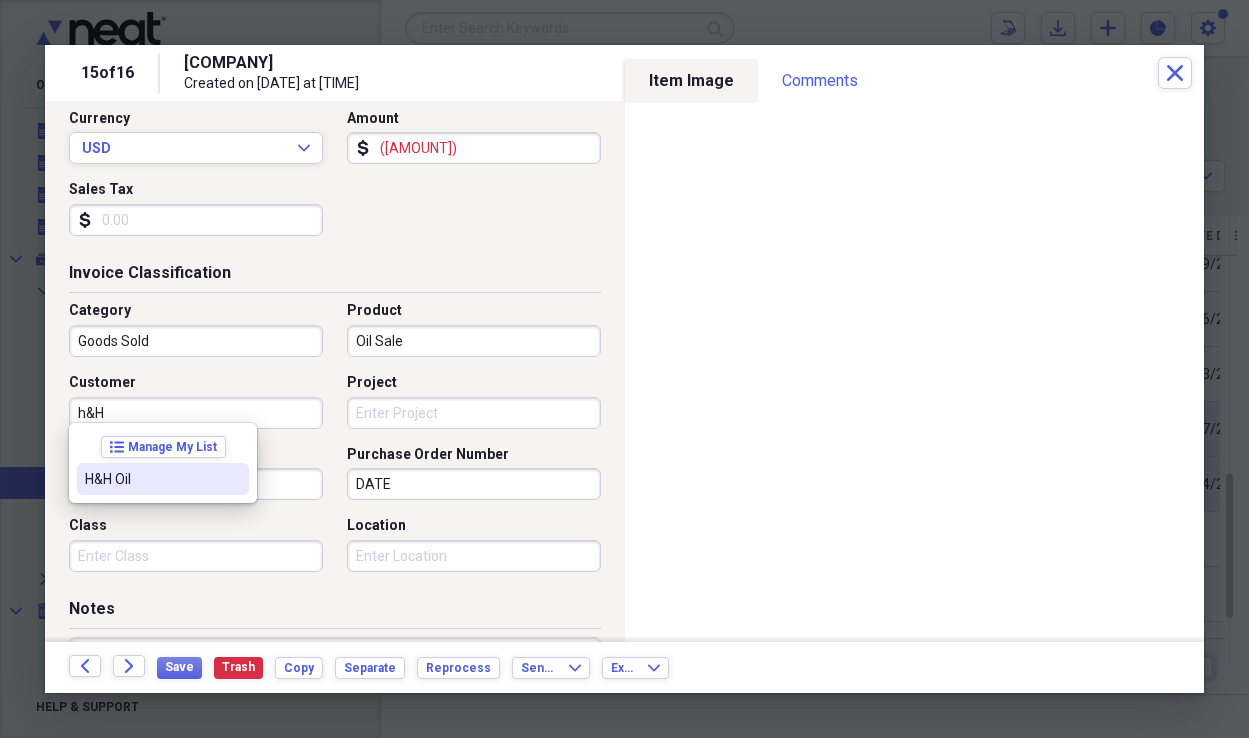 click on "H&H Oil" at bounding box center (163, 479) 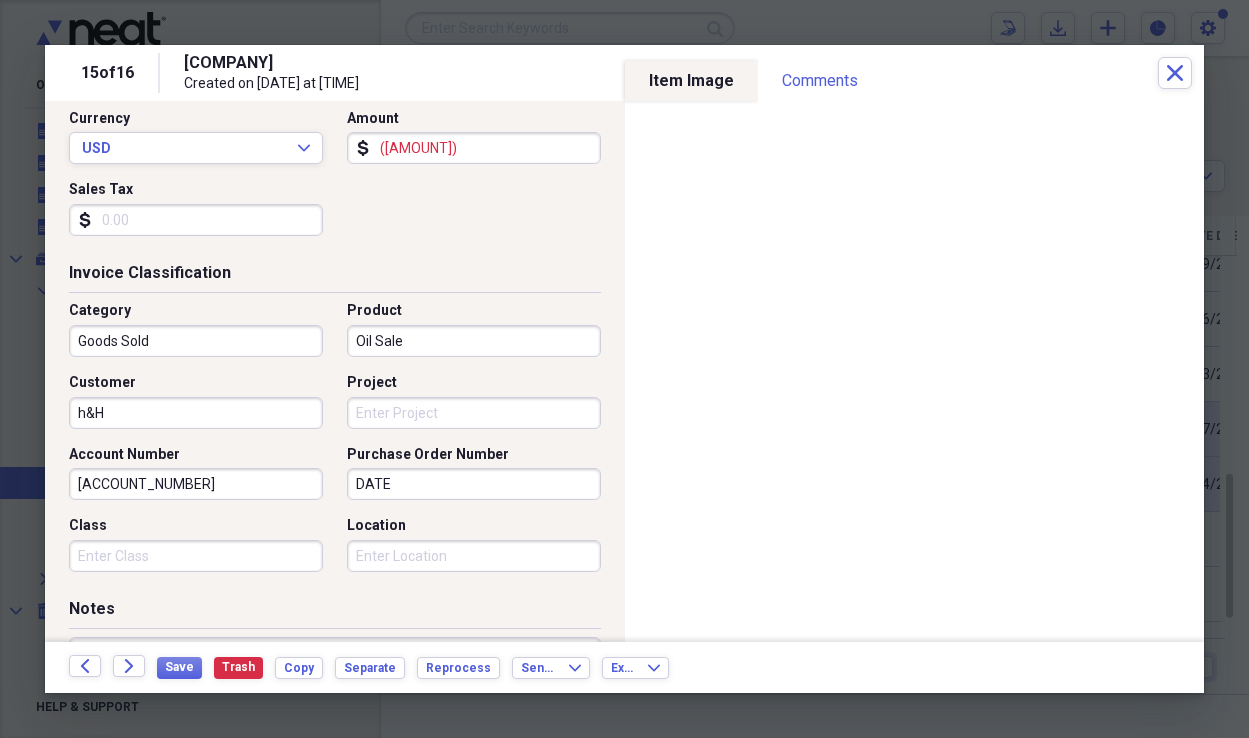 type on "H&H Oil" 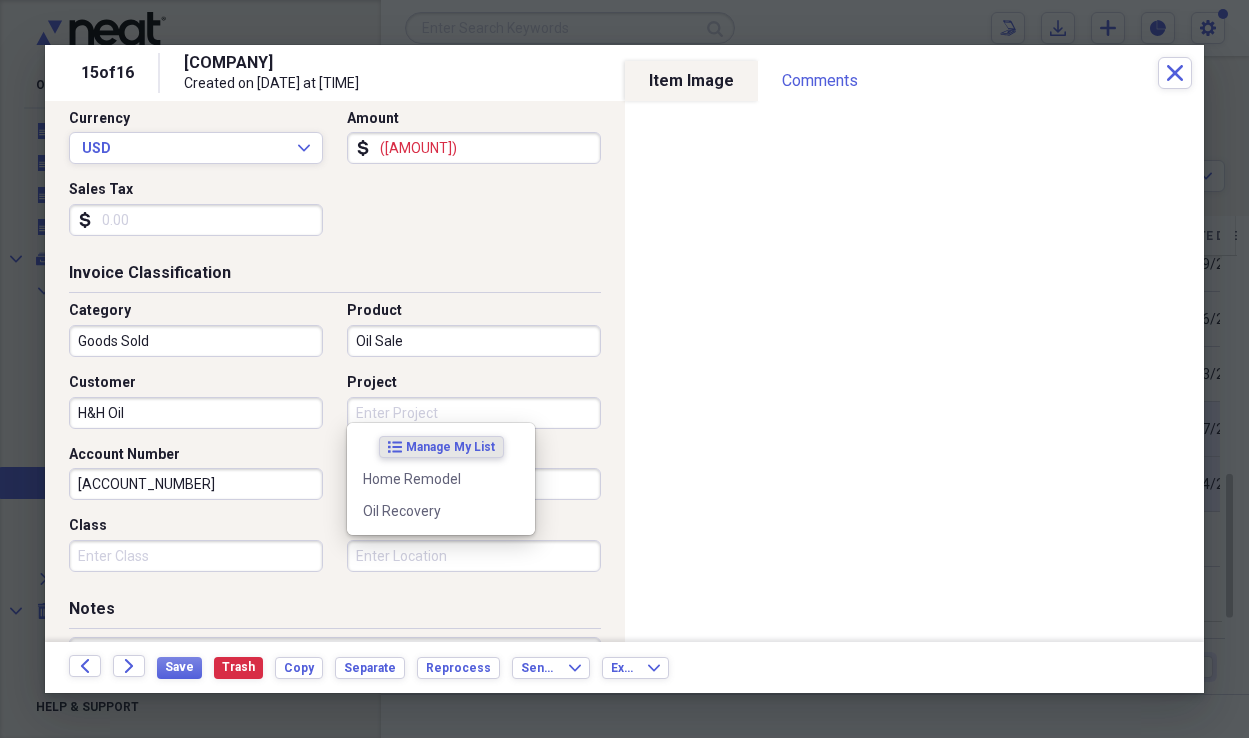 click on "Project" at bounding box center [474, 413] 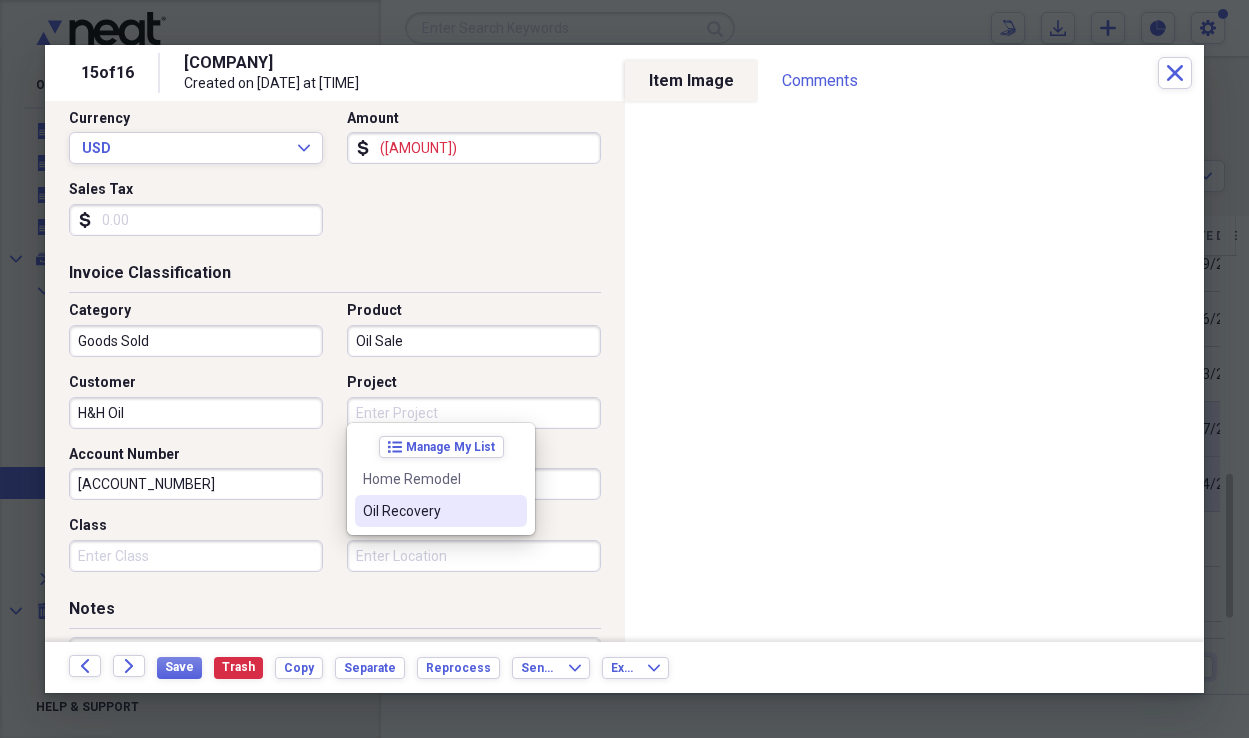 click on "Oil Recovery" at bounding box center [429, 511] 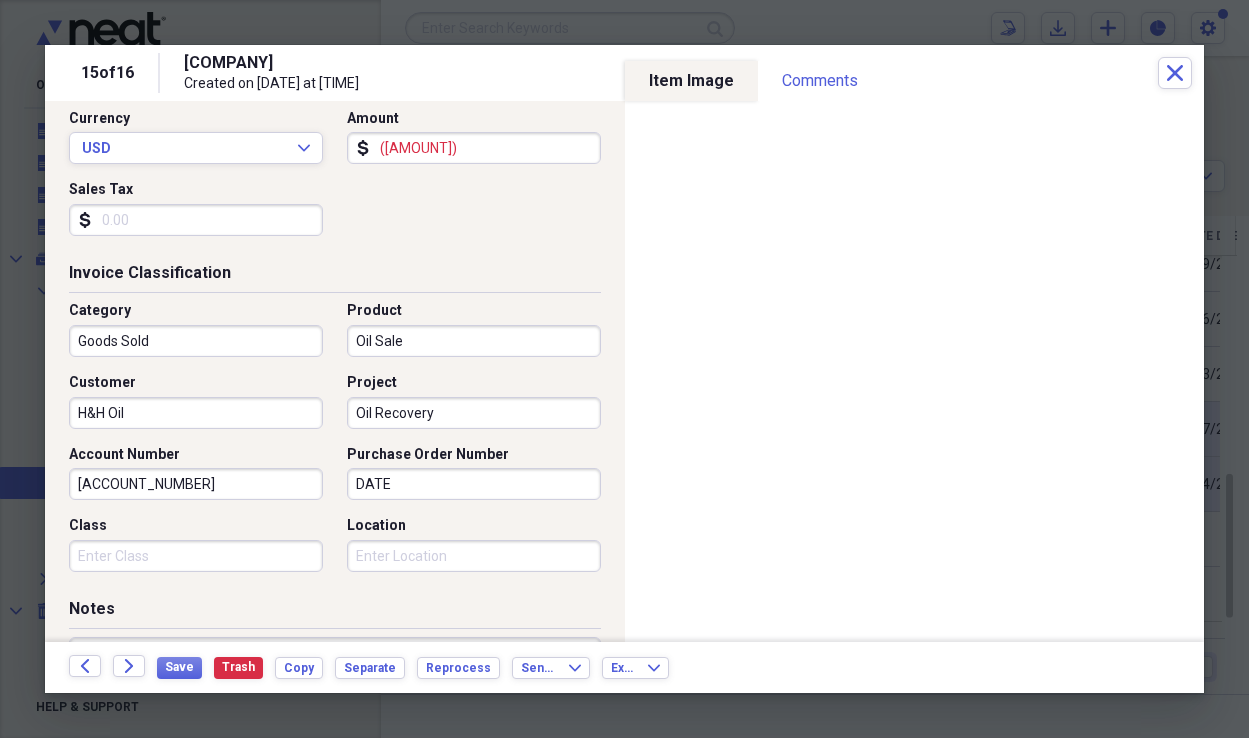 click on "DATE" at bounding box center (474, 484) 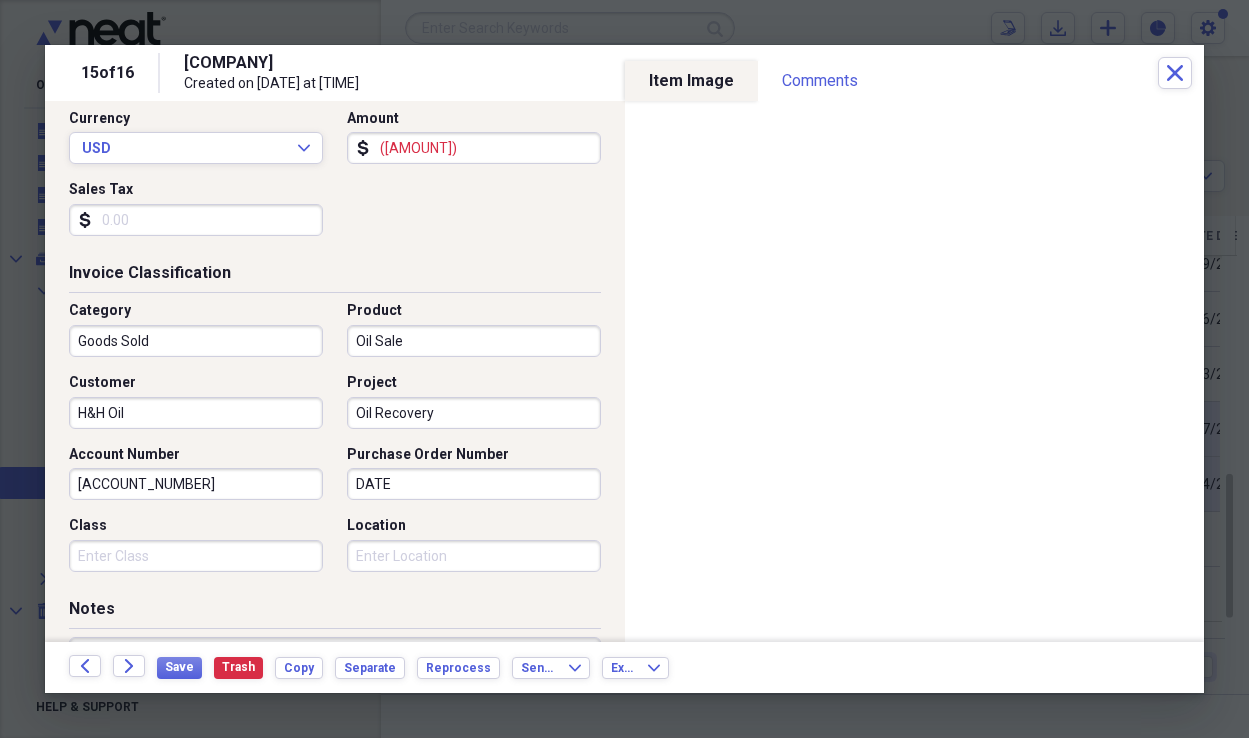 click on "DATE" at bounding box center (474, 484) 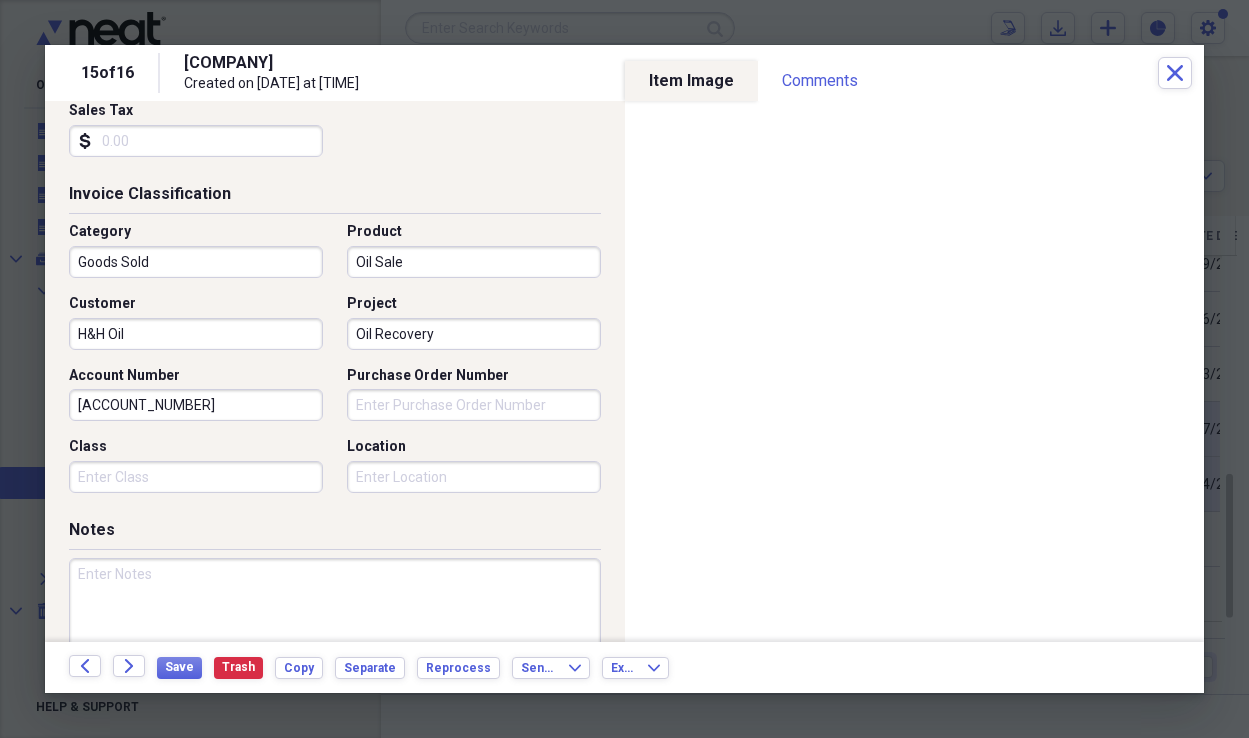 scroll, scrollTop: 462, scrollLeft: 0, axis: vertical 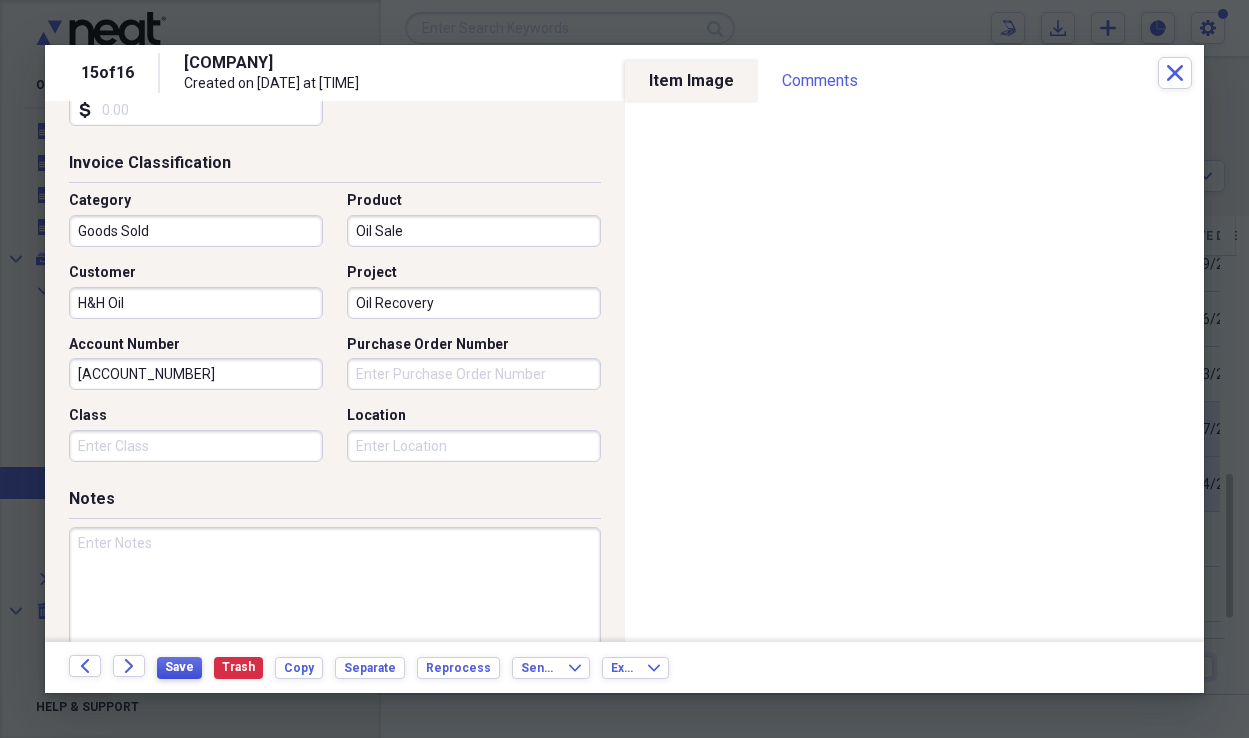 type 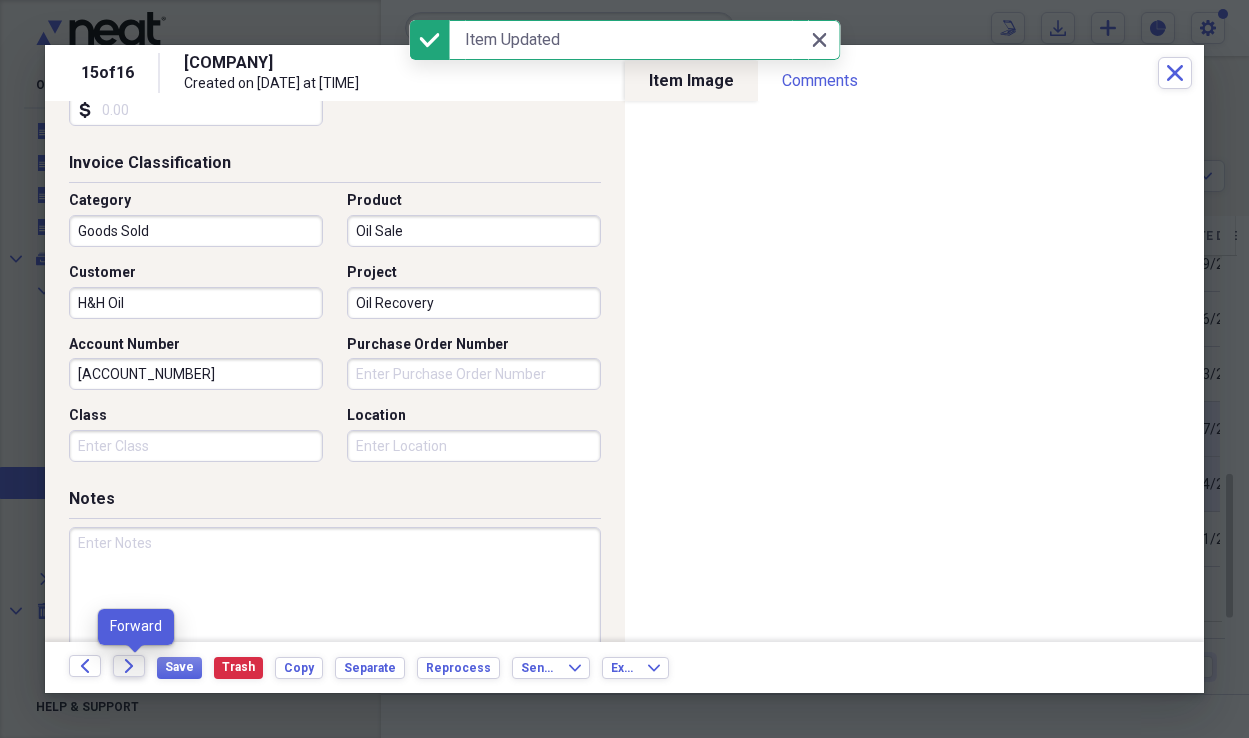 click on "Forward" at bounding box center [129, 666] 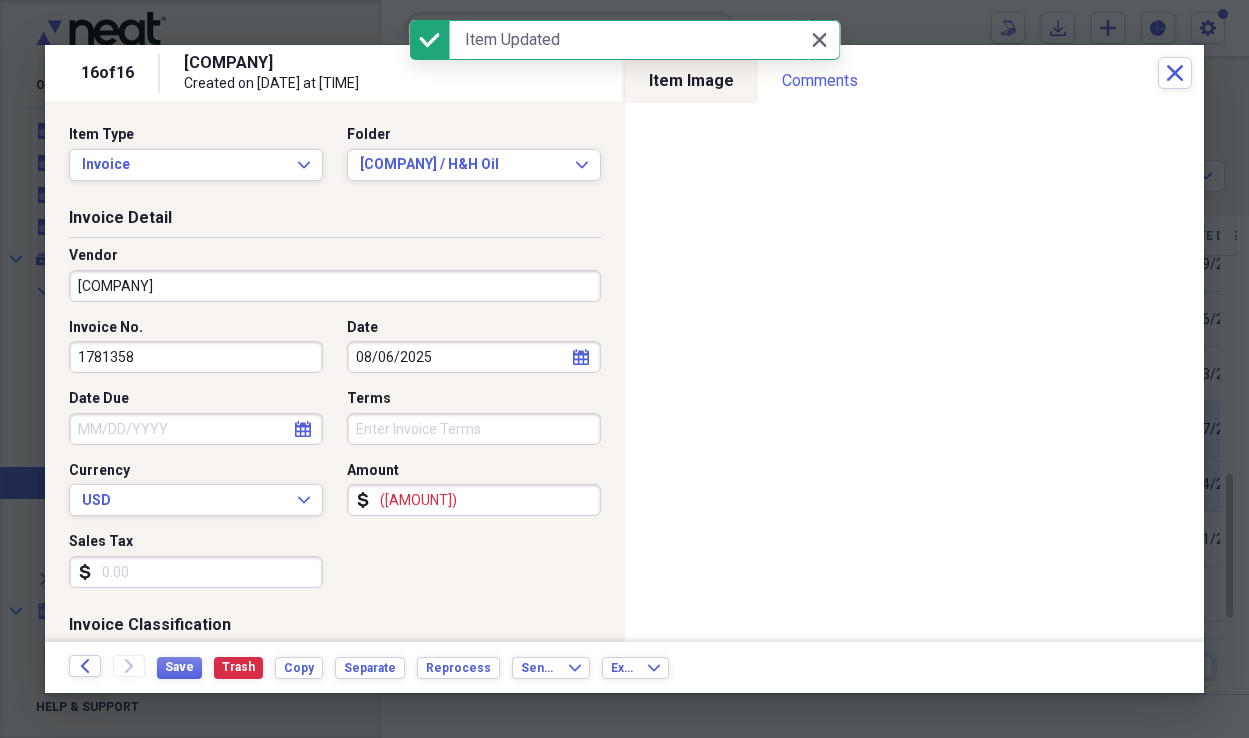 click on "calendar" 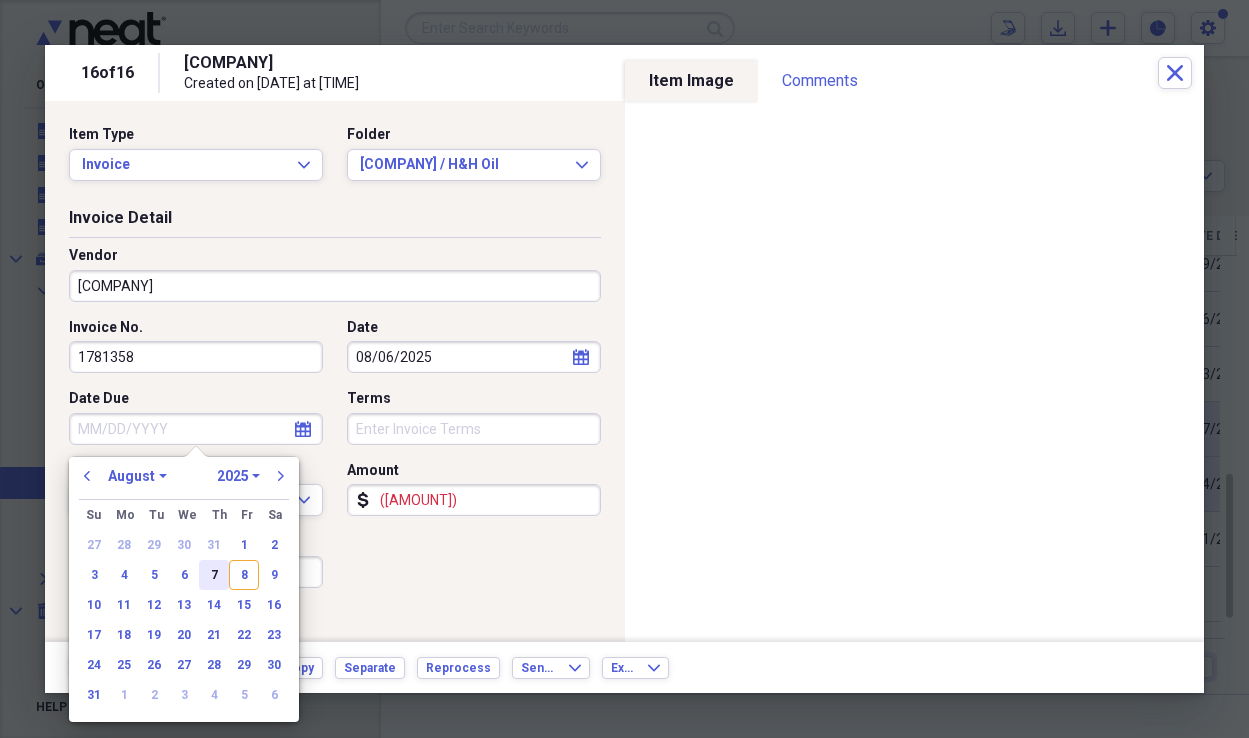 click on "7" at bounding box center [214, 575] 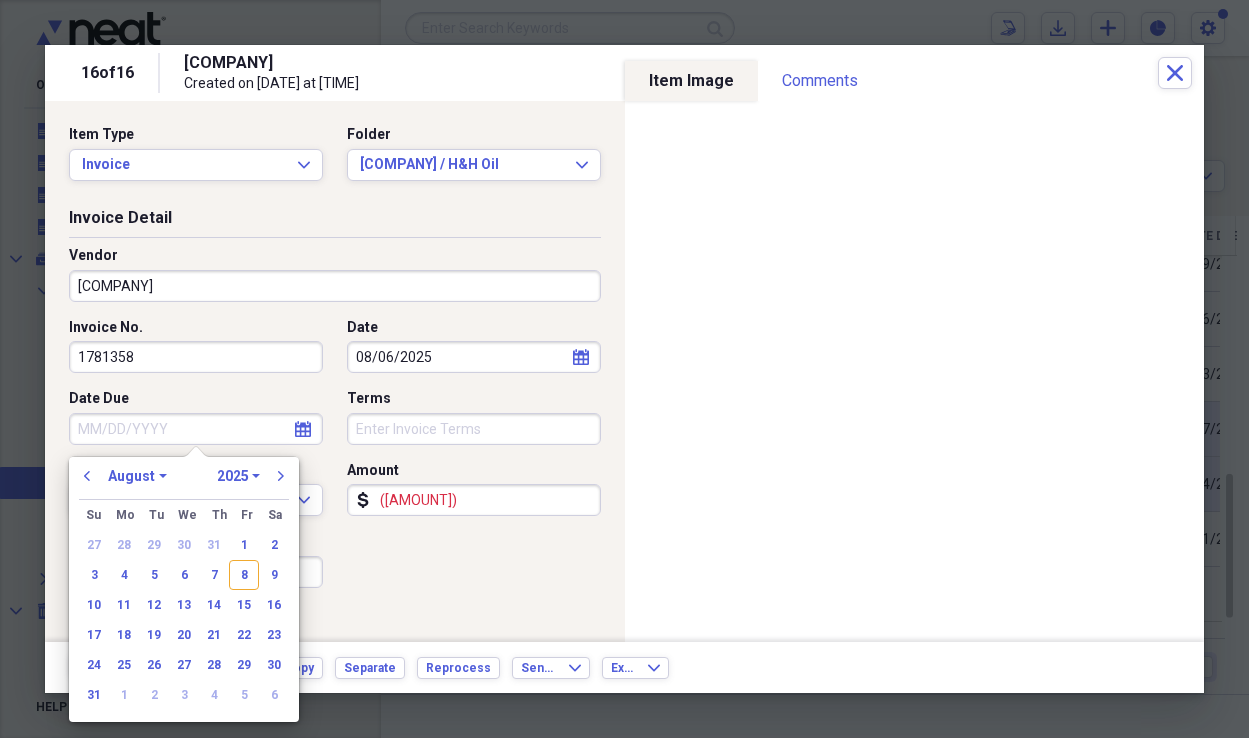 type on "08/07/2025" 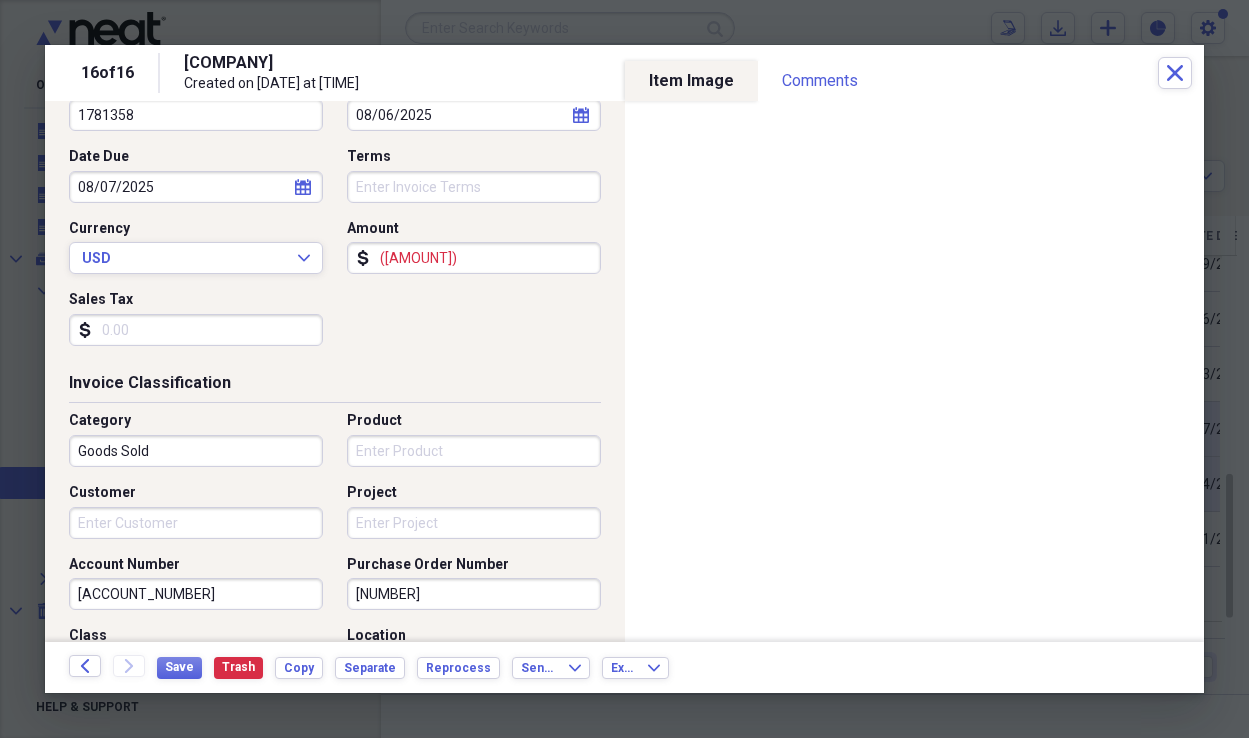 scroll, scrollTop: 253, scrollLeft: 0, axis: vertical 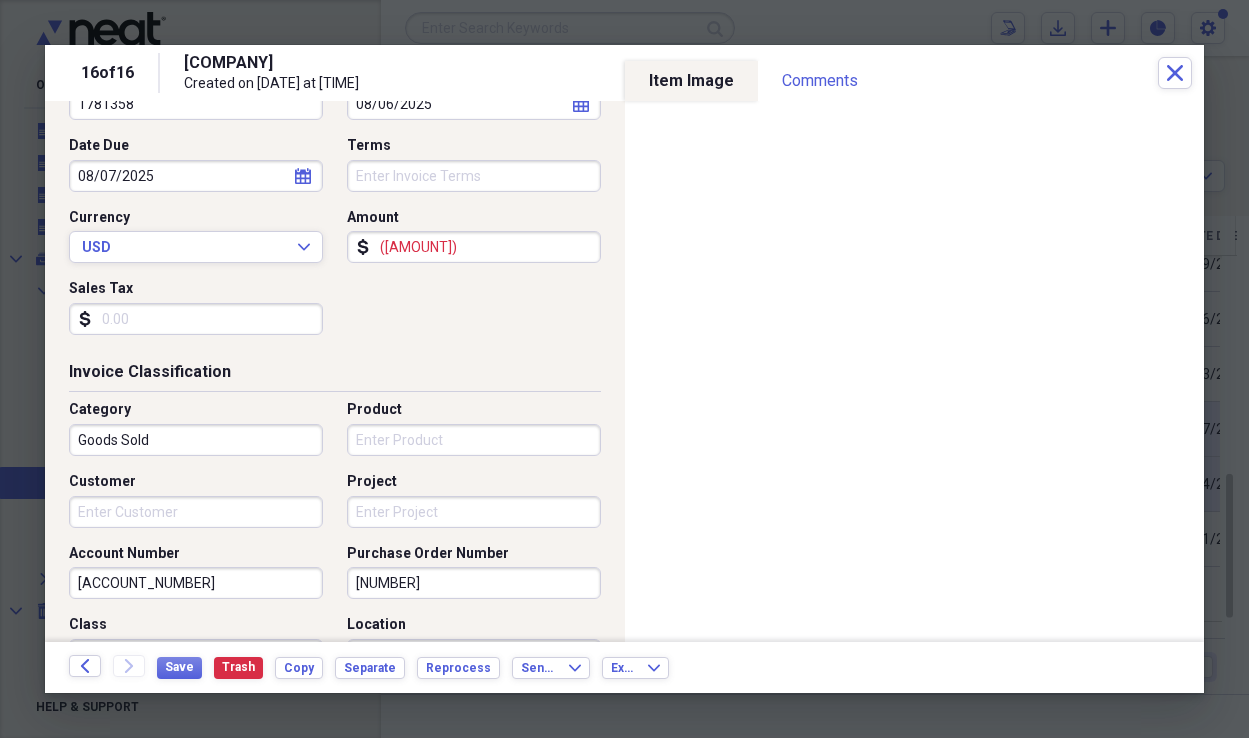 click on "Product" at bounding box center [474, 440] 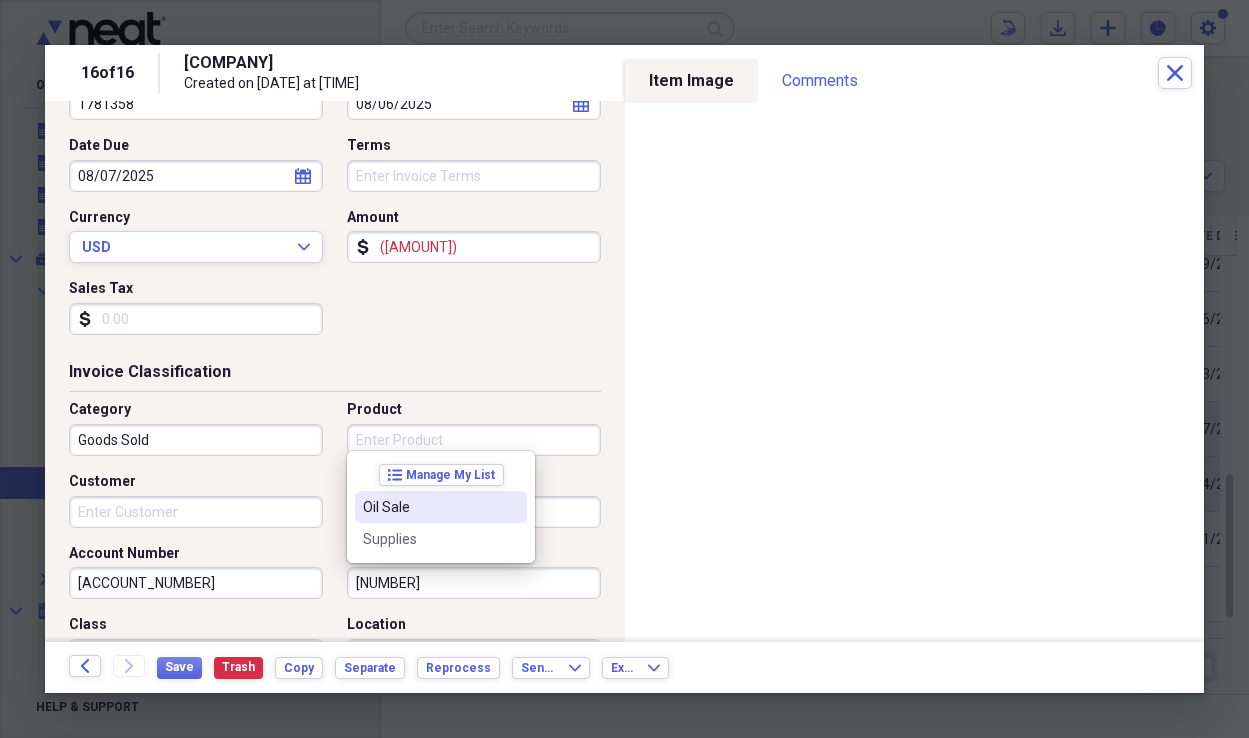 click on "Oil Sale" at bounding box center [429, 507] 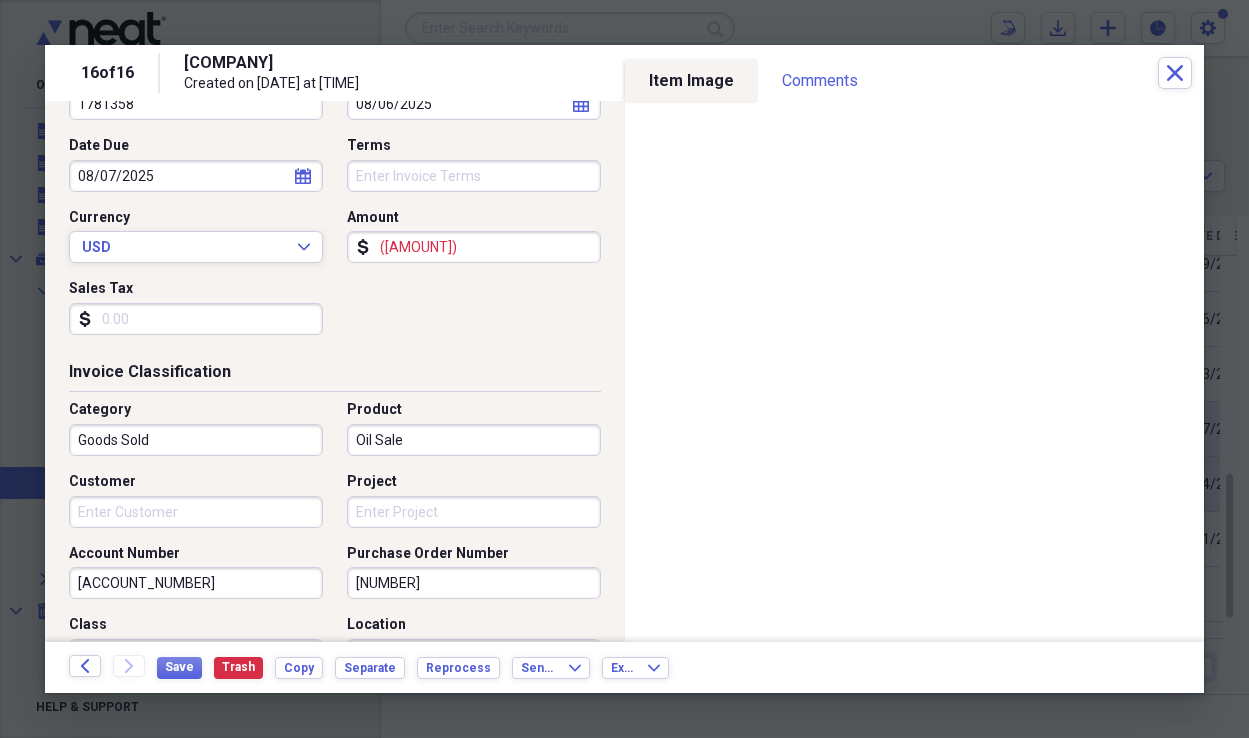 click on "Customer" at bounding box center [196, 512] 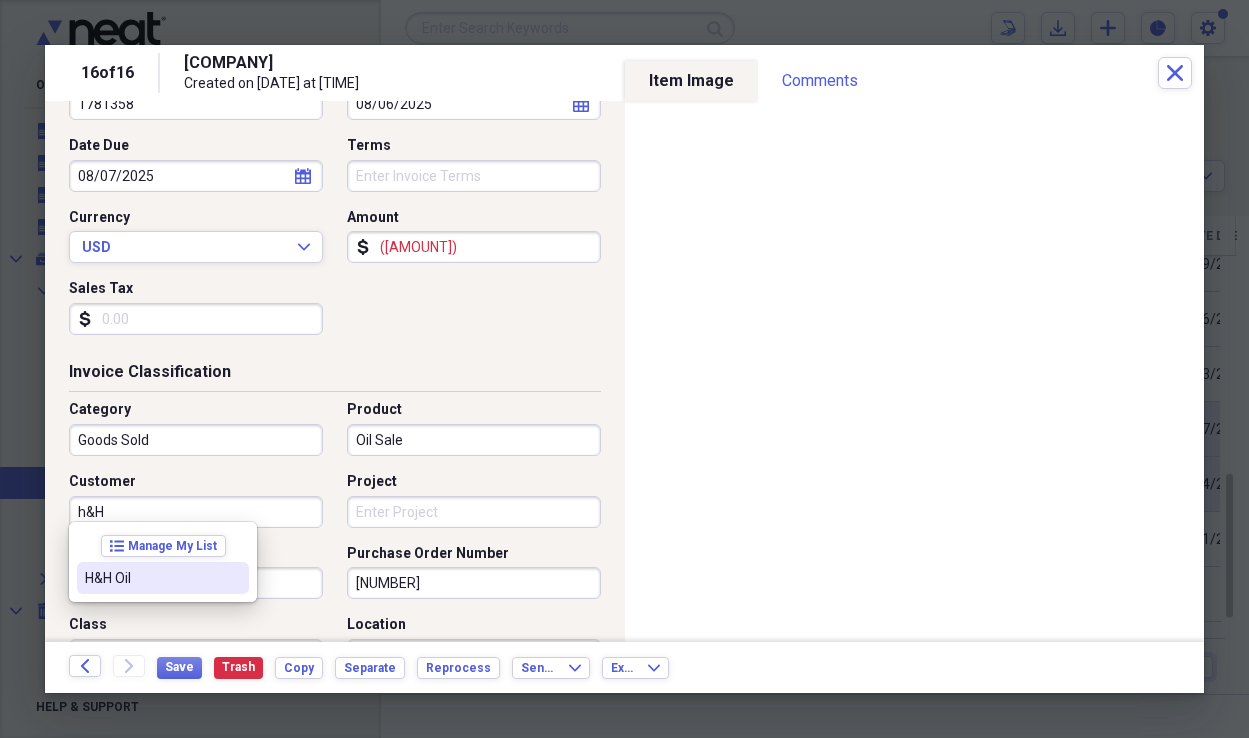 click on "H&H Oil" at bounding box center (151, 578) 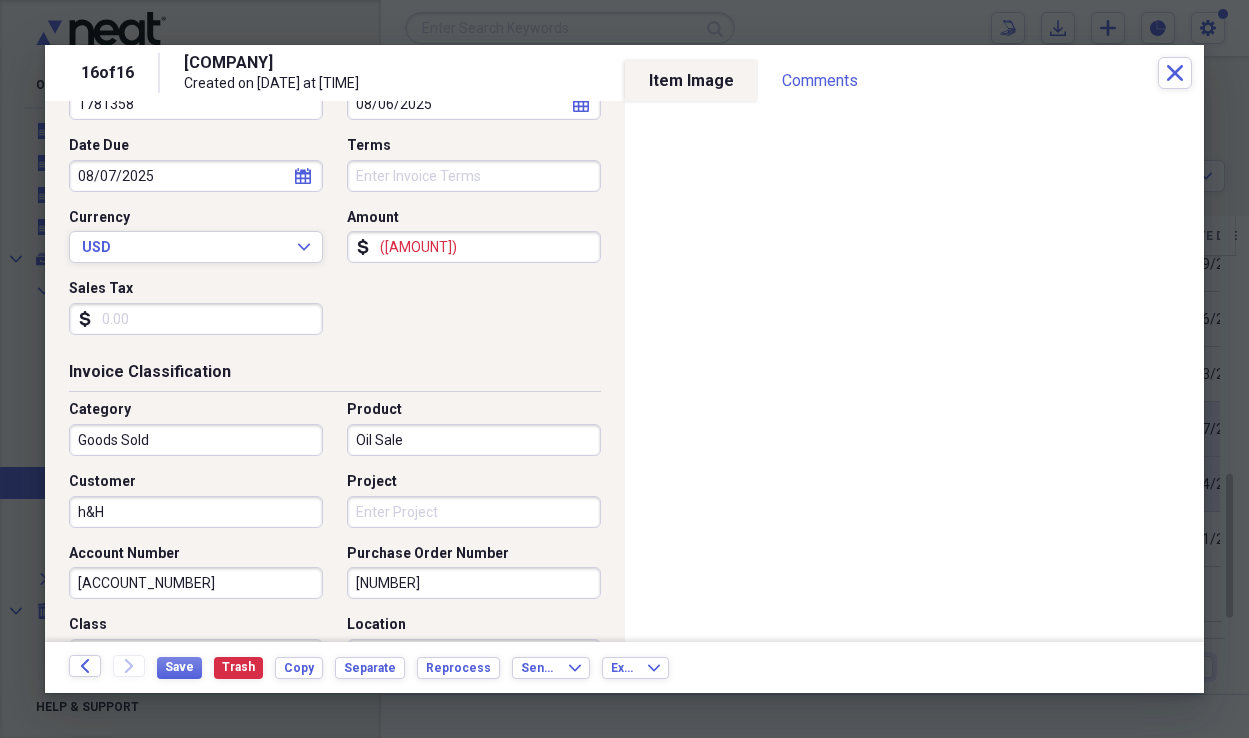 type on "H&H Oil" 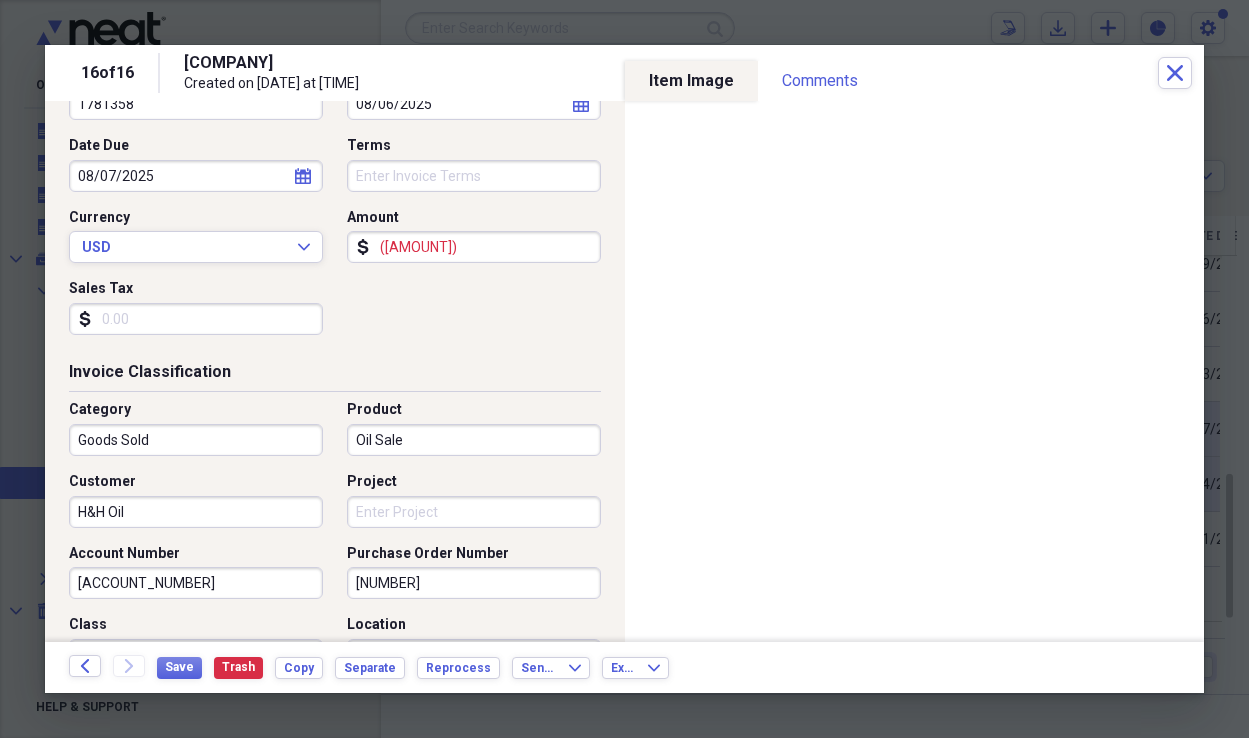 click on "Project" at bounding box center [474, 512] 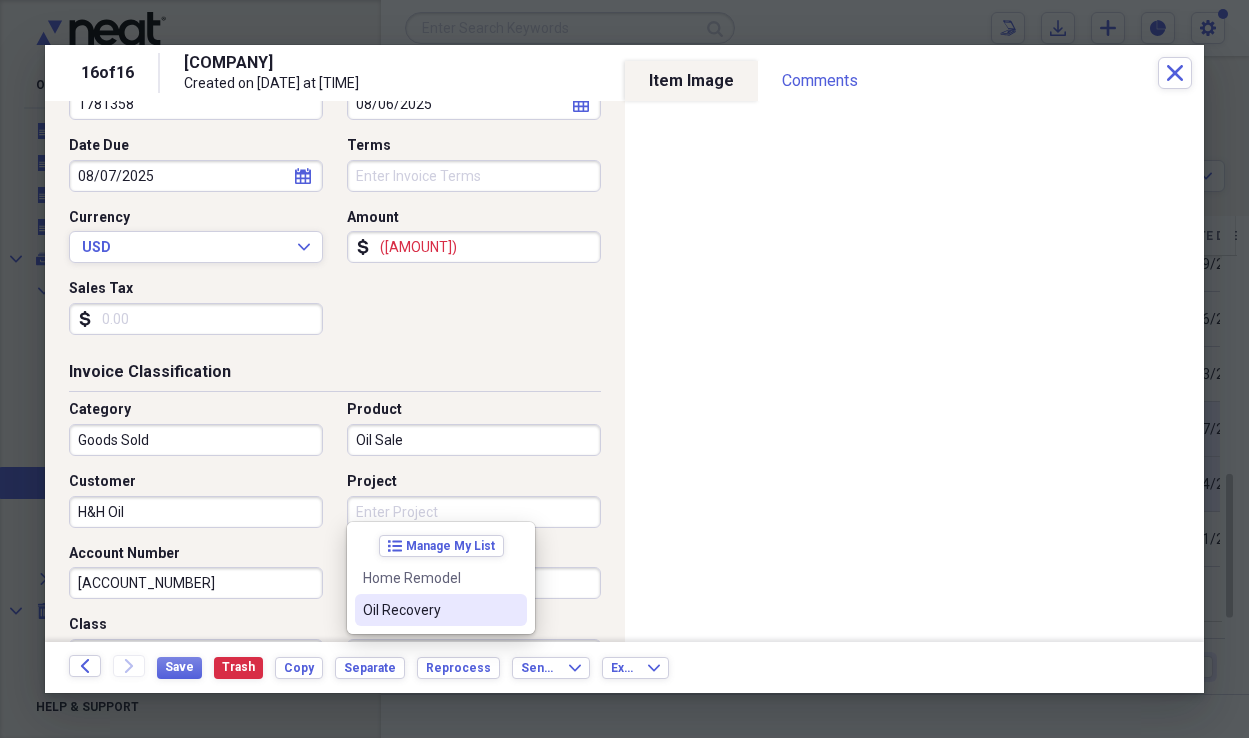 click on "Oil Recovery" at bounding box center (429, 610) 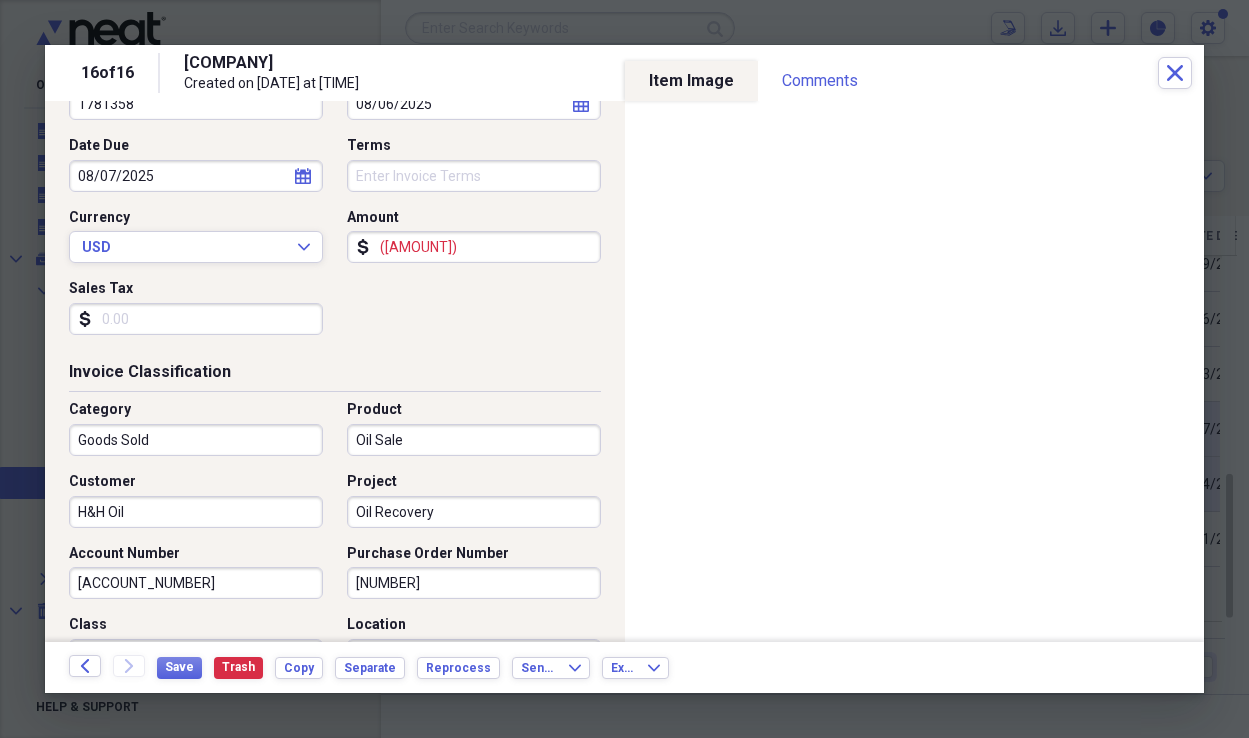 type on "Oil Recovery" 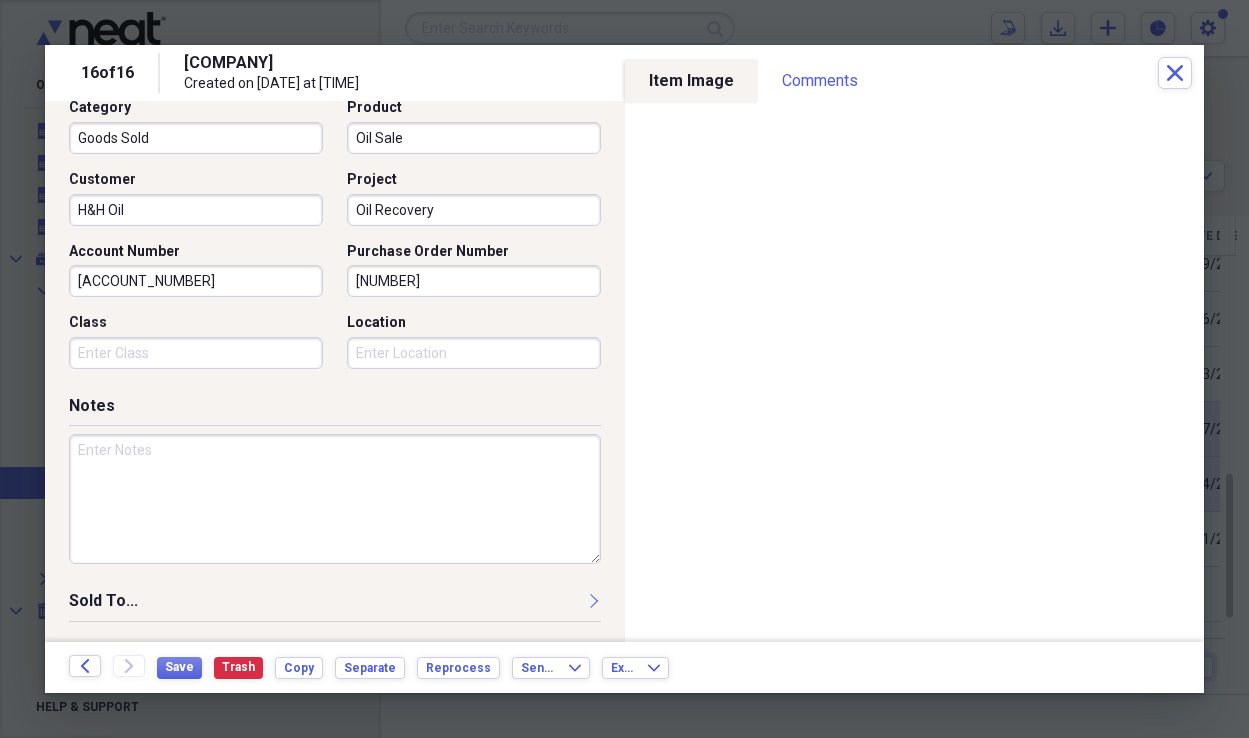 scroll, scrollTop: 560, scrollLeft: 0, axis: vertical 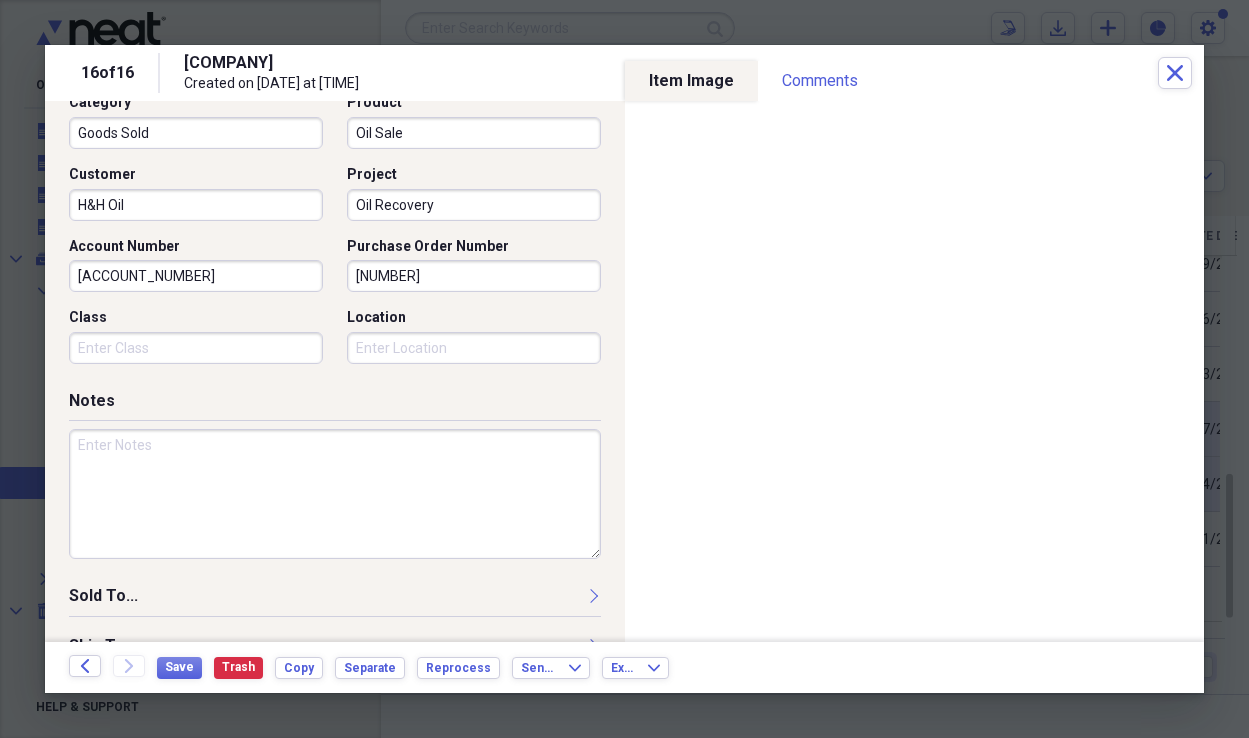 click on "[NUMBER]" at bounding box center [474, 276] 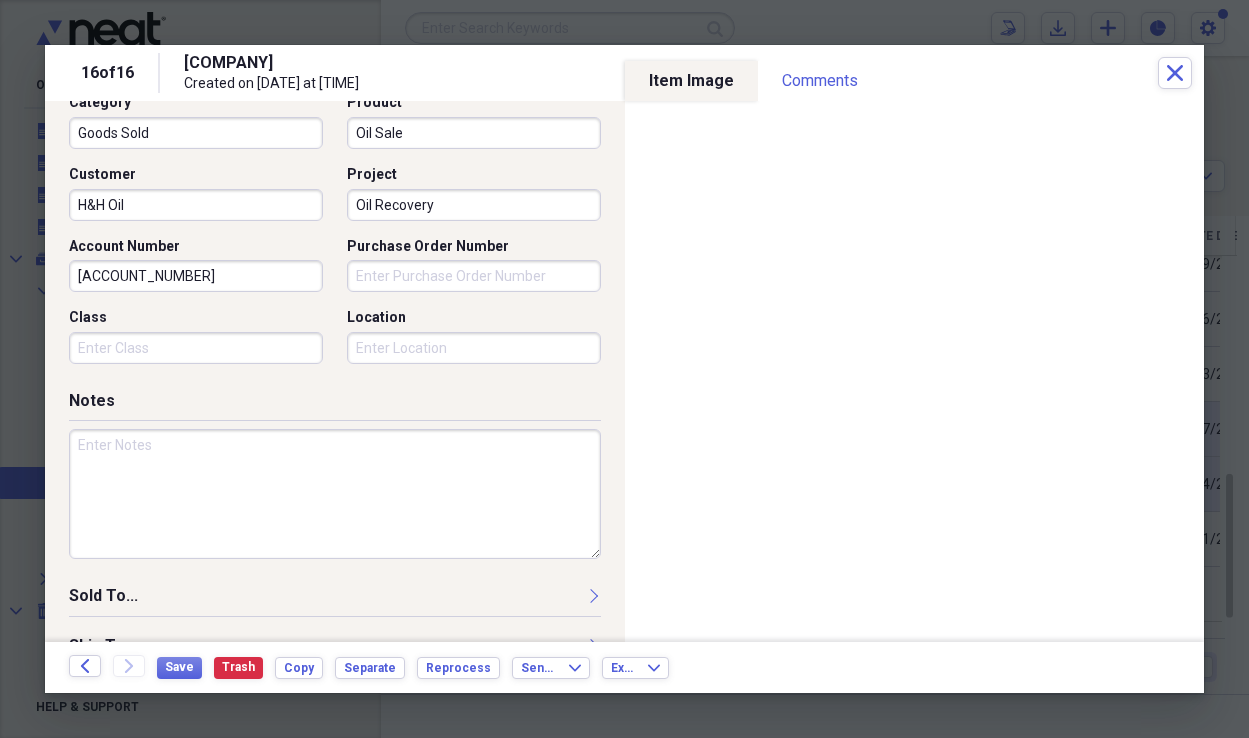 scroll, scrollTop: 614, scrollLeft: 0, axis: vertical 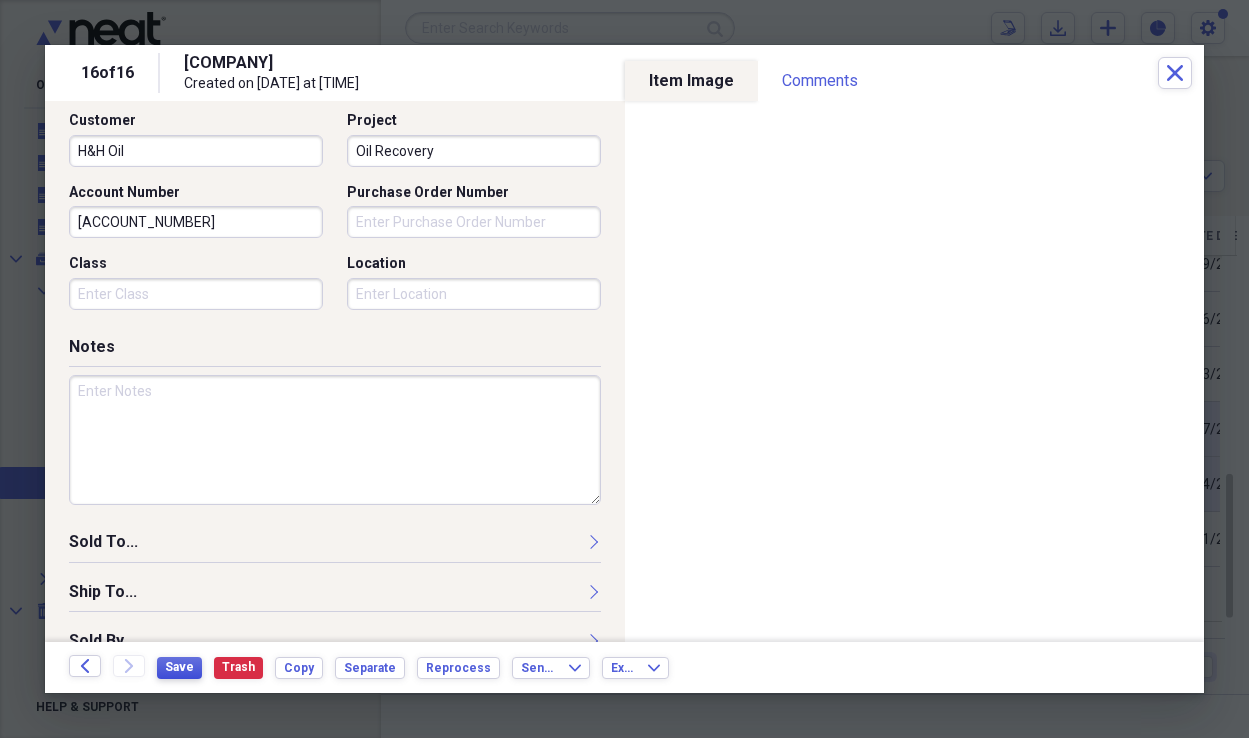 type 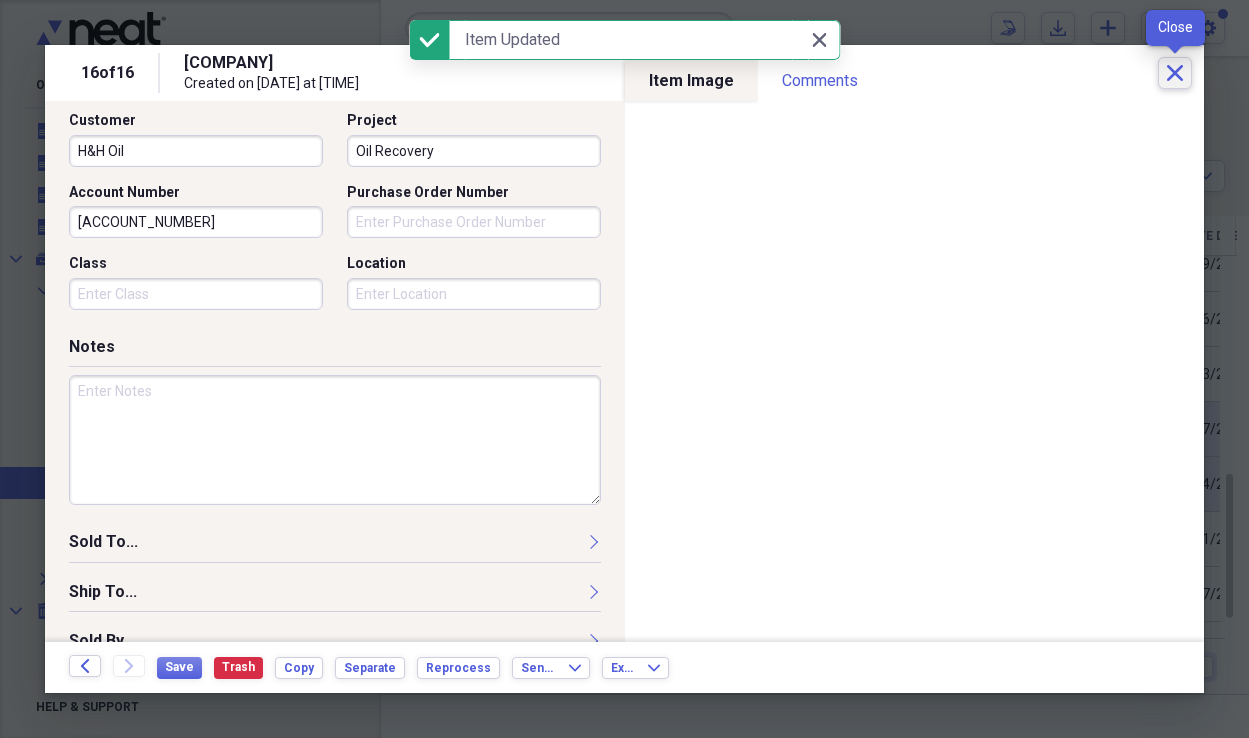 click on "Close" 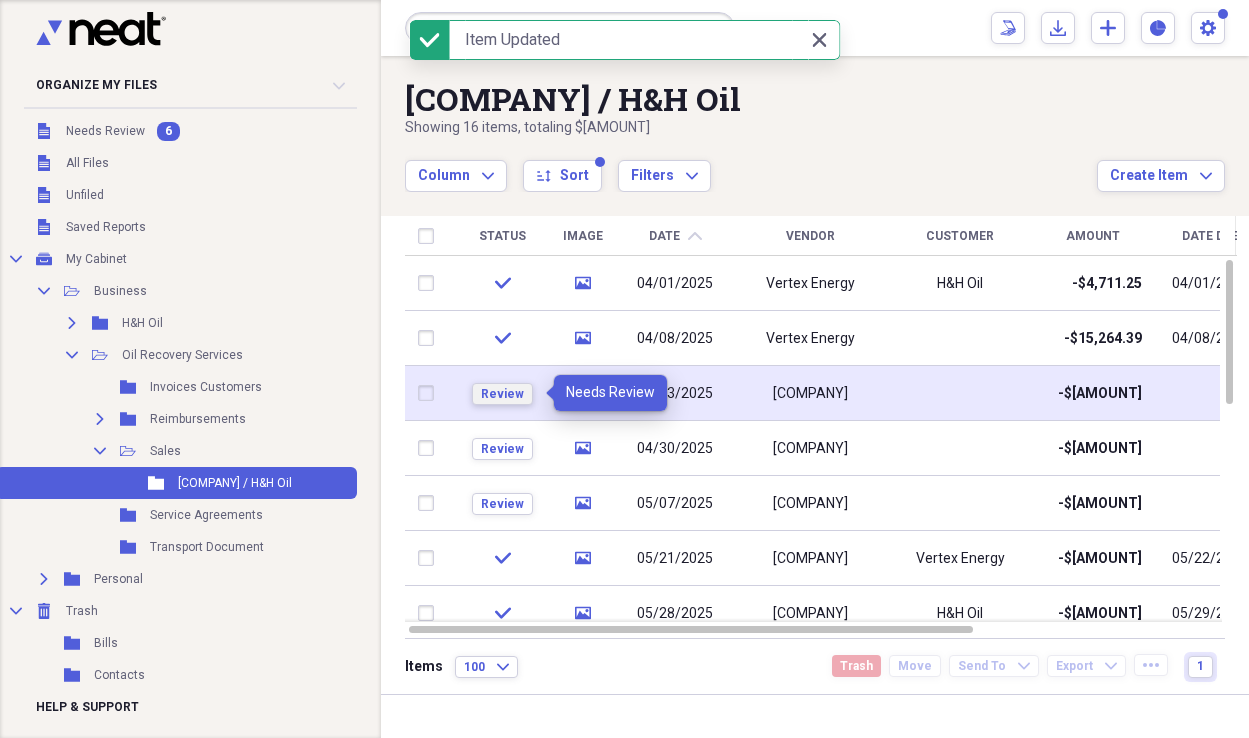 click on "Review" at bounding box center (502, 394) 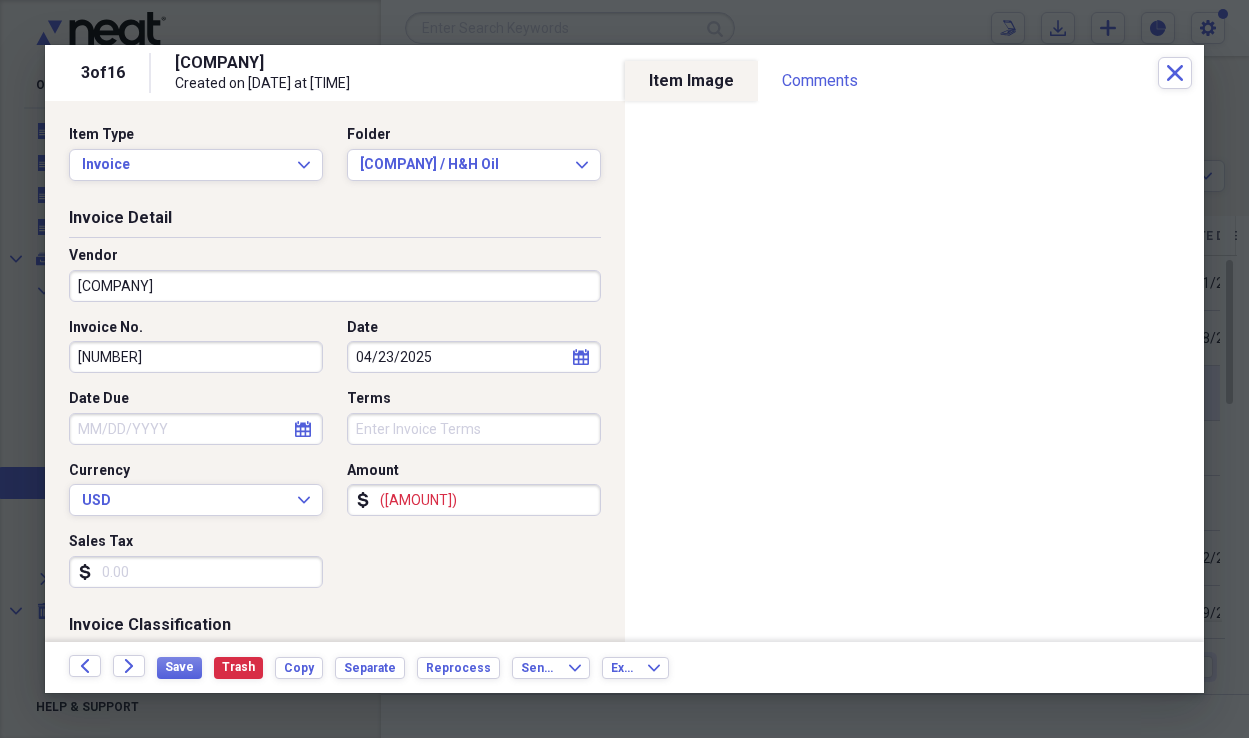 click on "Date Due" at bounding box center [196, 429] 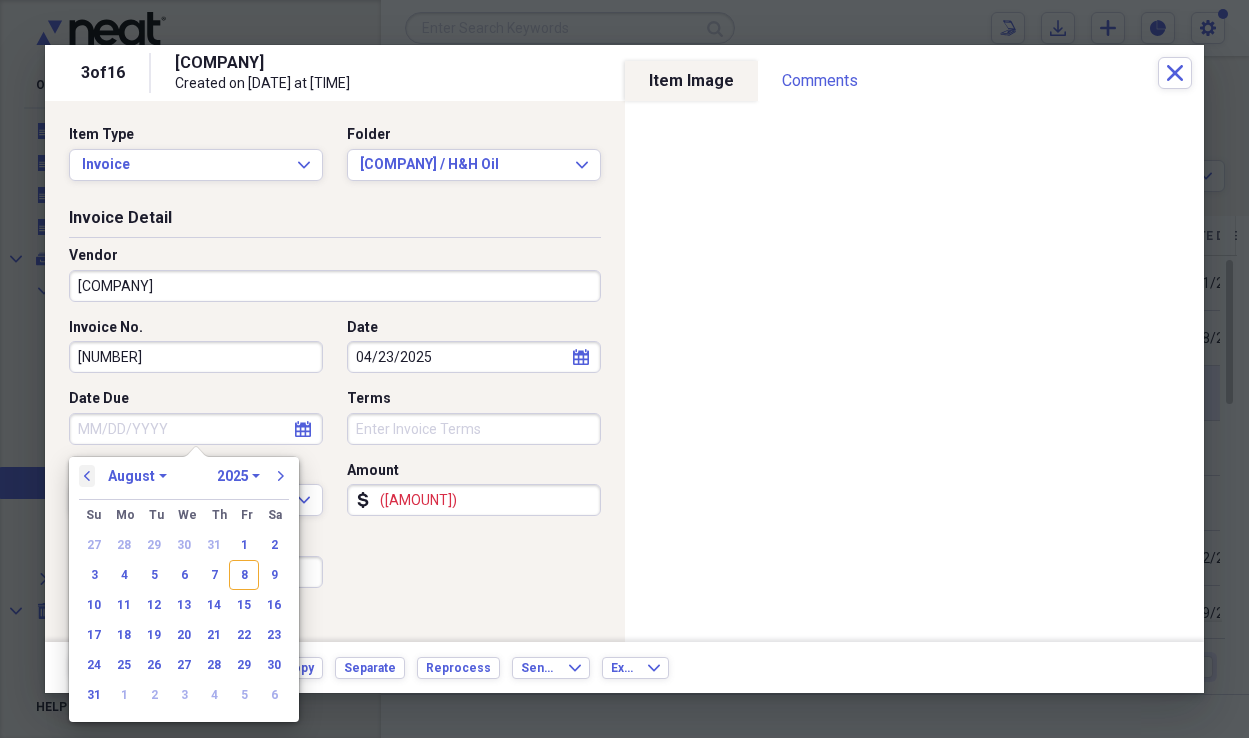 click on "previous" at bounding box center [87, 476] 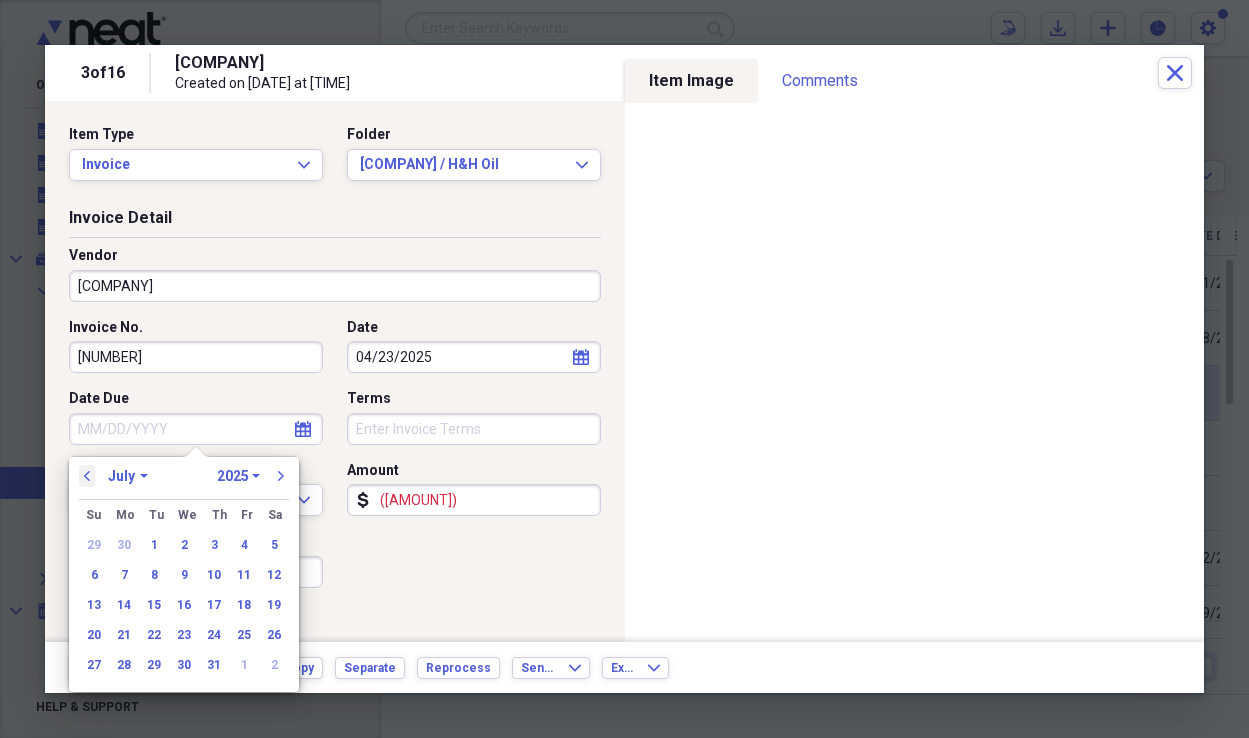 click on "previous" at bounding box center [87, 476] 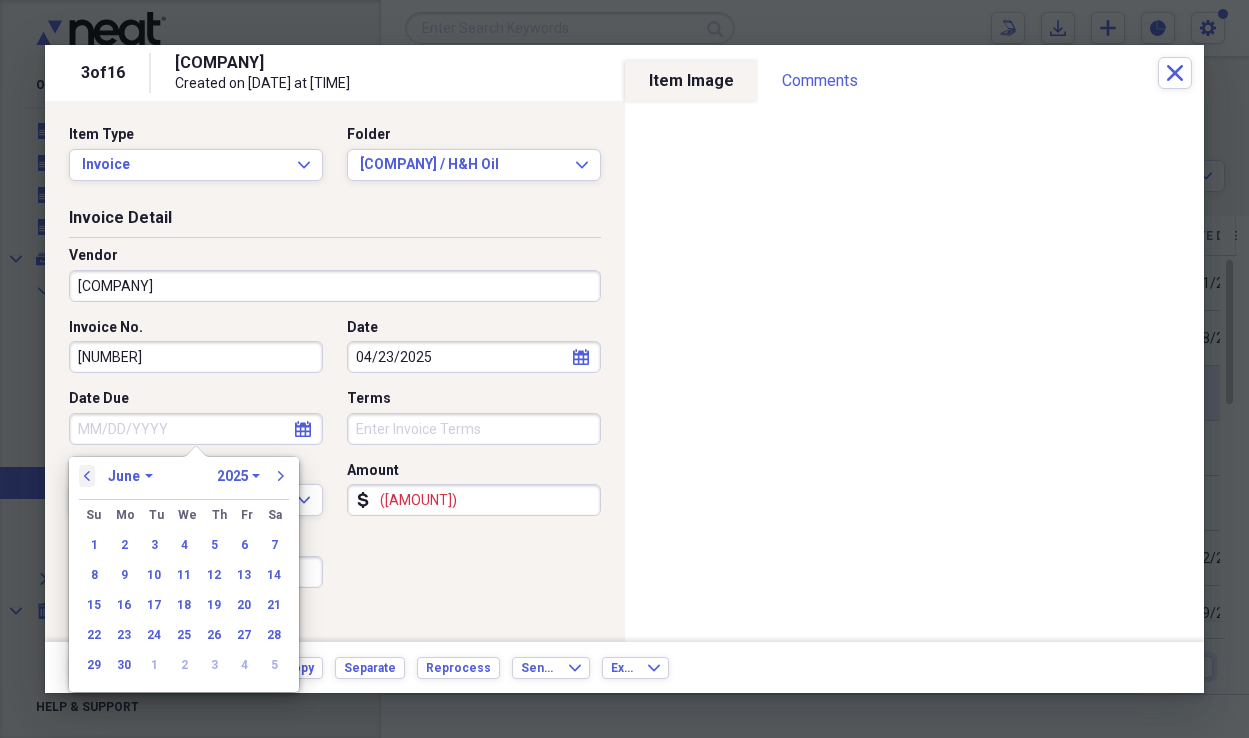 click on "previous" at bounding box center (87, 476) 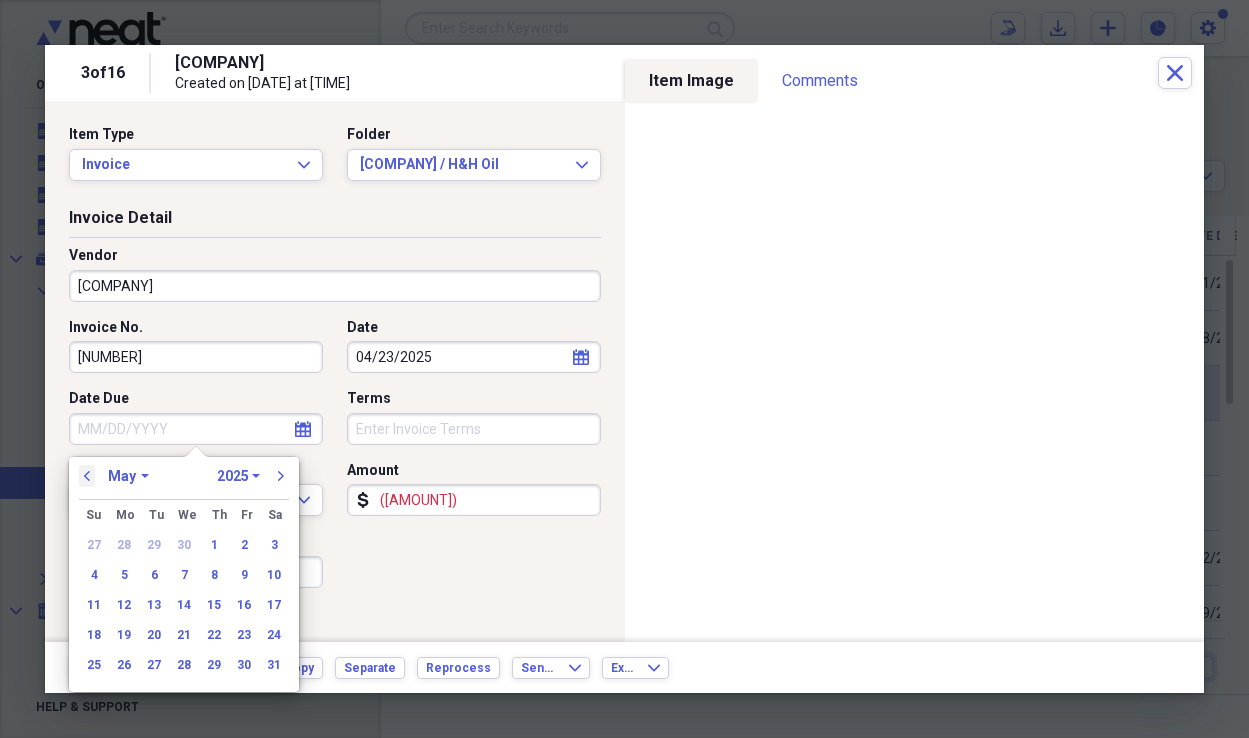 click on "previous" at bounding box center [87, 476] 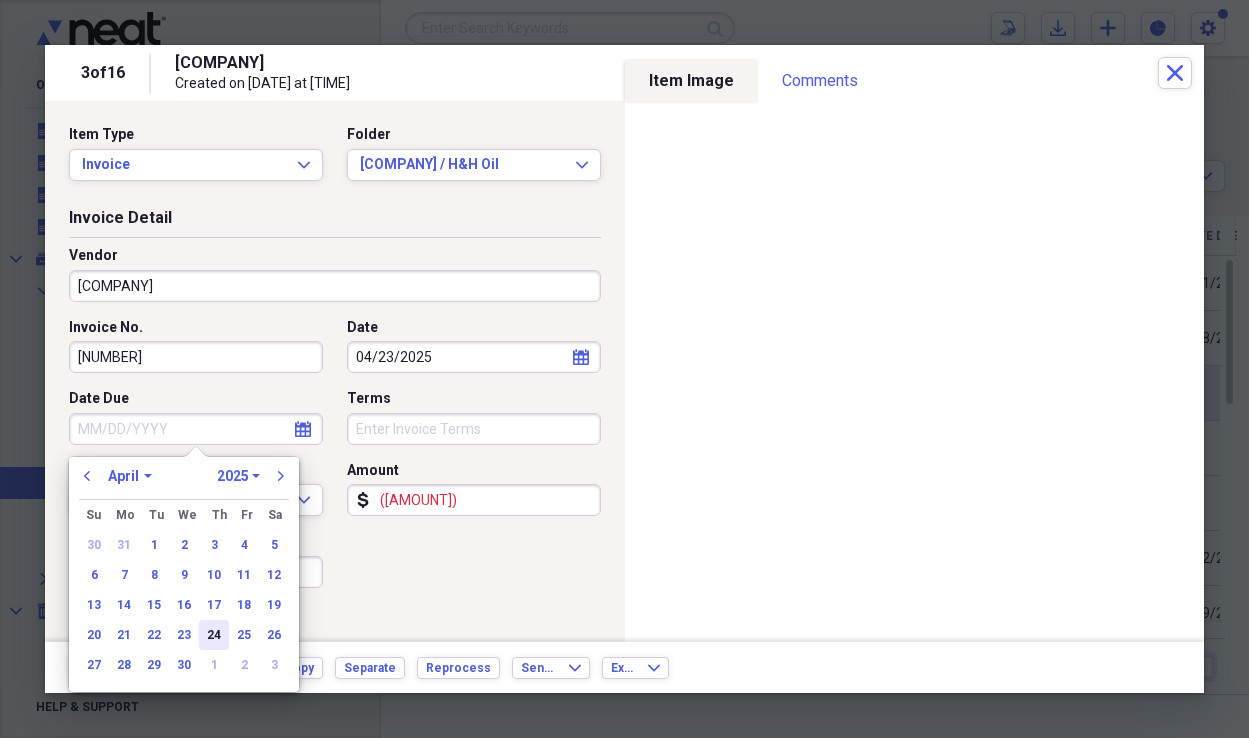 click on "24" at bounding box center (214, 635) 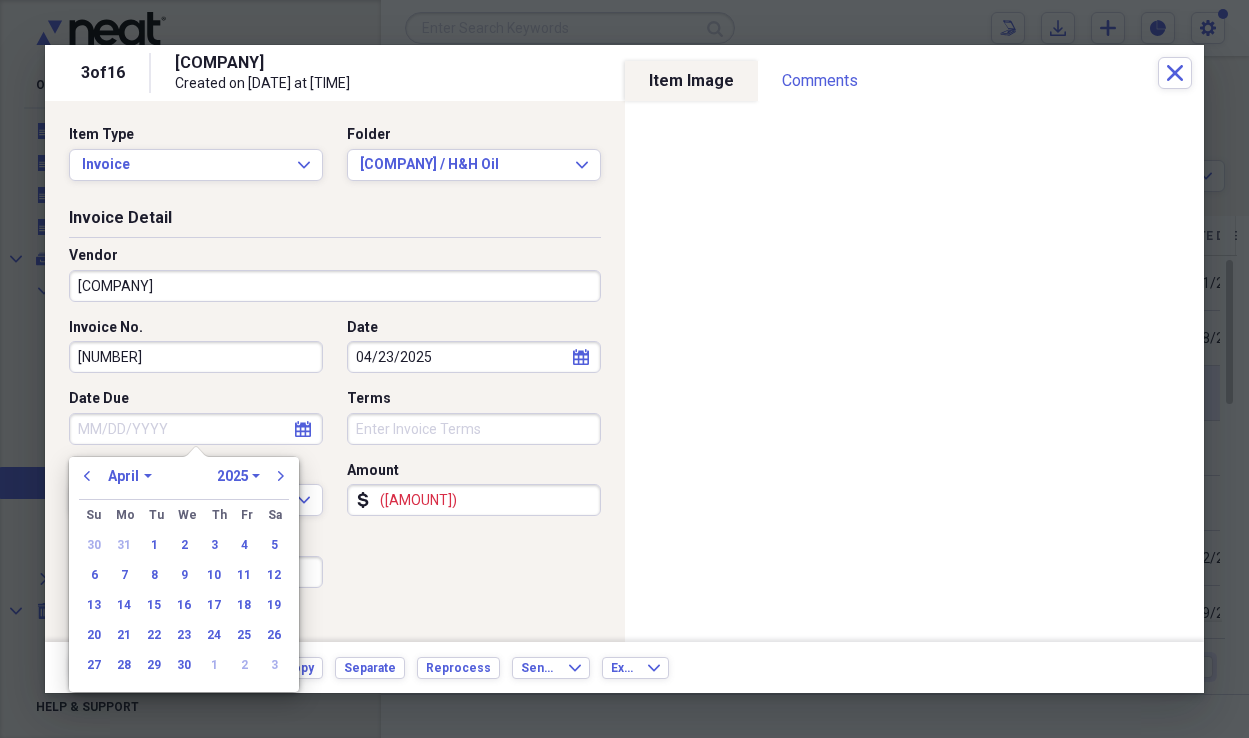 type on "04/24/2025" 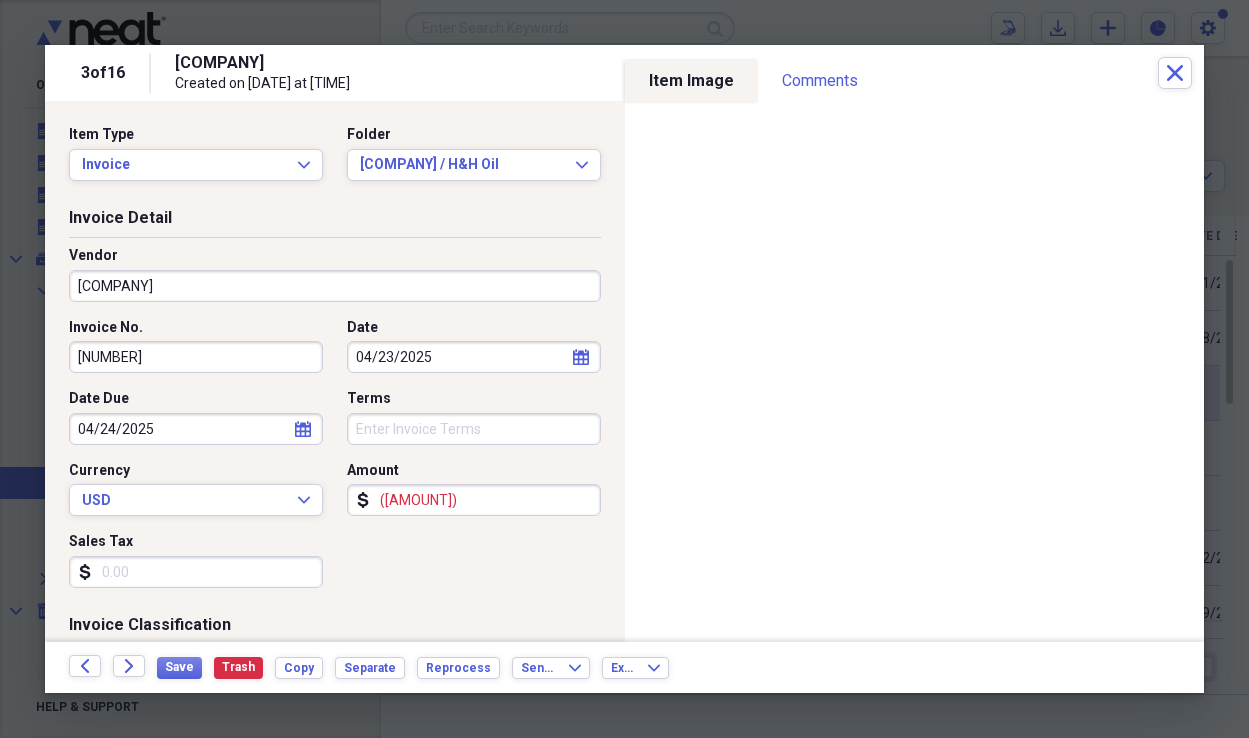 scroll, scrollTop: 486, scrollLeft: 0, axis: vertical 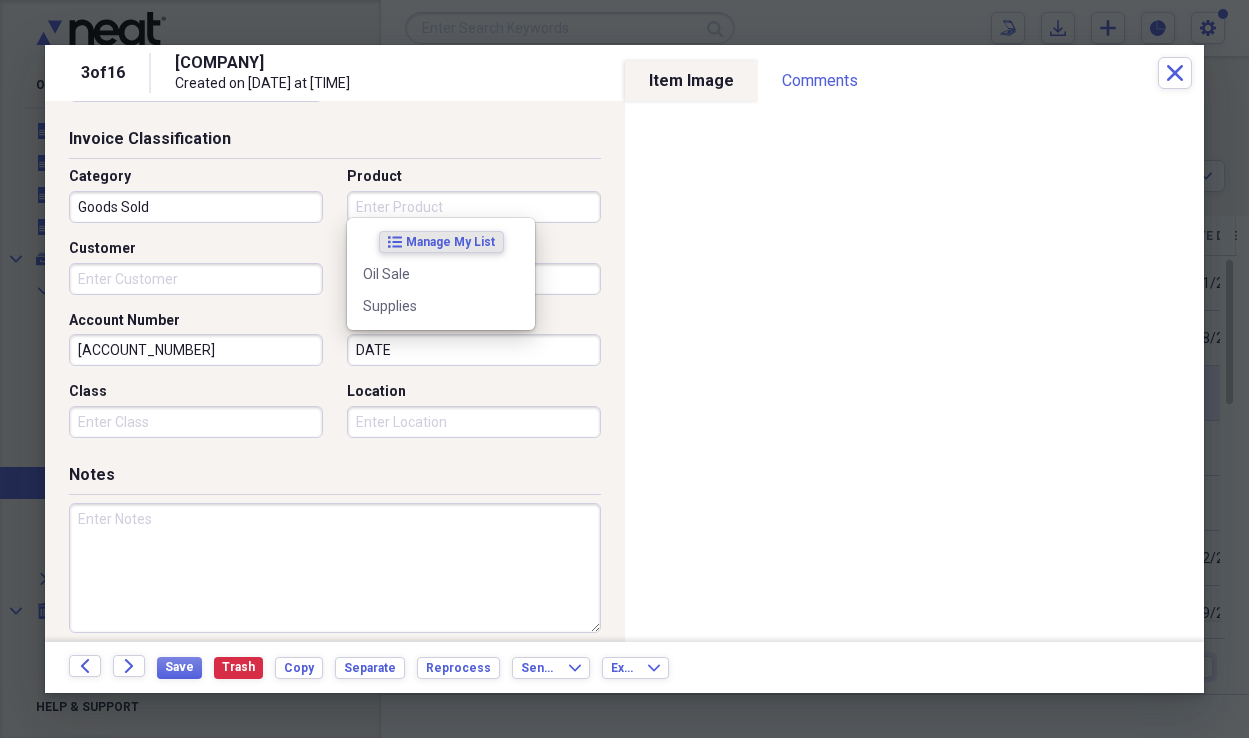 click on "Product" at bounding box center [474, 207] 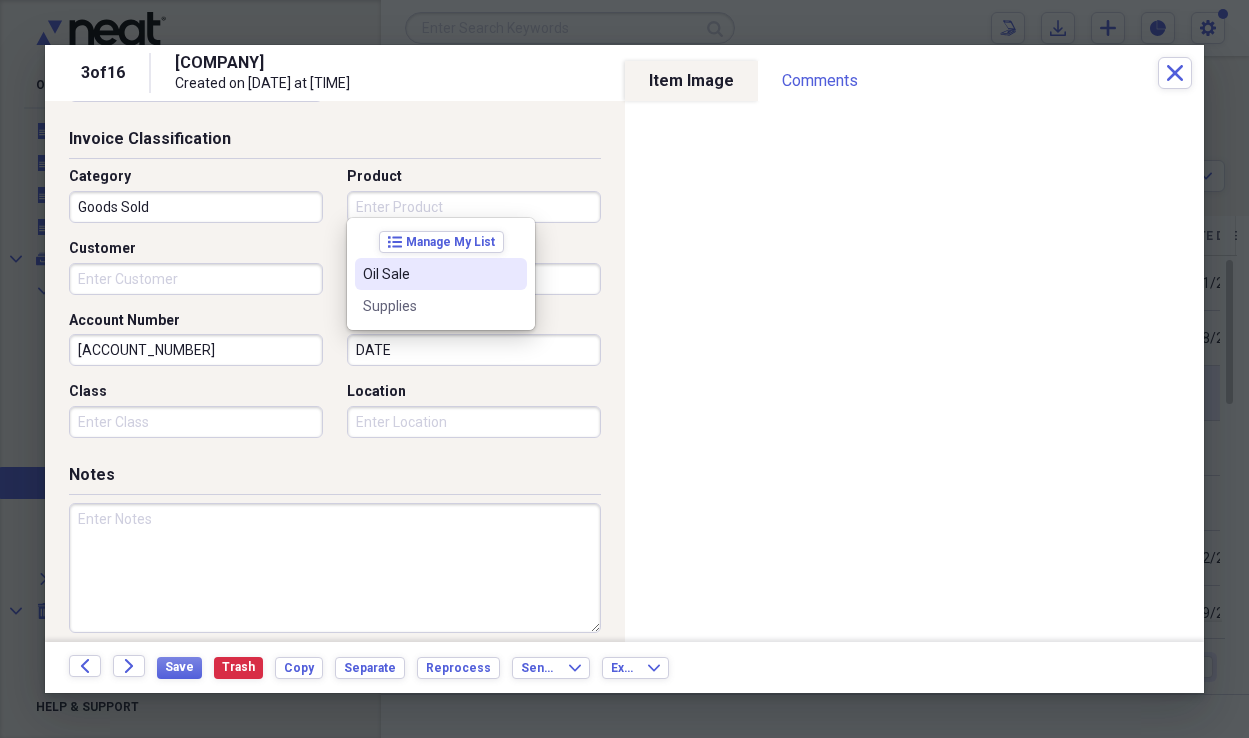 click on "Oil Sale" at bounding box center (429, 274) 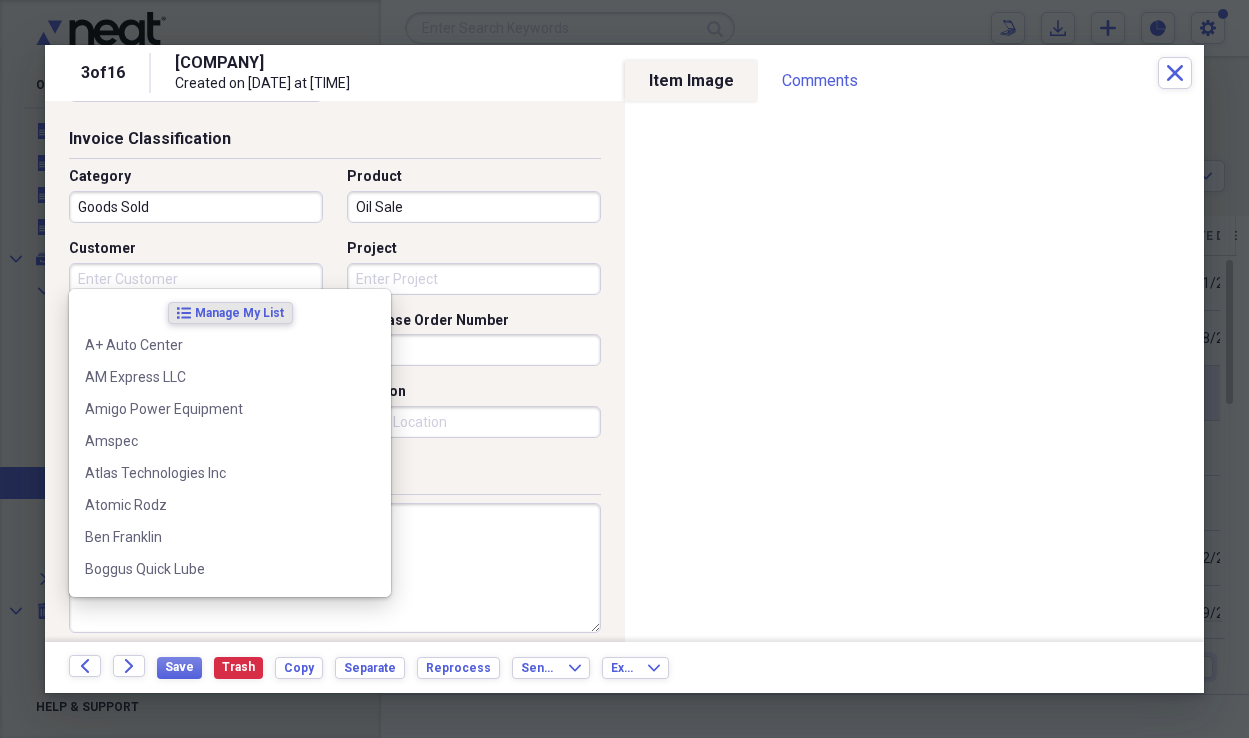 click on "Customer" at bounding box center (196, 279) 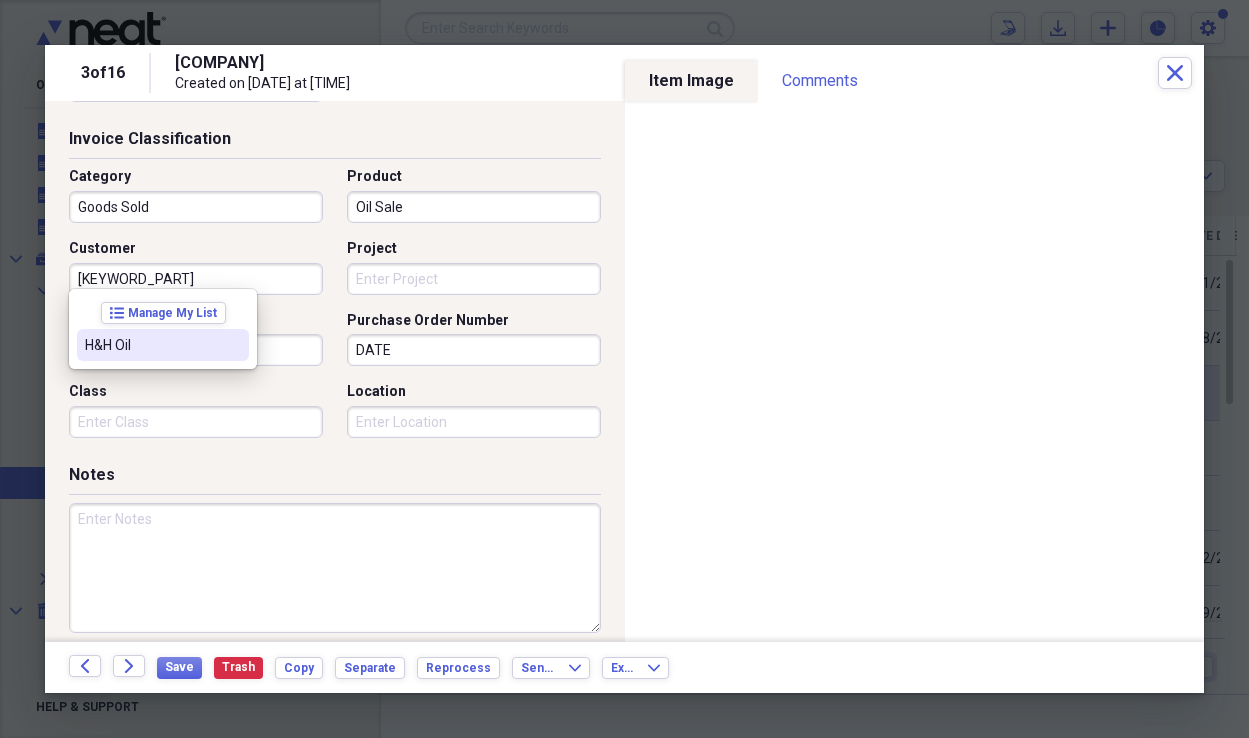 click on "H&H Oil" at bounding box center [163, 345] 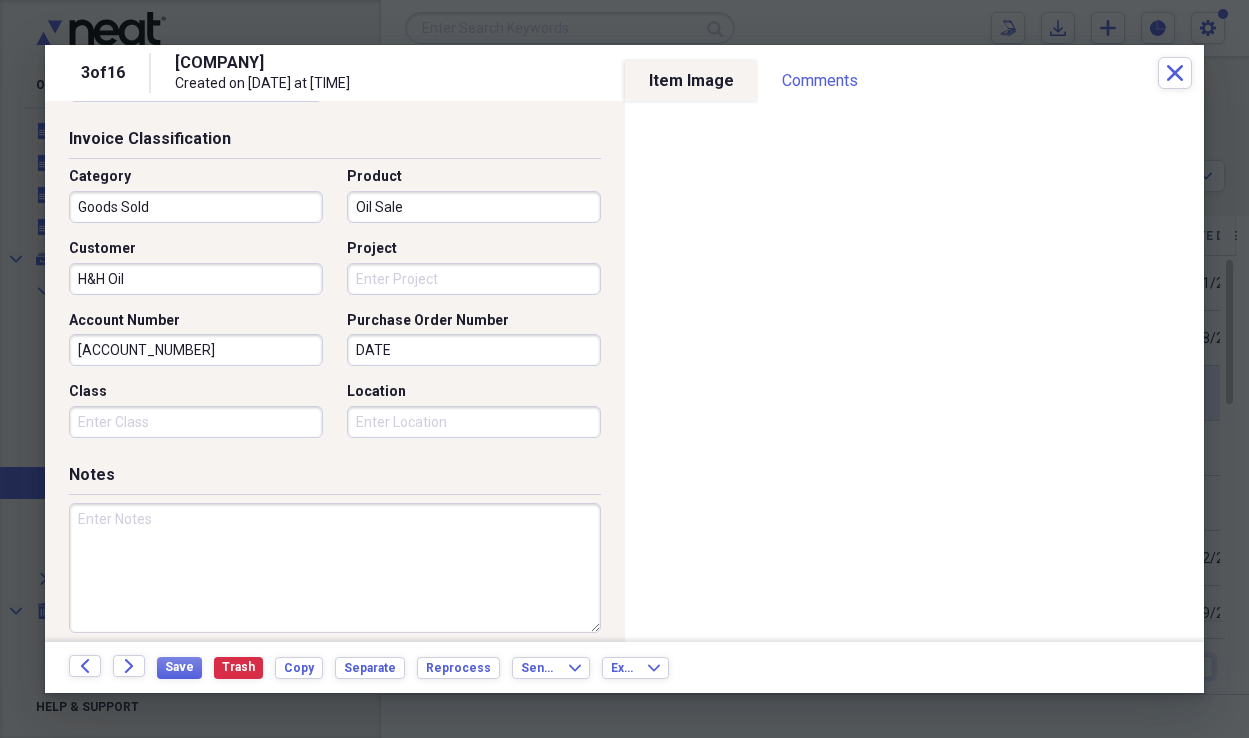 click on "Project" at bounding box center (474, 279) 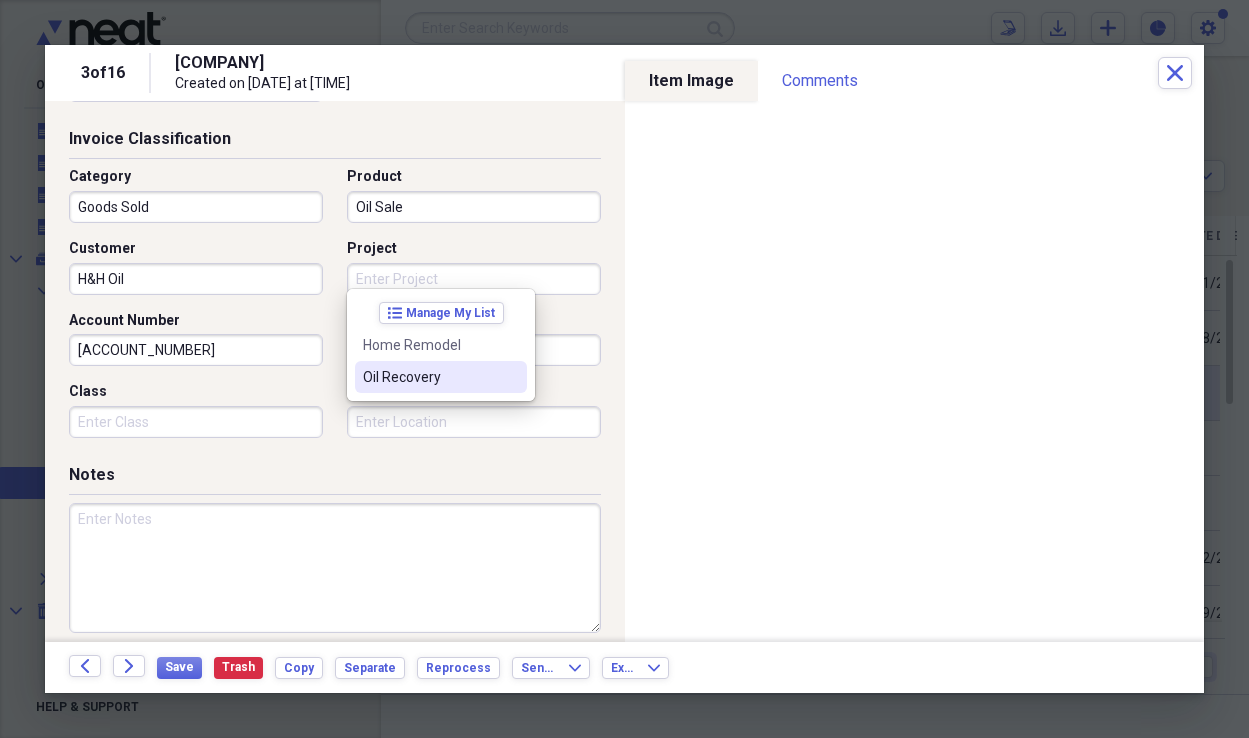 click on "Oil Recovery" at bounding box center [429, 377] 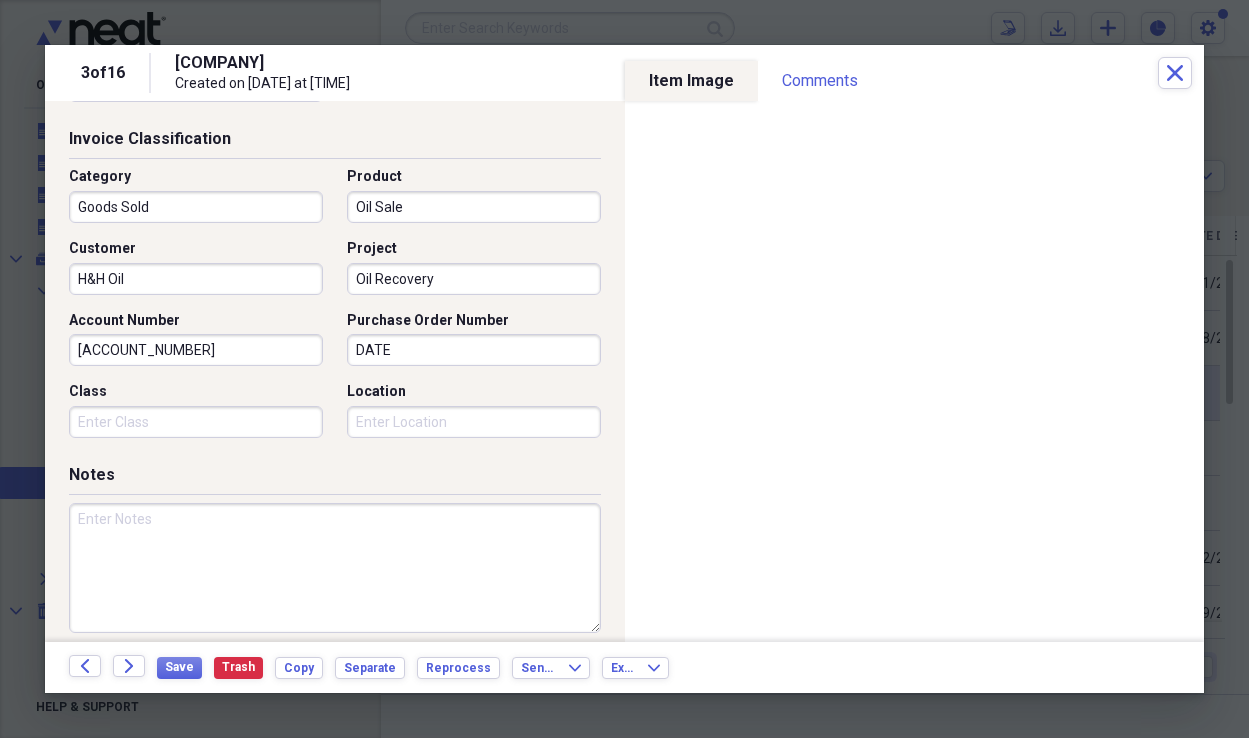 type on "Oil Recovery" 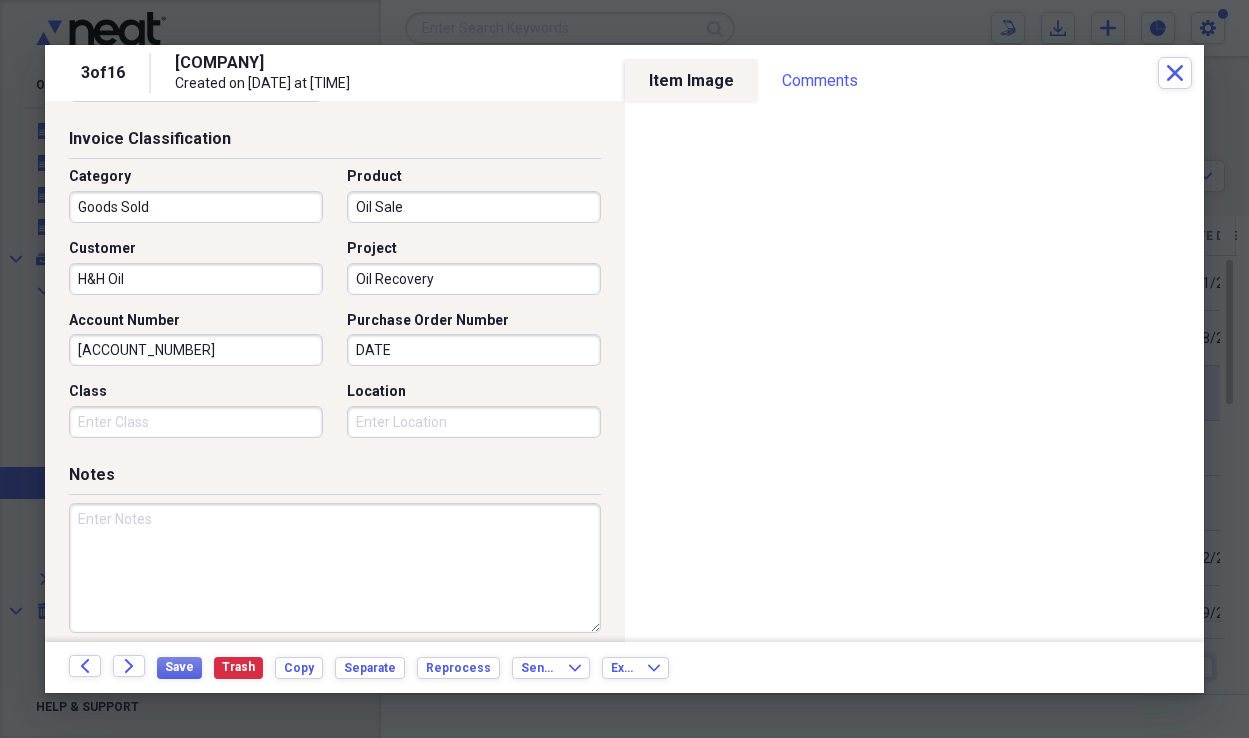 click on "DATE" at bounding box center (474, 350) 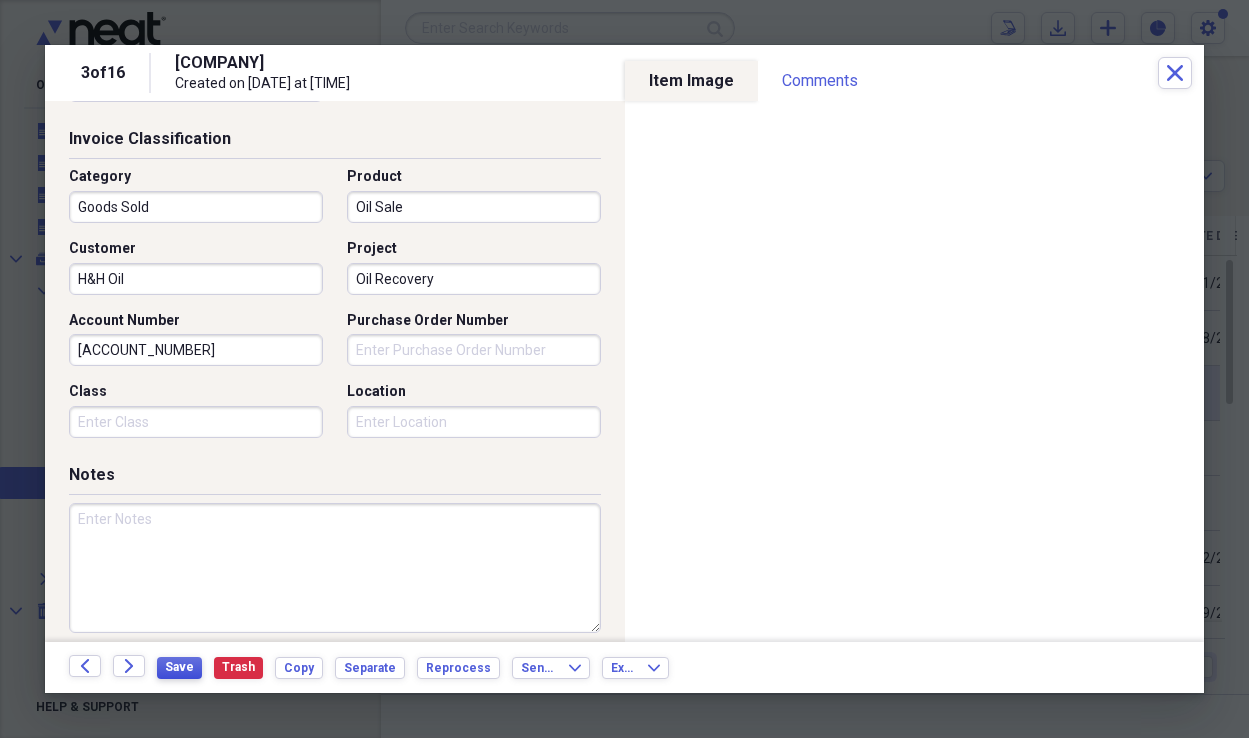 type 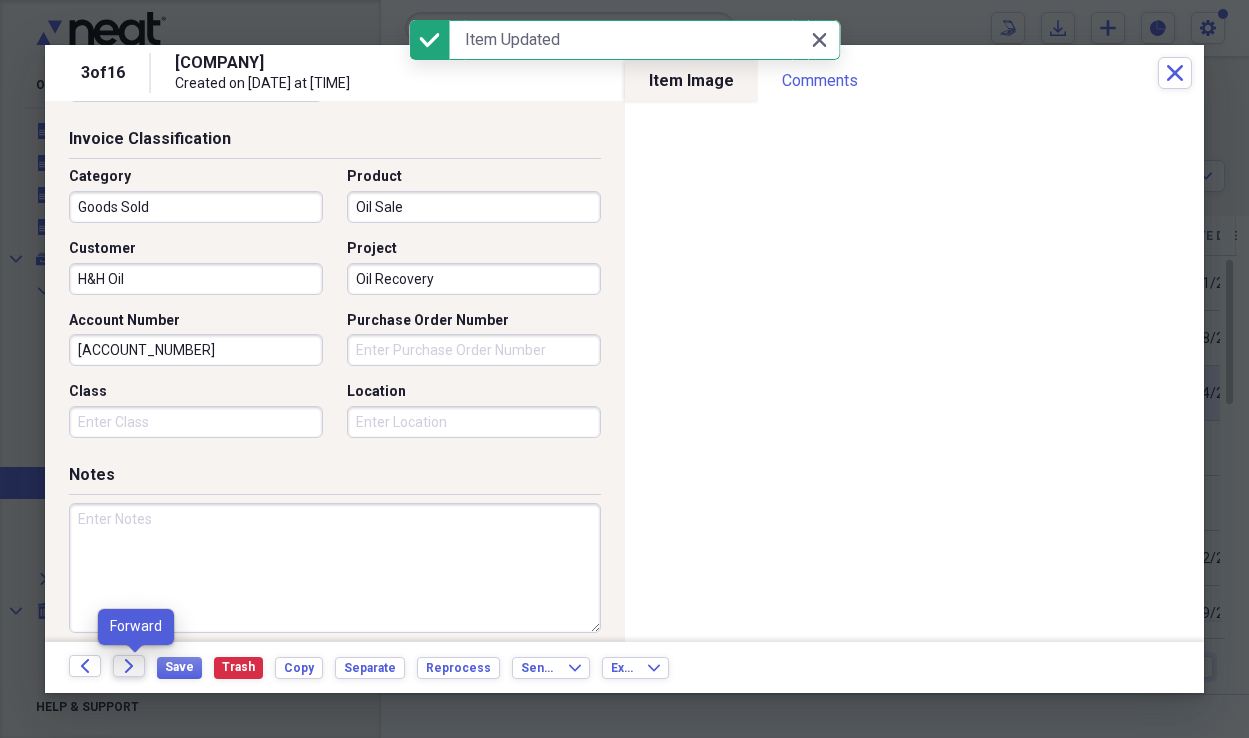 click on "Forward" 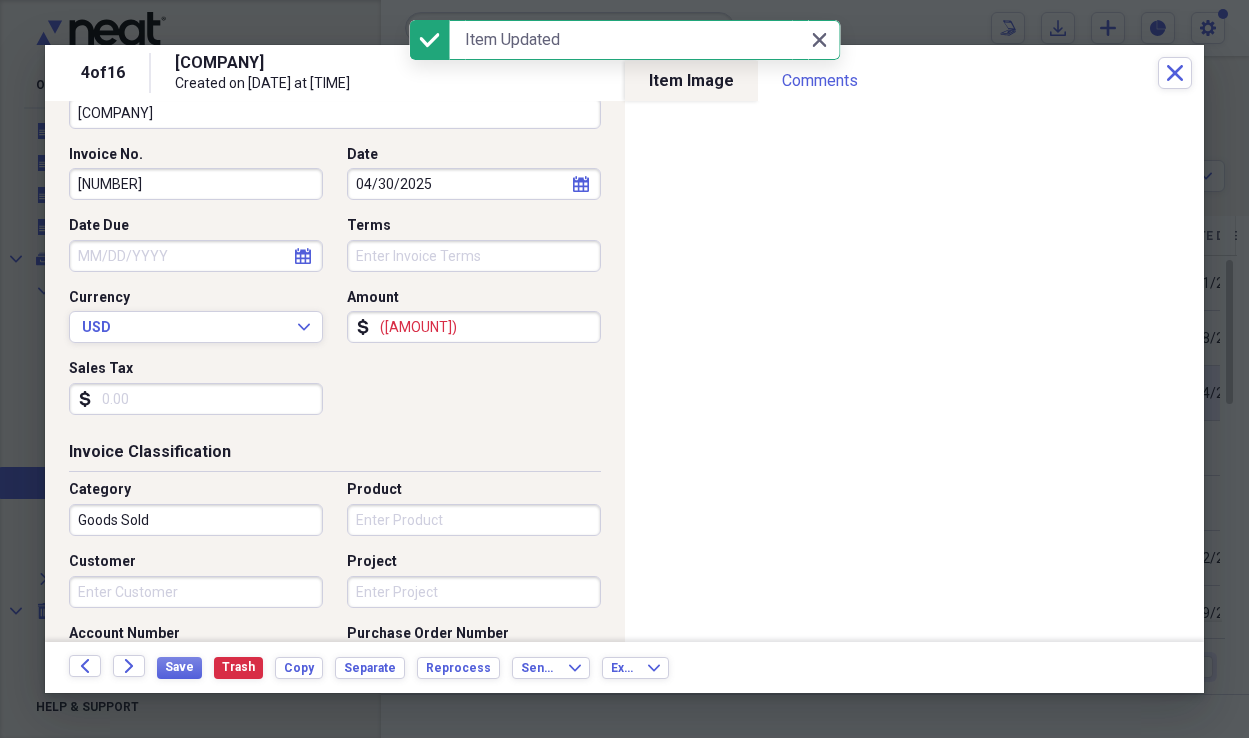scroll, scrollTop: 179, scrollLeft: 0, axis: vertical 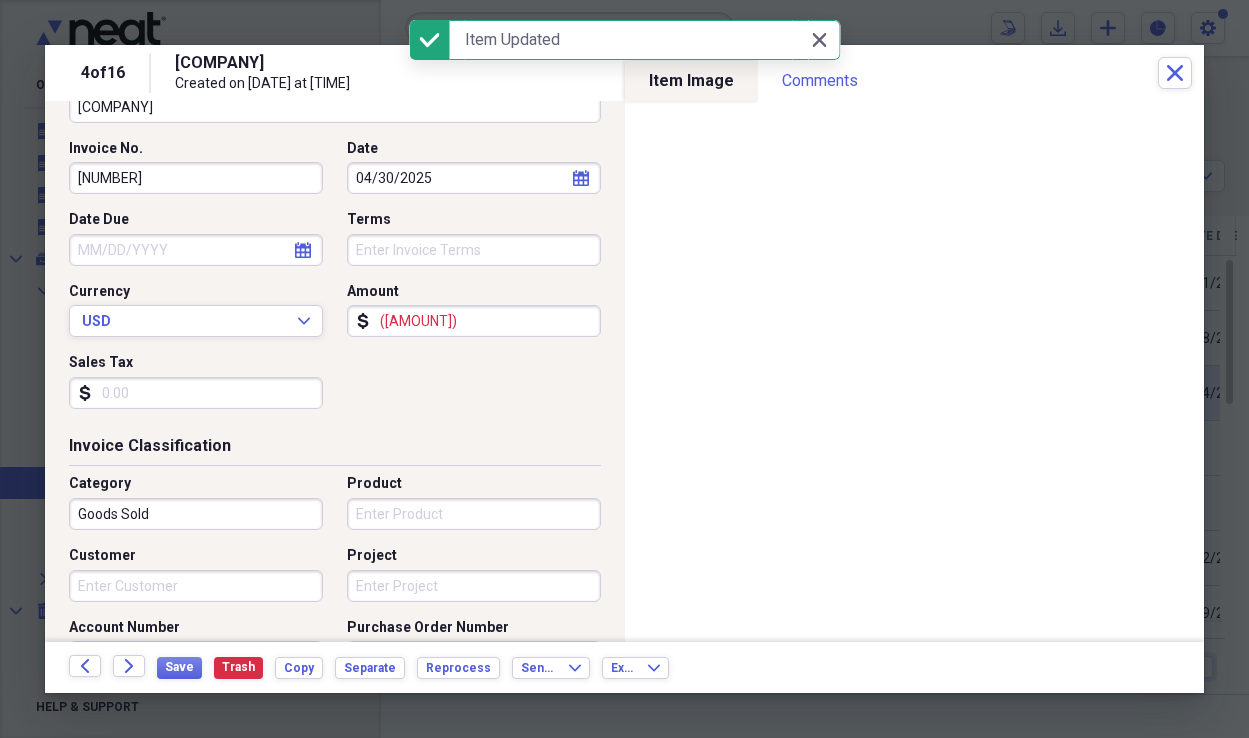 click on "calendar Calendar" at bounding box center [303, 250] 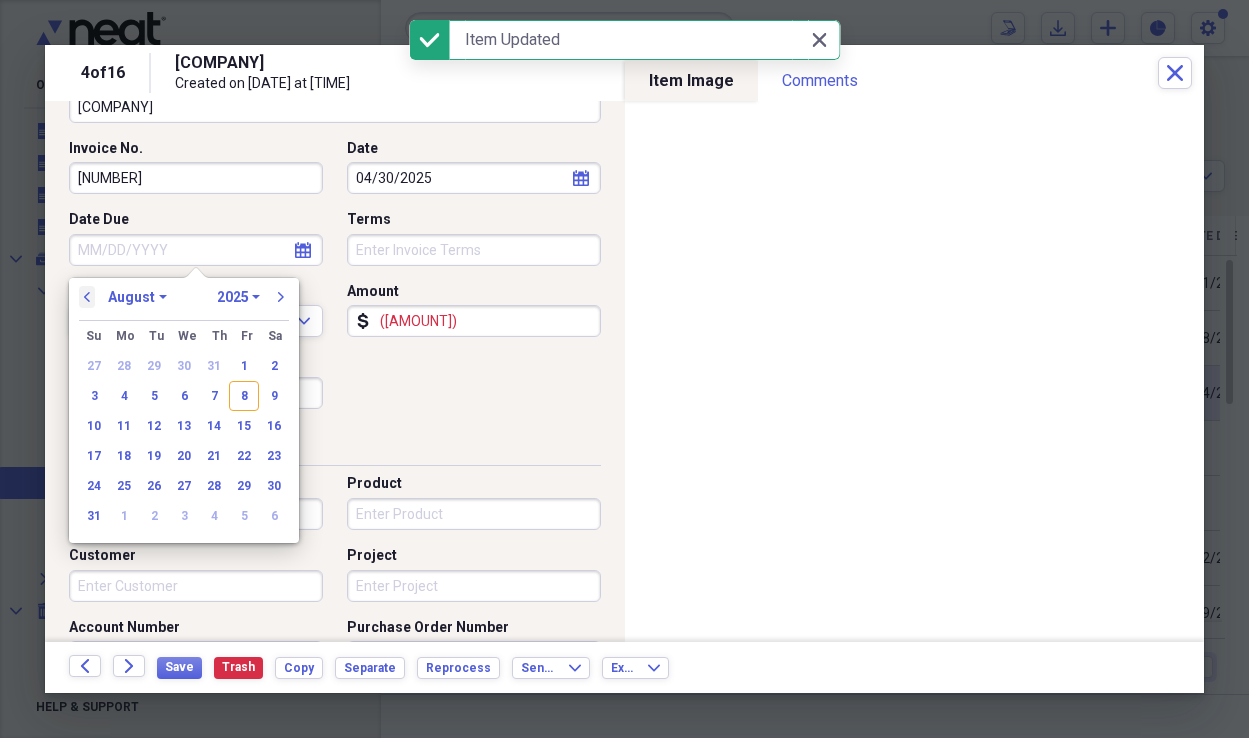 click on "previous" at bounding box center [87, 297] 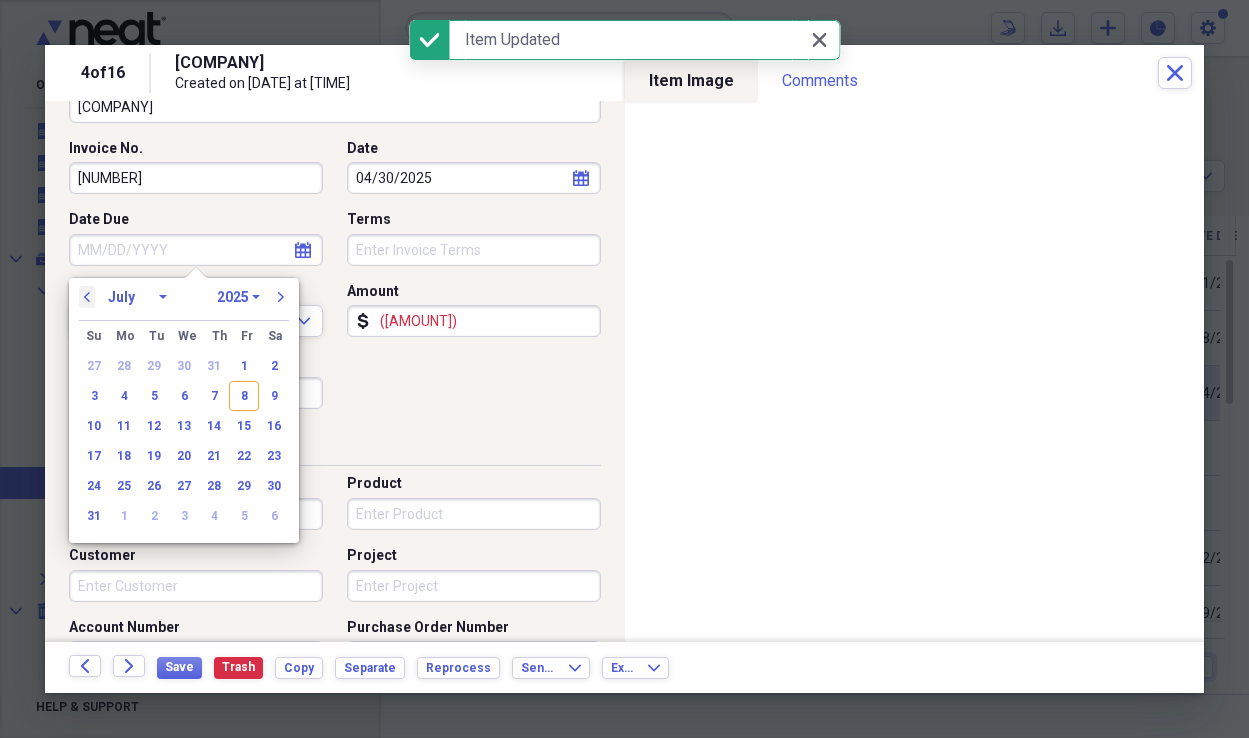 click on "previous" at bounding box center (87, 297) 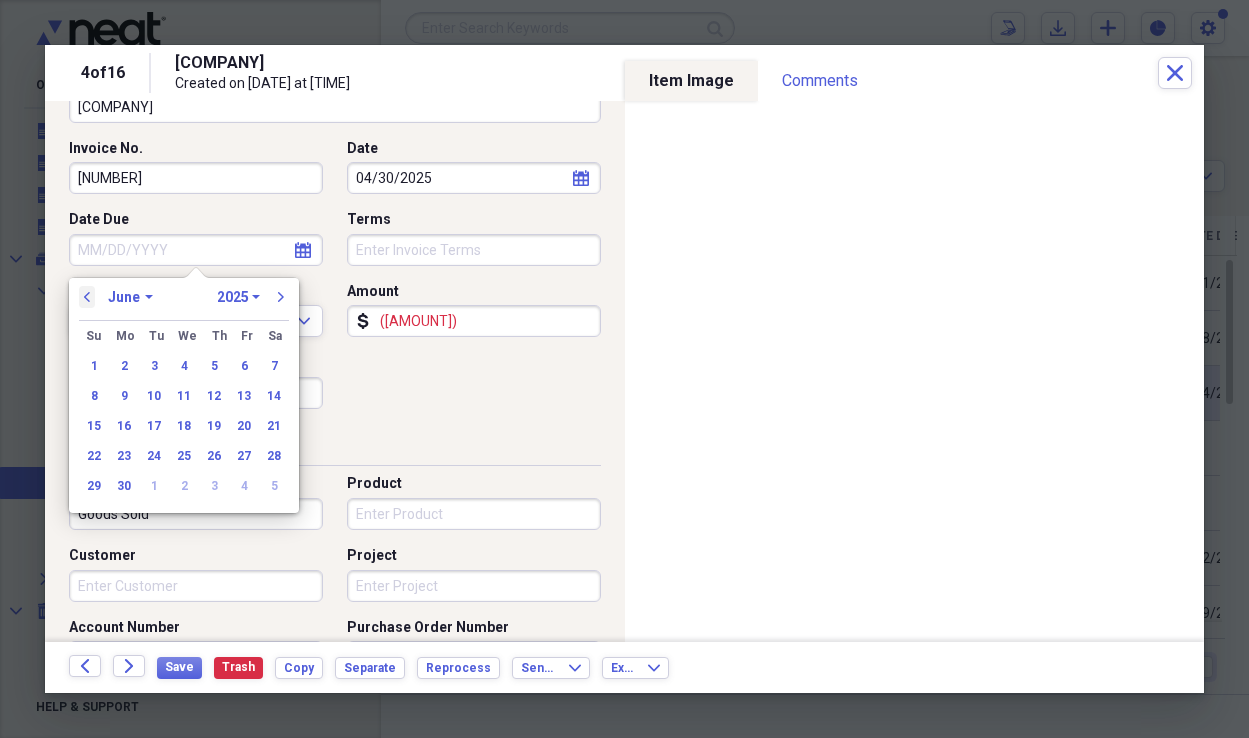 click on "previous" at bounding box center (87, 297) 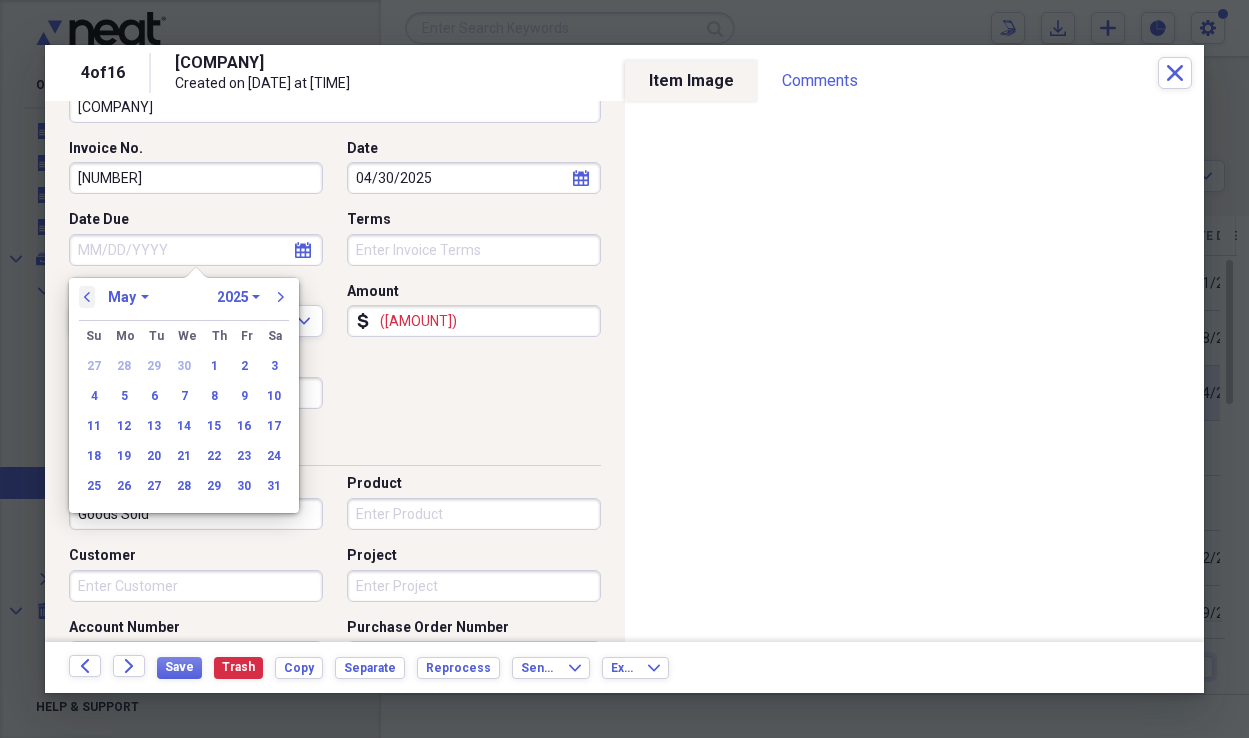 click on "previous" at bounding box center [87, 297] 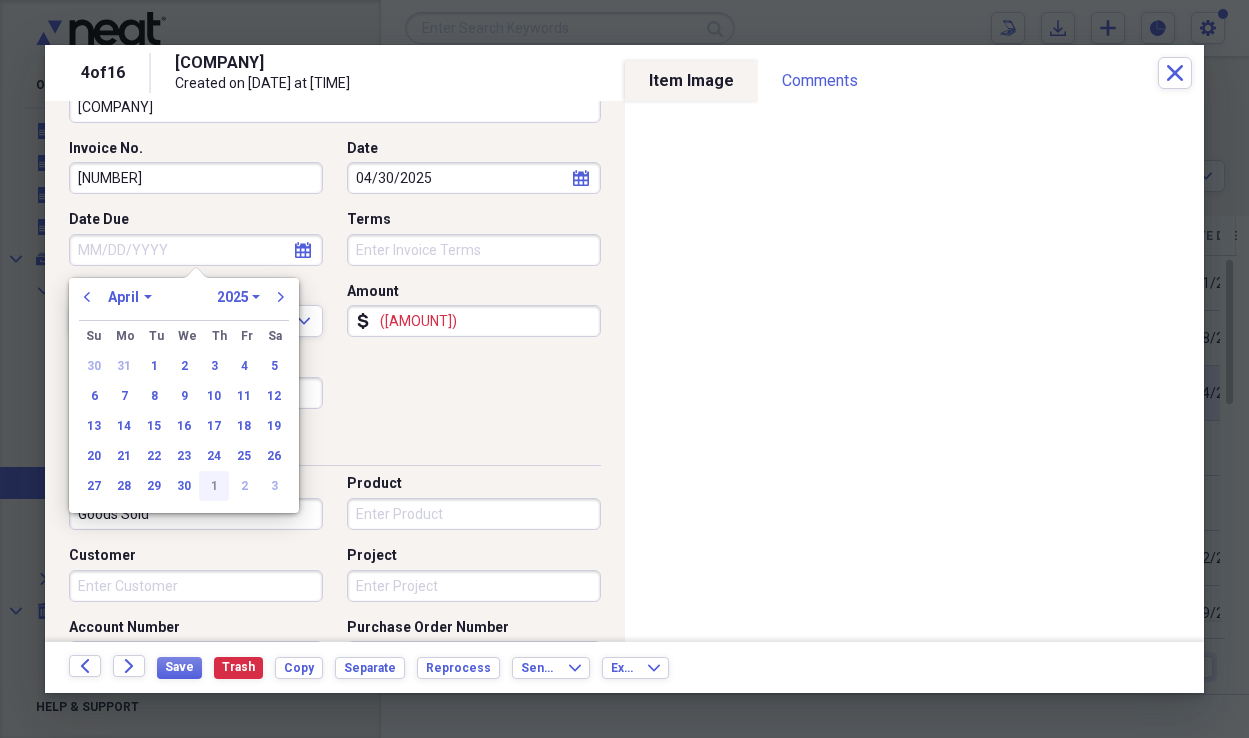 click on "1" at bounding box center (214, 486) 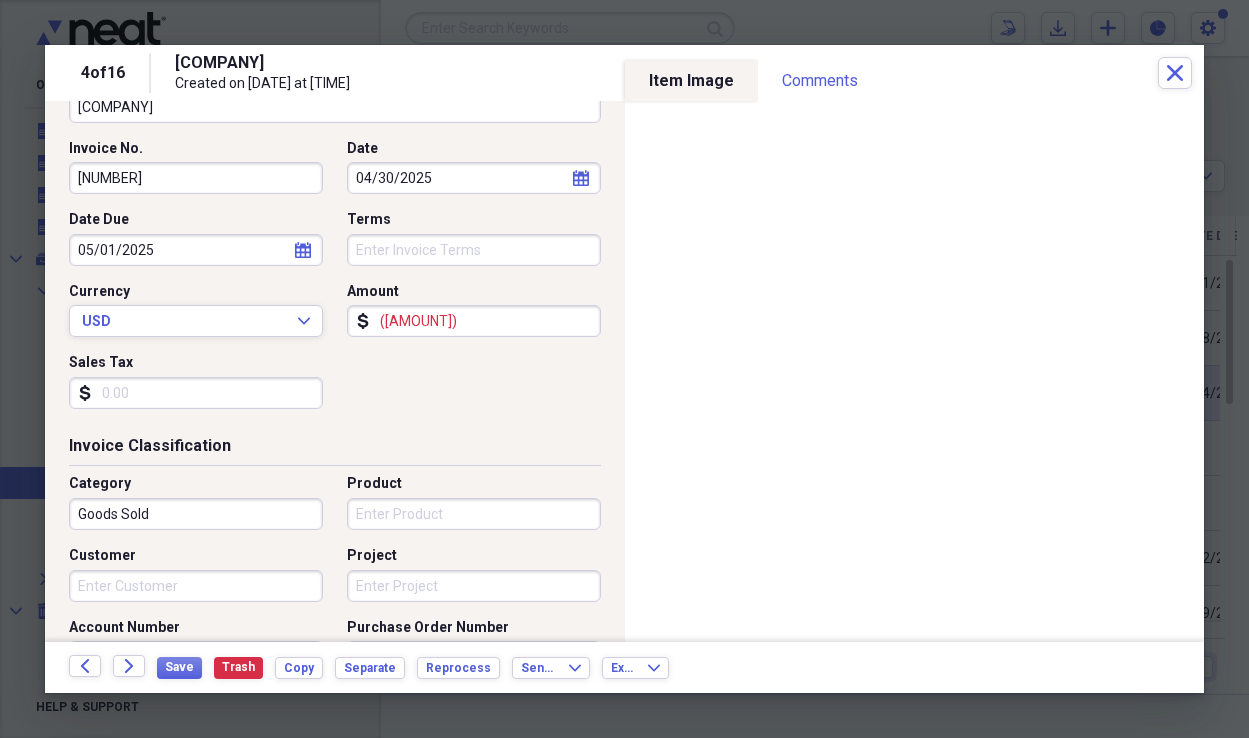 click on "Product" at bounding box center (474, 514) 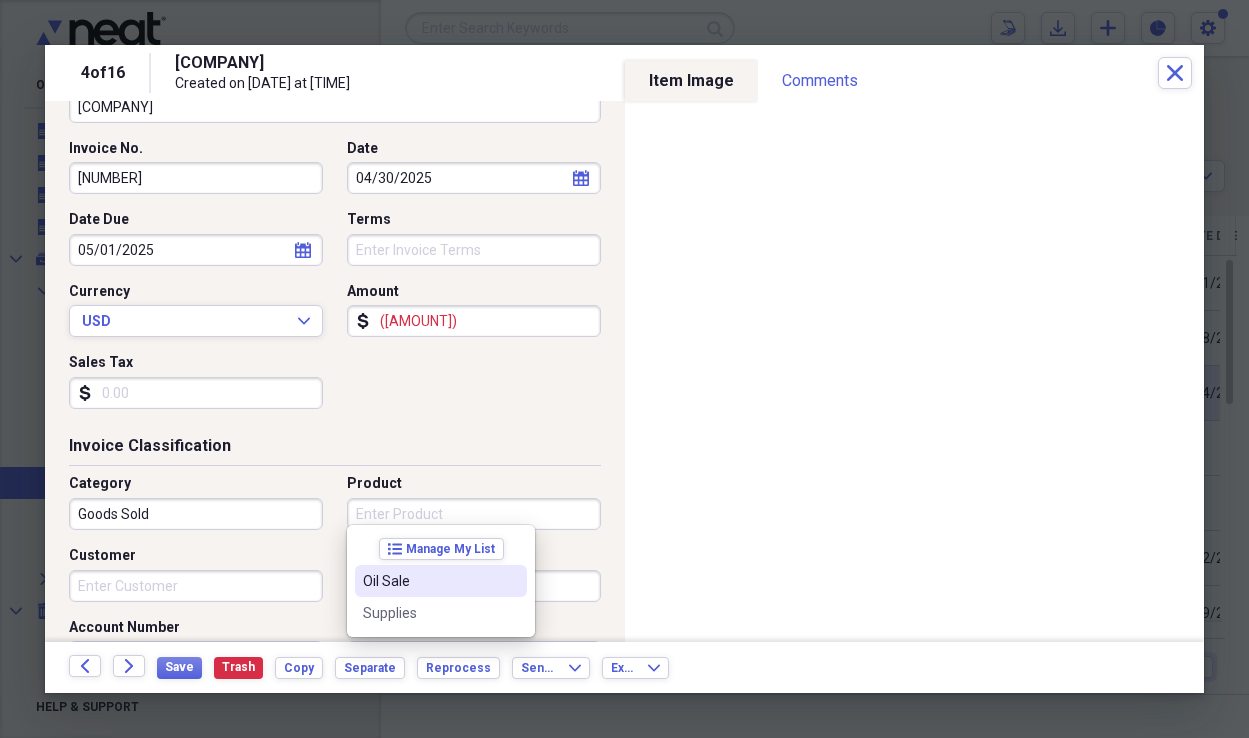 click on "Oil Sale" at bounding box center (429, 581) 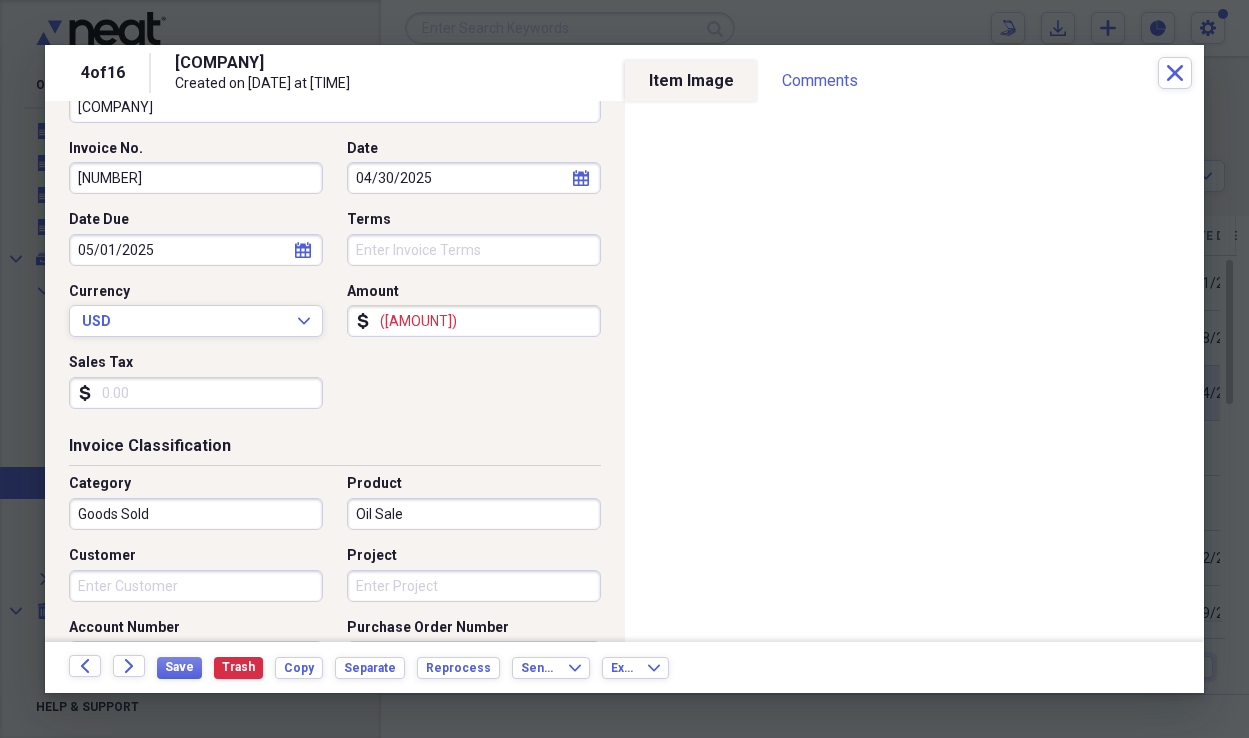 click on "Customer" at bounding box center [196, 586] 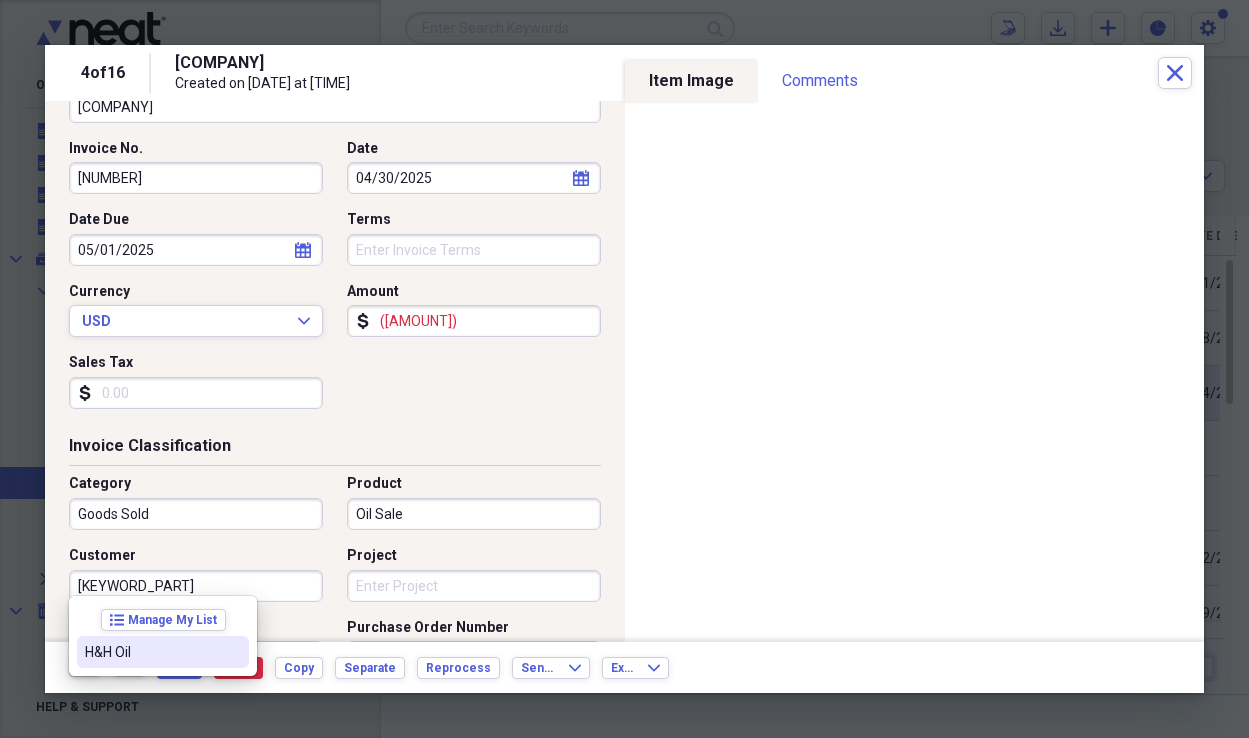 drag, startPoint x: 131, startPoint y: 650, endPoint x: 195, endPoint y: 644, distance: 64.28063 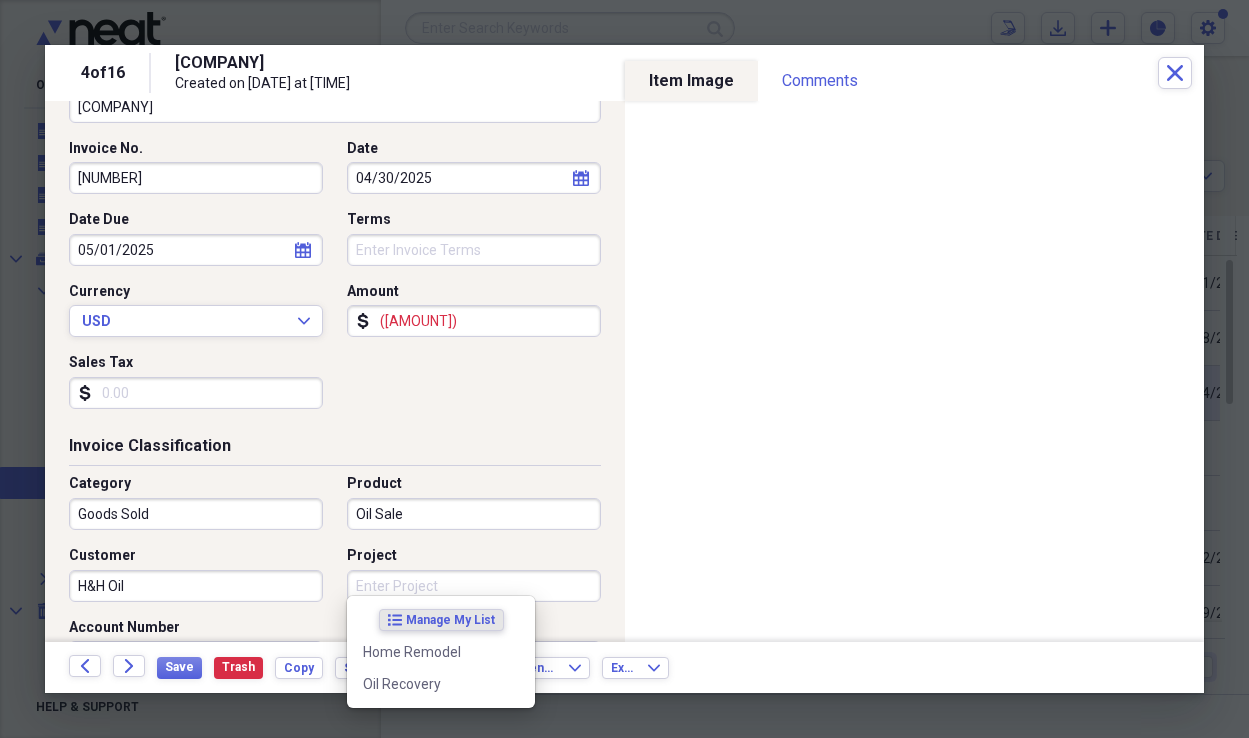 drag, startPoint x: 352, startPoint y: 587, endPoint x: 366, endPoint y: 585, distance: 14.142136 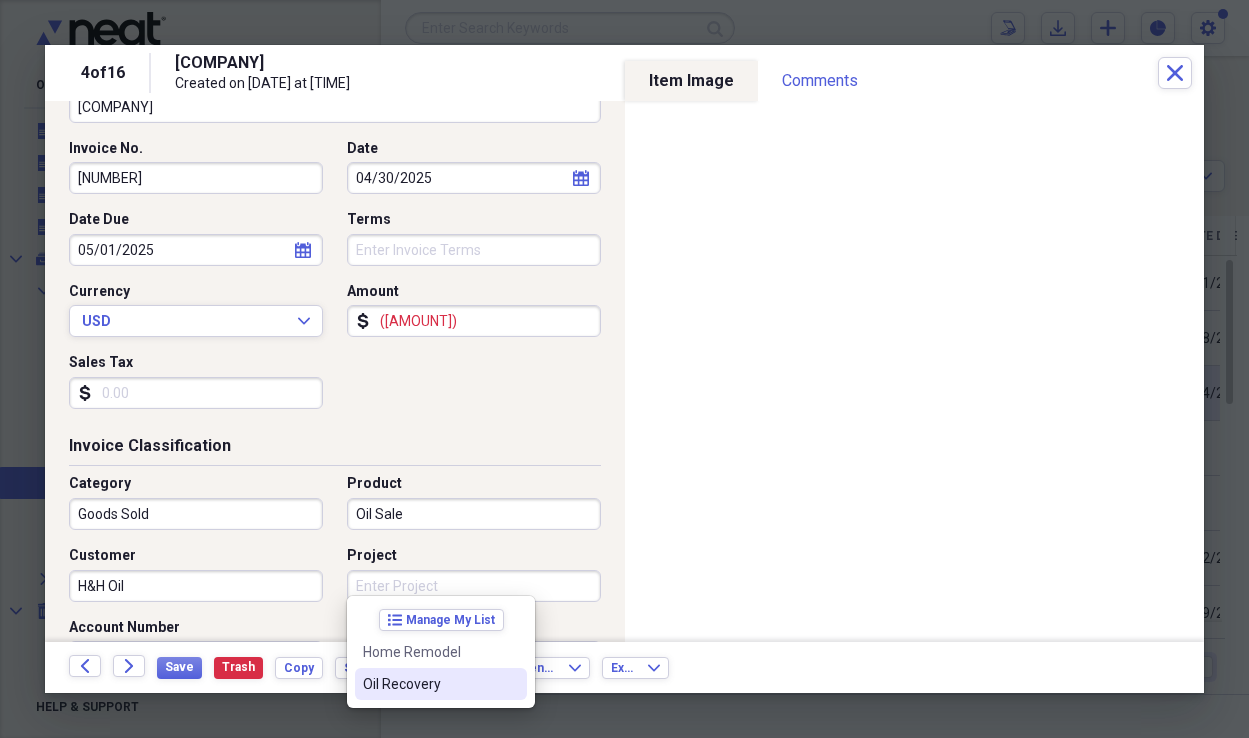 click on "Oil Recovery" at bounding box center (429, 684) 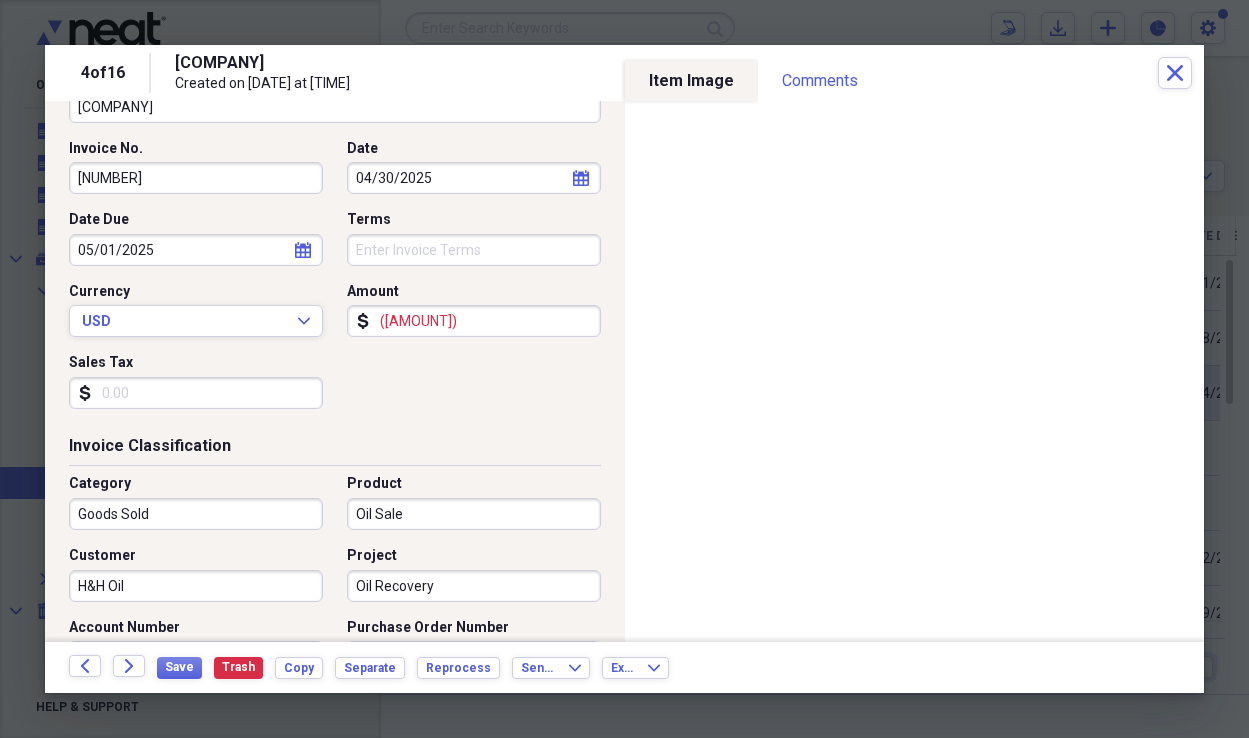 scroll, scrollTop: 288, scrollLeft: 0, axis: vertical 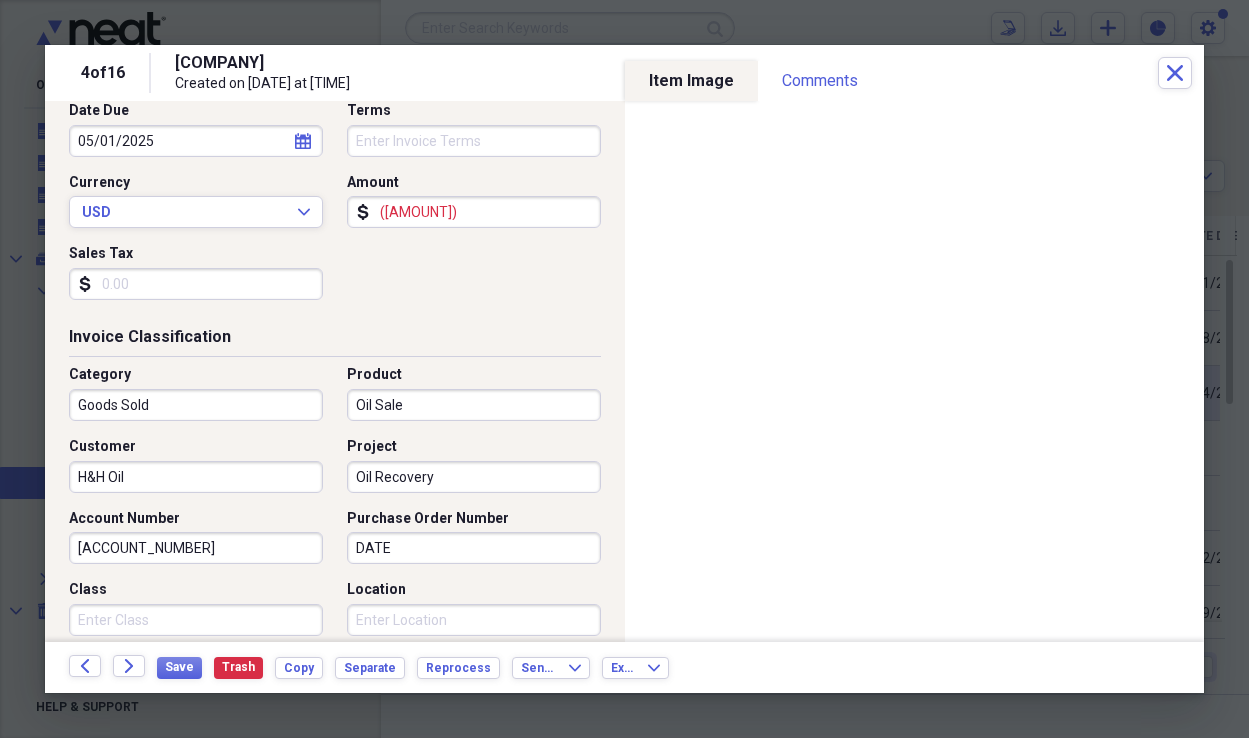 click on "DATE" at bounding box center [474, 548] 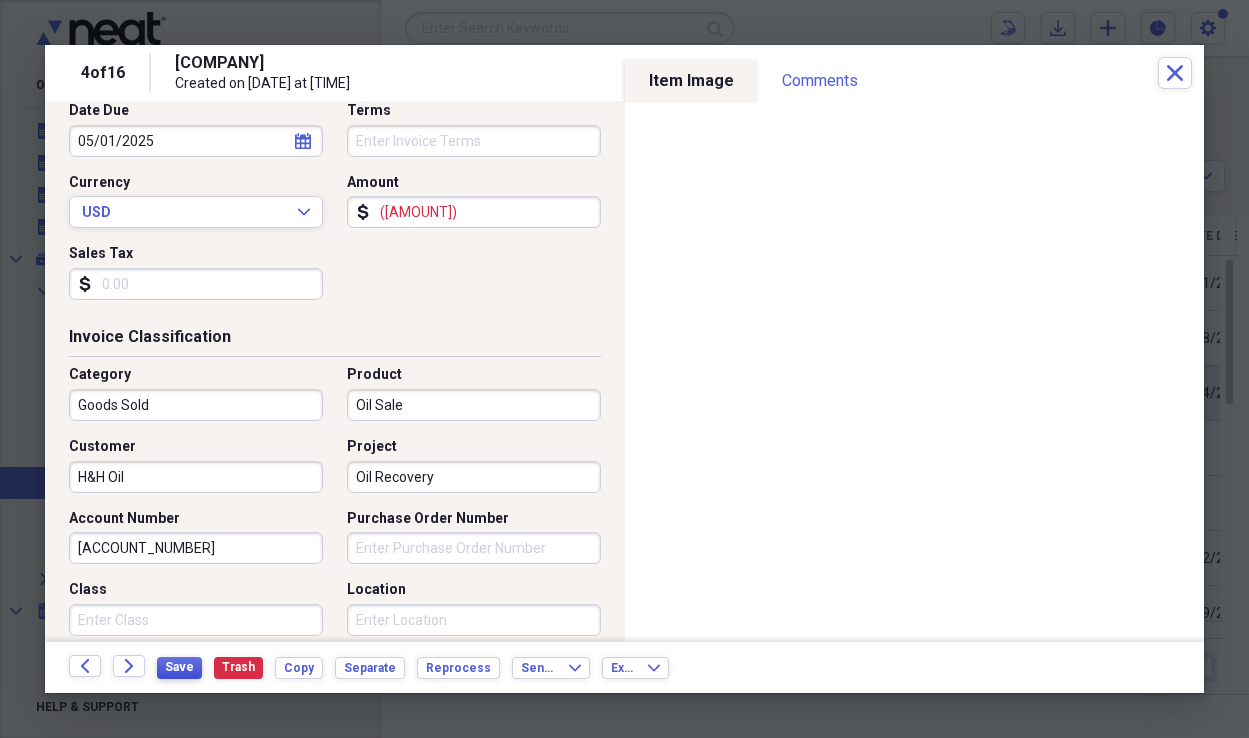 type 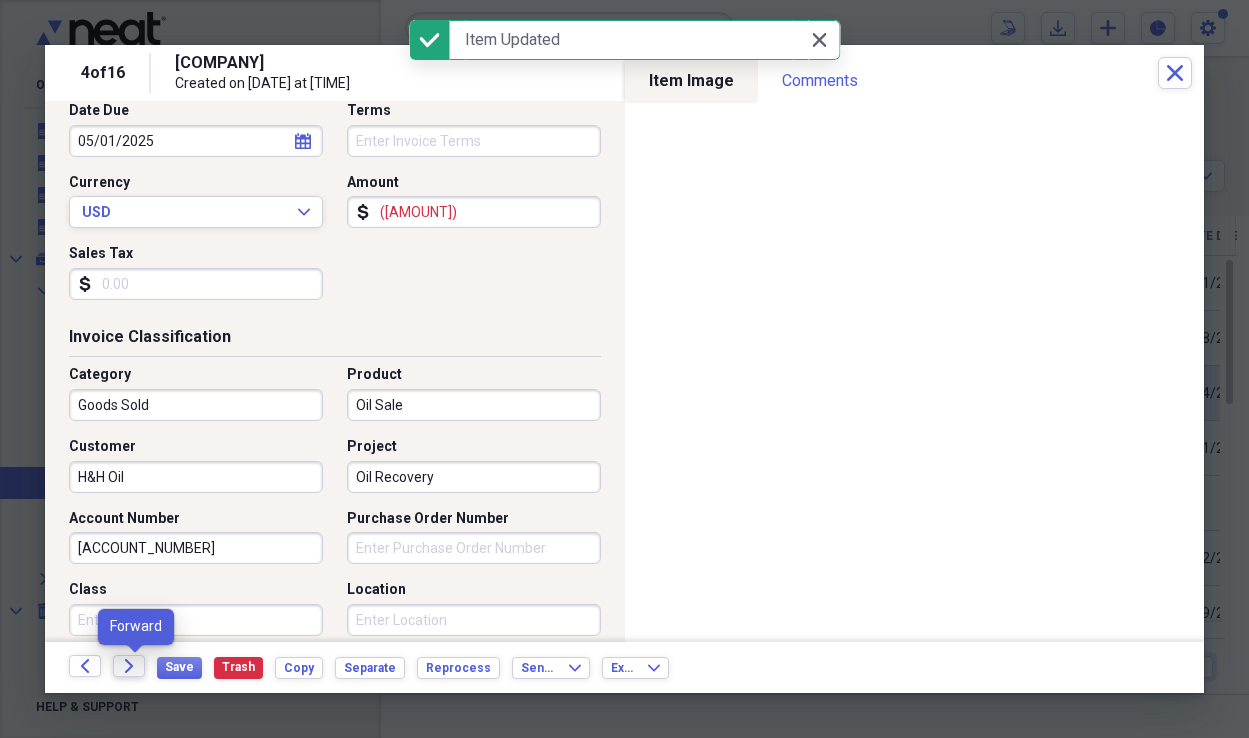 click on "Forward" at bounding box center [129, 666] 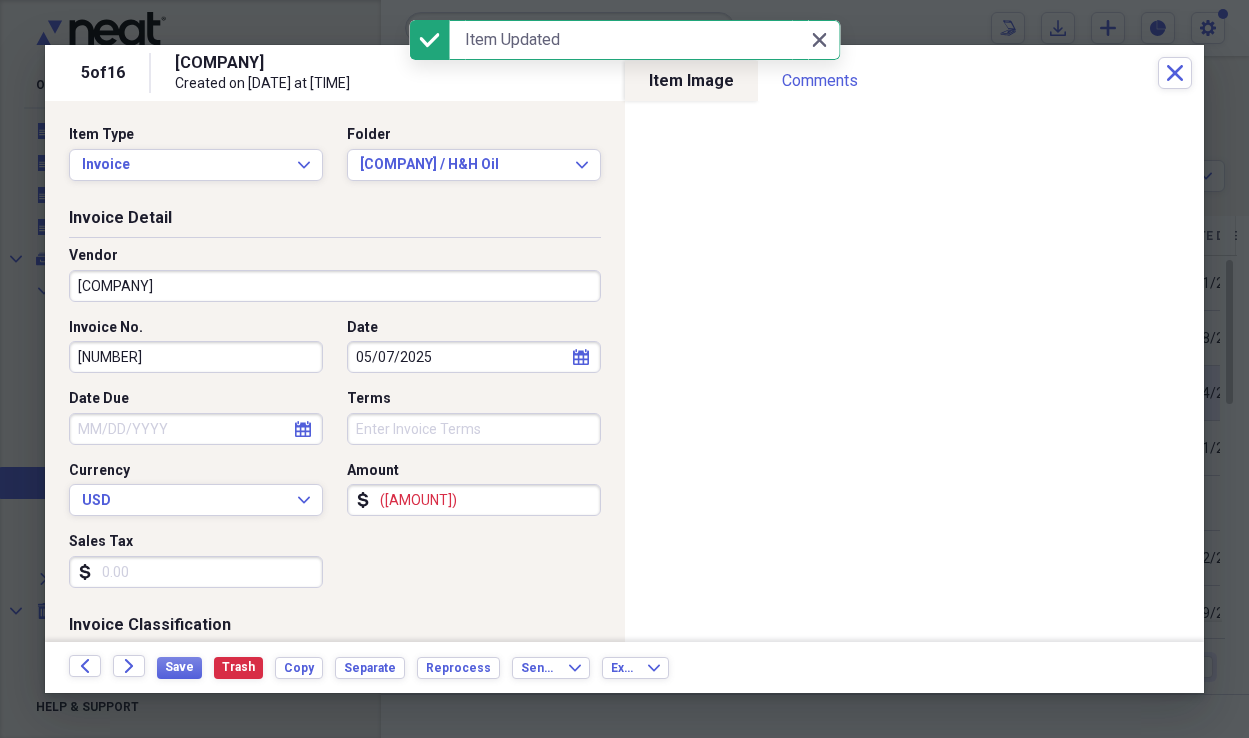 click on "Date Due" at bounding box center (196, 429) 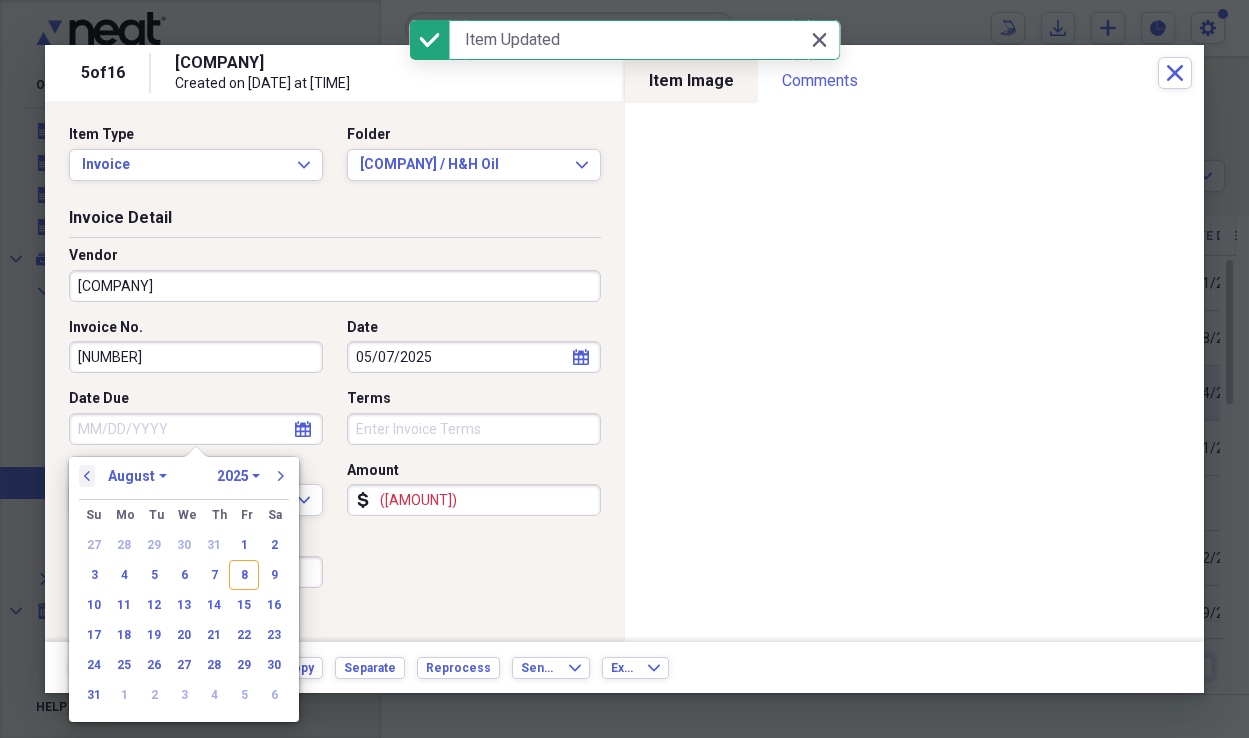 click on "previous" at bounding box center (87, 476) 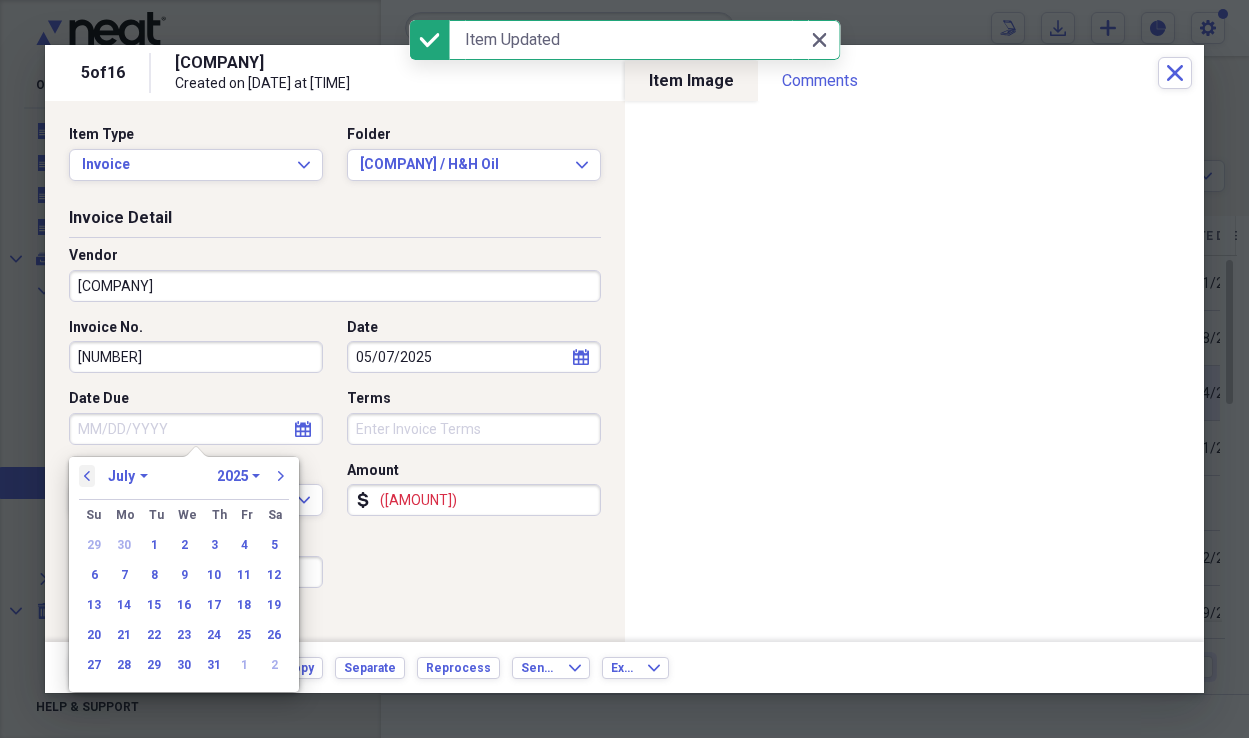 click on "previous" at bounding box center [87, 476] 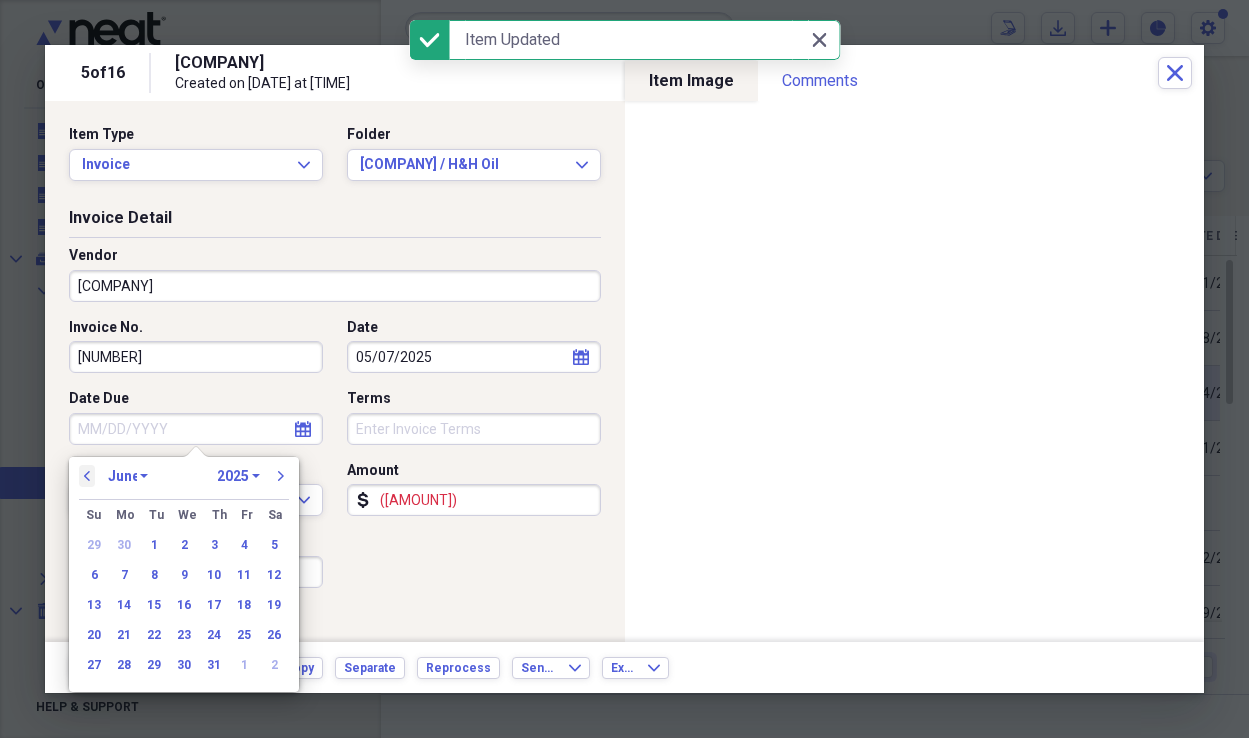 click on "previous" at bounding box center (87, 476) 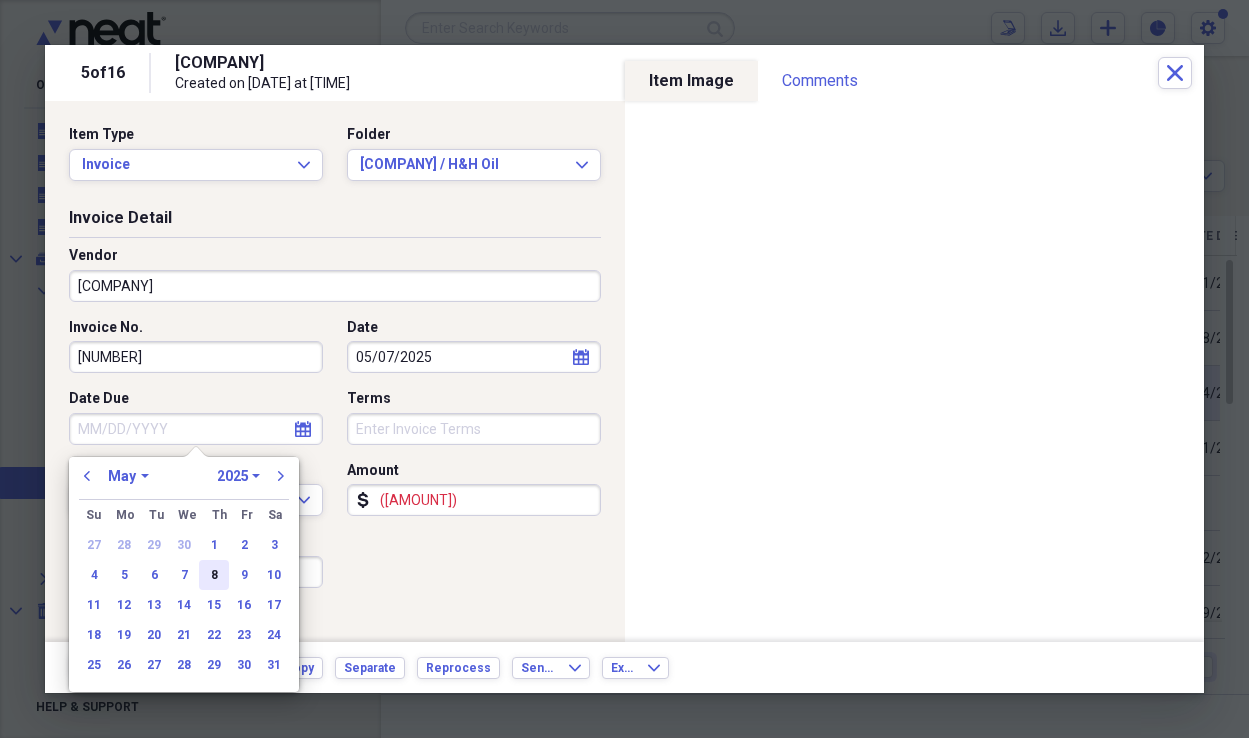click on "8" at bounding box center (214, 575) 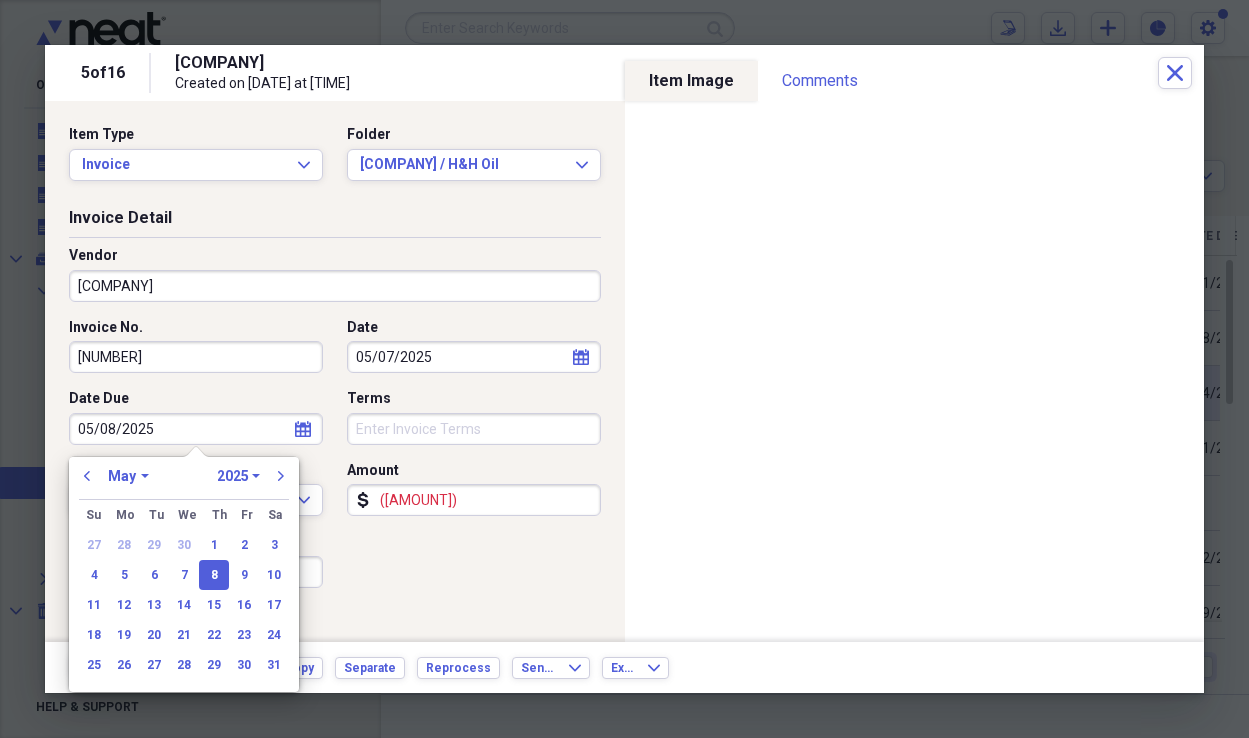 type on "05/08/2025" 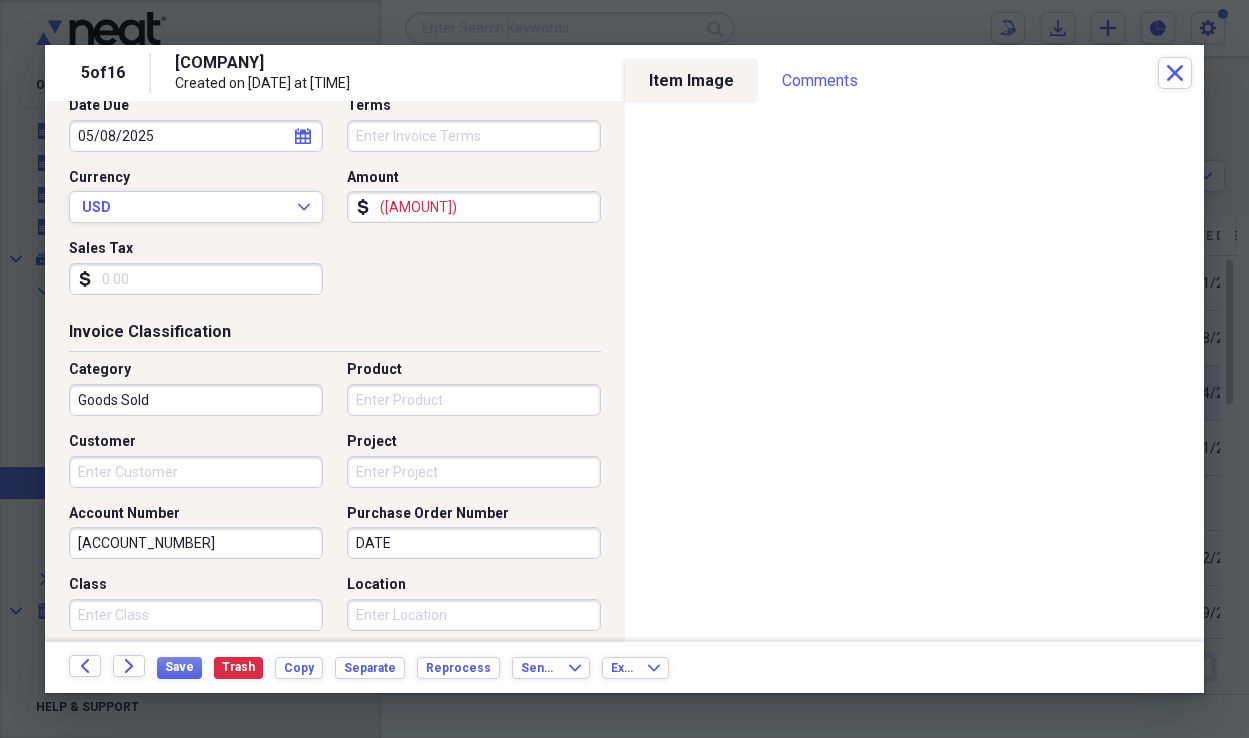 scroll, scrollTop: 341, scrollLeft: 0, axis: vertical 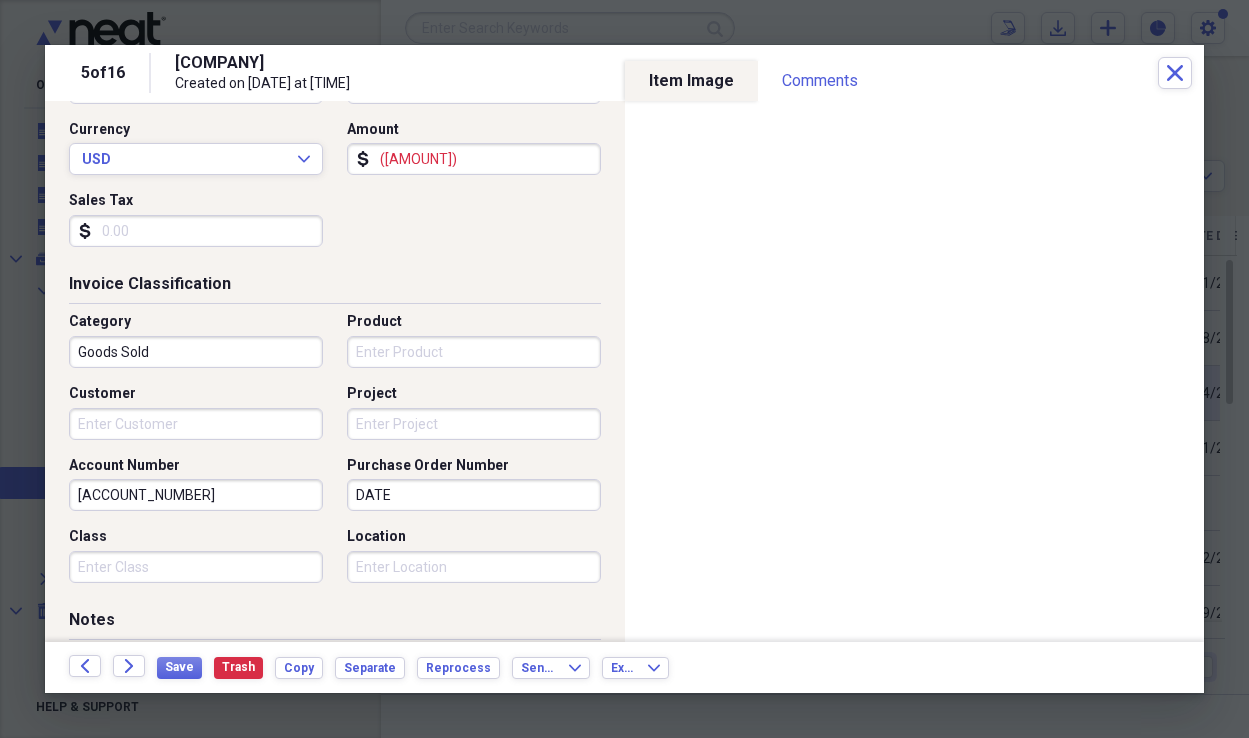 click on "Product" at bounding box center [474, 352] 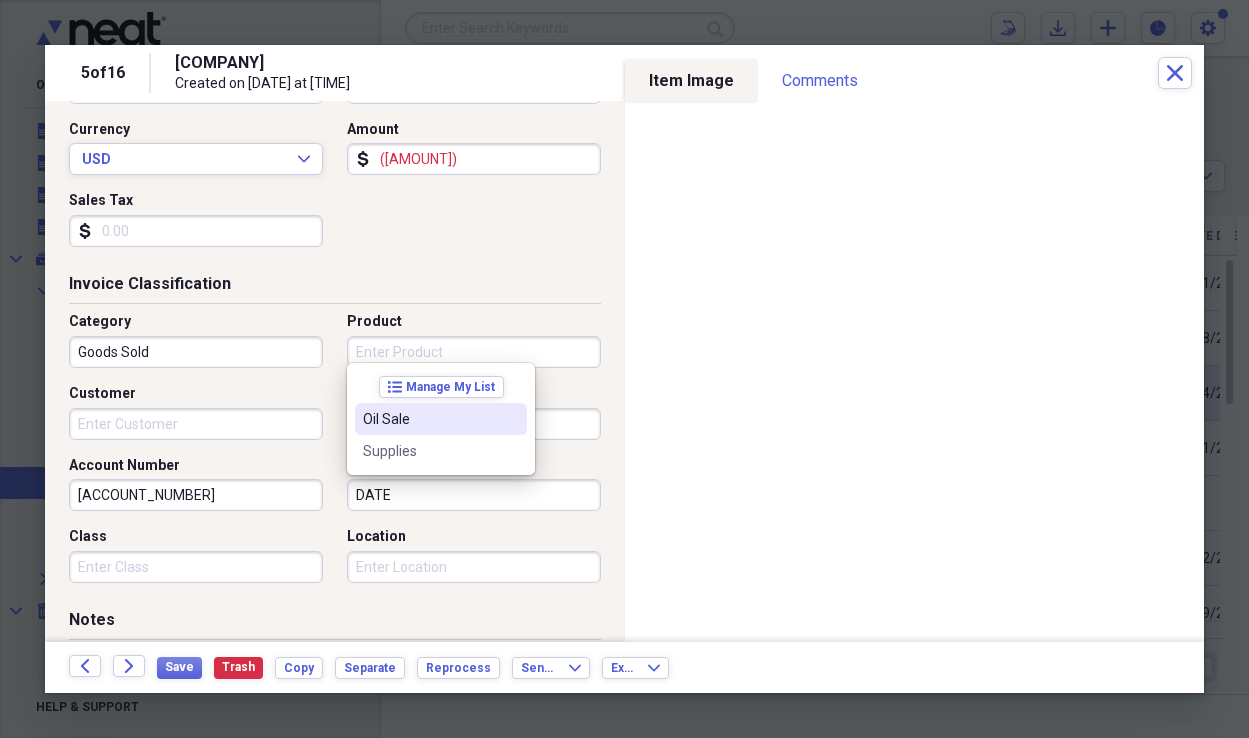 click on "Oil Sale" at bounding box center (441, 419) 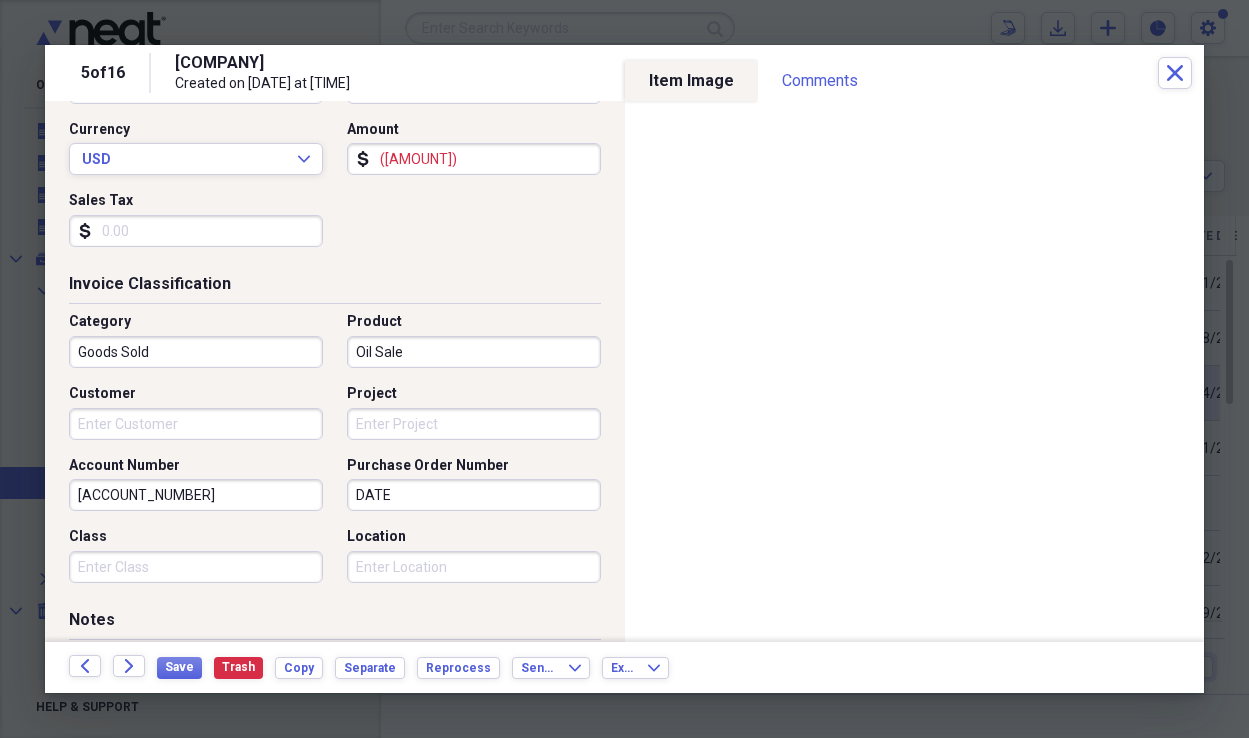click on "Customer" at bounding box center (196, 424) 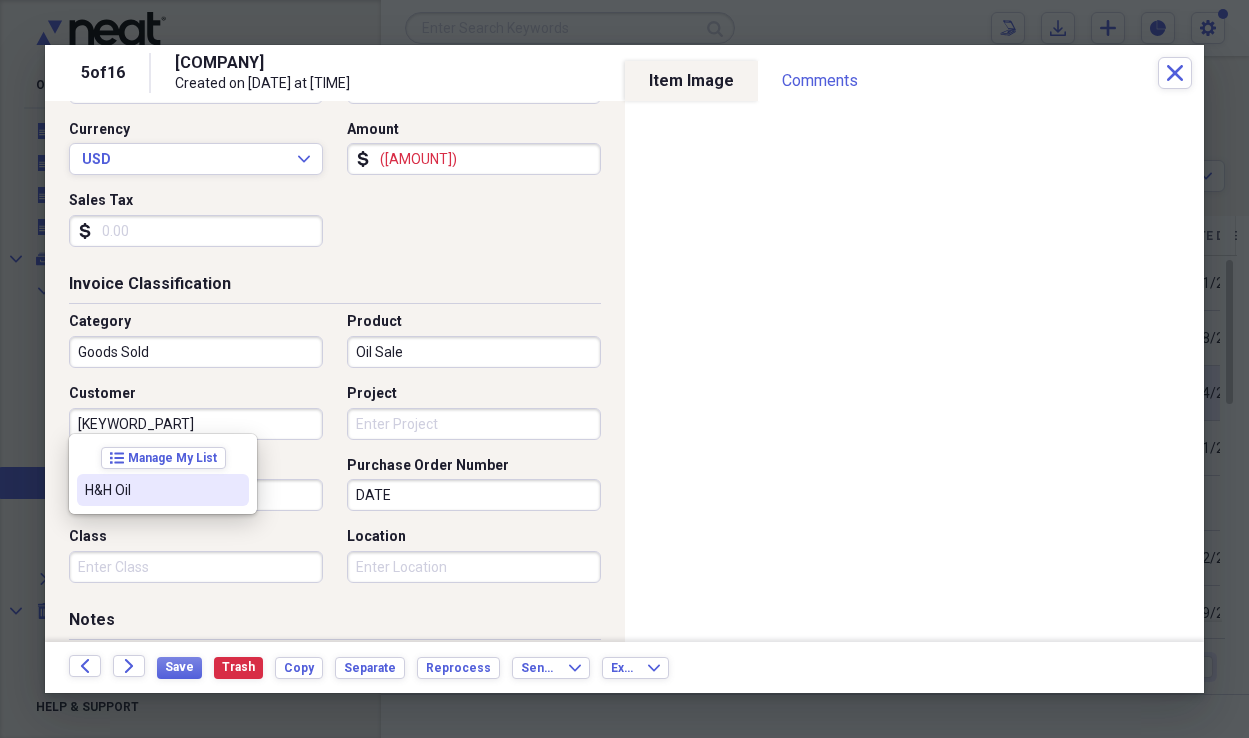 click on "H&H Oil" at bounding box center (151, 490) 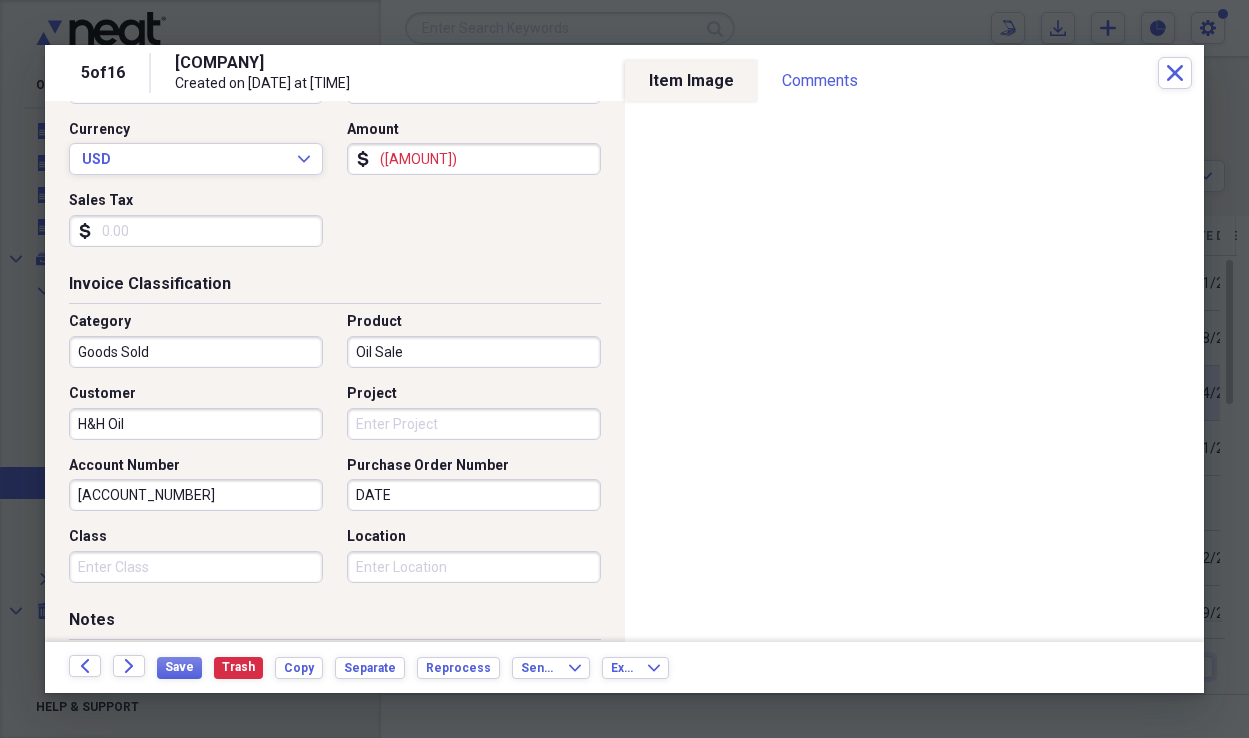 click on "Project" at bounding box center [474, 424] 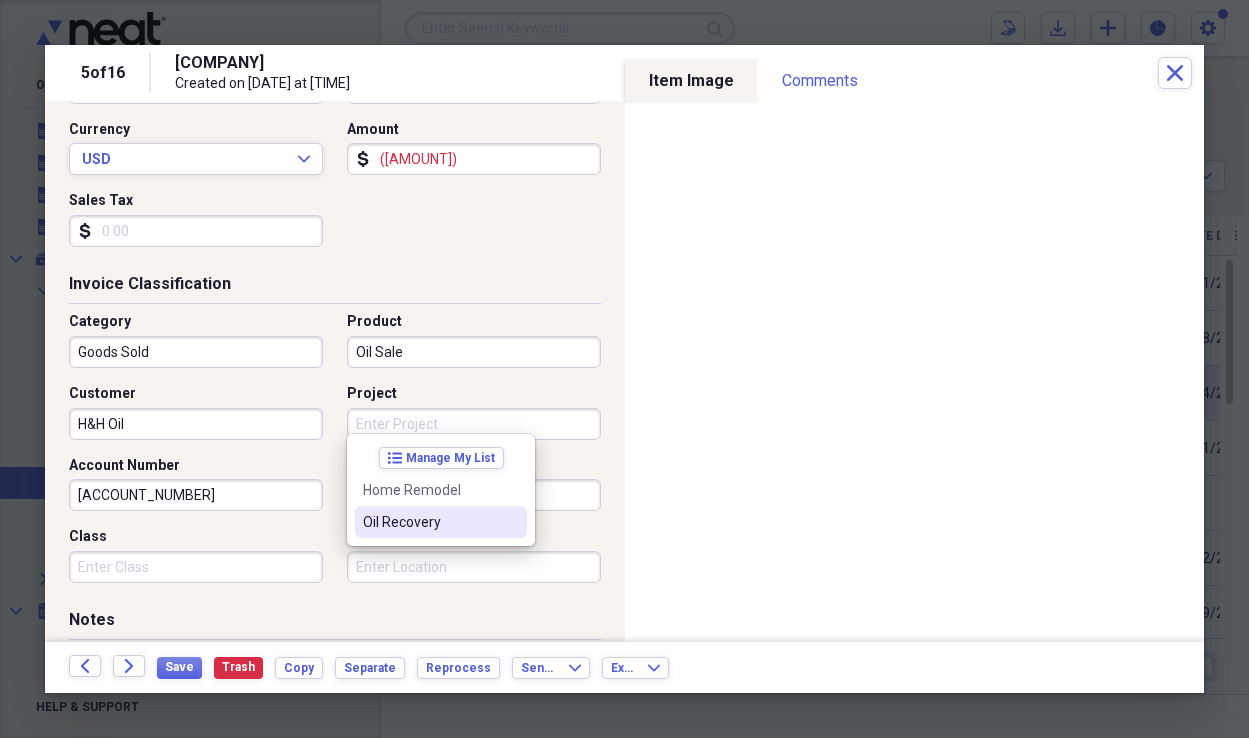 drag, startPoint x: 393, startPoint y: 519, endPoint x: 400, endPoint y: 500, distance: 20.248457 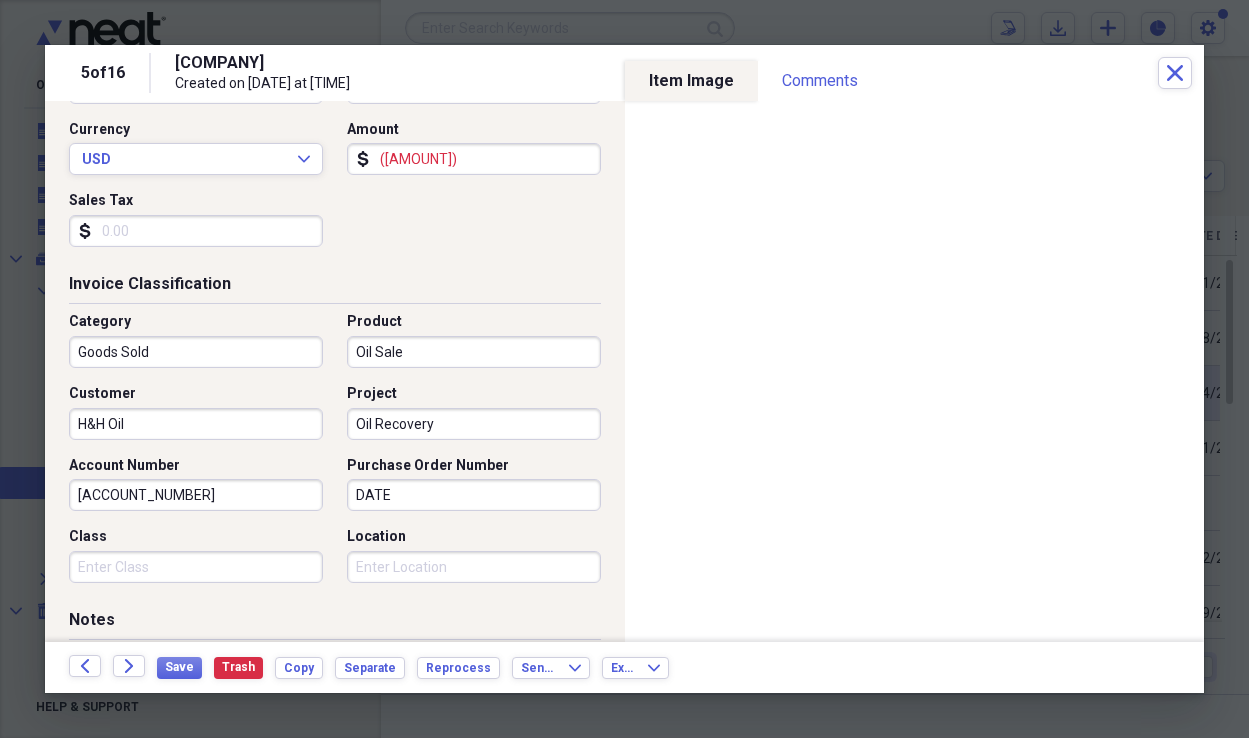 click on "DATE" at bounding box center (474, 495) 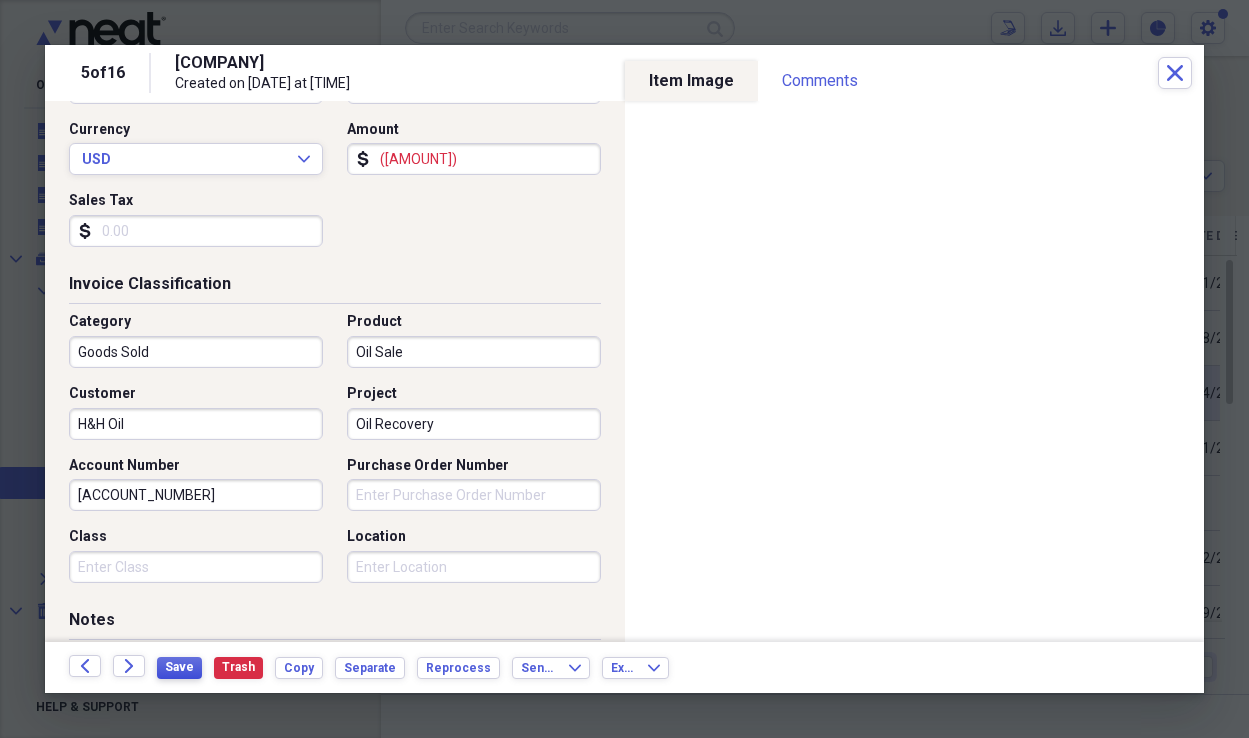 type 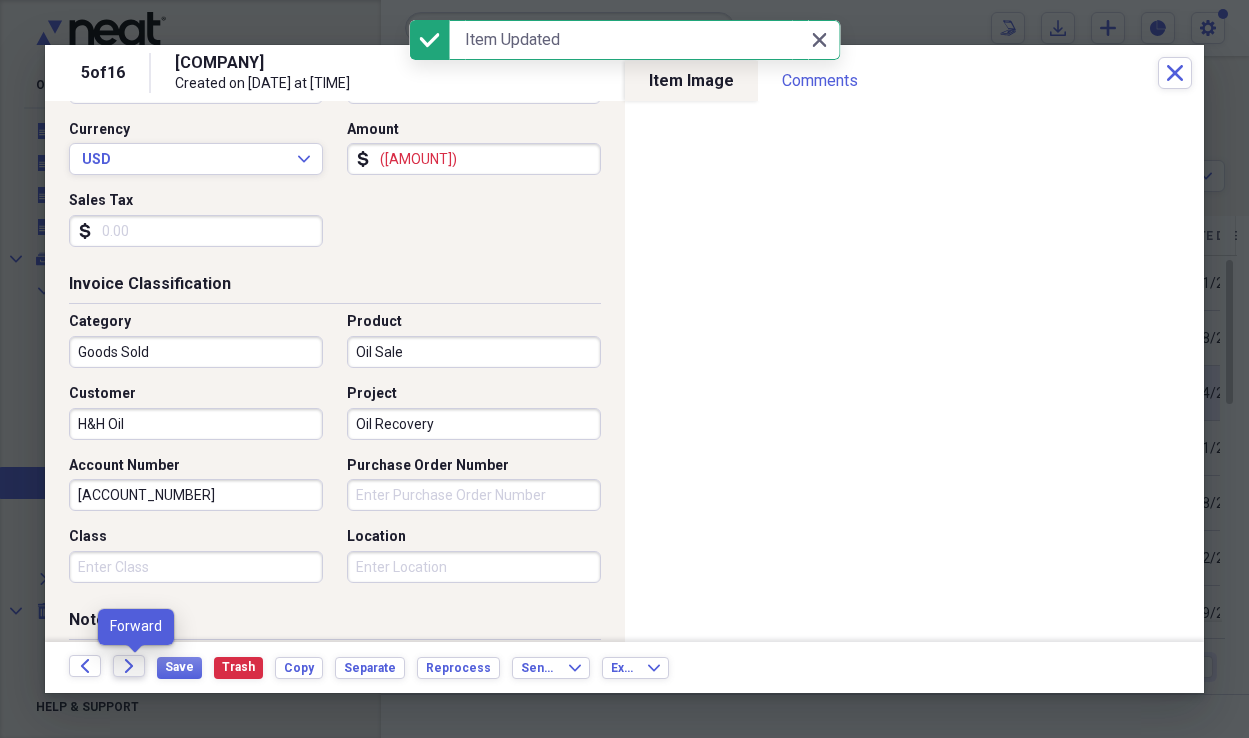 click on "Forward" 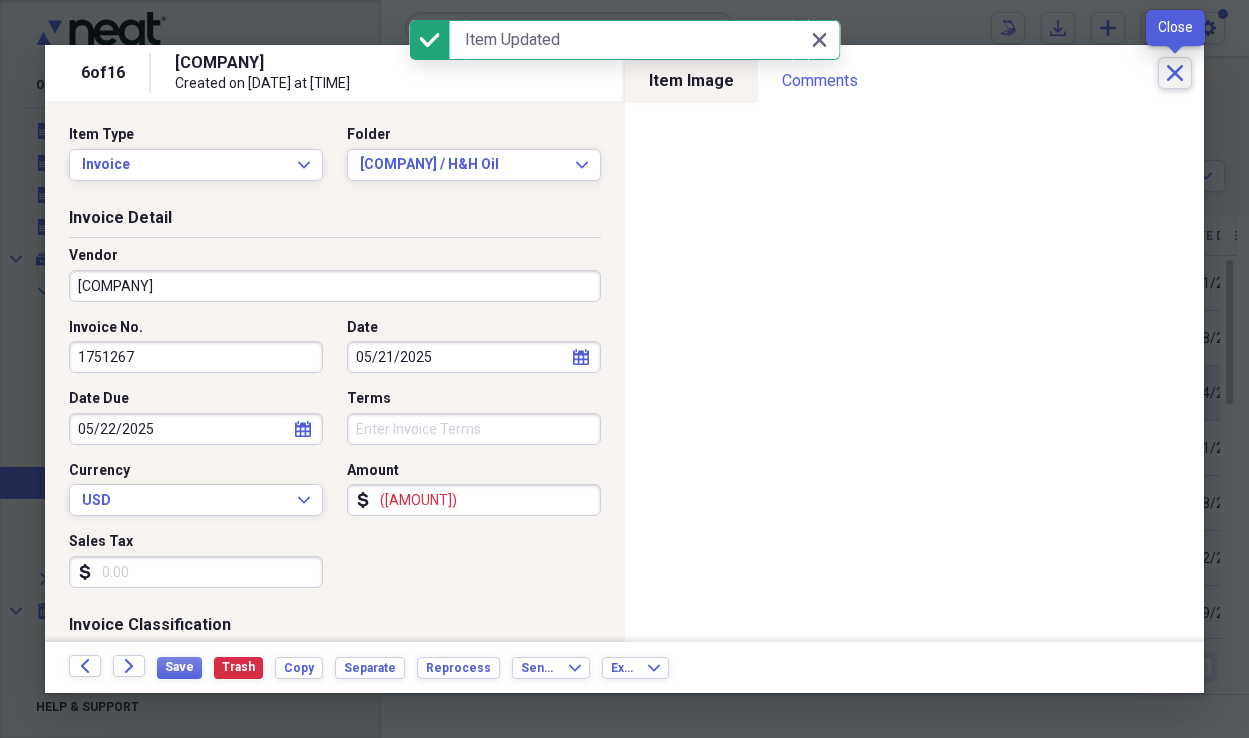 click on "Close" at bounding box center [1175, 73] 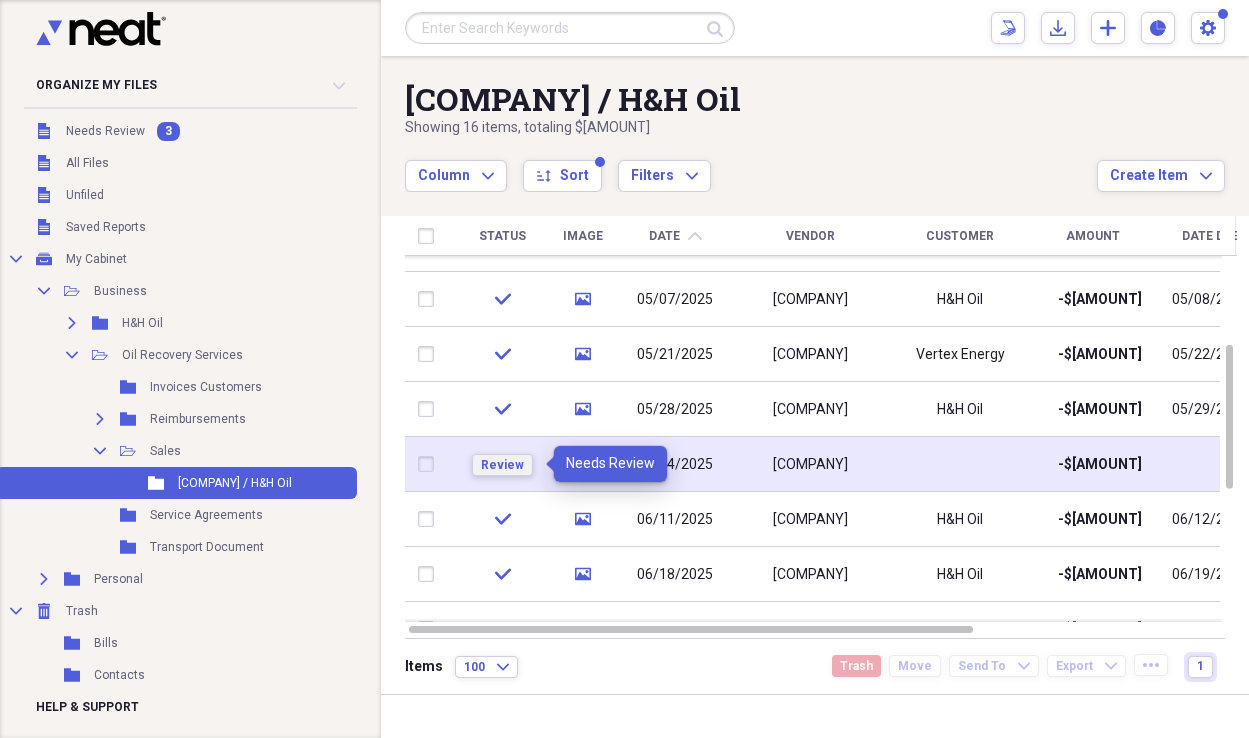 click on "Review" at bounding box center [502, 465] 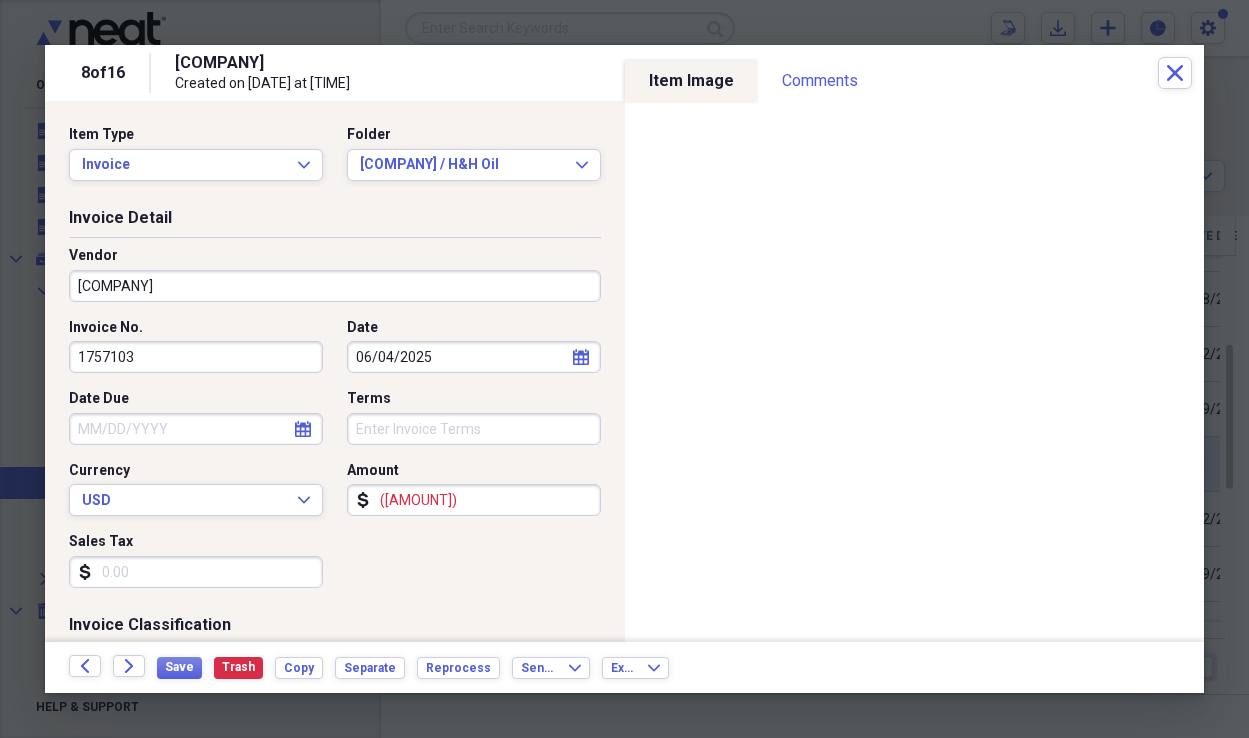 click on "calendar" 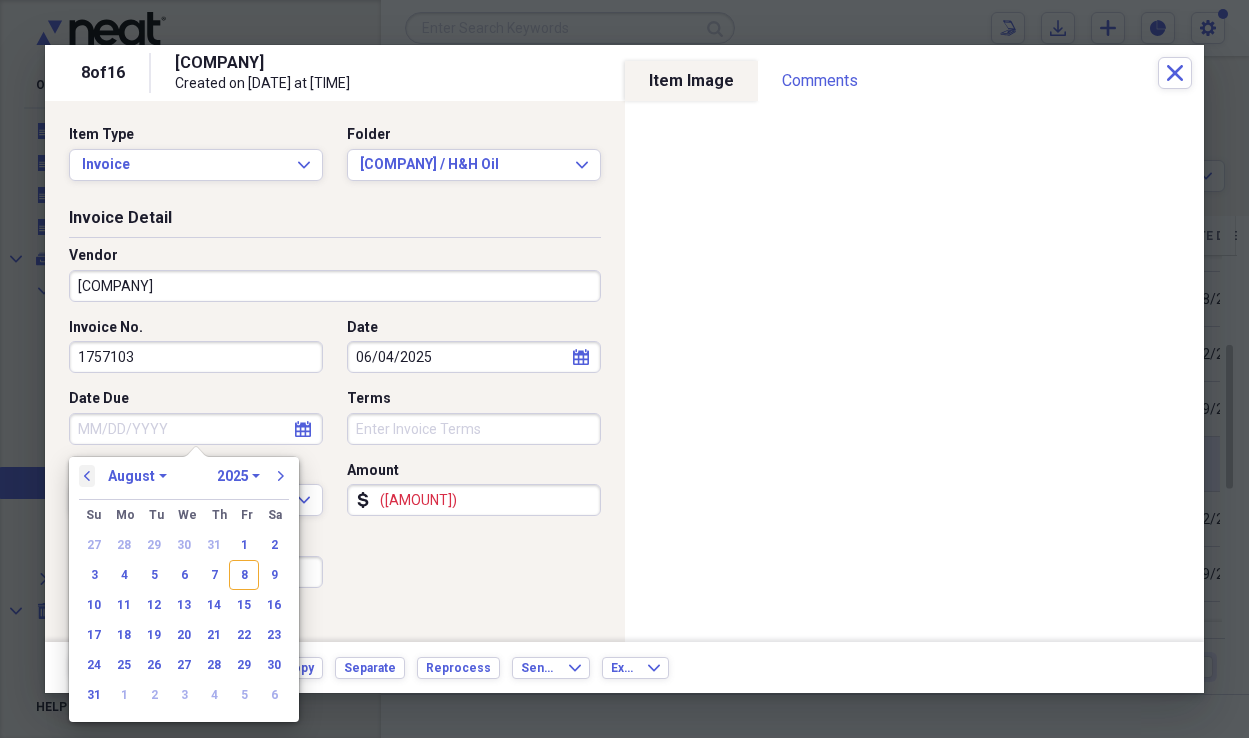click on "previous" at bounding box center [87, 476] 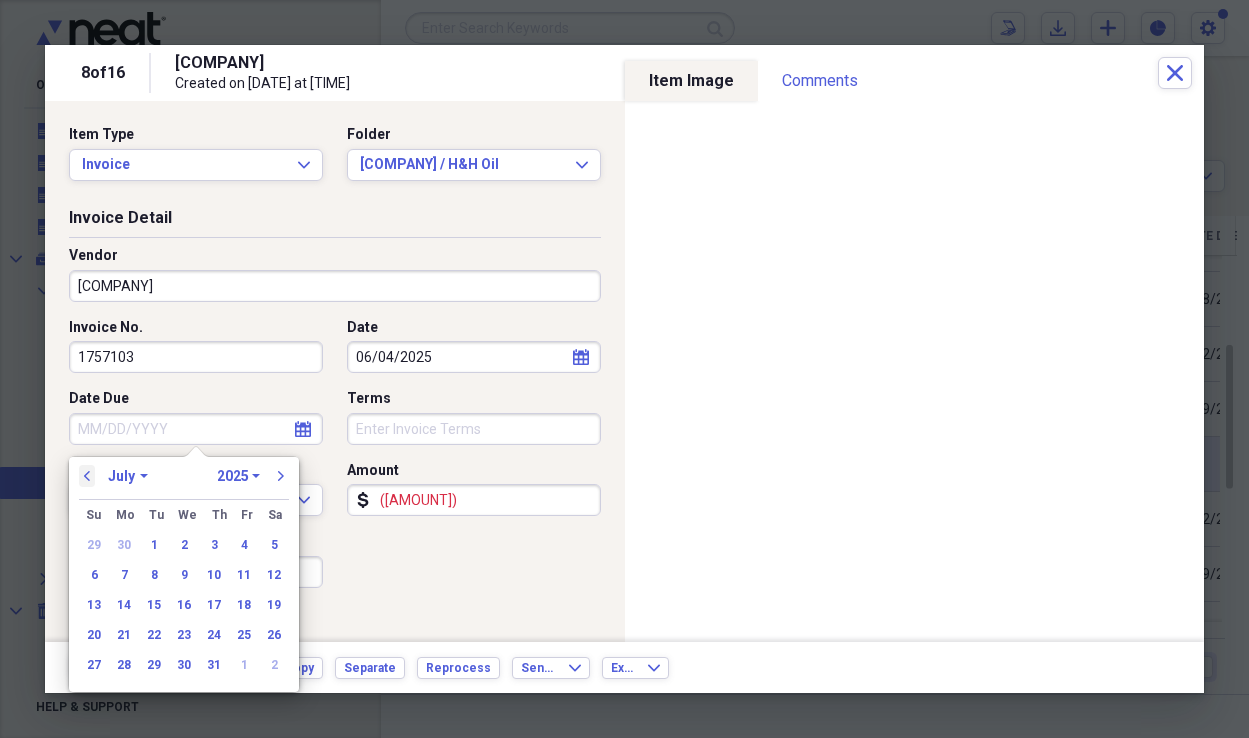 click on "previous" at bounding box center [87, 476] 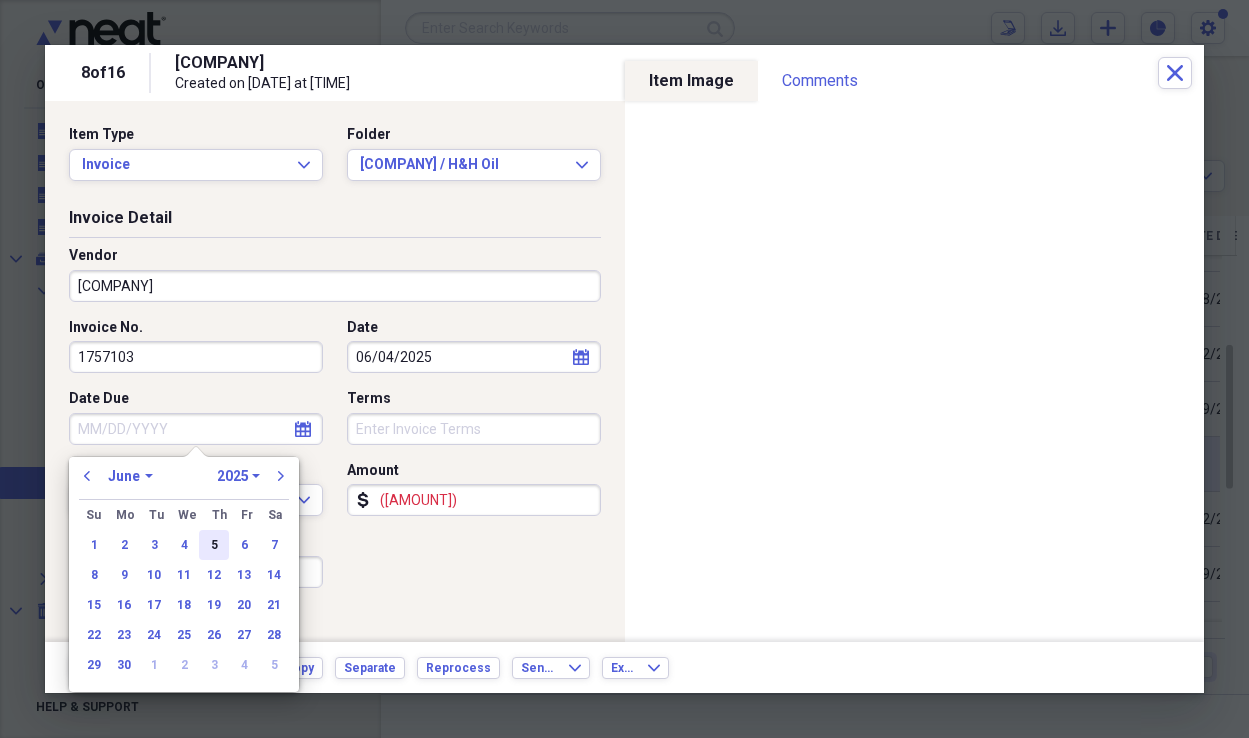 click on "5" at bounding box center [214, 545] 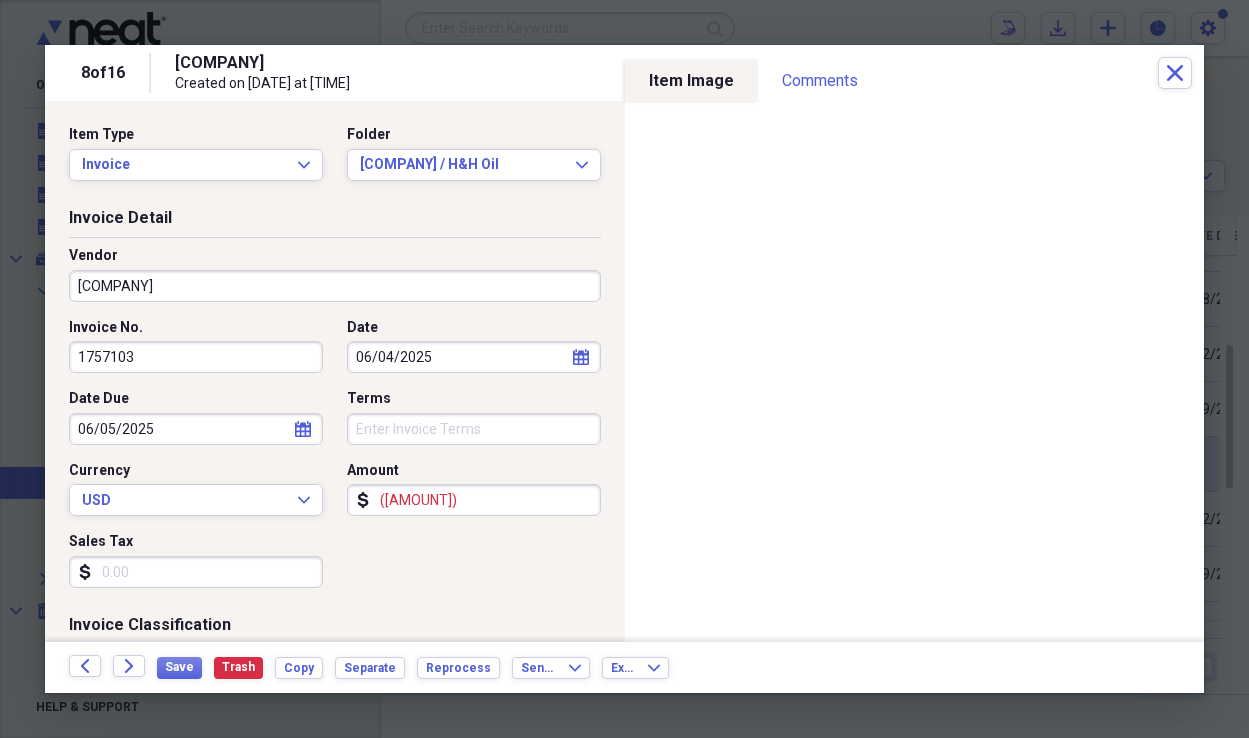 scroll, scrollTop: 460, scrollLeft: 0, axis: vertical 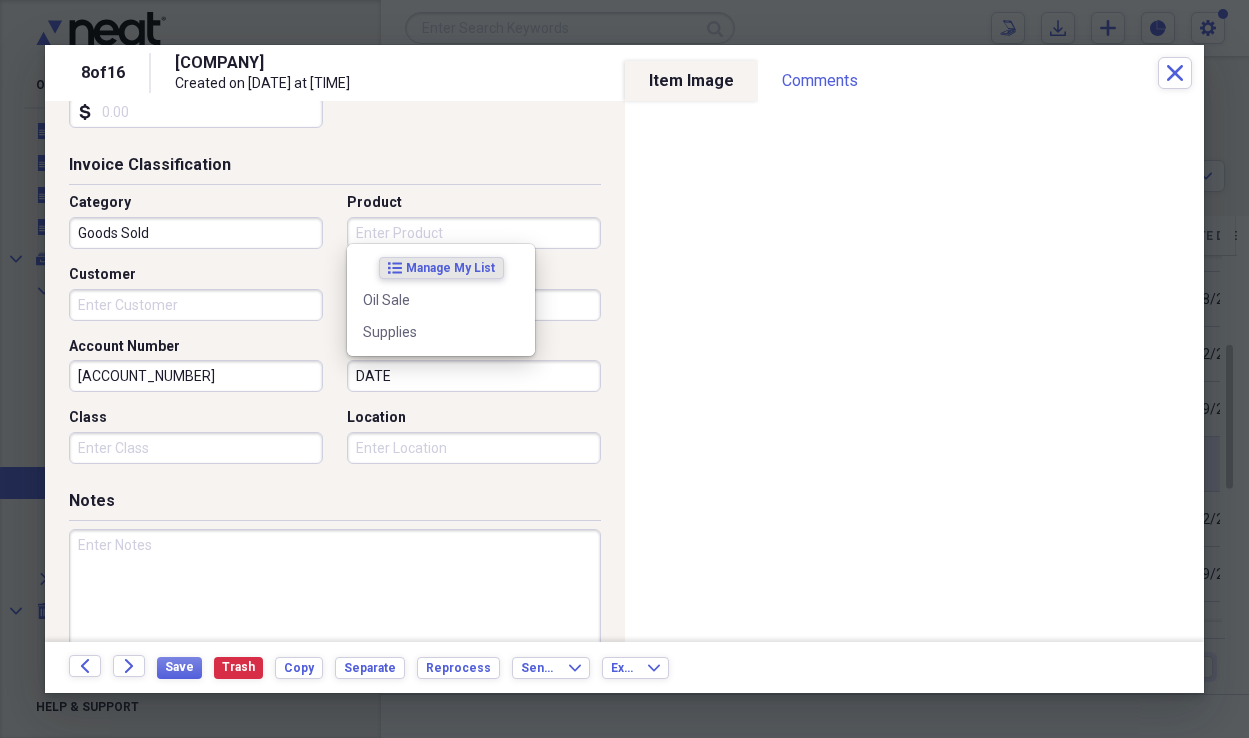 click on "Product" at bounding box center (474, 233) 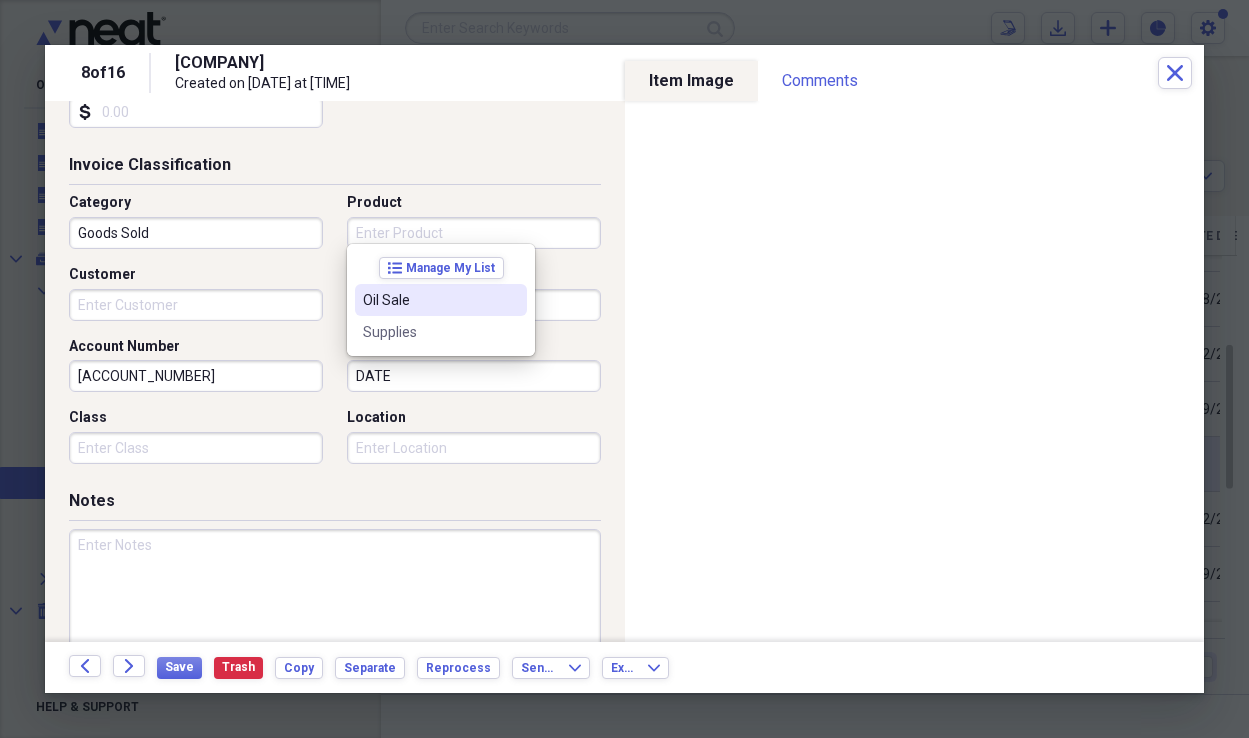 click on "Oil Sale" at bounding box center [441, 300] 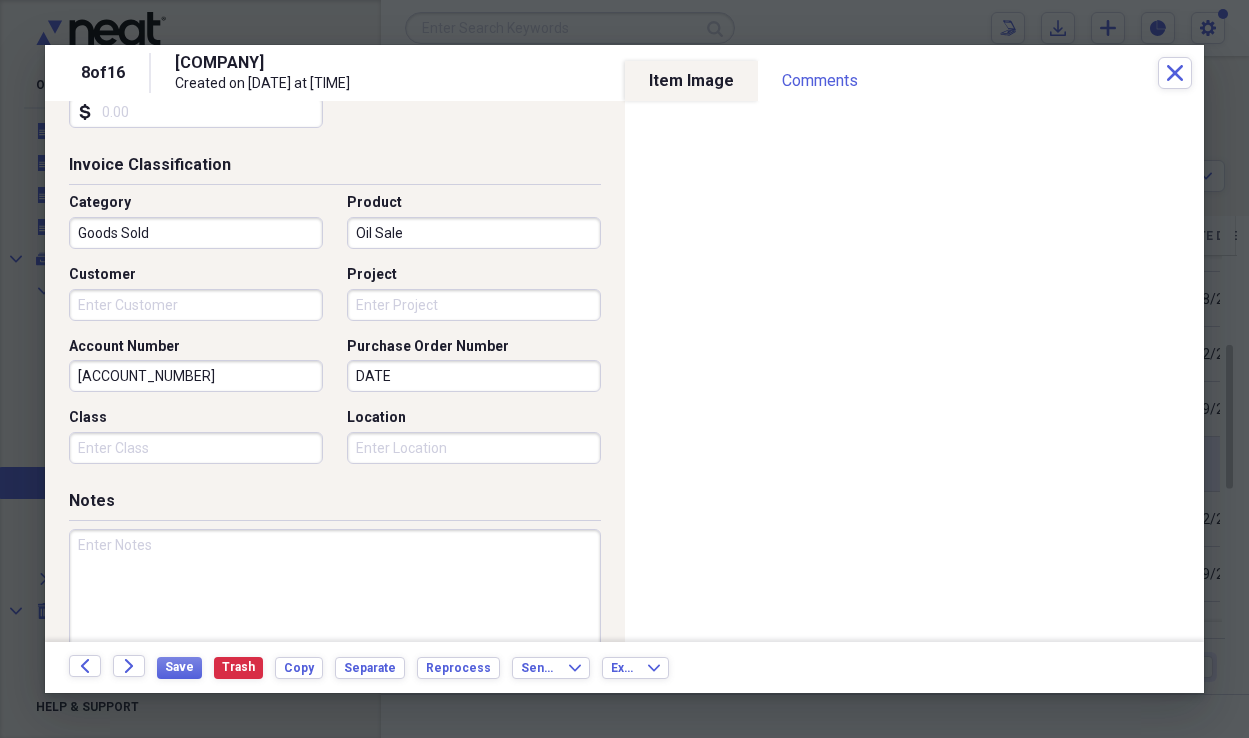 click on "Customer" at bounding box center [196, 305] 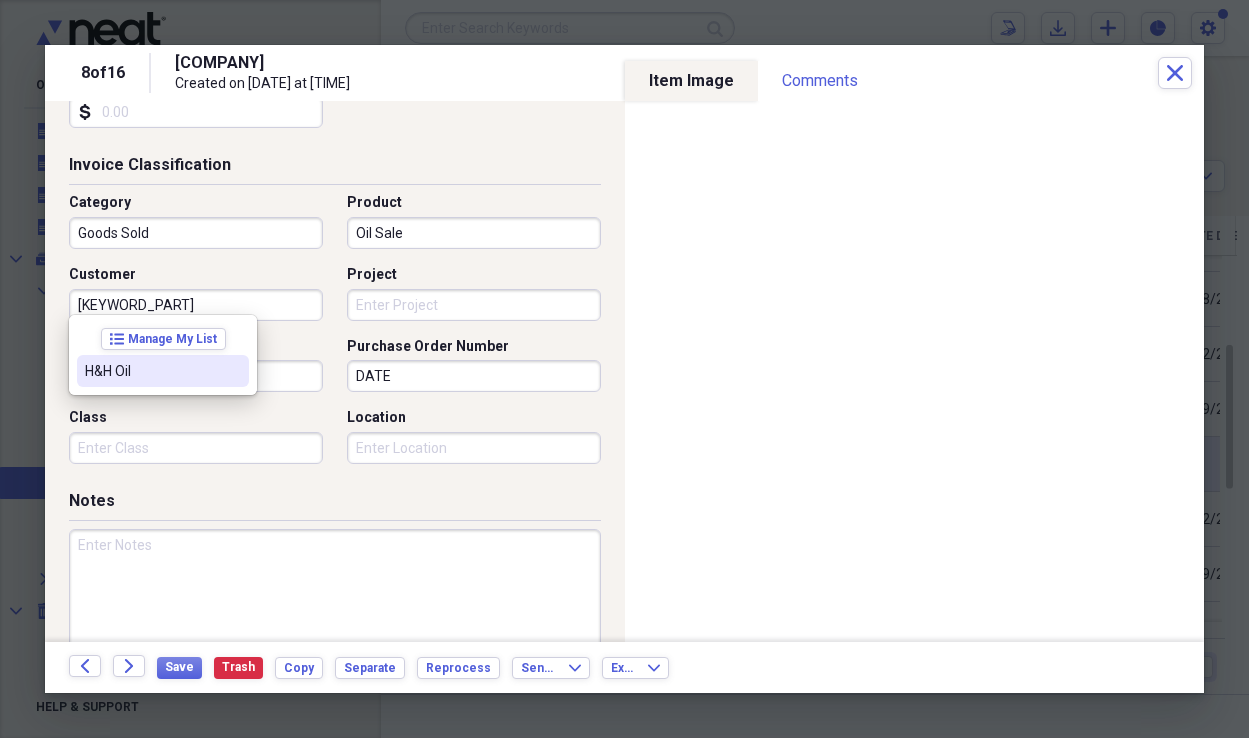click on "H&H Oil" at bounding box center [163, 371] 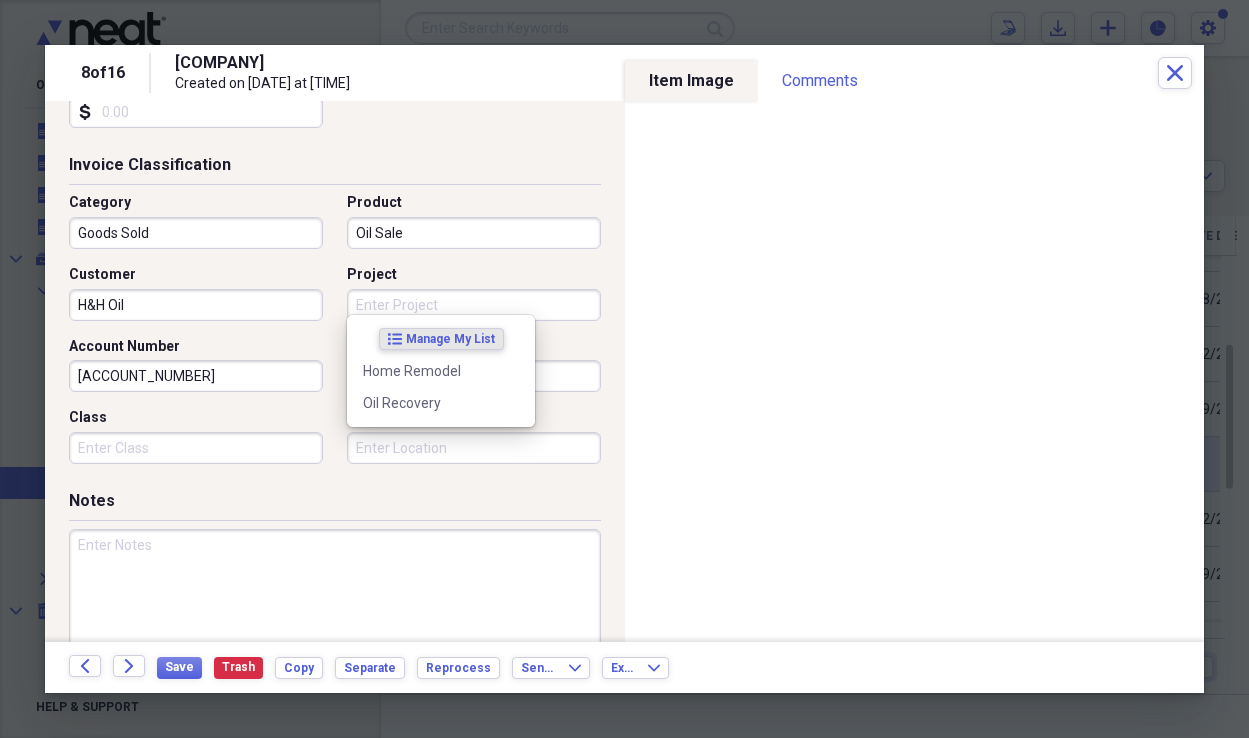 click on "Project" at bounding box center [474, 305] 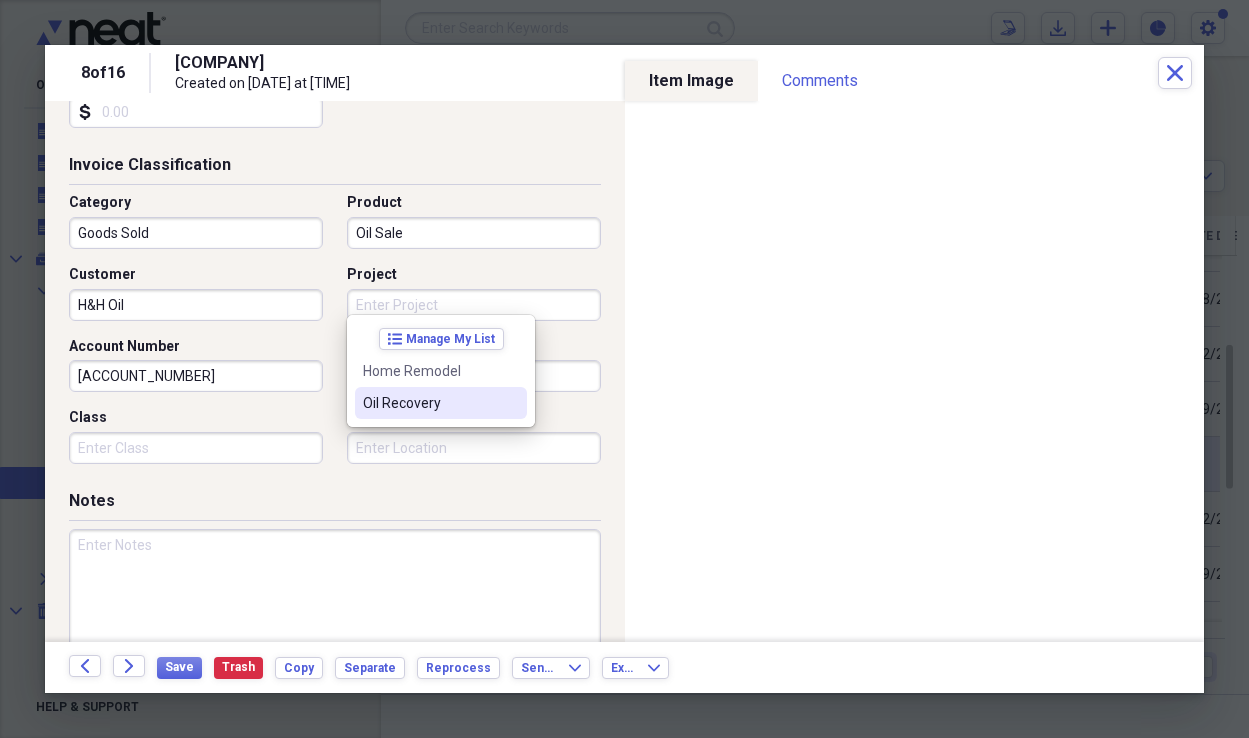 click on "Oil Recovery" at bounding box center (429, 403) 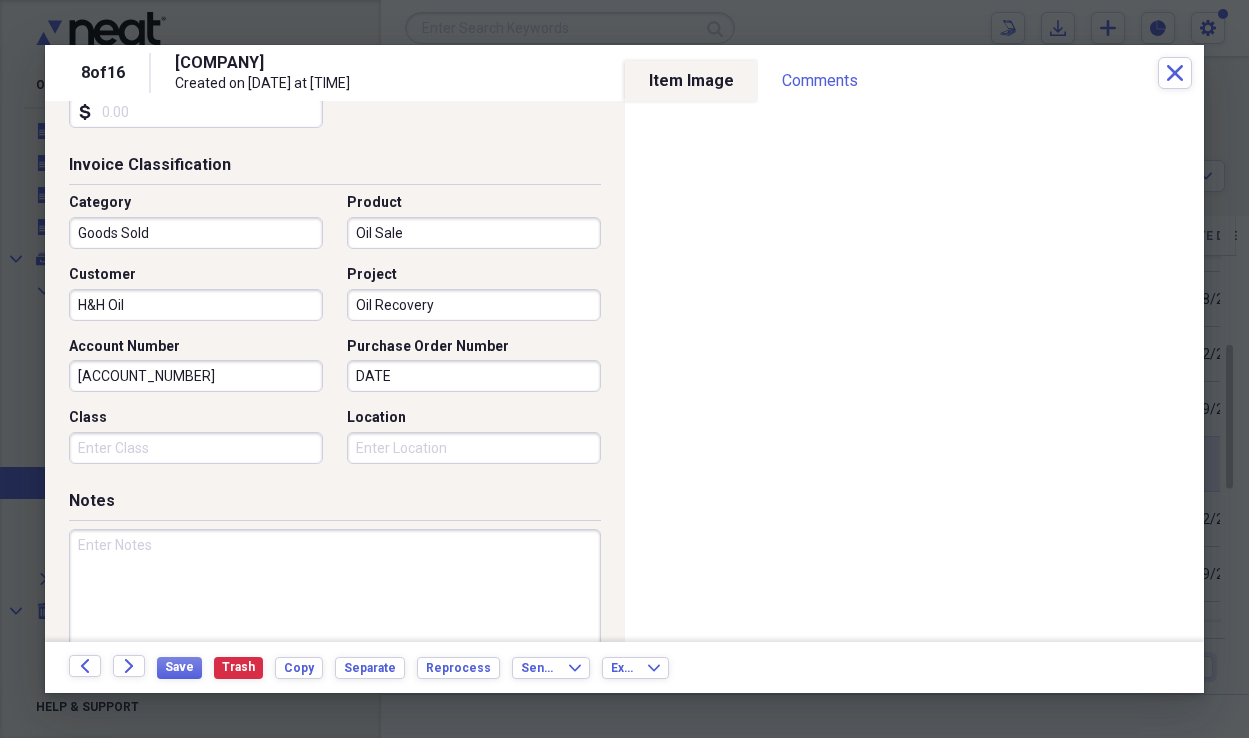 click on "DATE" at bounding box center [474, 376] 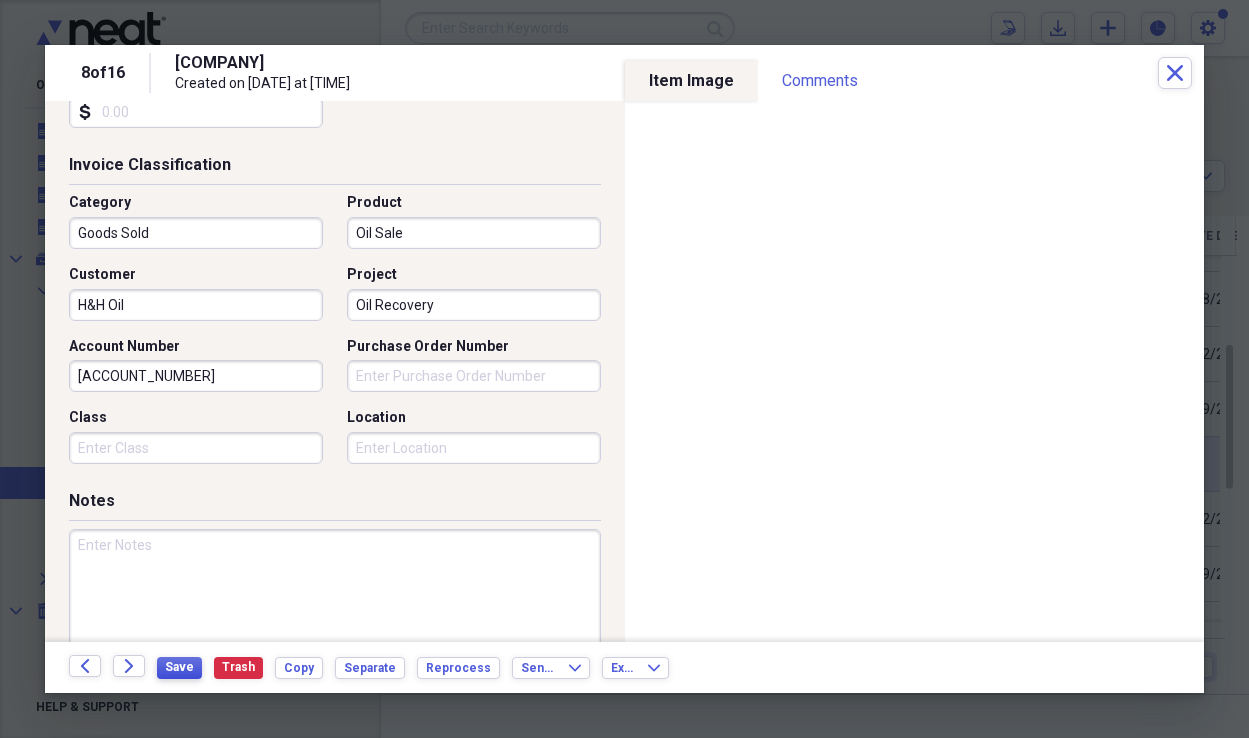 type 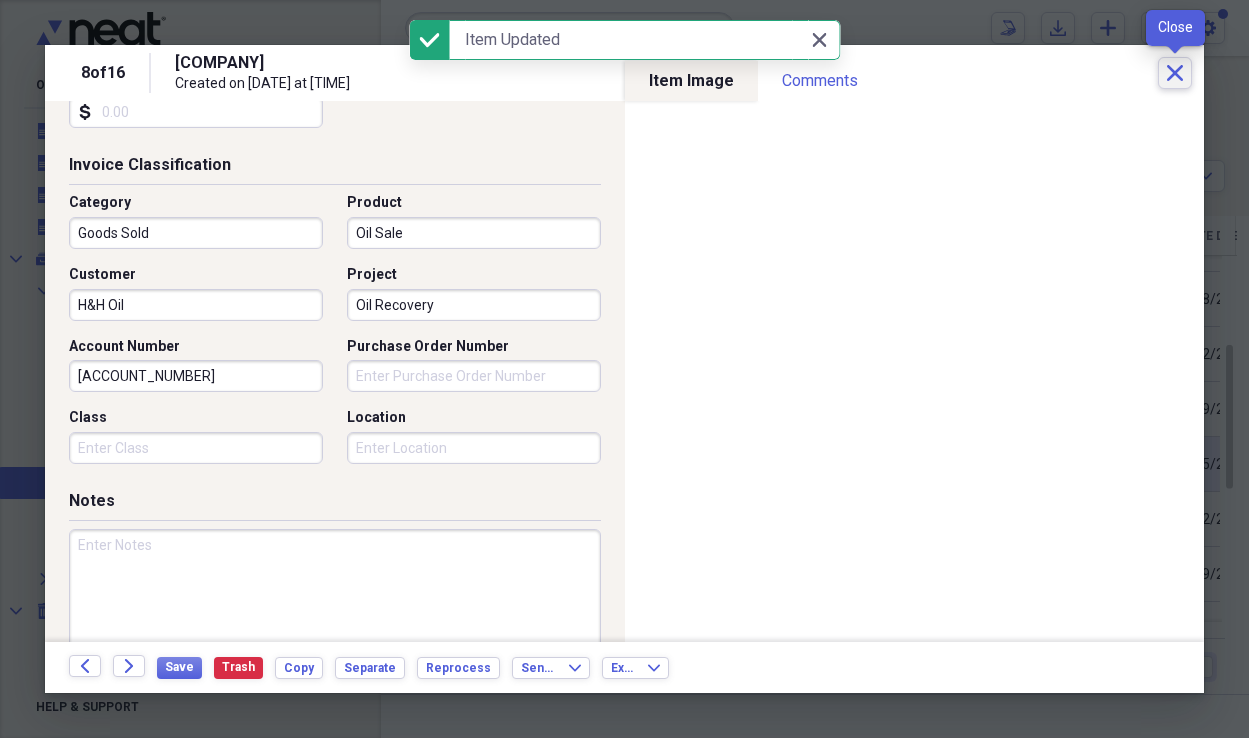 click on "Close" at bounding box center [1175, 73] 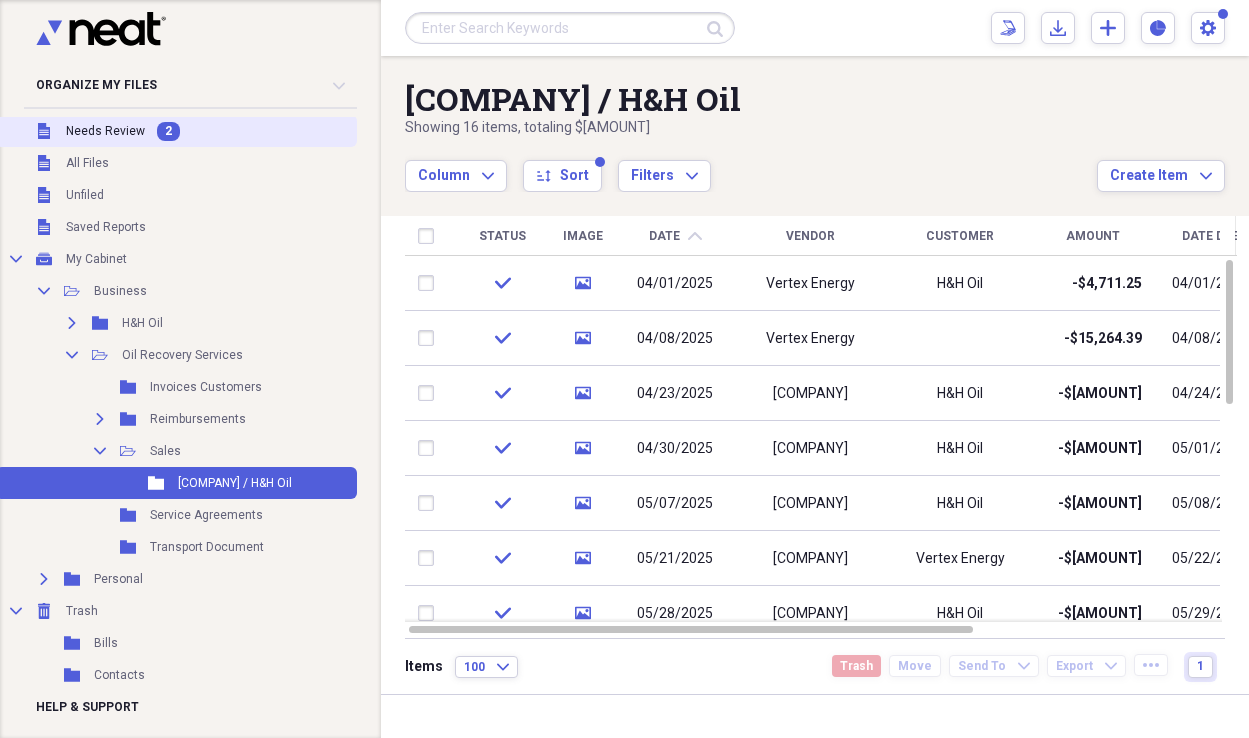 click on "Needs Review" at bounding box center (105, 131) 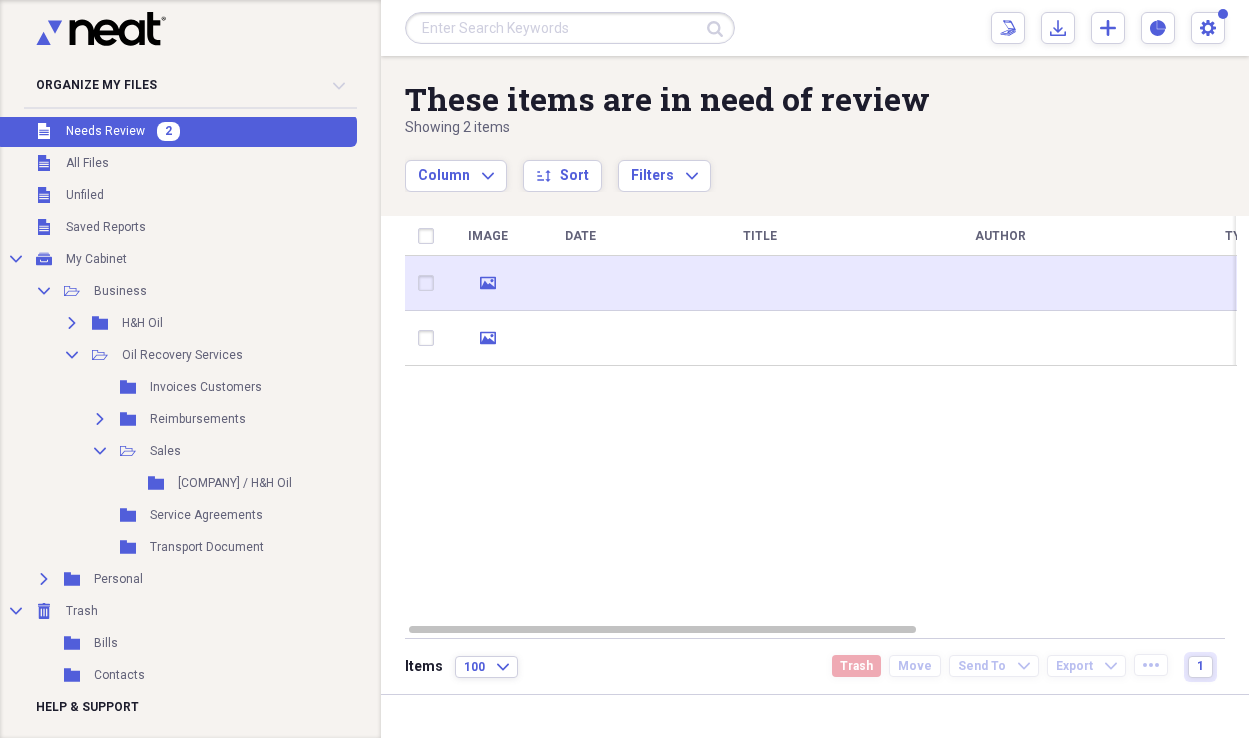 click on "media" at bounding box center [487, 283] 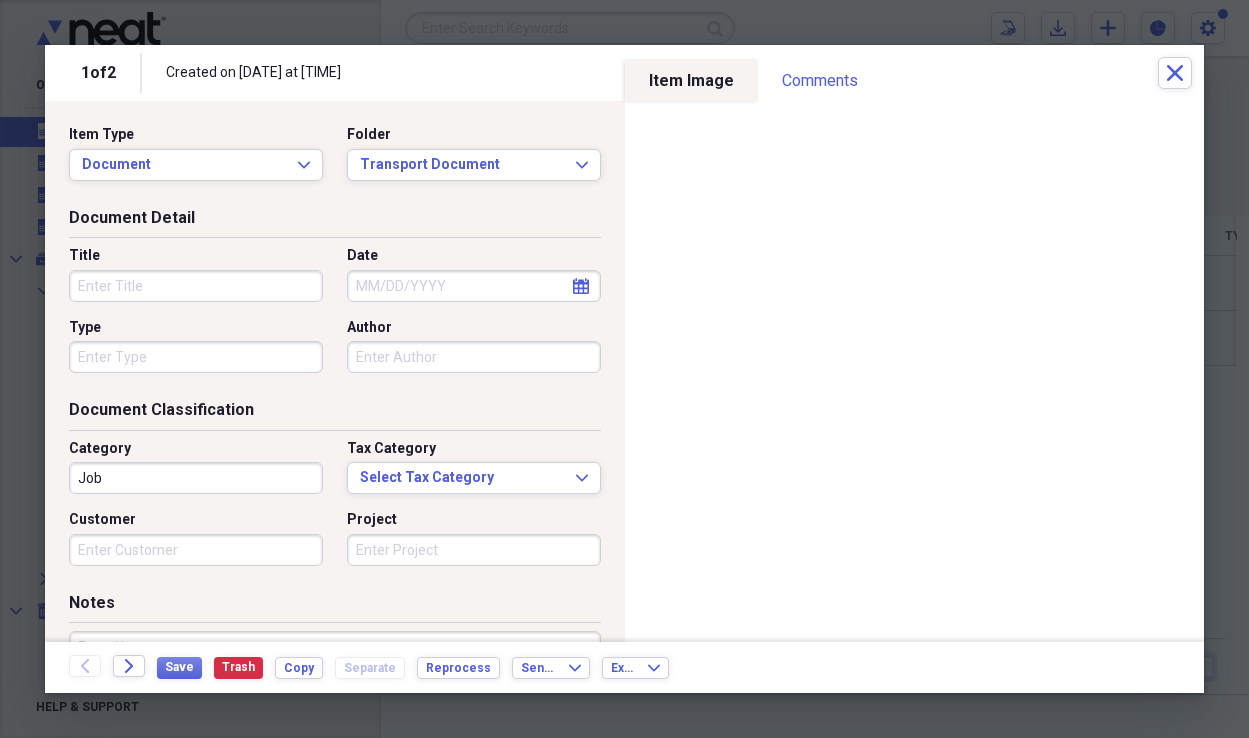 click on "Title" at bounding box center (196, 286) 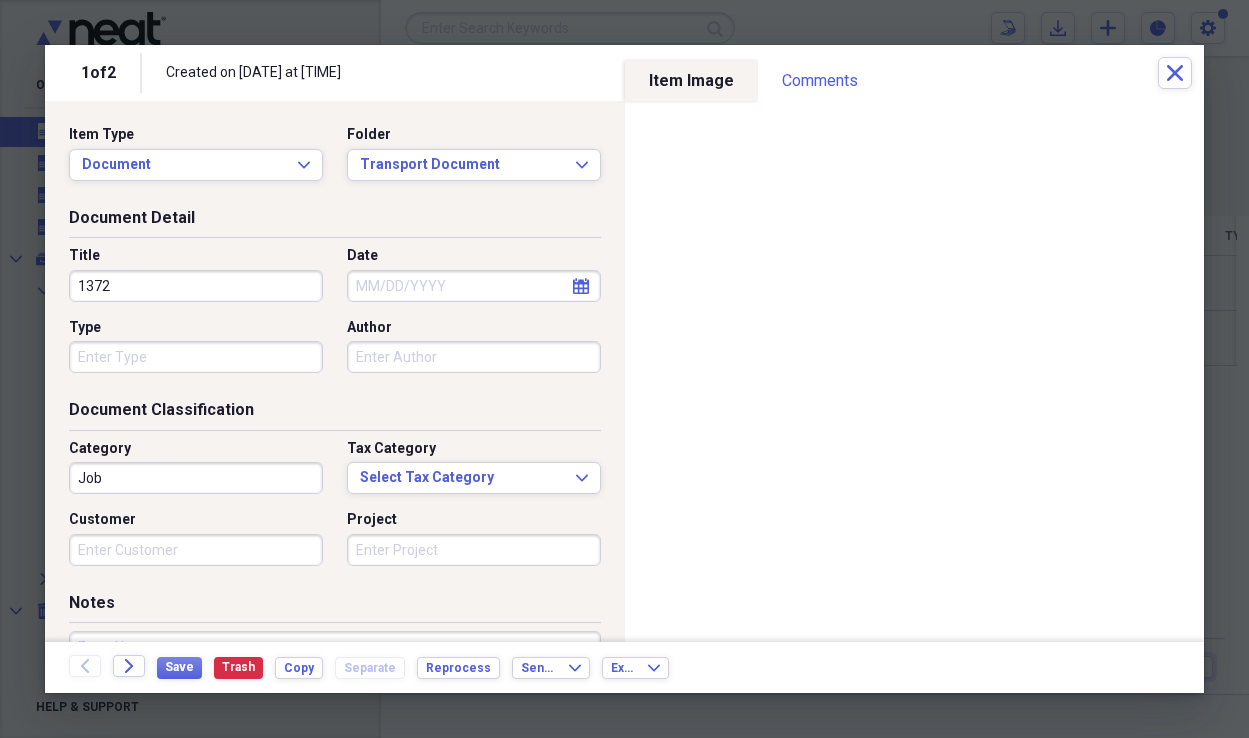 type on "1372" 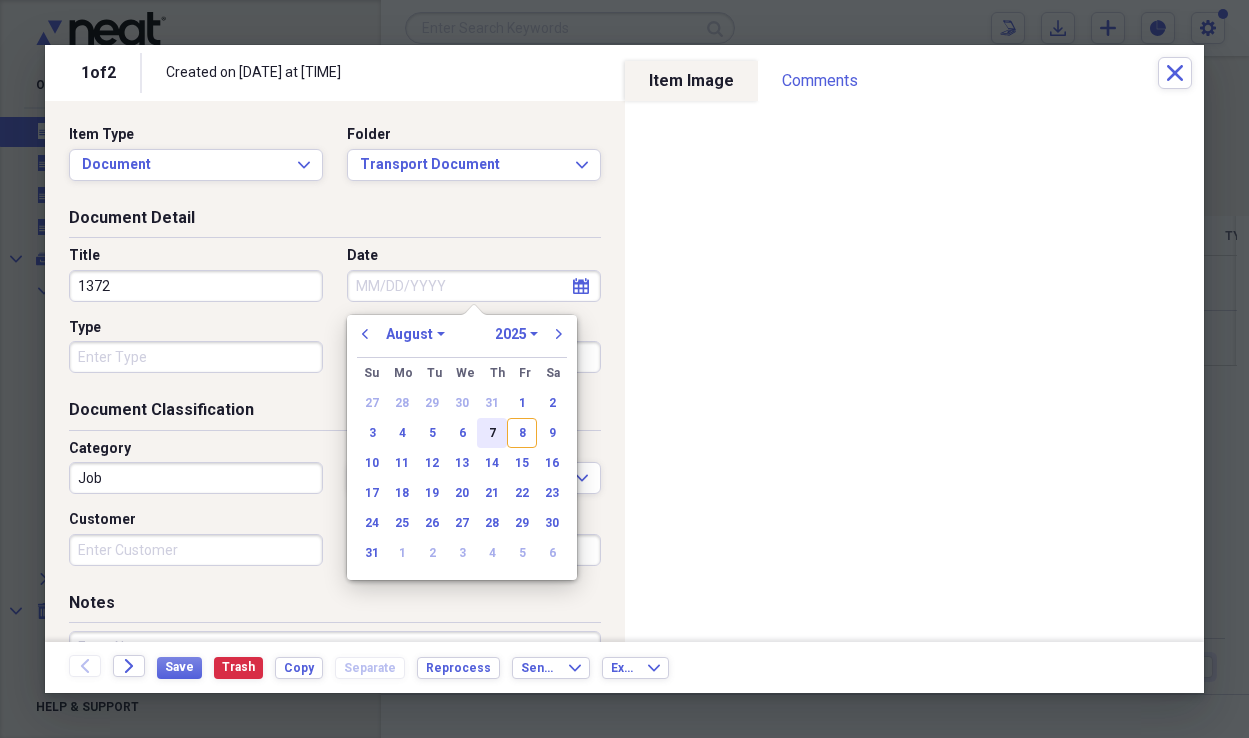 click on "7" at bounding box center [492, 433] 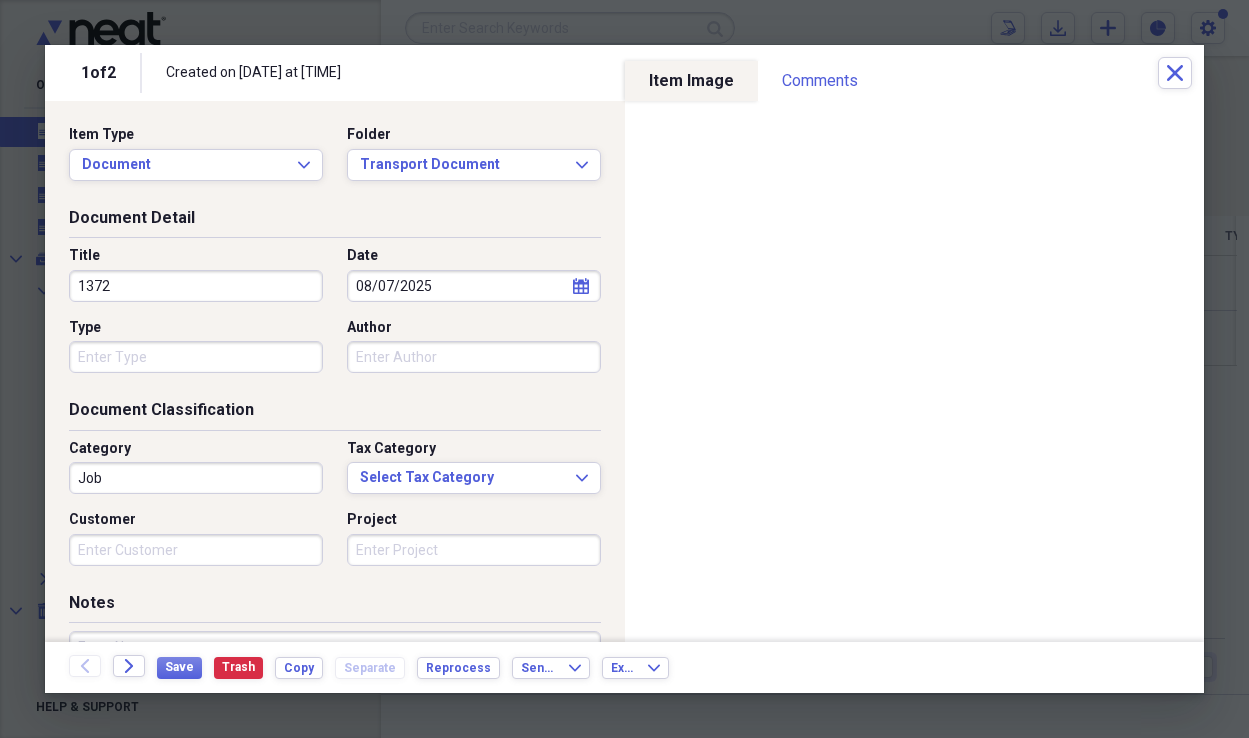 type on "08/07/2025" 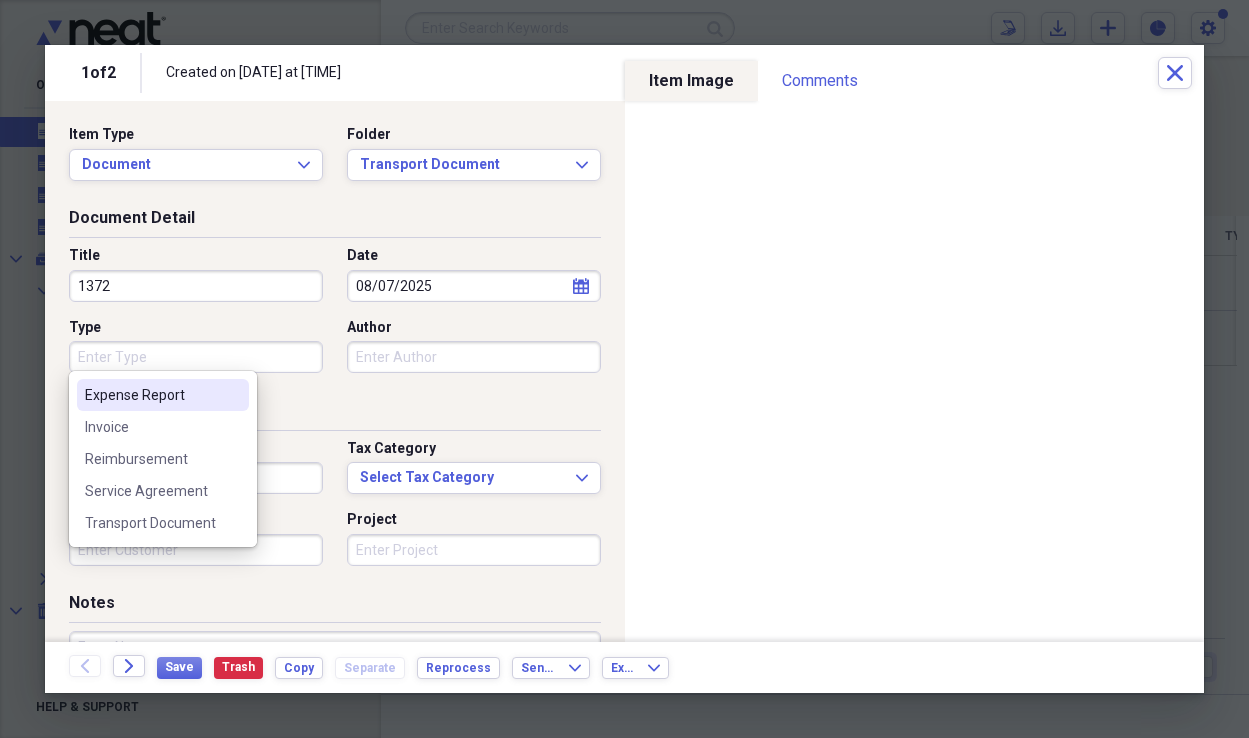 click on "Type" at bounding box center (196, 357) 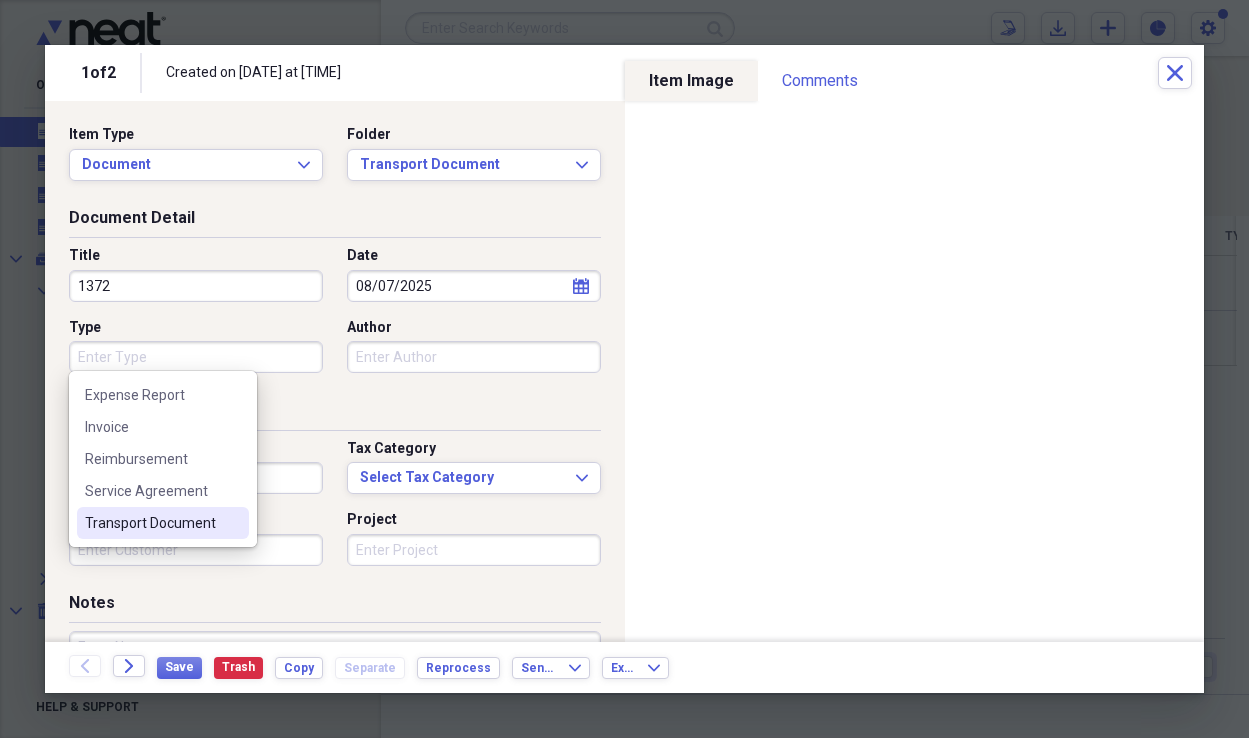 click on "Transport Document" at bounding box center (151, 523) 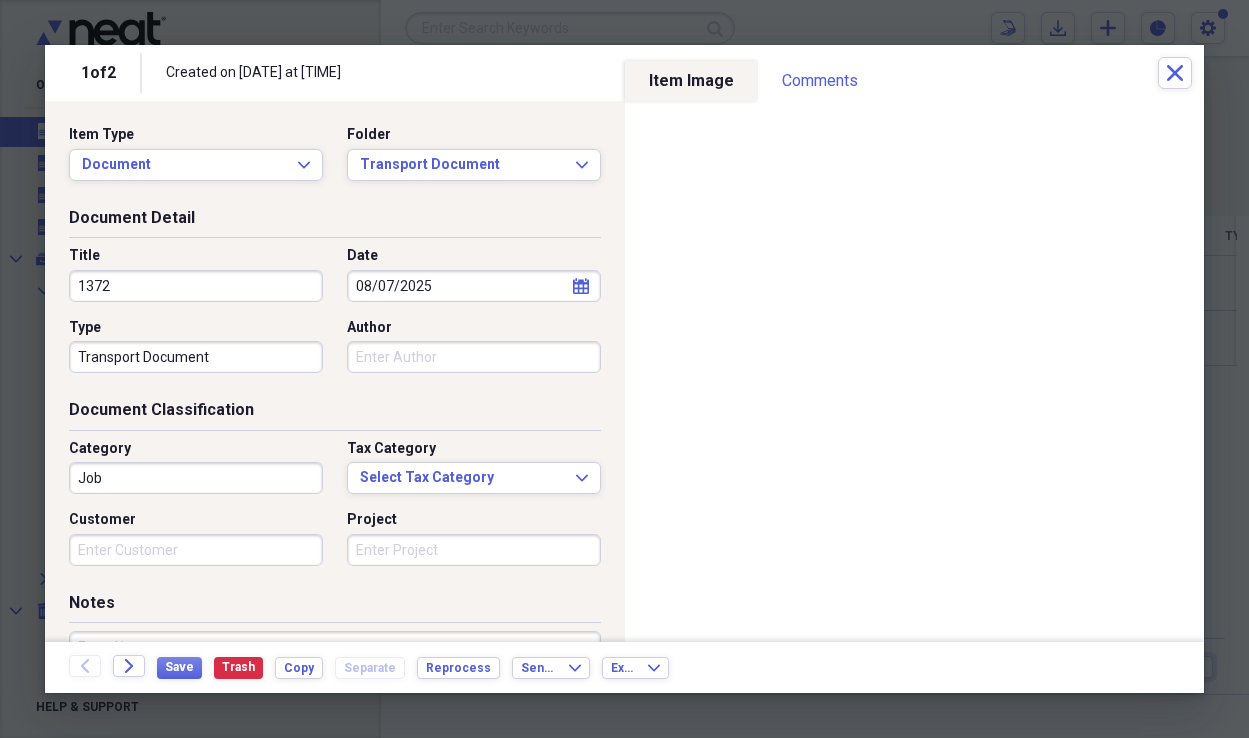 click on "Job" at bounding box center [196, 478] 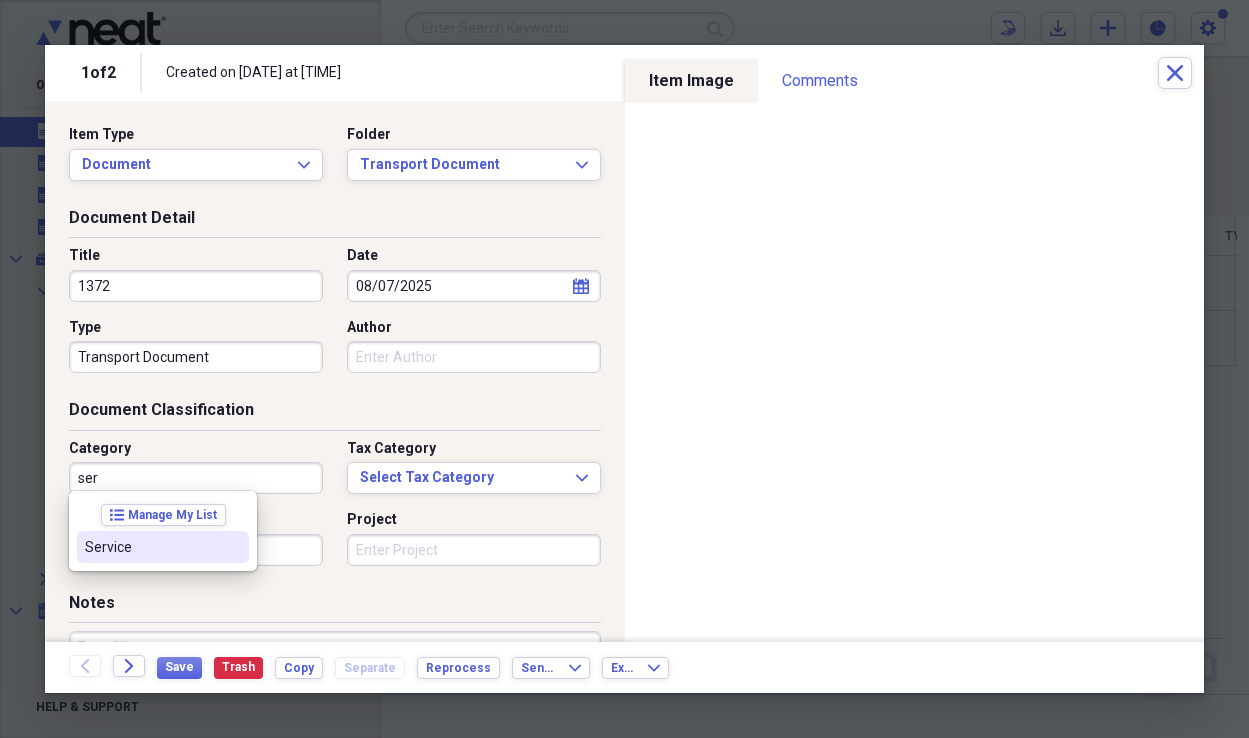click on "Service" at bounding box center (163, 547) 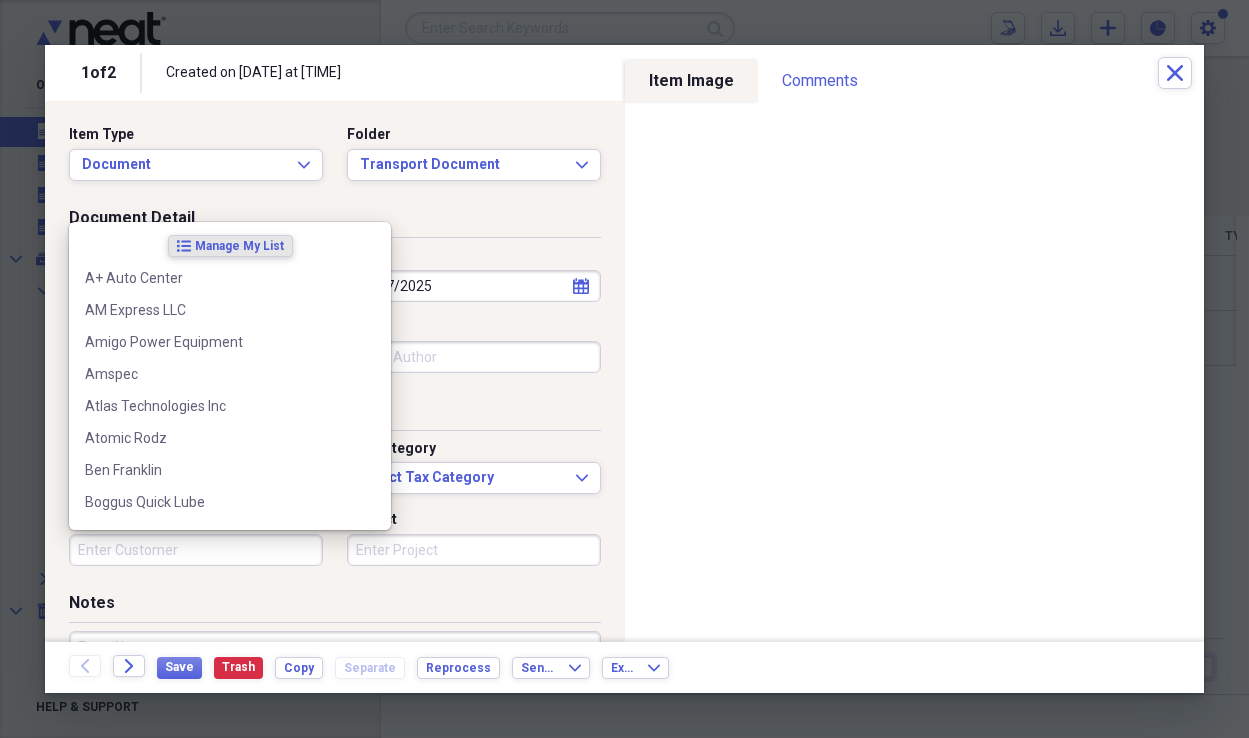 click on "Customer" at bounding box center (196, 550) 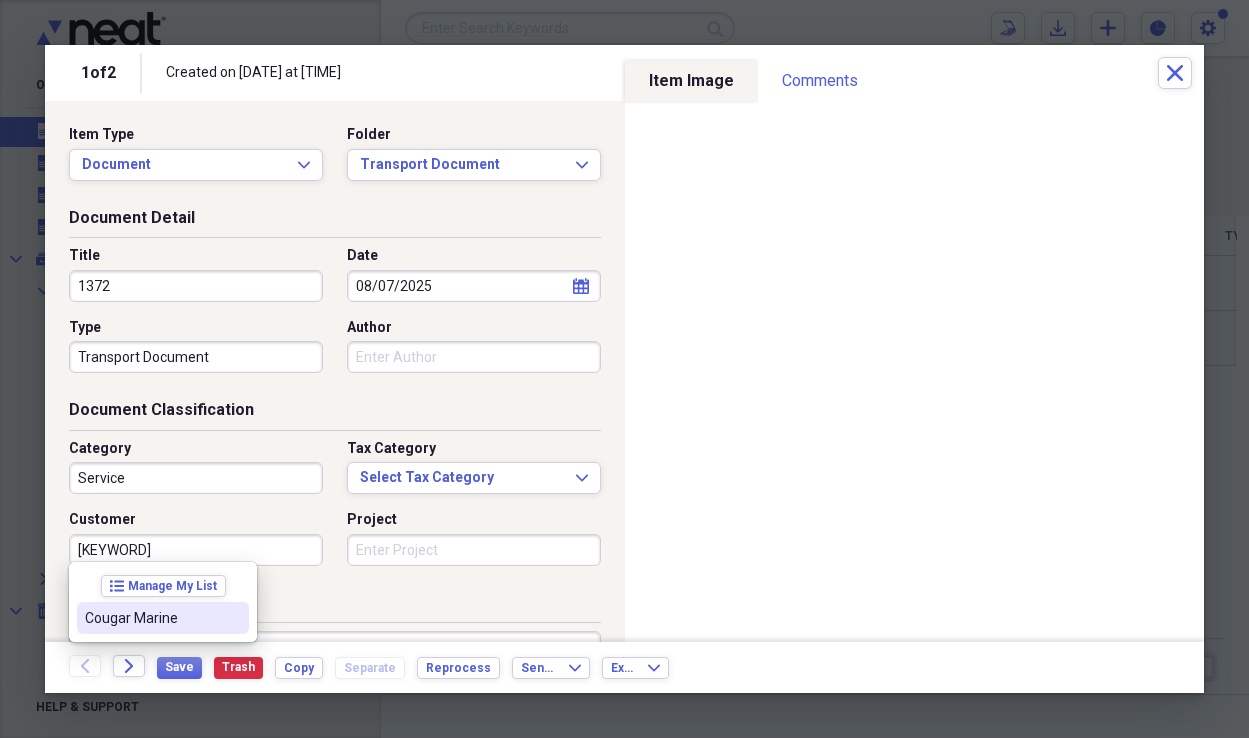 click on "Cougar Marine" at bounding box center [151, 618] 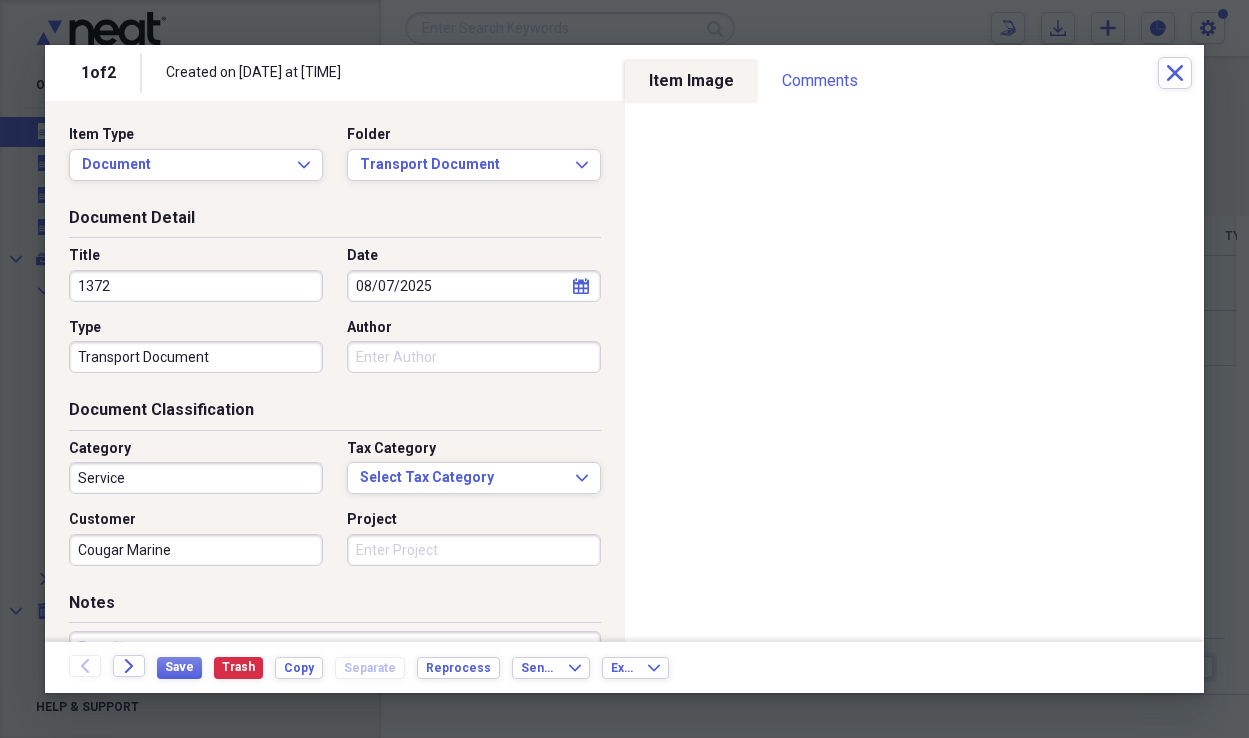 click on "Project" at bounding box center [474, 550] 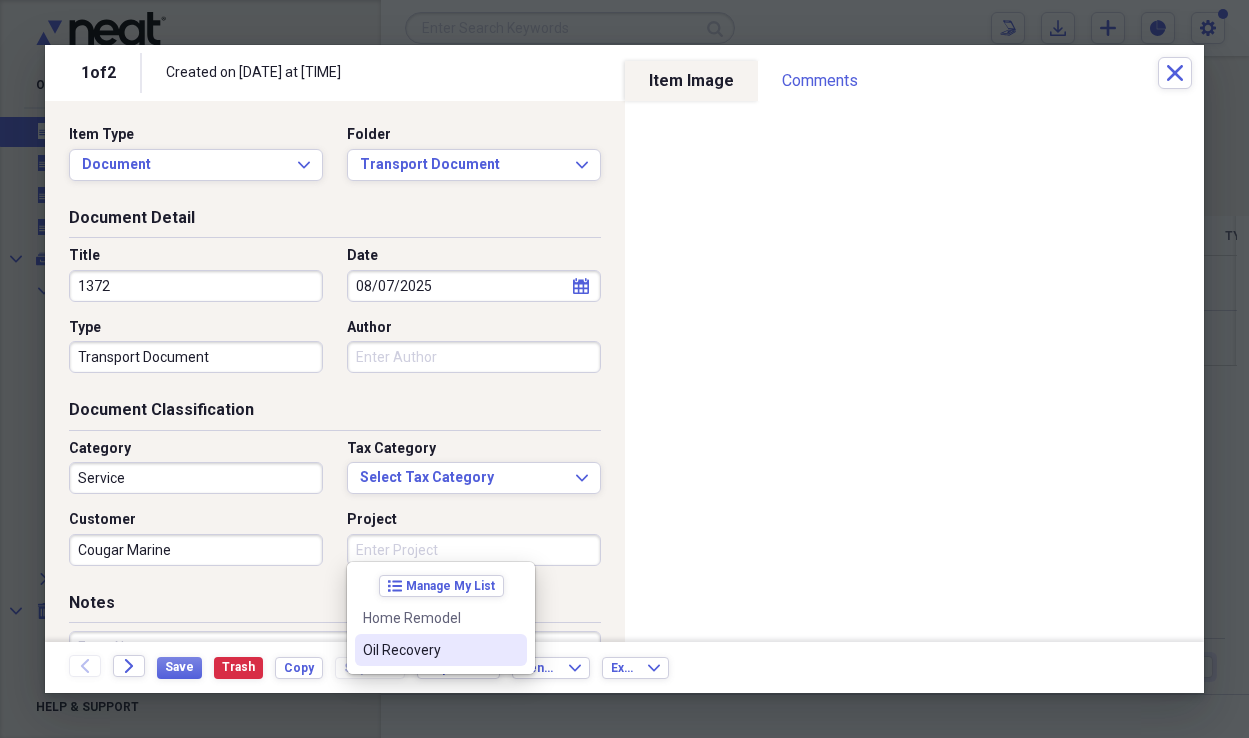 click on "Oil Recovery" at bounding box center (429, 650) 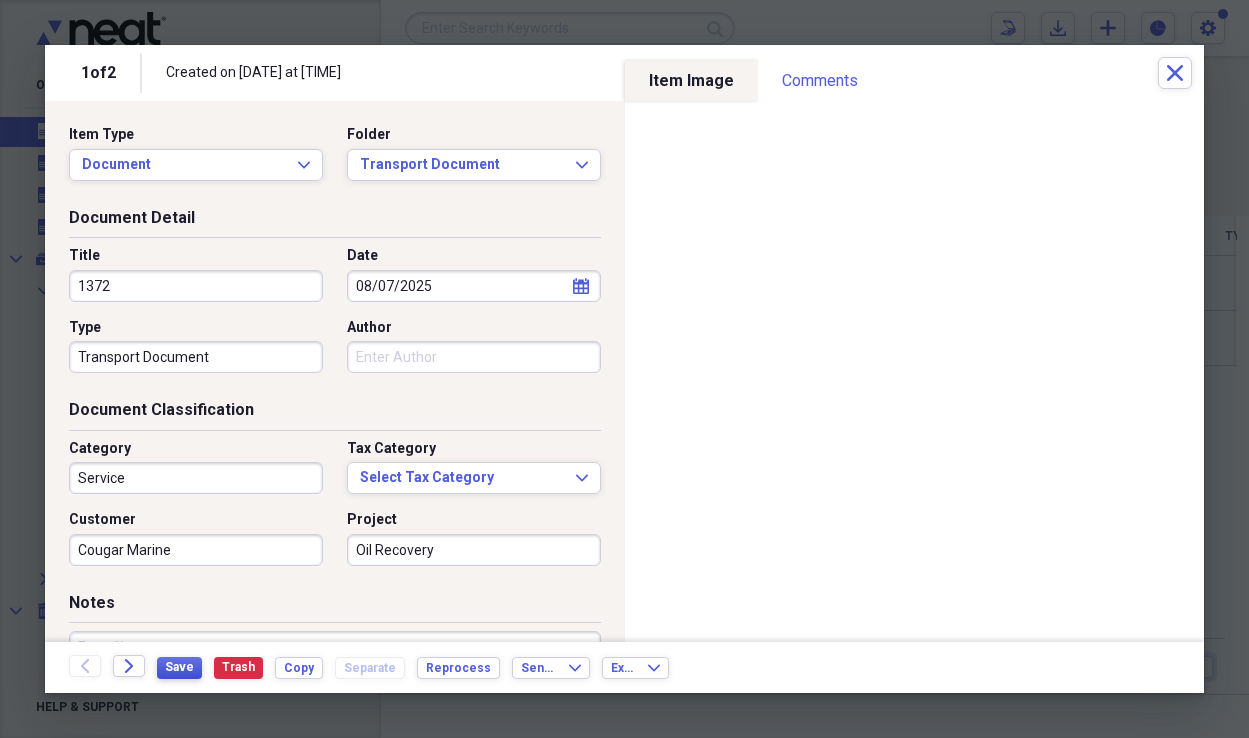 click on "Save" at bounding box center (179, 668) 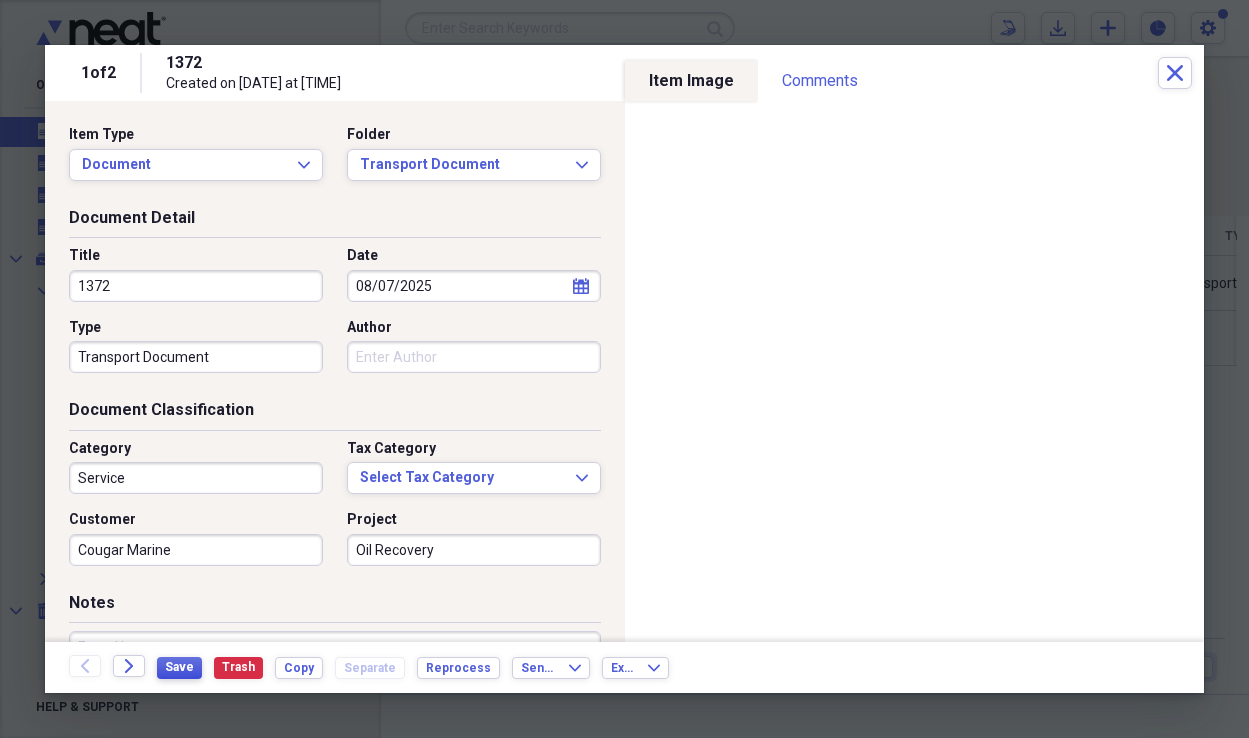 click on "Save" at bounding box center [179, 667] 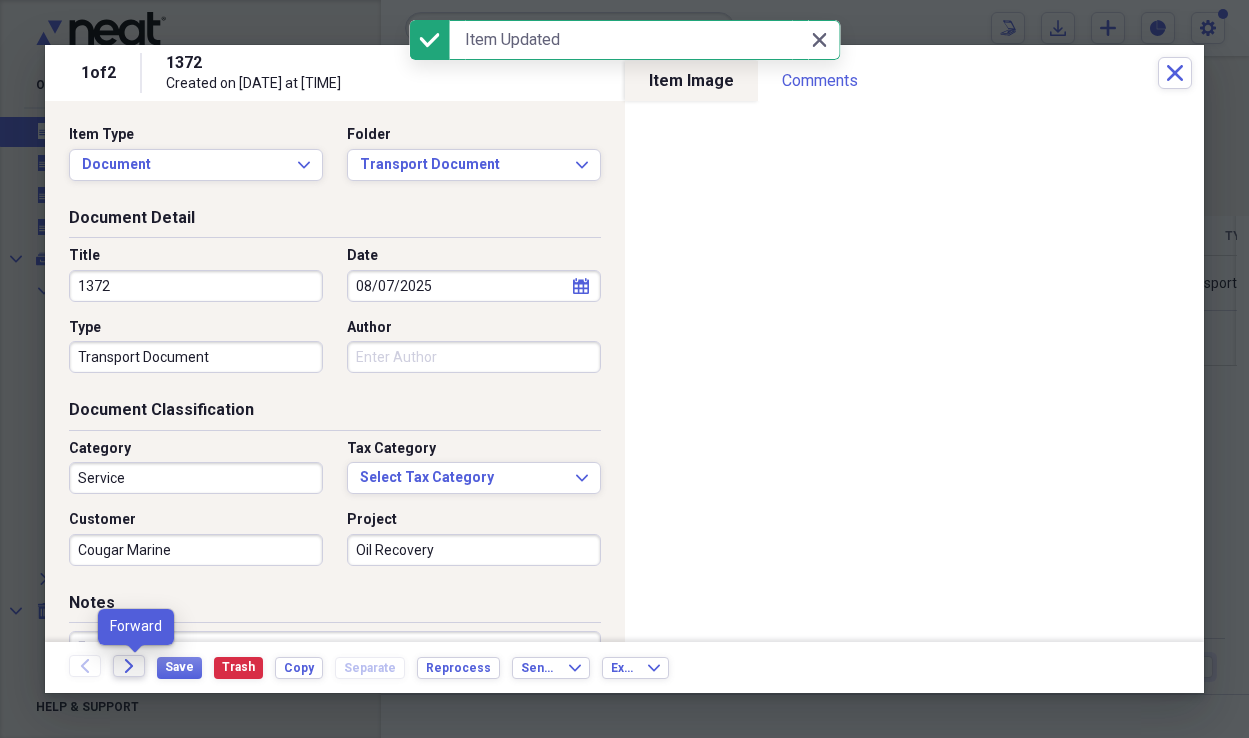 click 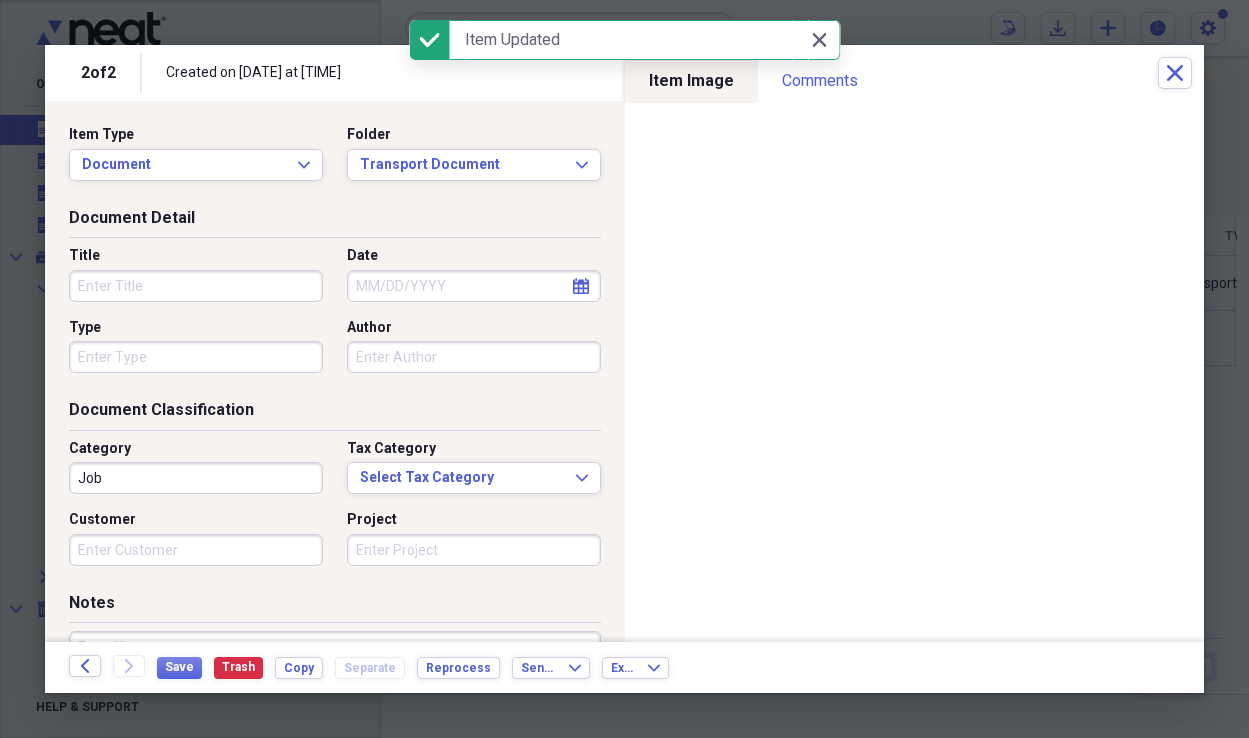 click on "Title" at bounding box center (196, 286) 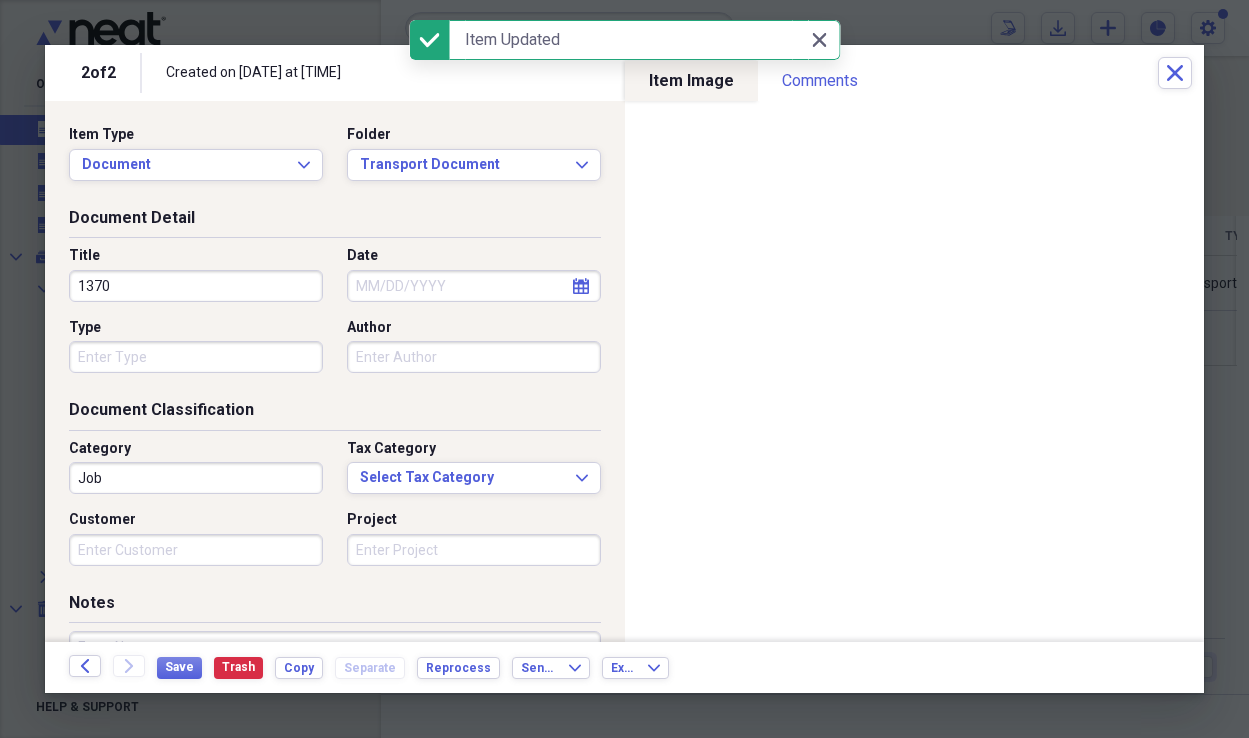 type on "1370" 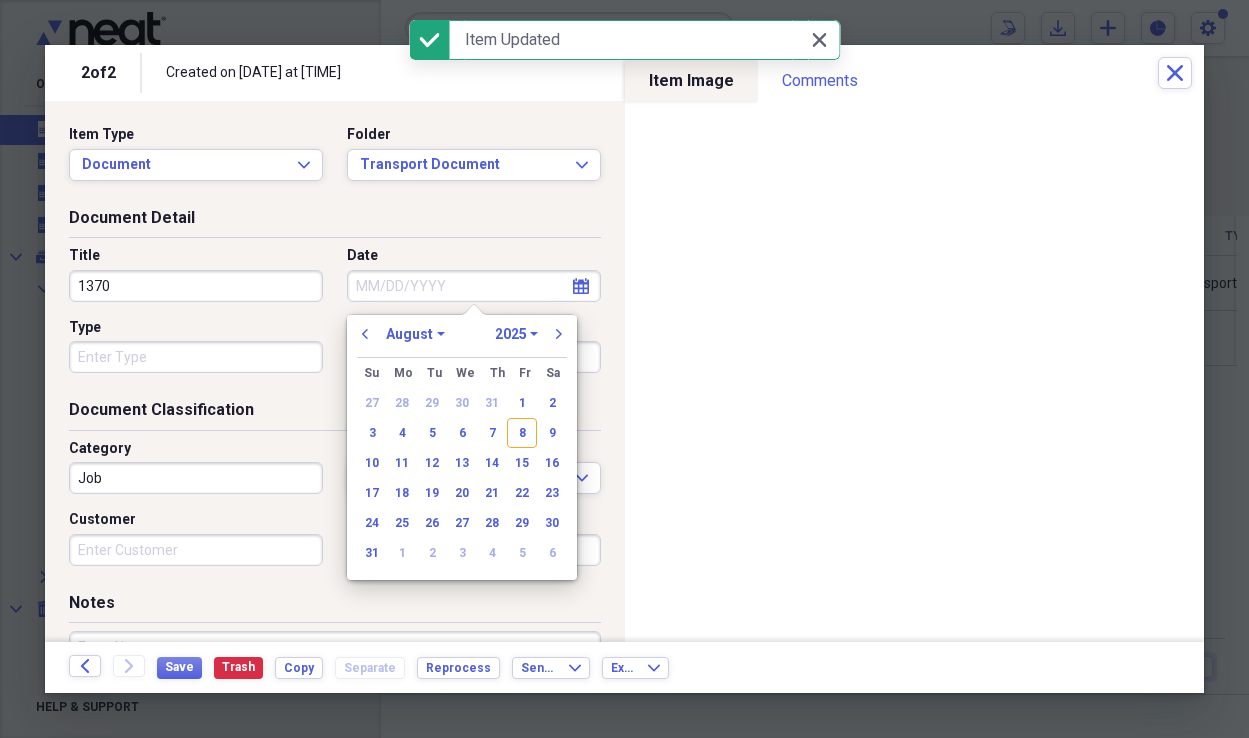 click on "Date" at bounding box center [474, 286] 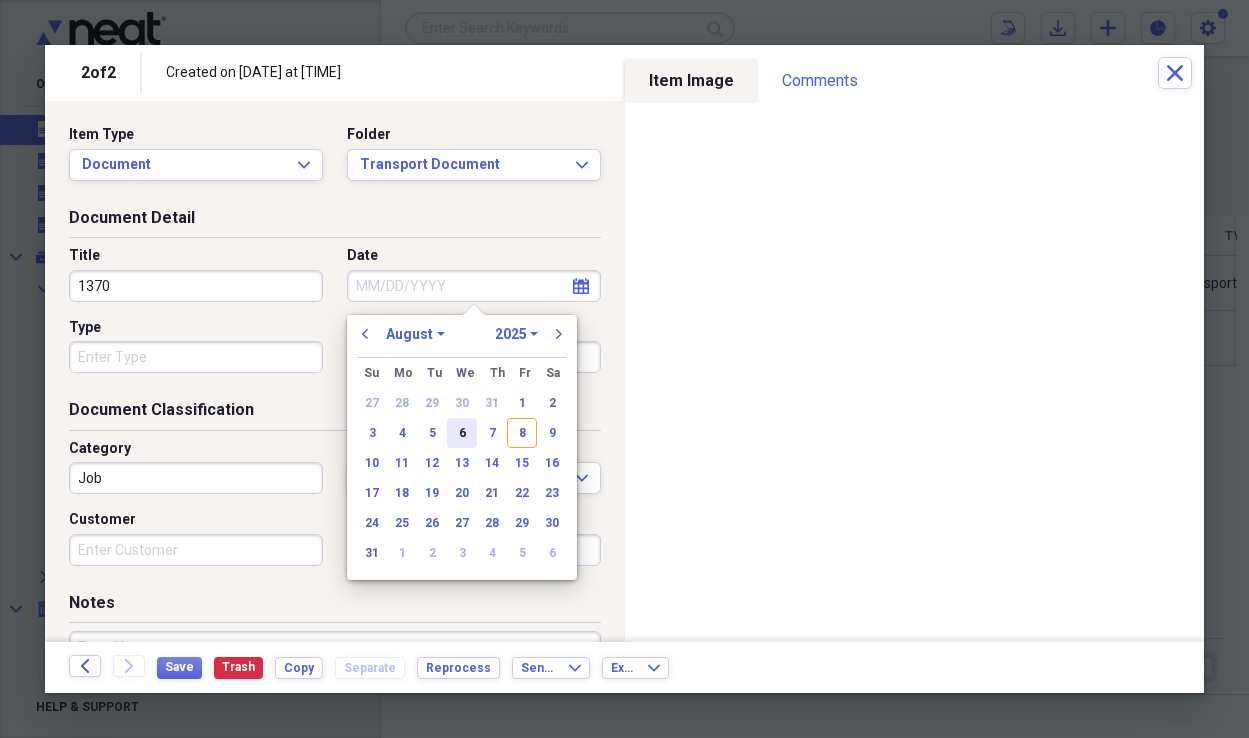 click on "6" at bounding box center [462, 433] 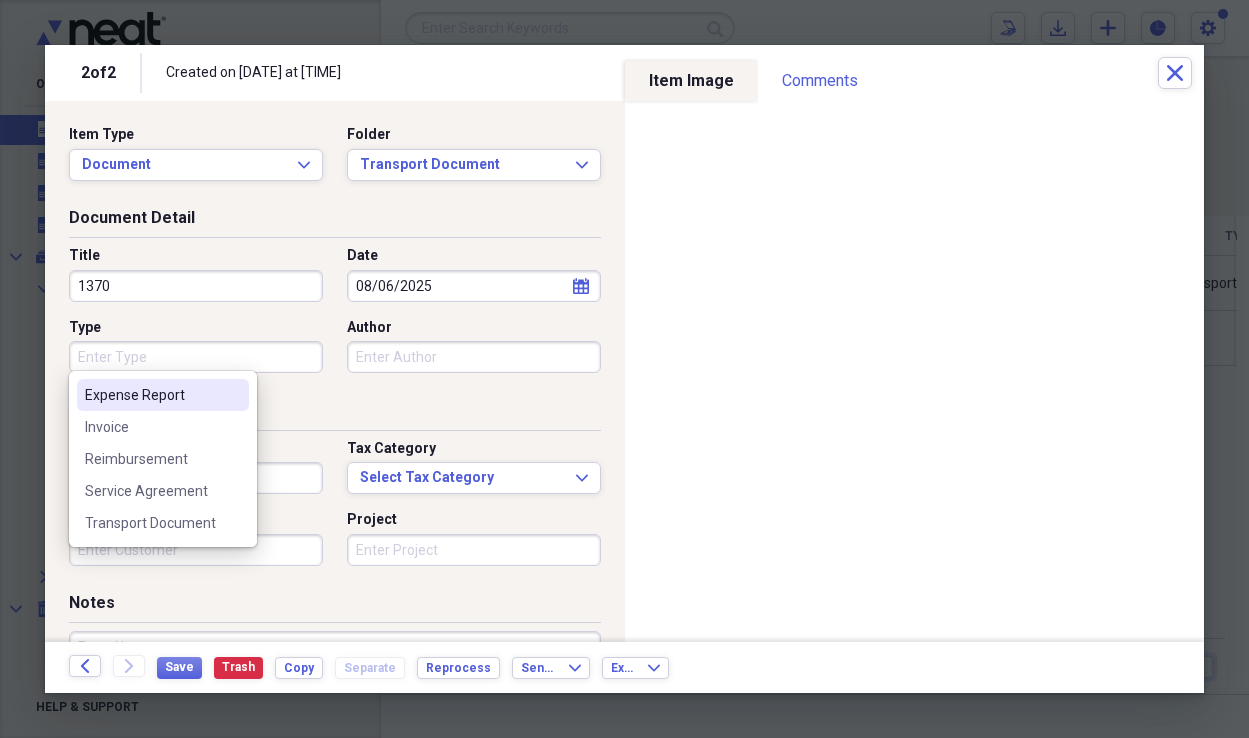 click on "Type" at bounding box center [196, 357] 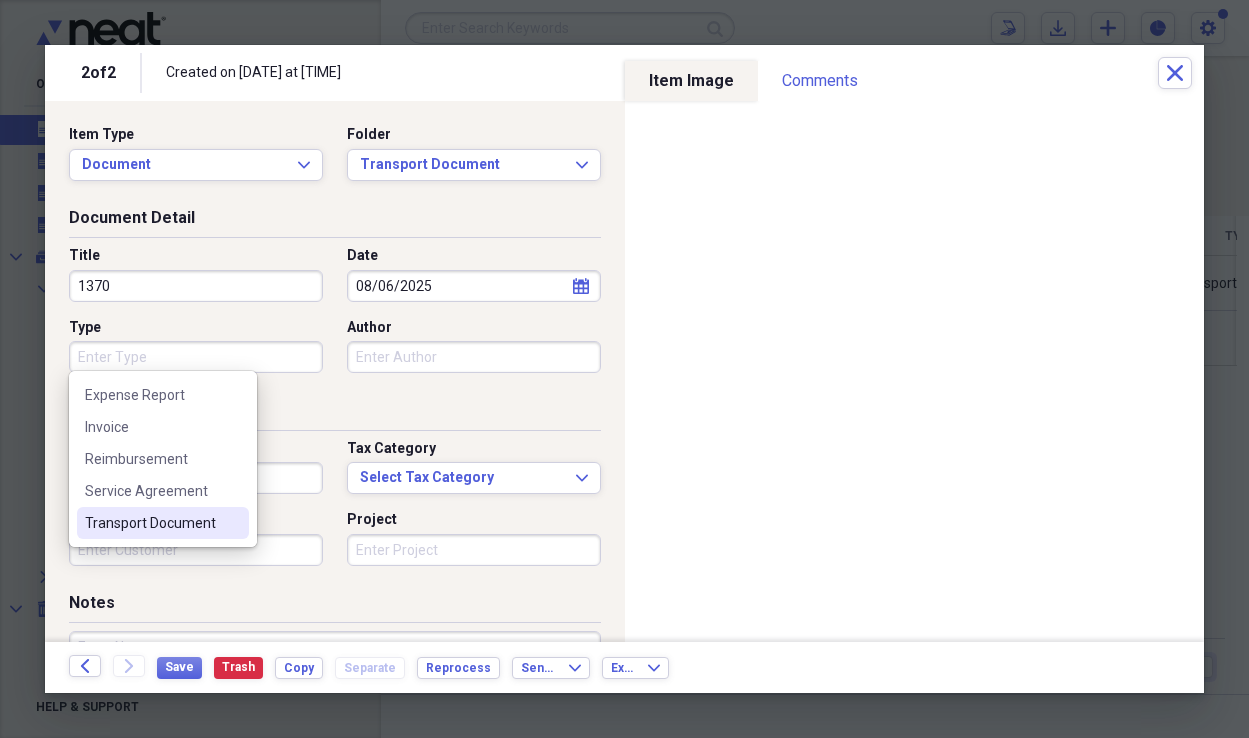click on "Transport Document" at bounding box center (151, 523) 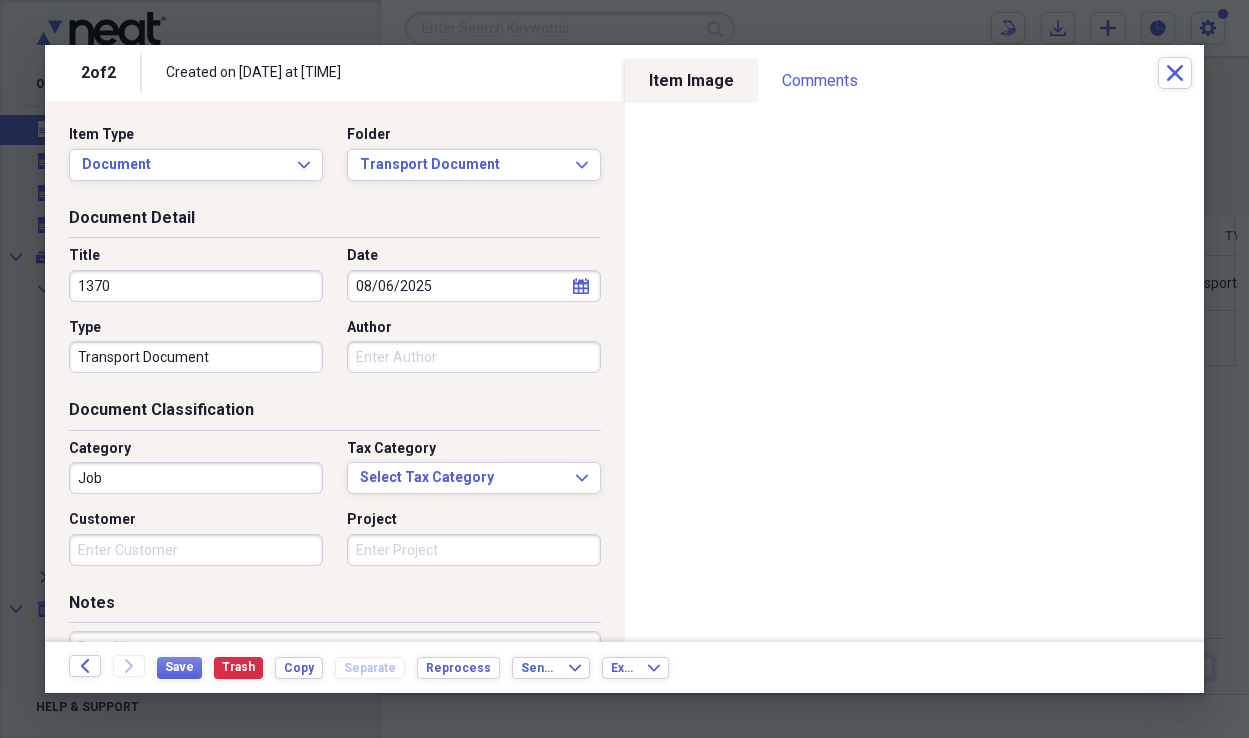 click on "Job" at bounding box center (196, 478) 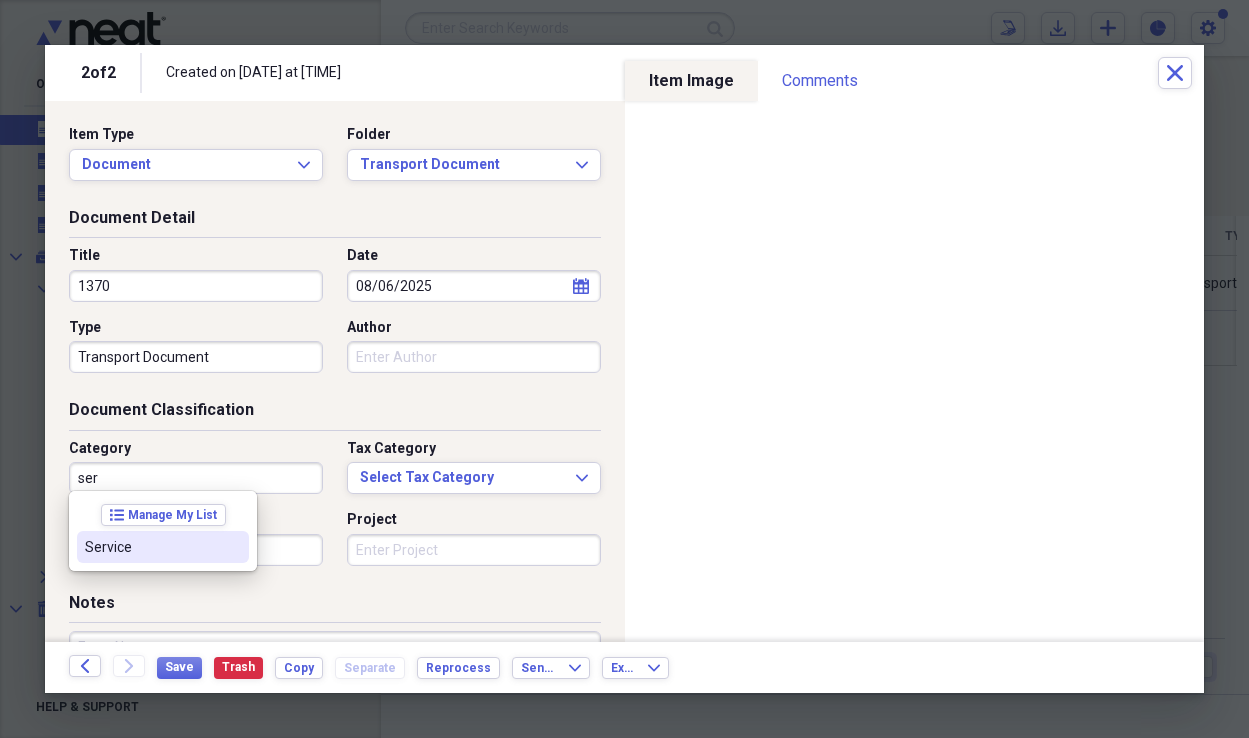 click on "Service" at bounding box center [151, 547] 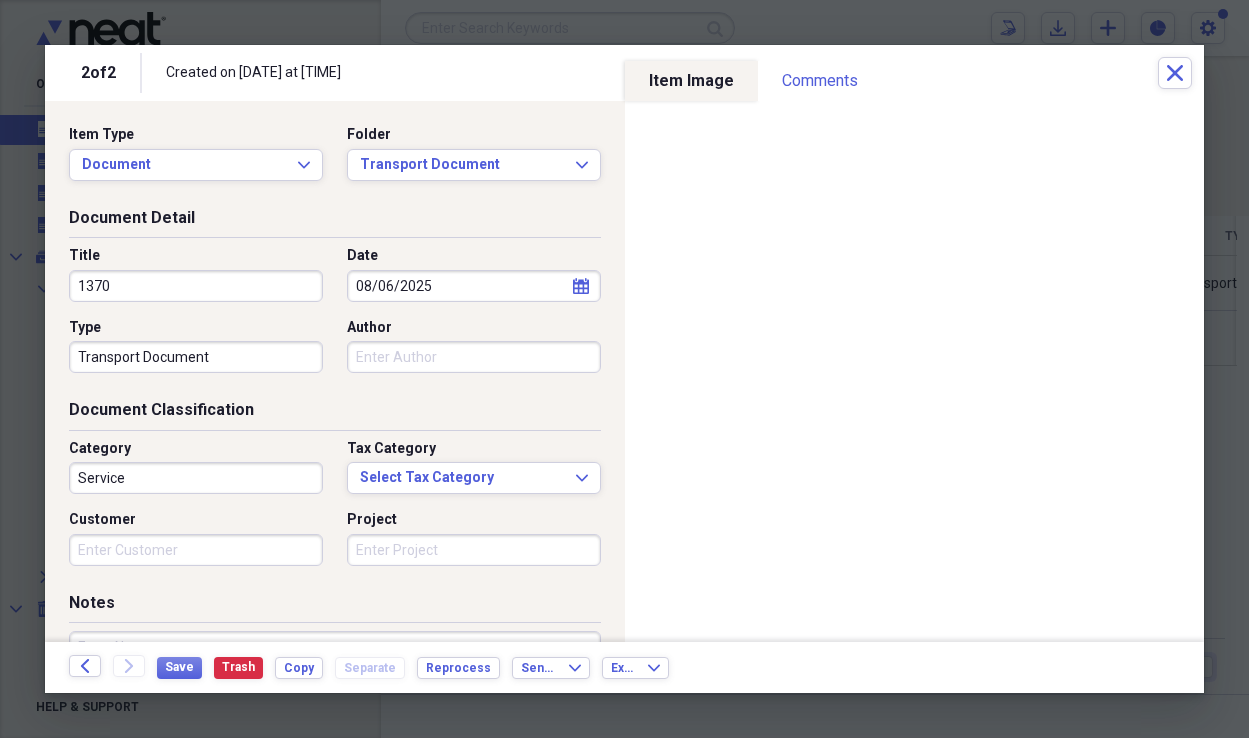 click on "Customer" at bounding box center (196, 550) 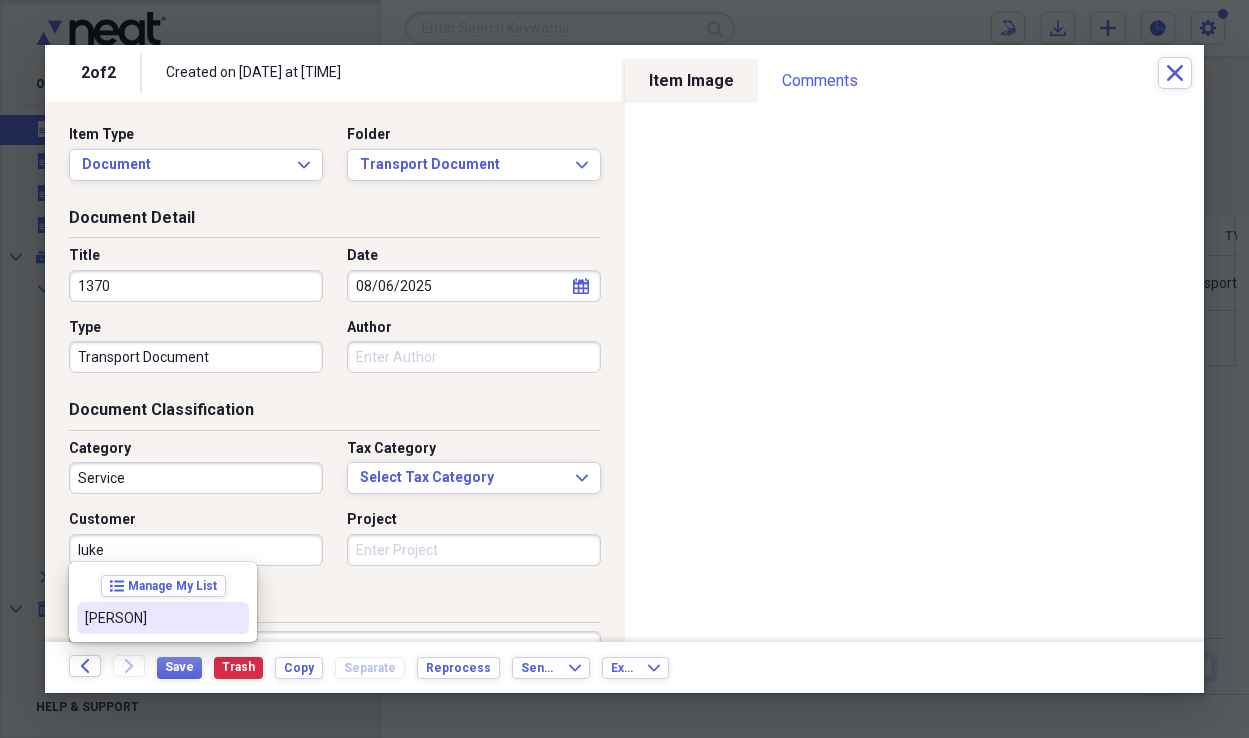 drag, startPoint x: 138, startPoint y: 627, endPoint x: 148, endPoint y: 620, distance: 12.206555 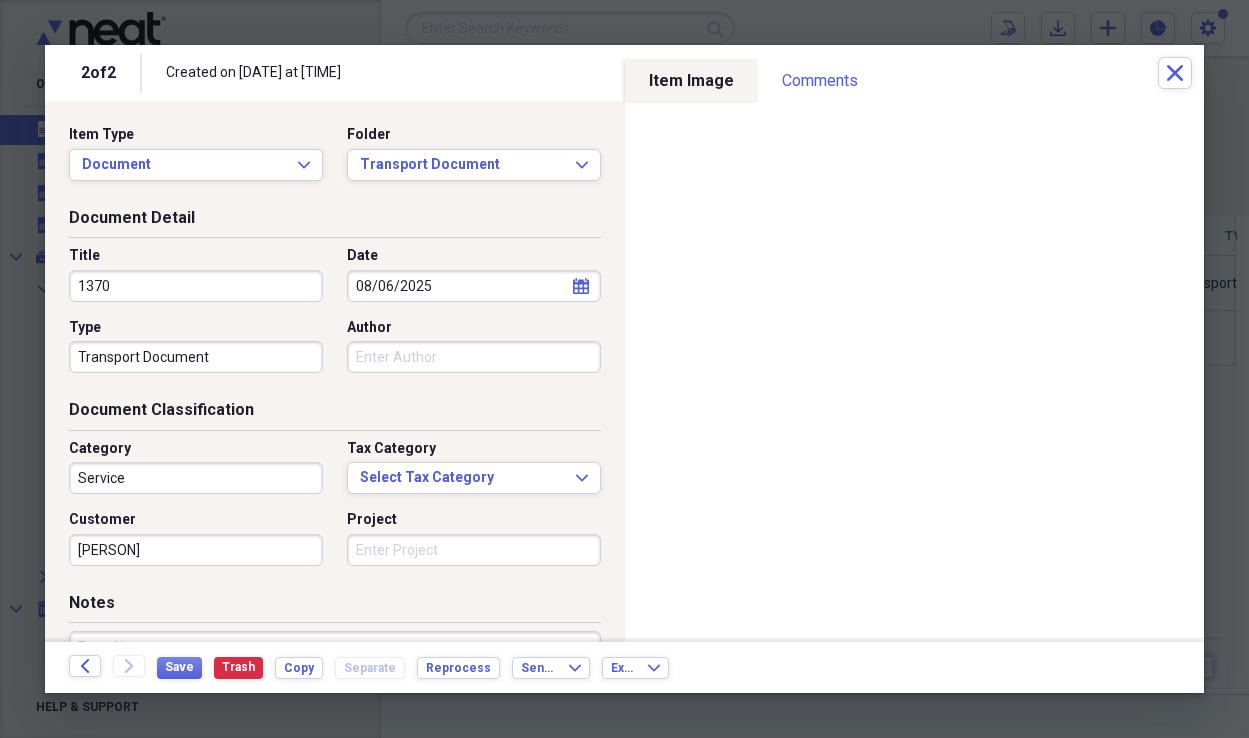 click on "Project" at bounding box center [474, 550] 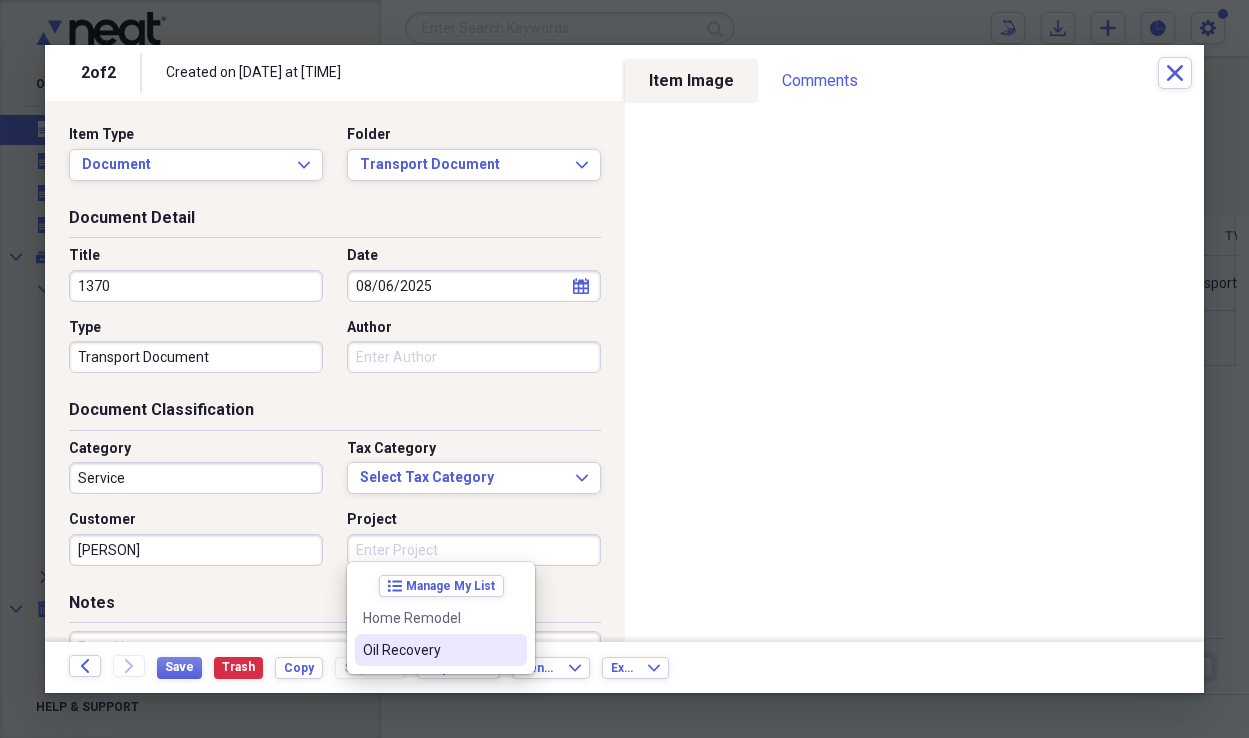 click on "Oil Recovery" at bounding box center (429, 650) 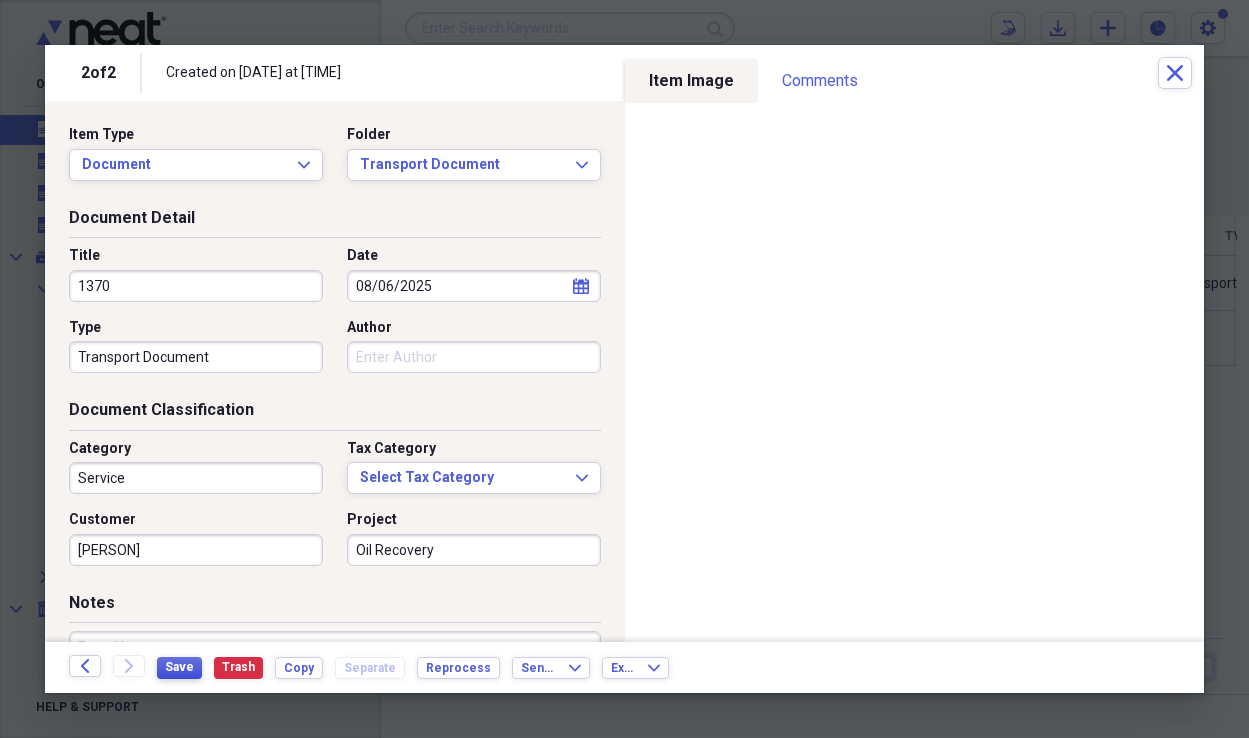 click on "Save" at bounding box center [179, 667] 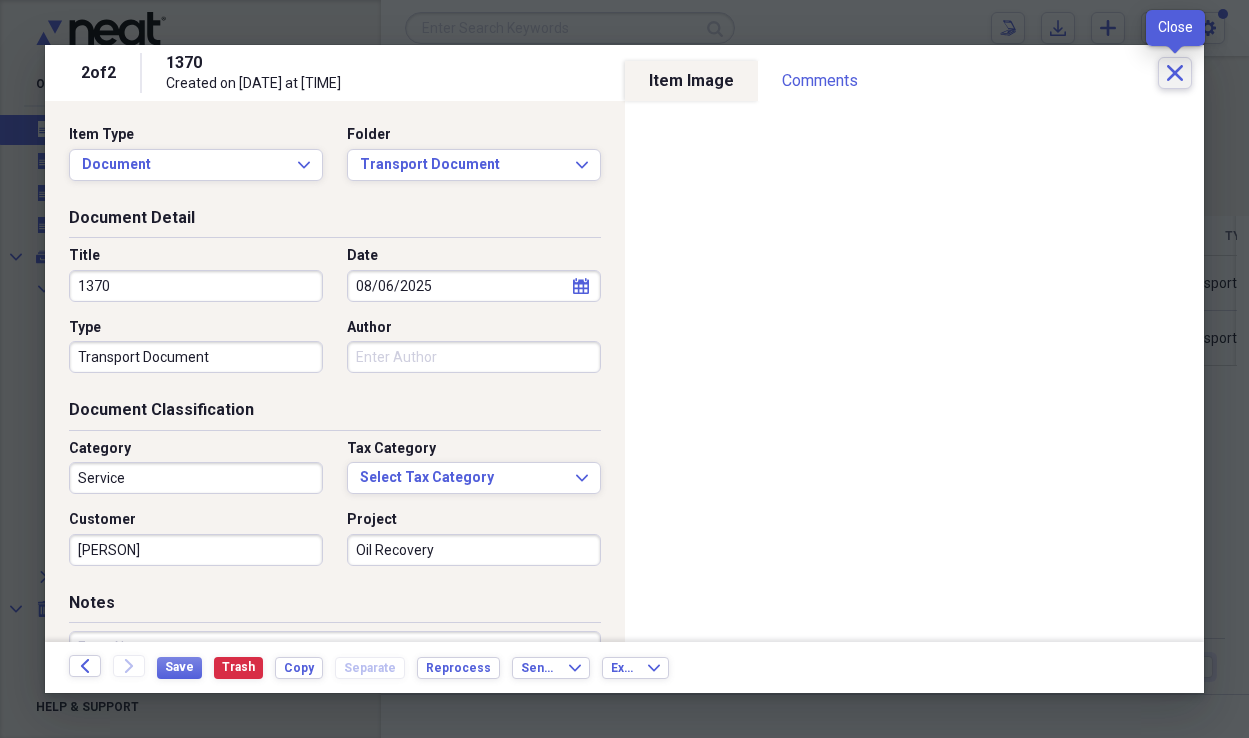 click 